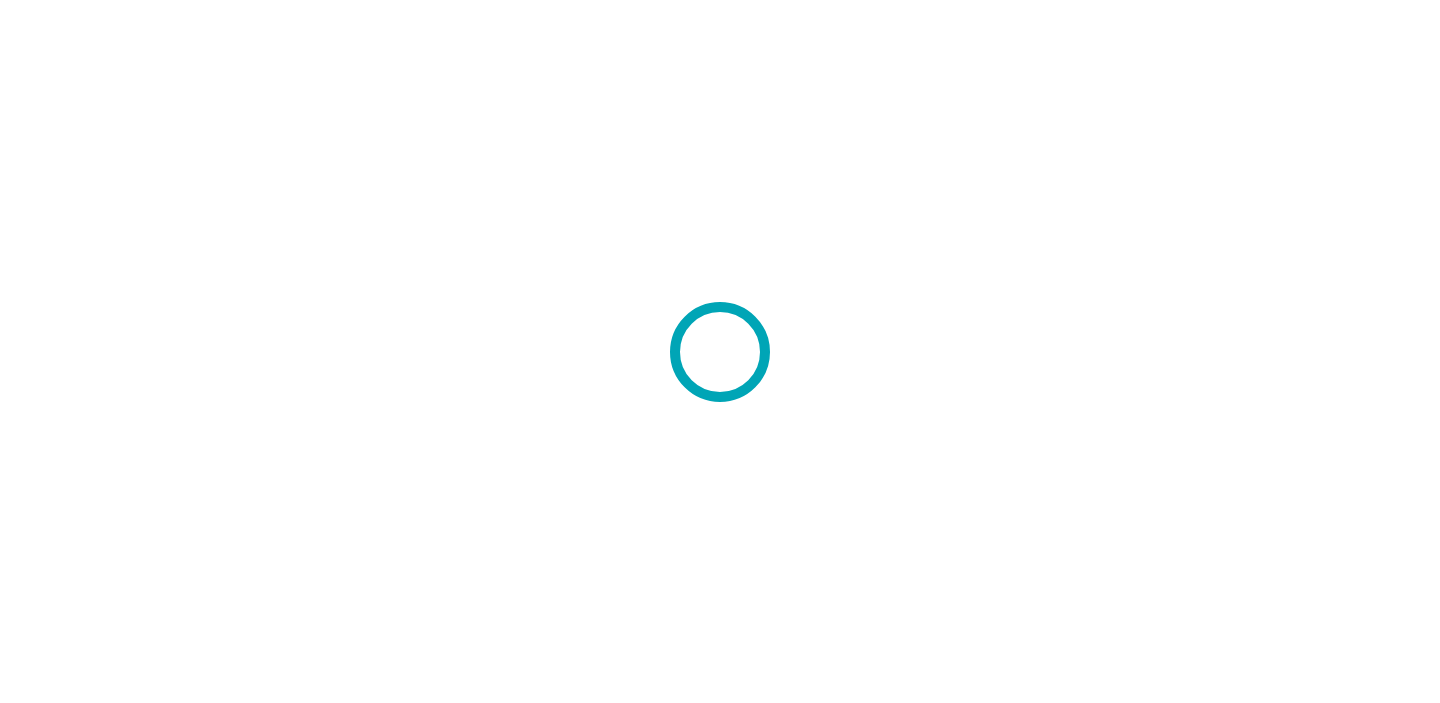 scroll, scrollTop: 0, scrollLeft: 0, axis: both 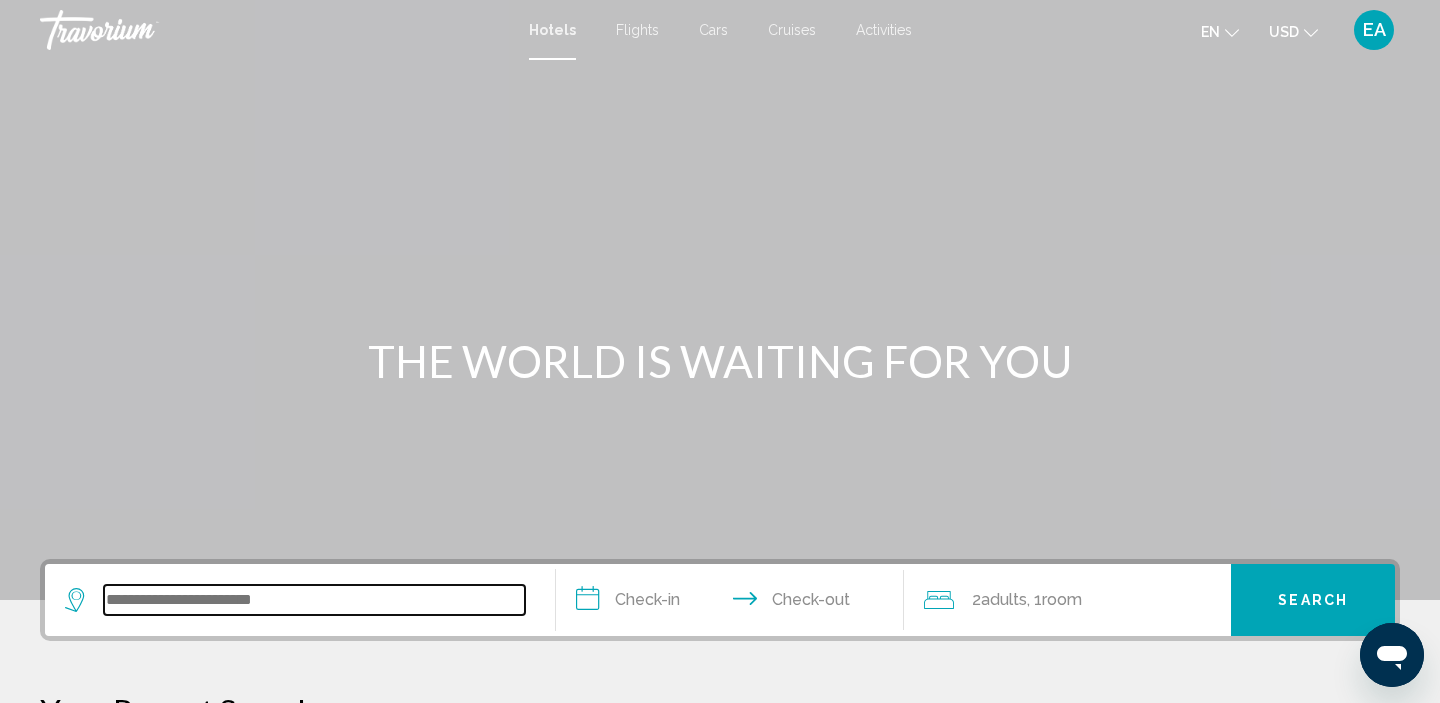 click at bounding box center (314, 600) 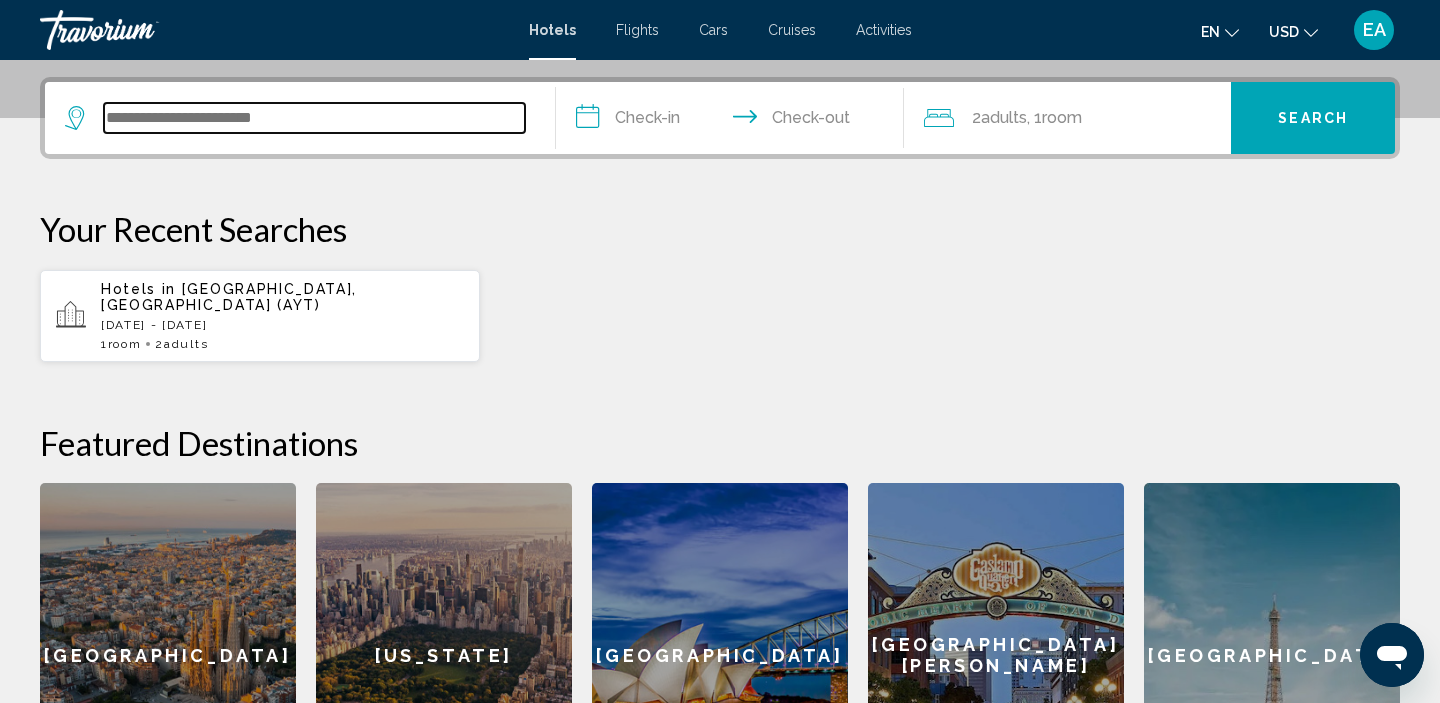 scroll, scrollTop: 494, scrollLeft: 0, axis: vertical 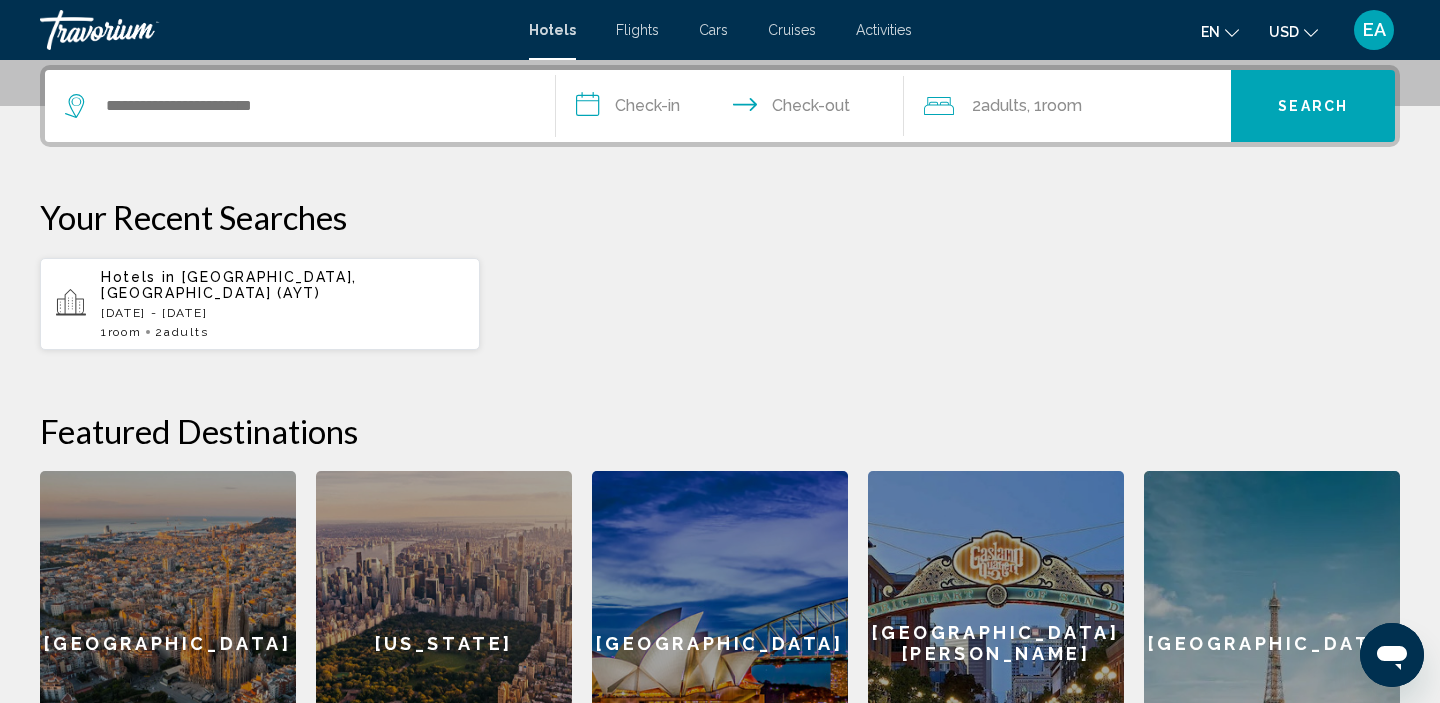 click on "Hotels in    Antalya, Turkey (AYT)  Sun, 13 Jul - Thu, 17 Jul  1  Room rooms 2  Adult Adults" at bounding box center (282, 304) 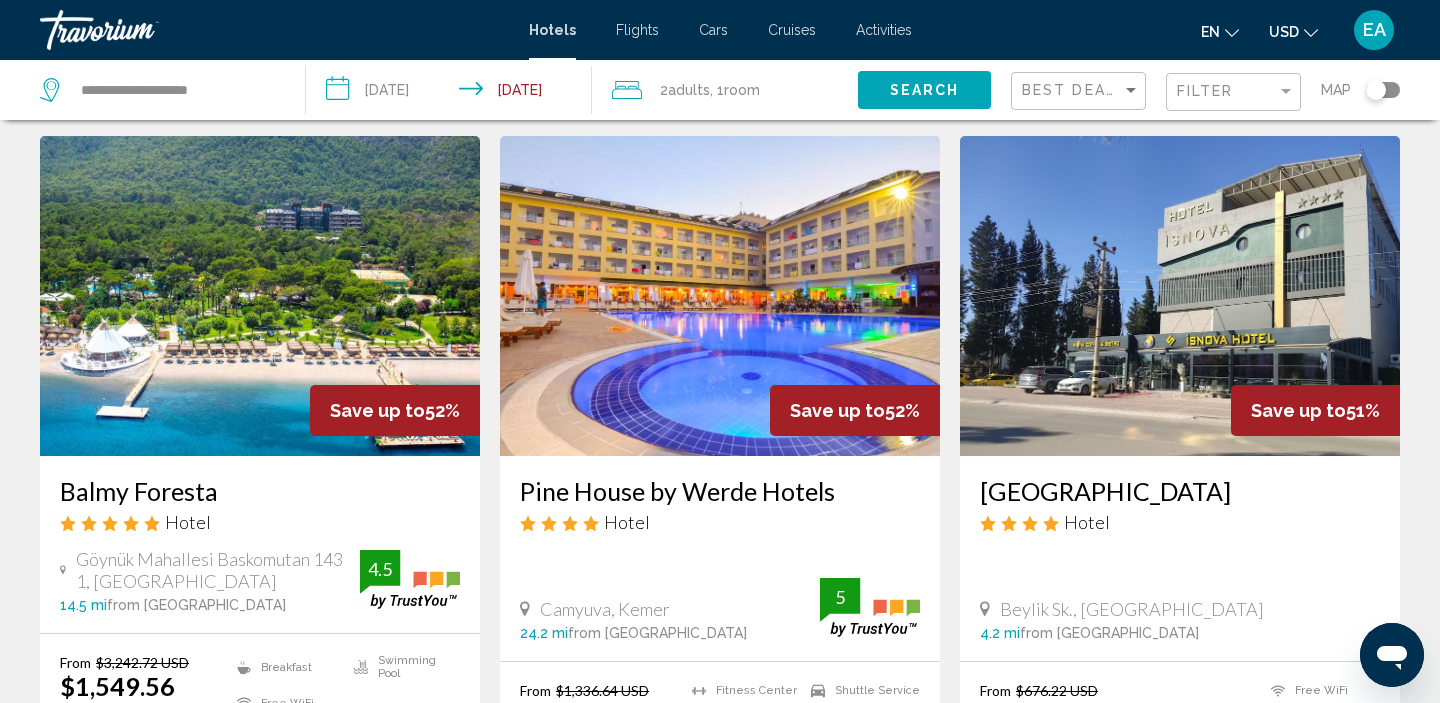 scroll, scrollTop: 871, scrollLeft: 0, axis: vertical 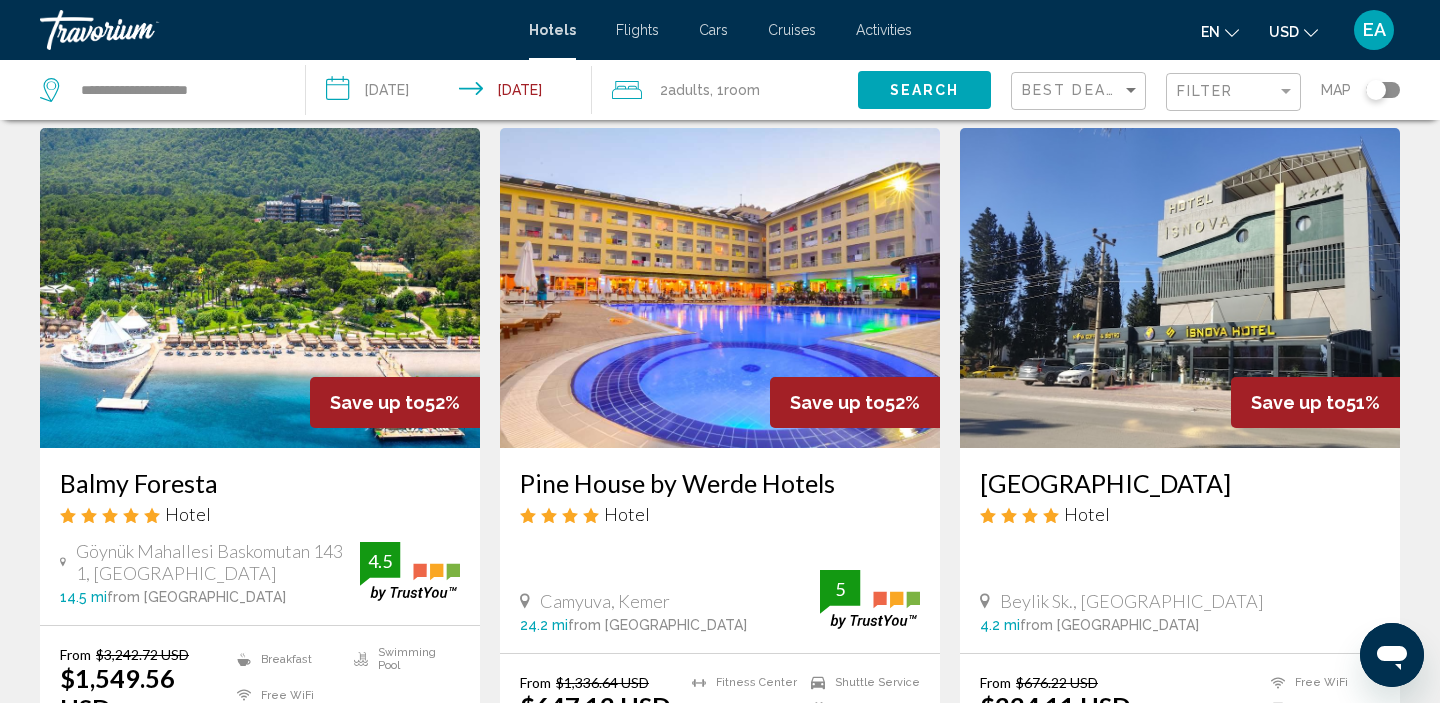 click on "Room" 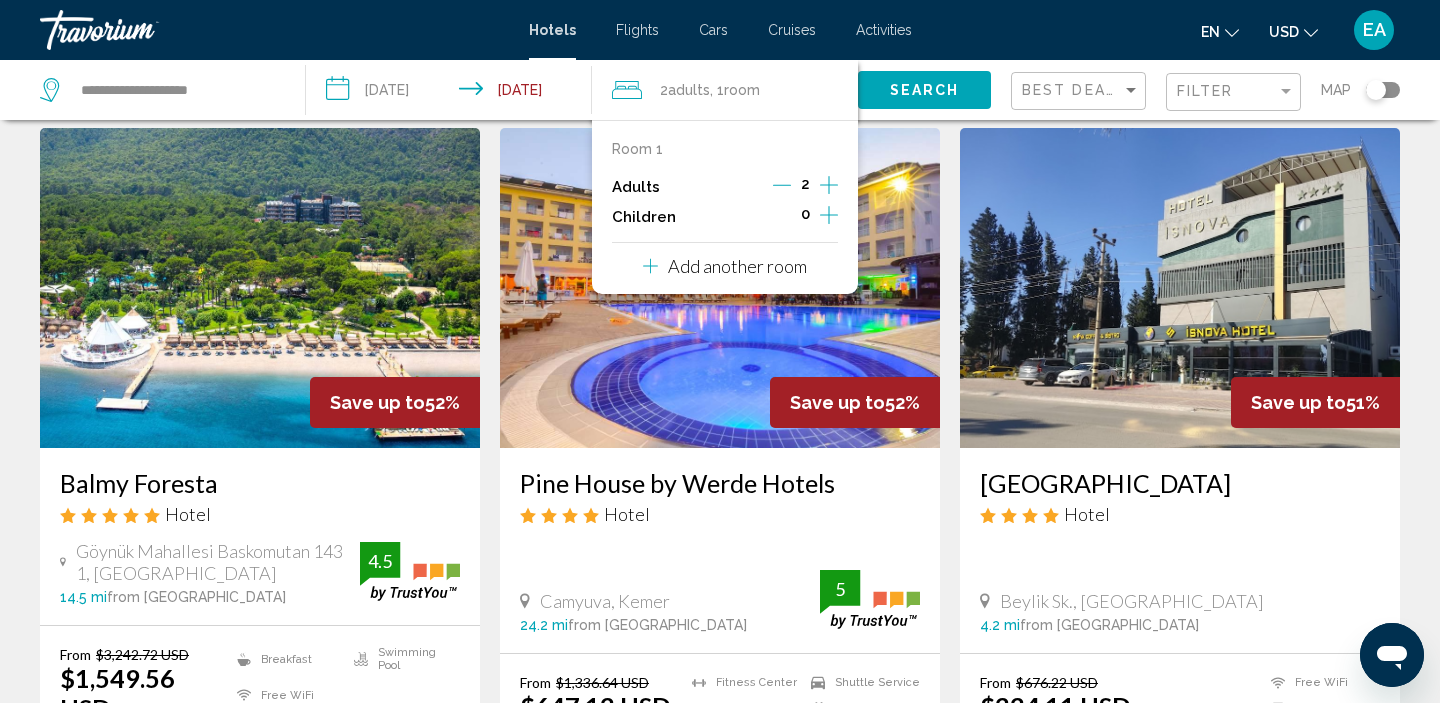 click 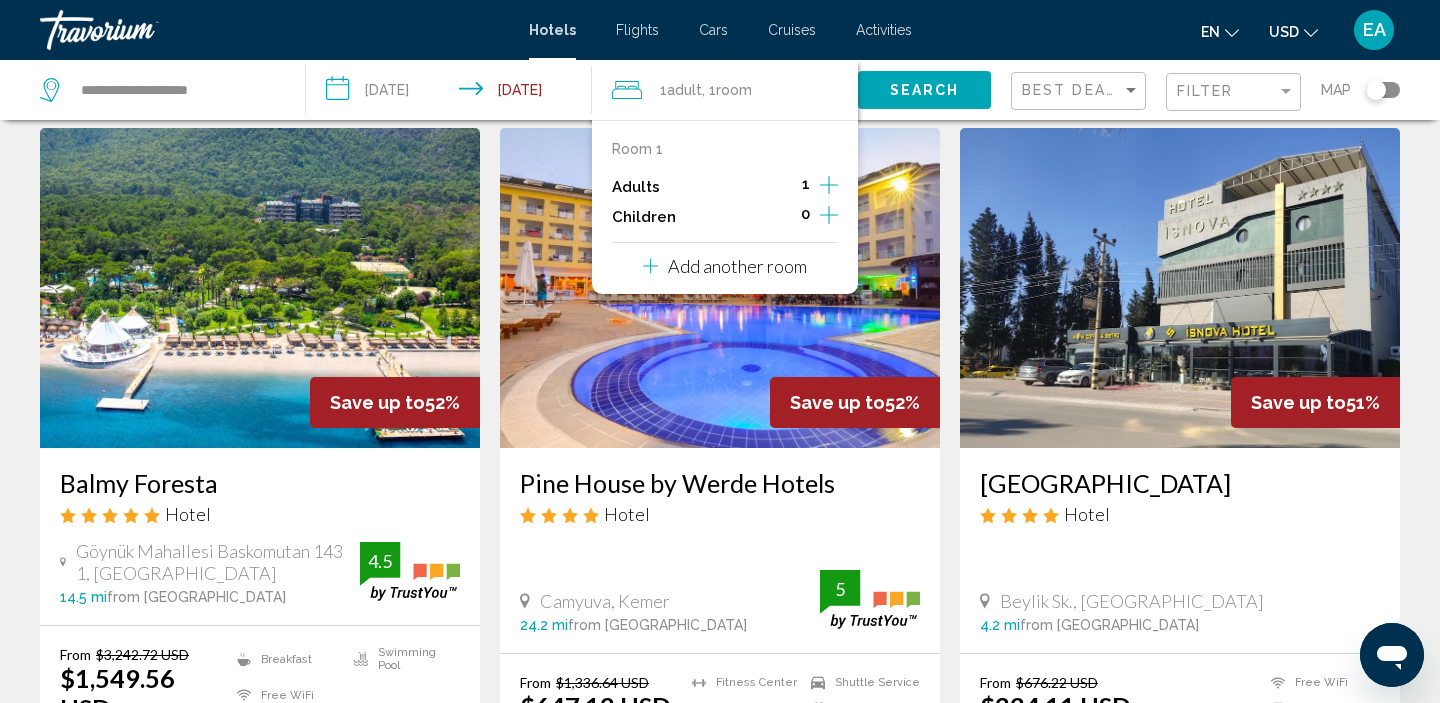 click 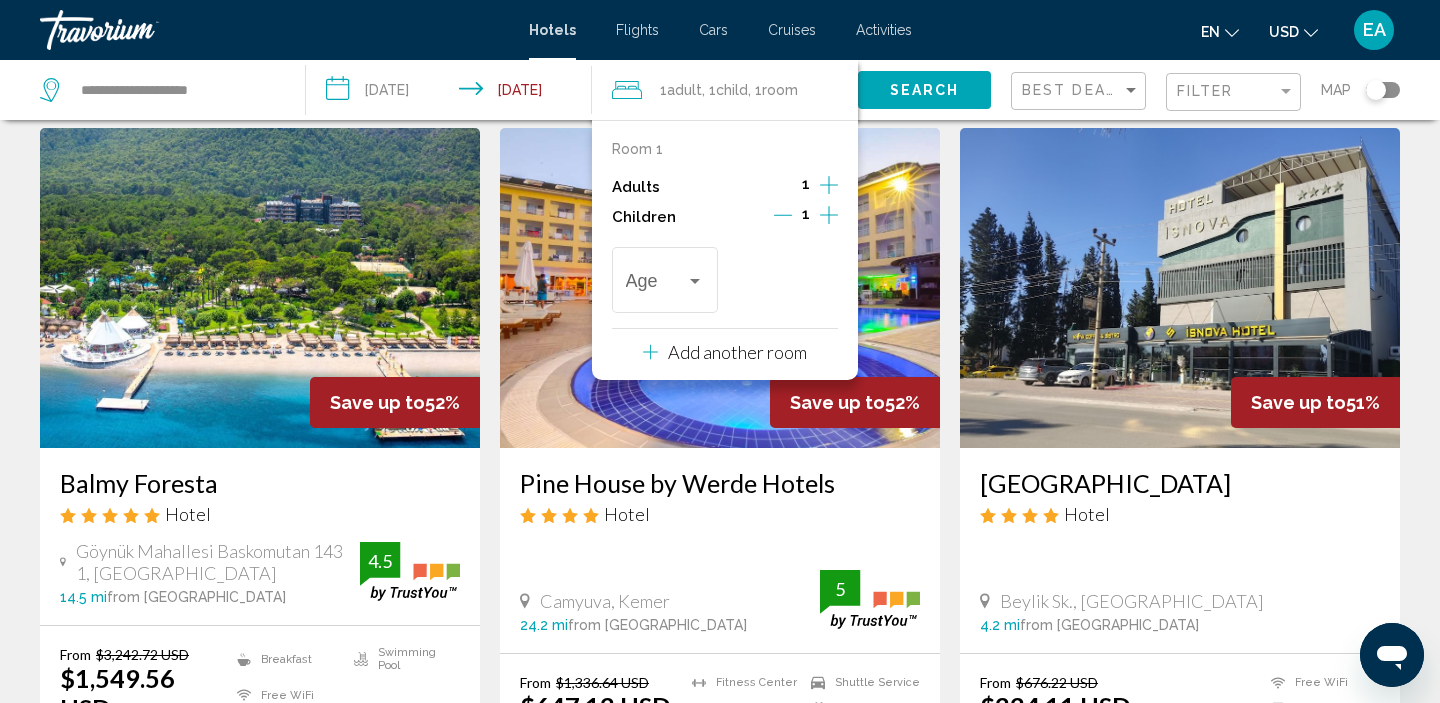 click 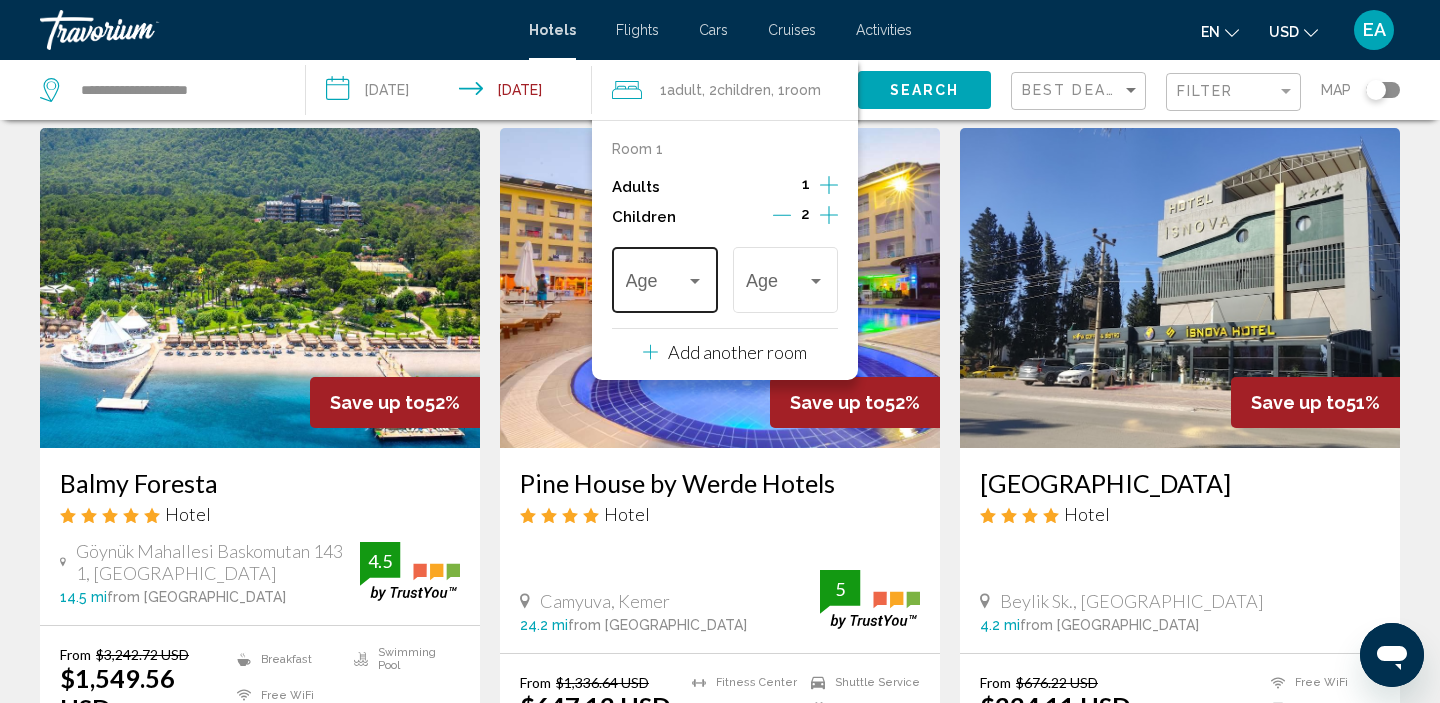 click at bounding box center (695, 281) 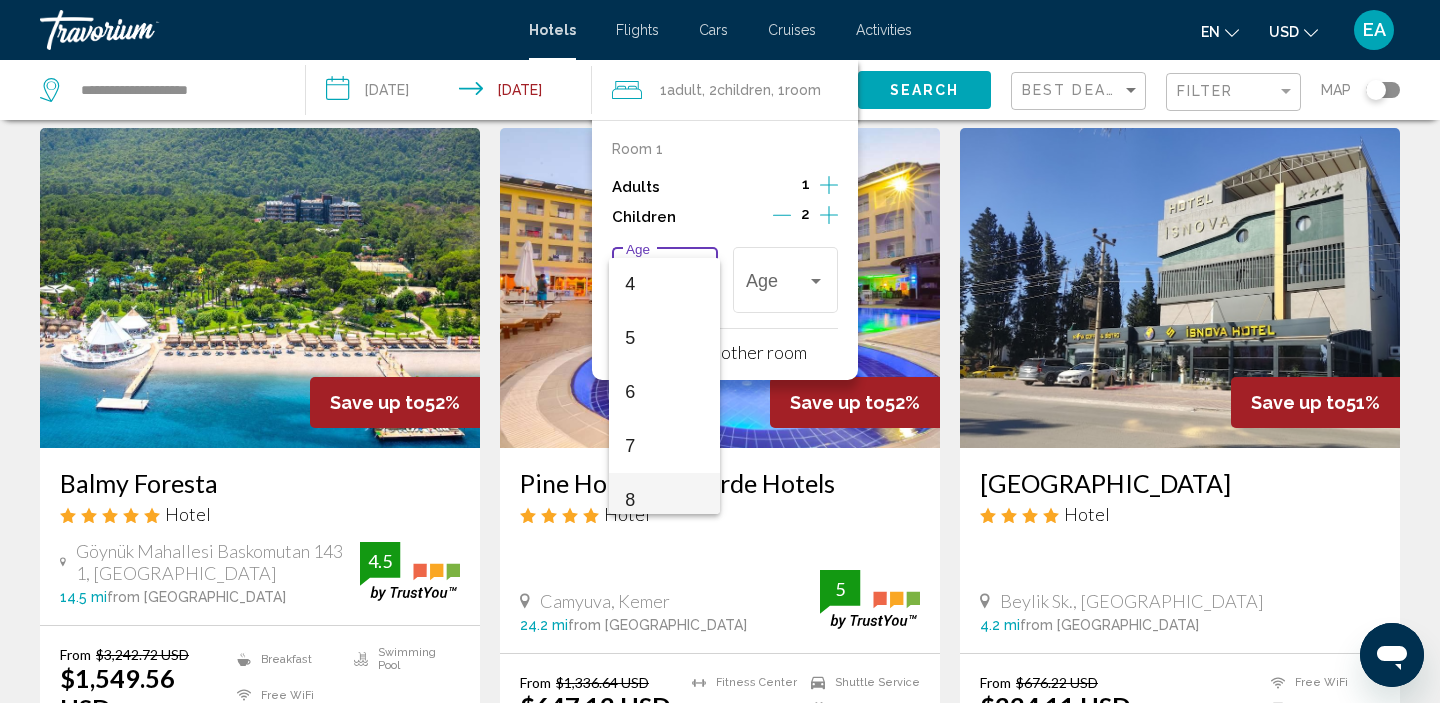 click on "8" at bounding box center (664, 500) 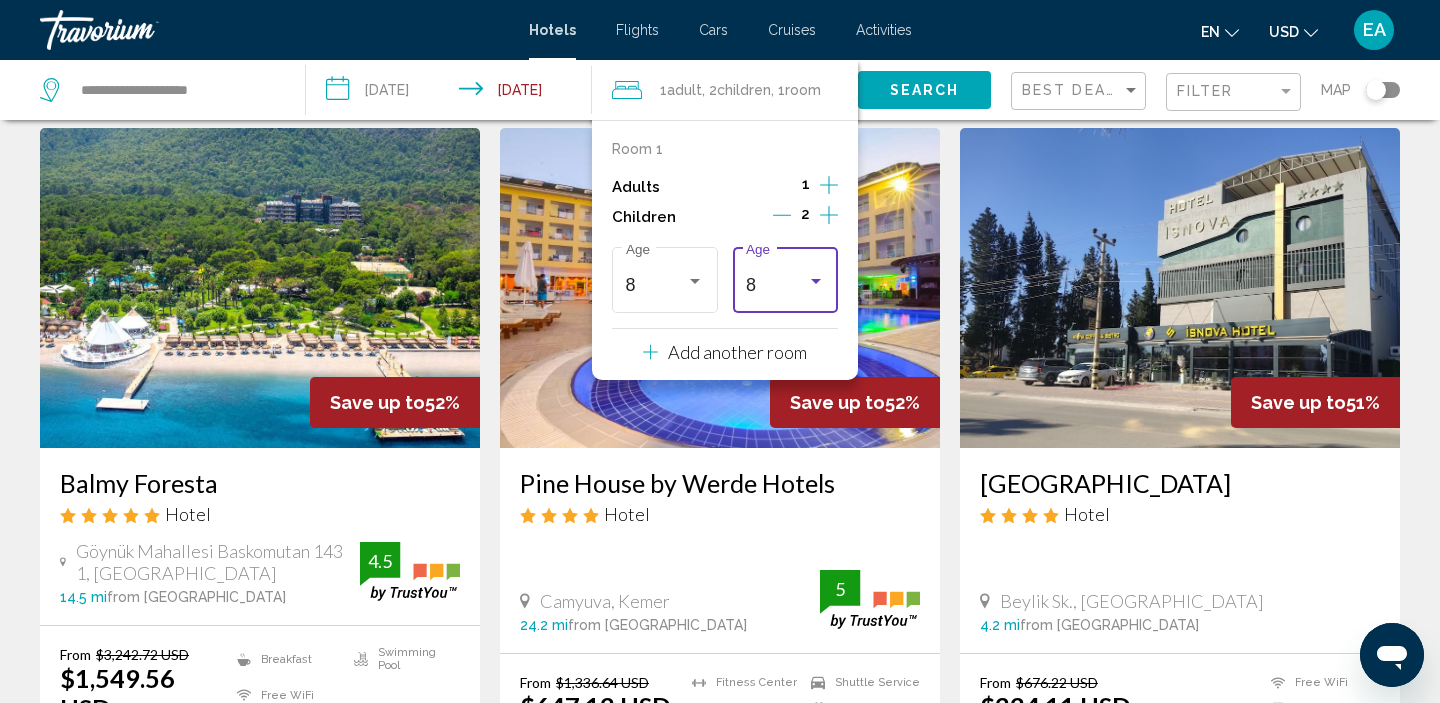 scroll, scrollTop: 230, scrollLeft: 0, axis: vertical 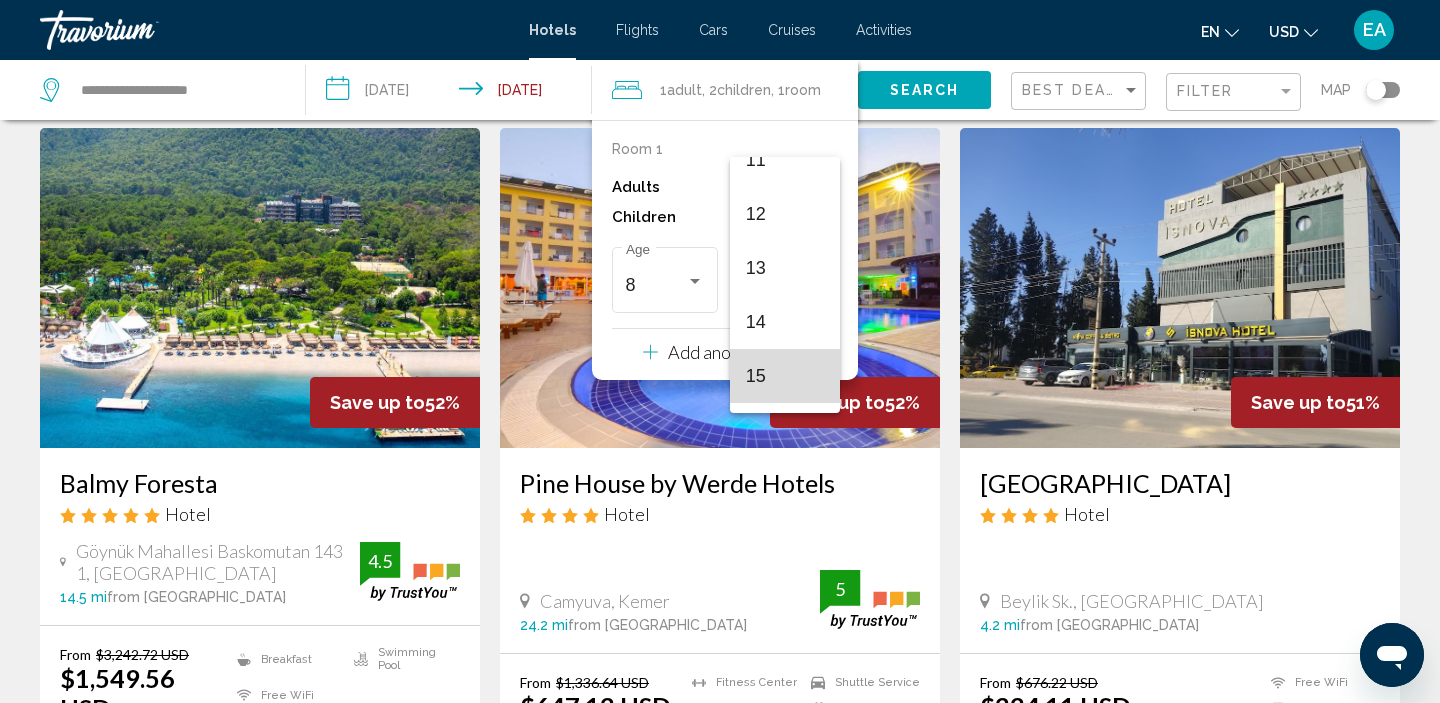 click on "15" at bounding box center [785, 376] 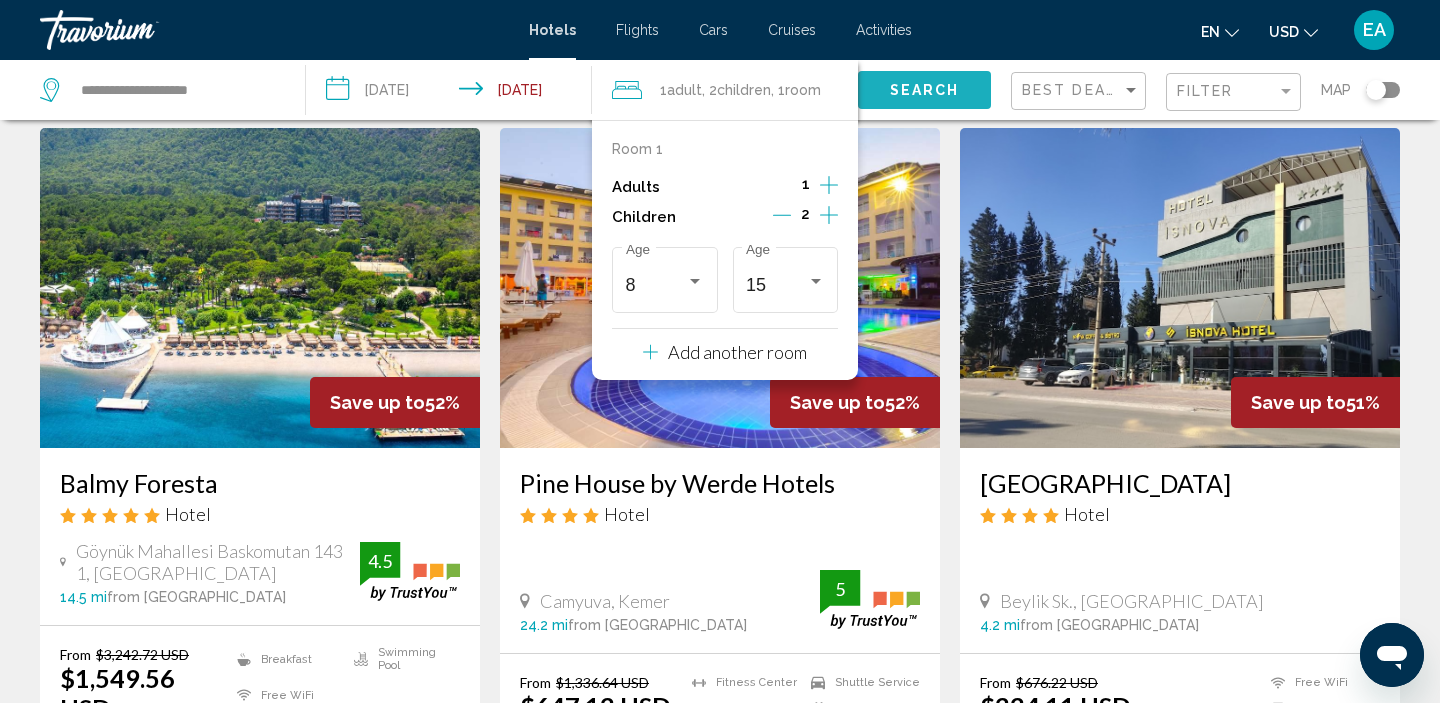 click on "Search" 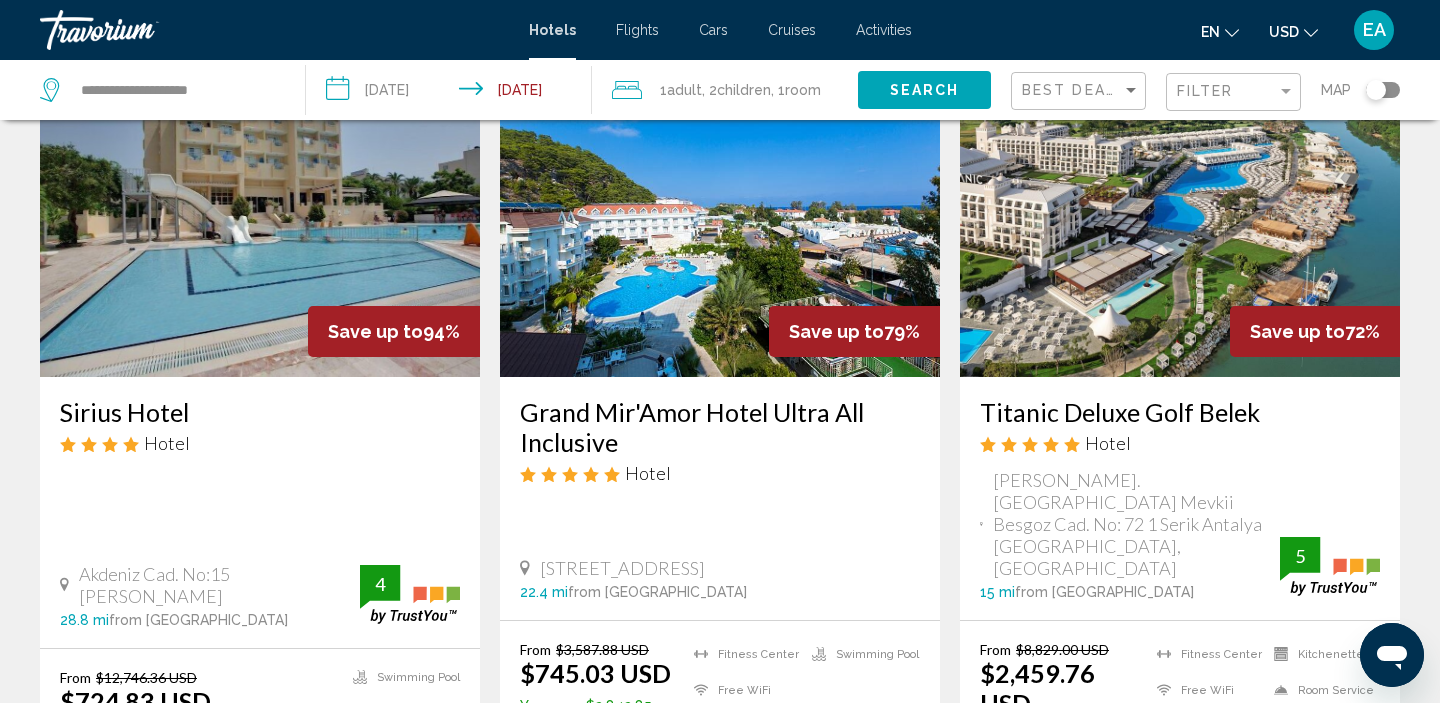 scroll, scrollTop: 126, scrollLeft: 0, axis: vertical 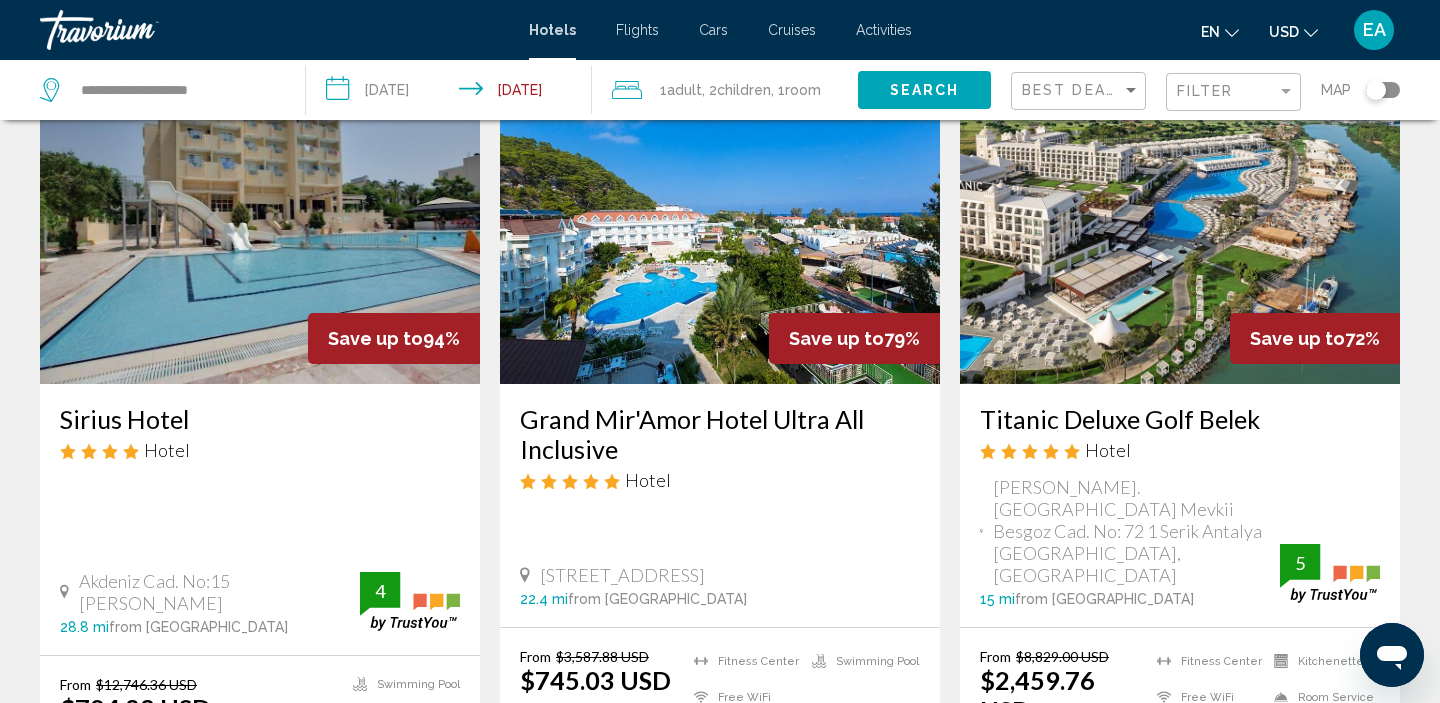 click at bounding box center (720, 224) 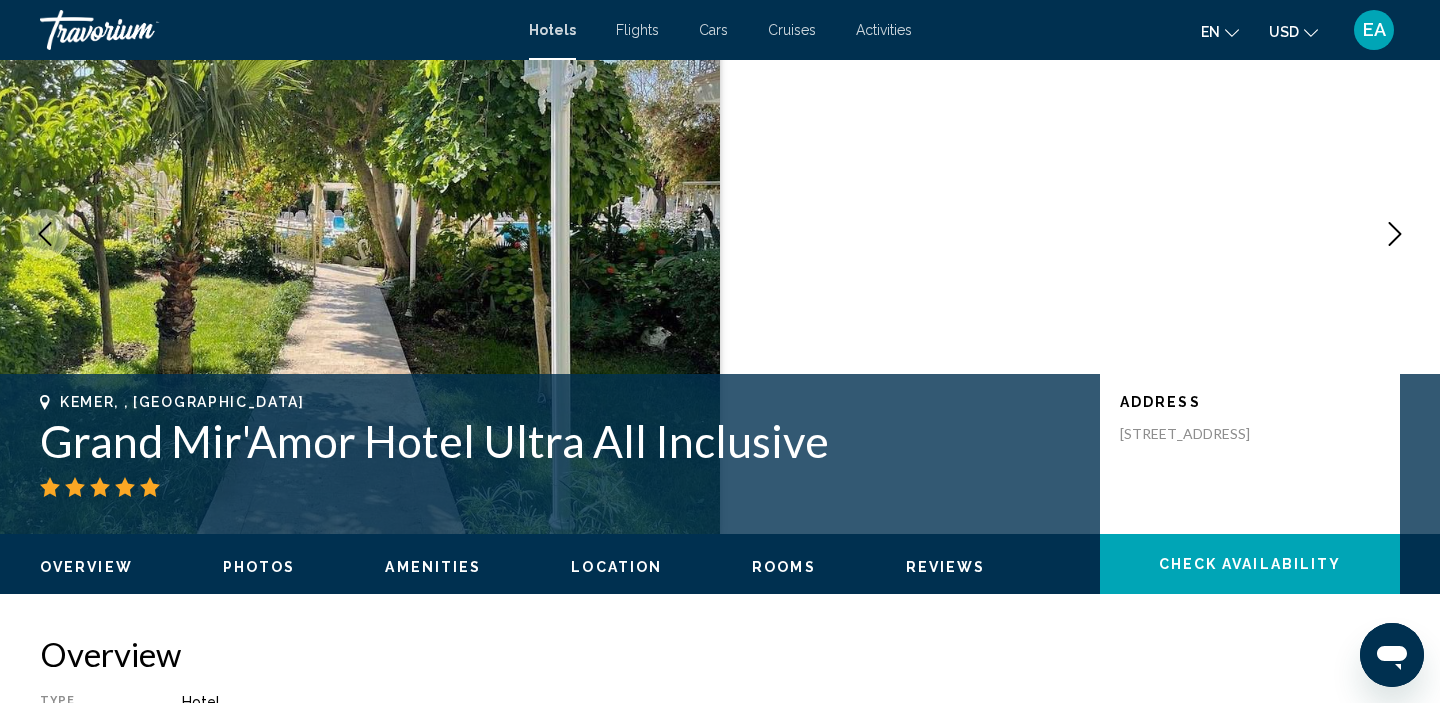 scroll, scrollTop: 8, scrollLeft: 0, axis: vertical 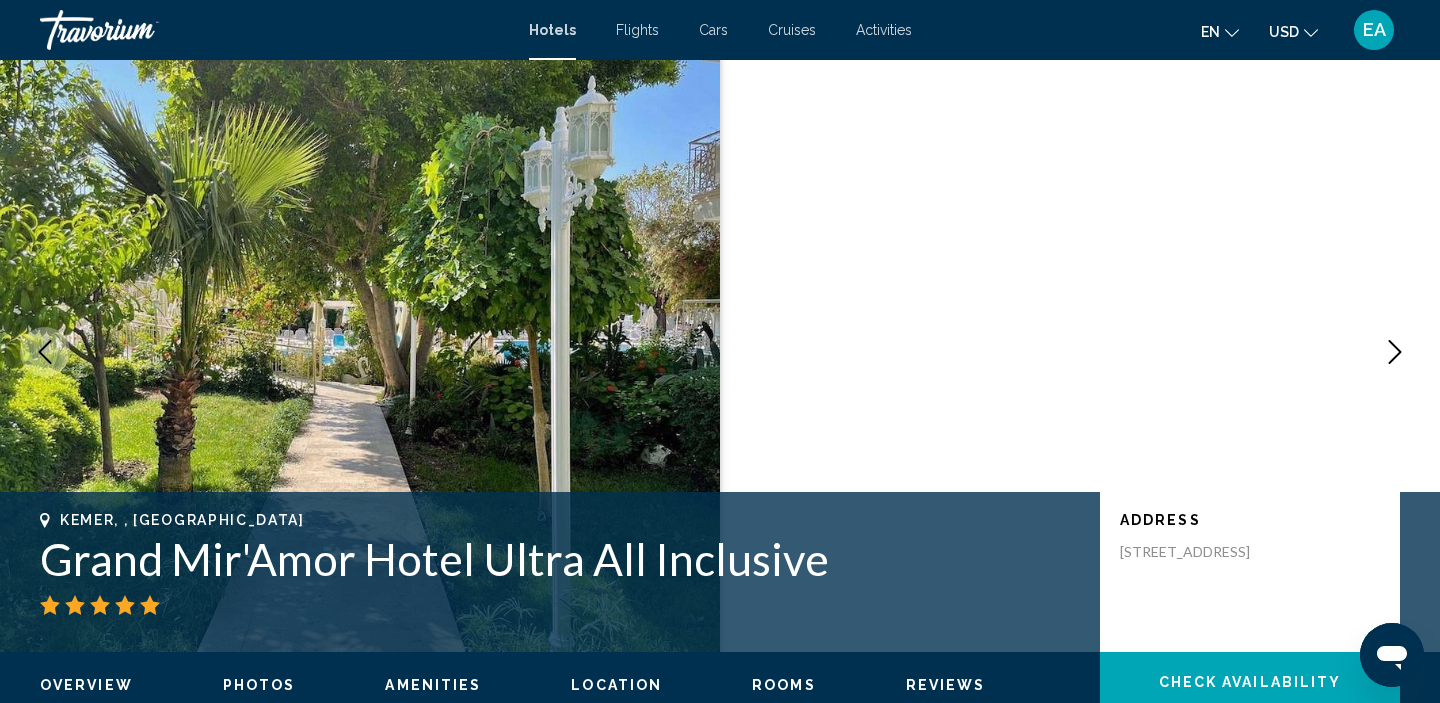 click 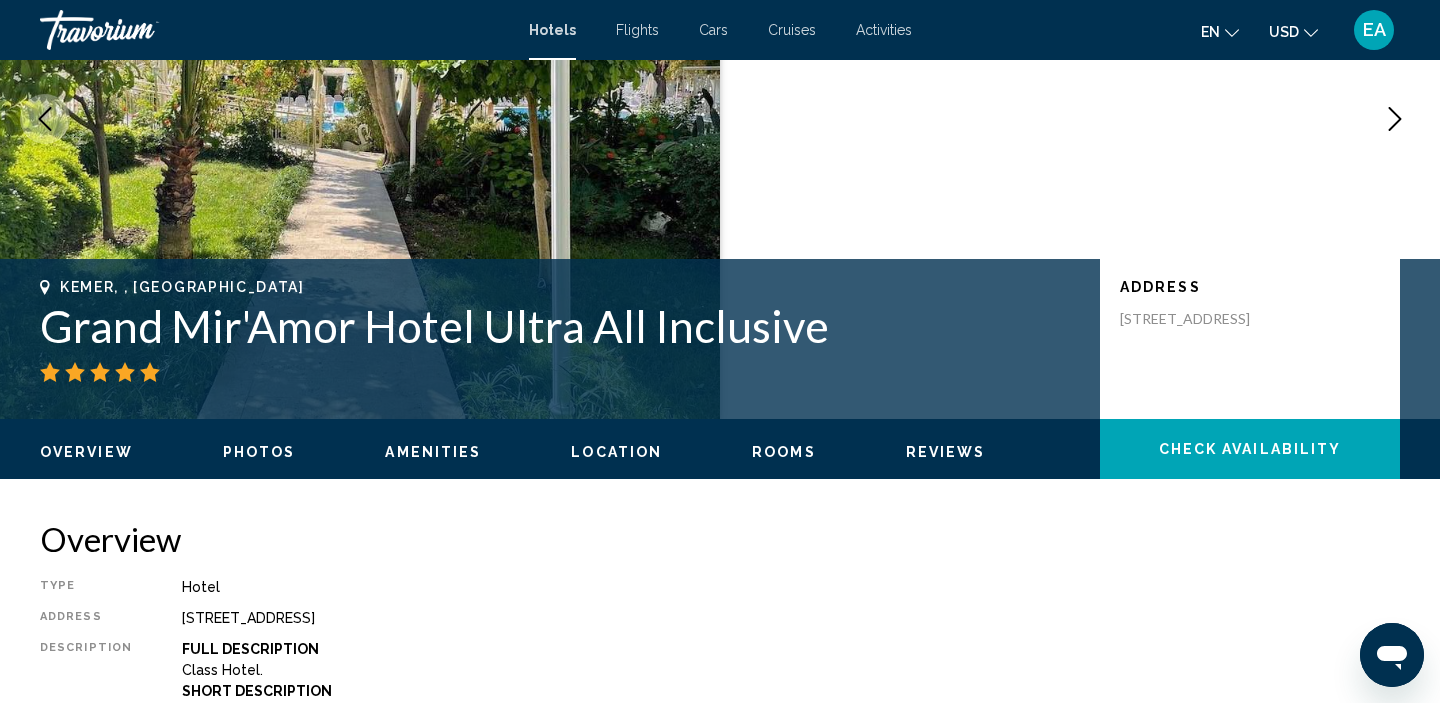 scroll, scrollTop: 236, scrollLeft: 0, axis: vertical 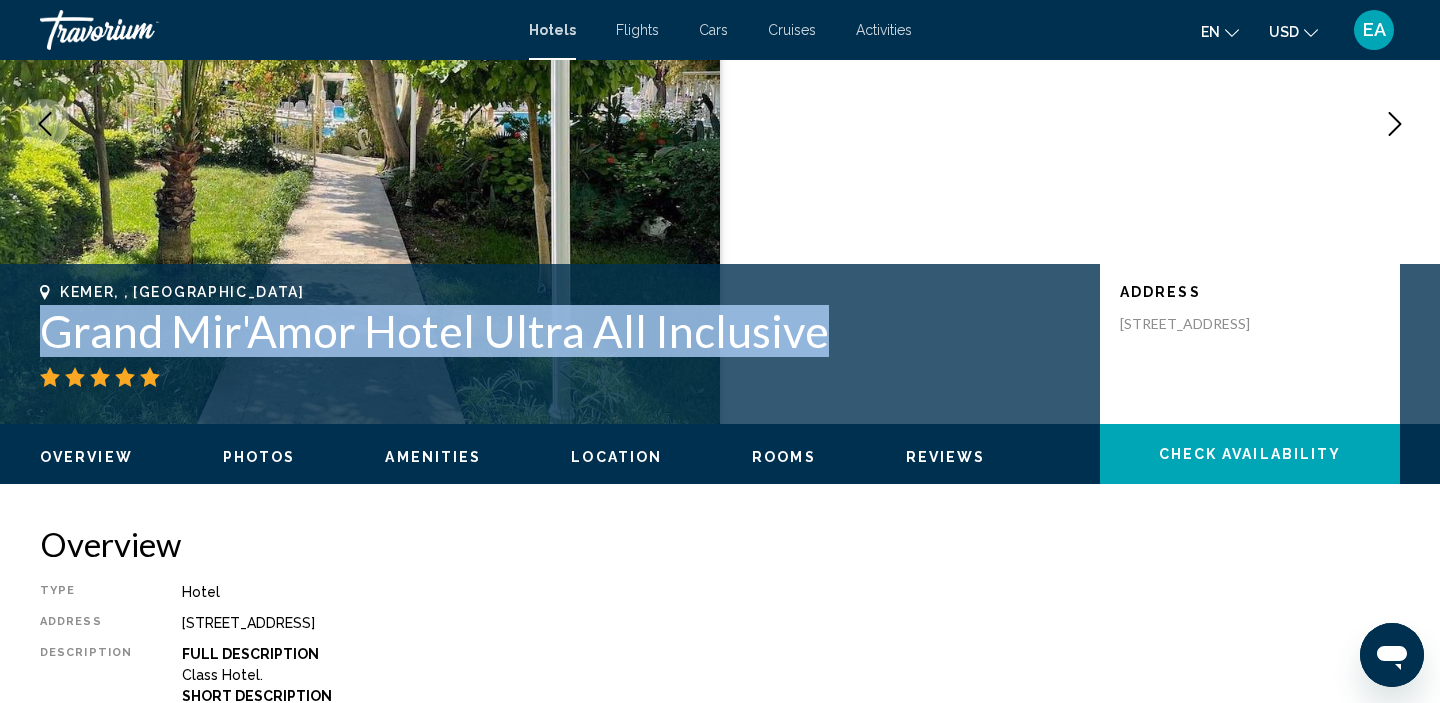 drag, startPoint x: 43, startPoint y: 329, endPoint x: 844, endPoint y: 341, distance: 801.0899 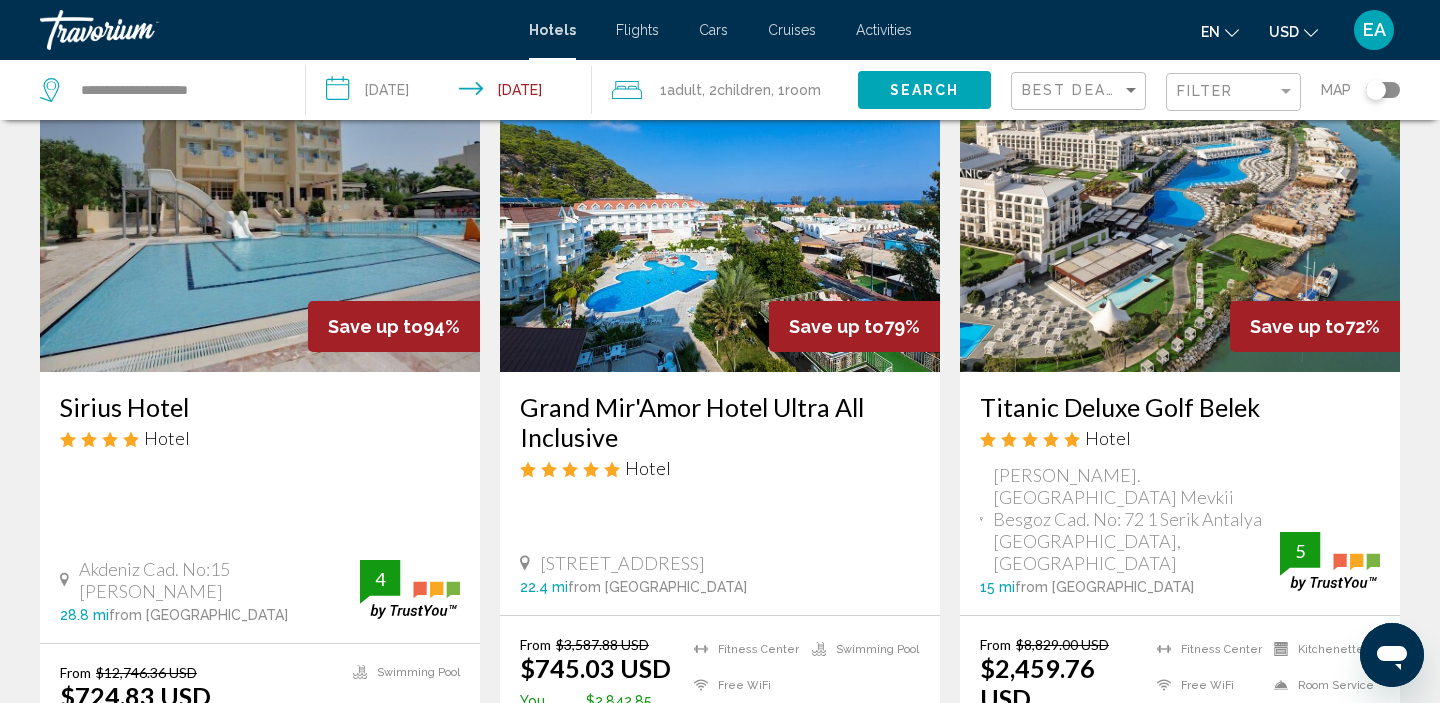 scroll, scrollTop: 0, scrollLeft: 0, axis: both 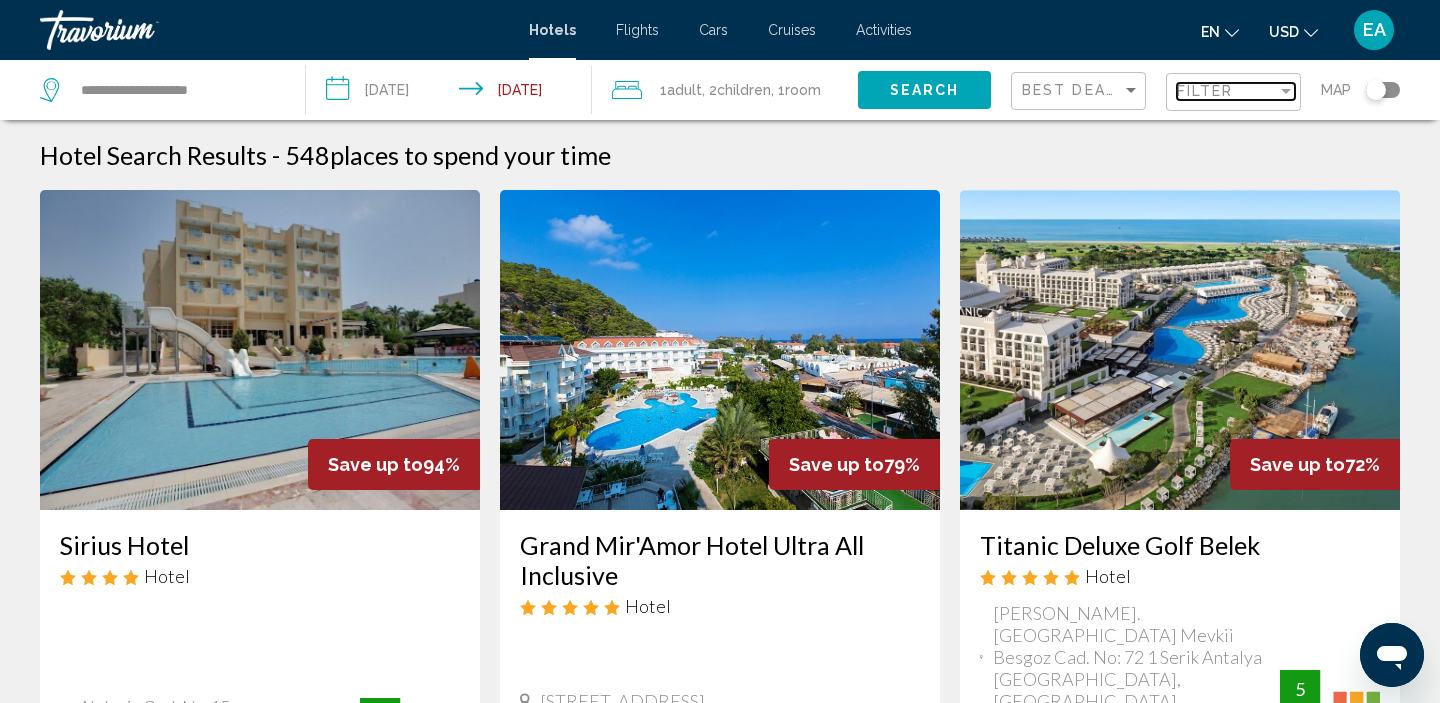 click on "Filter" at bounding box center [1227, 91] 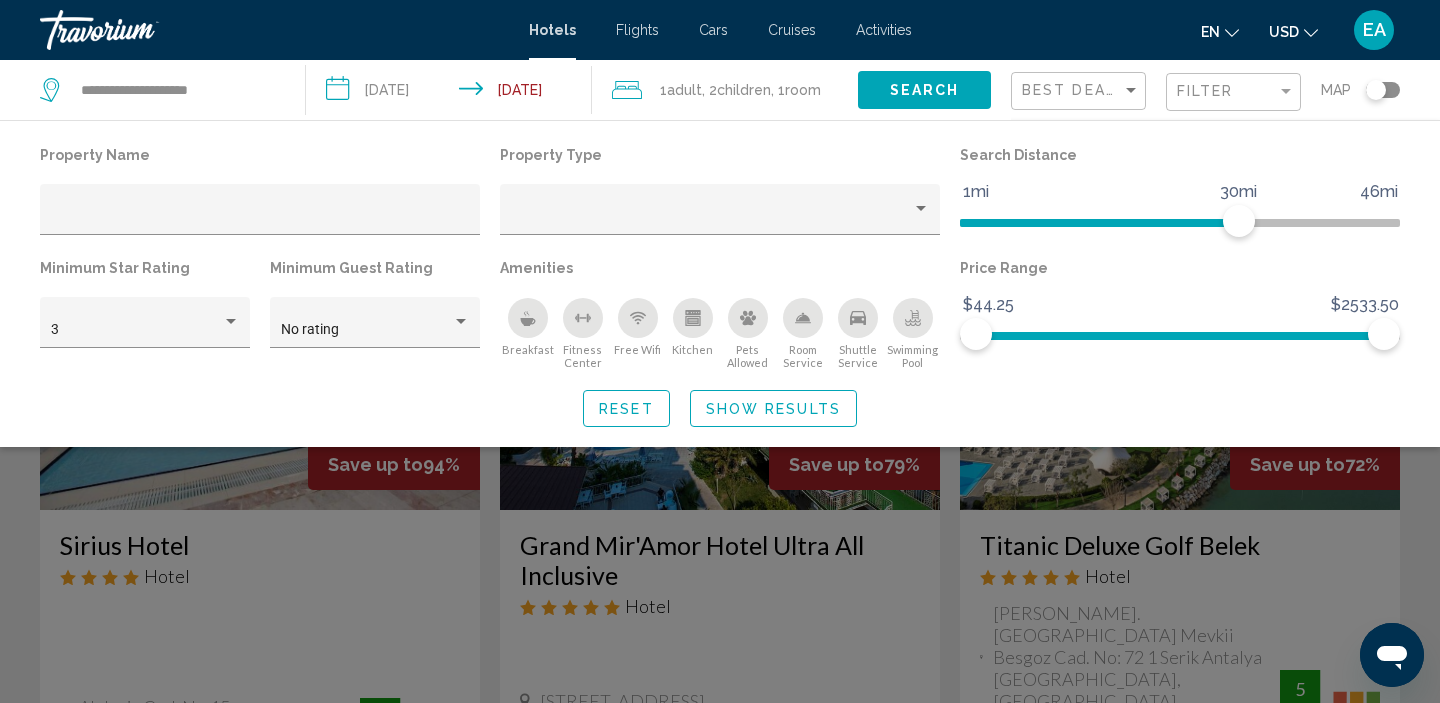 click 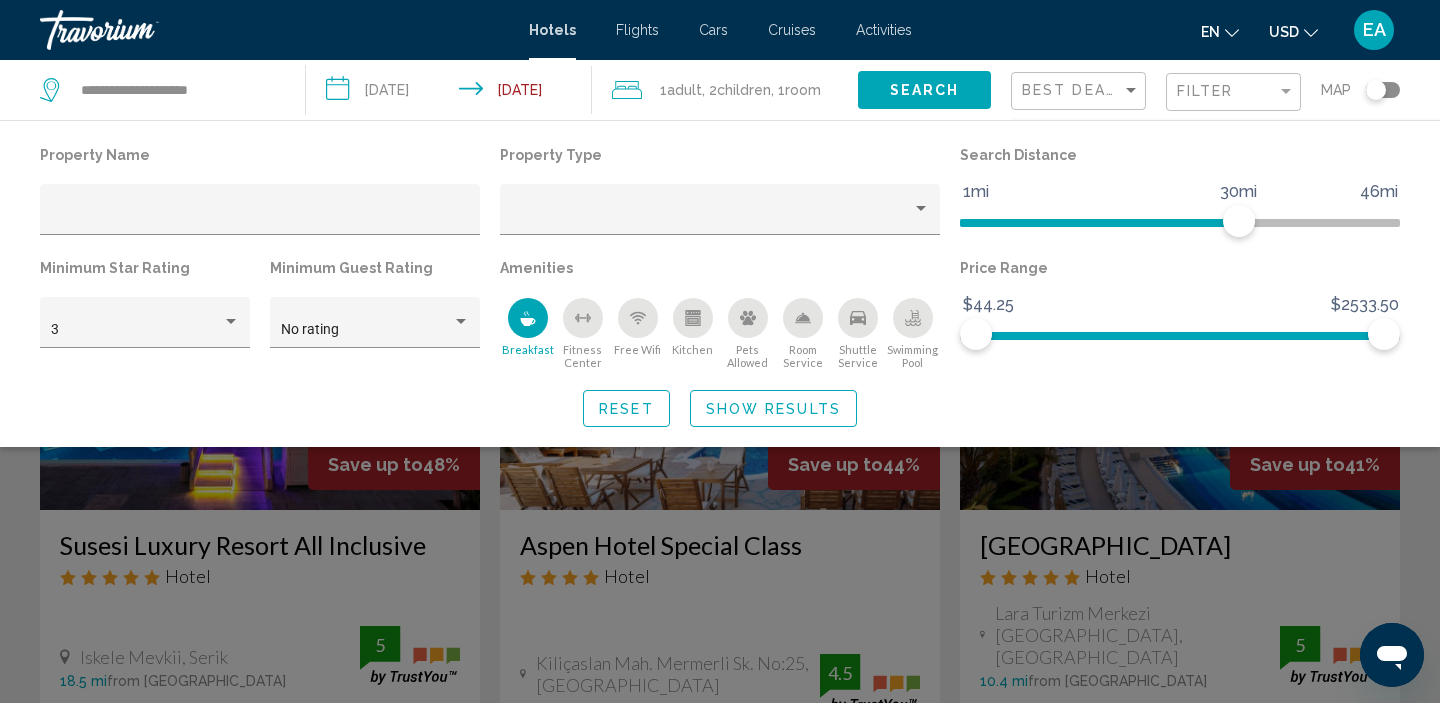 click 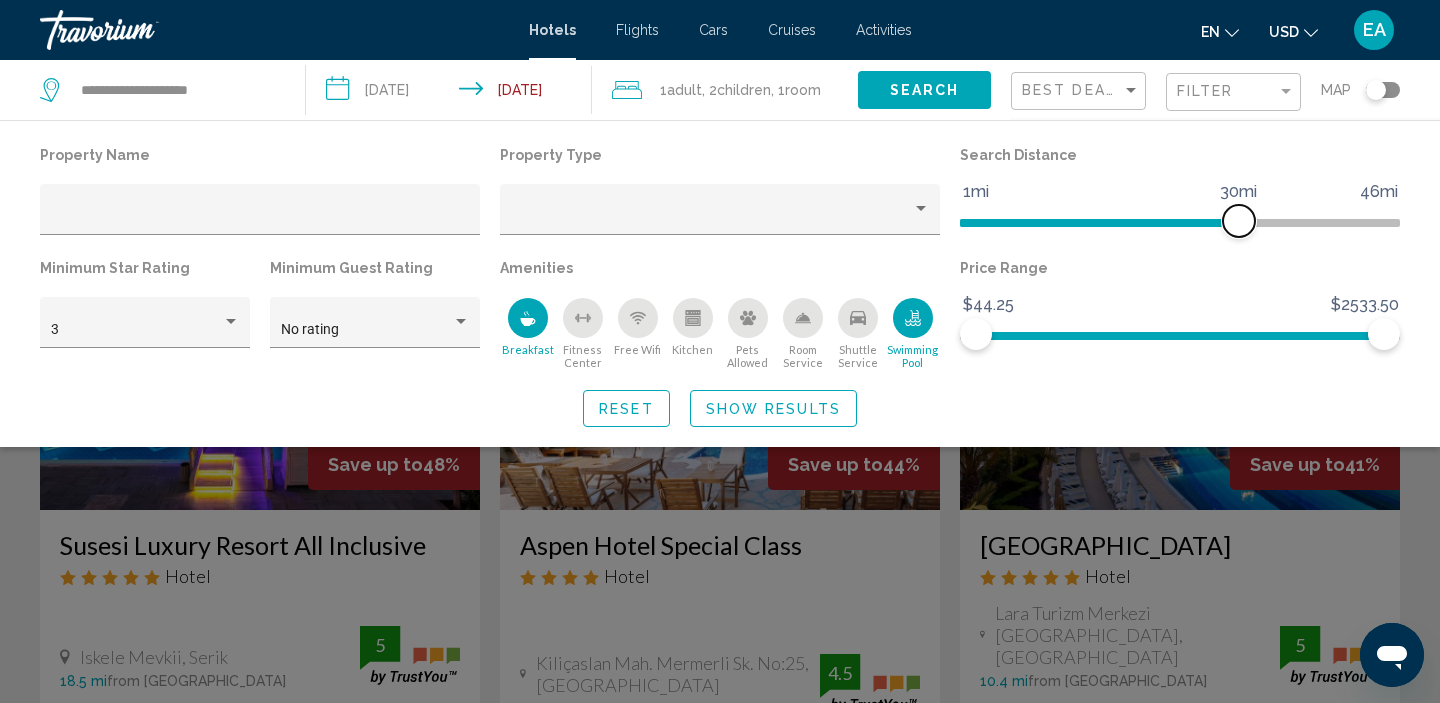 click 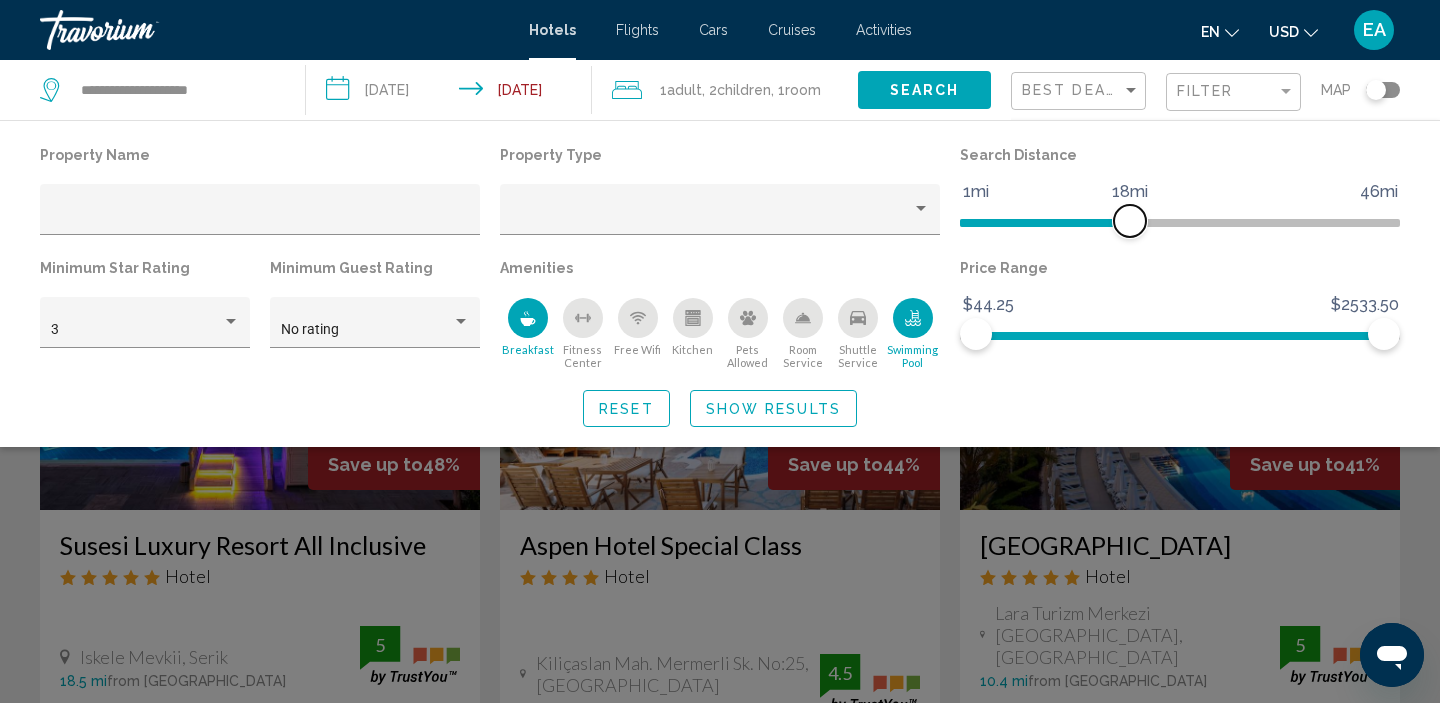 click 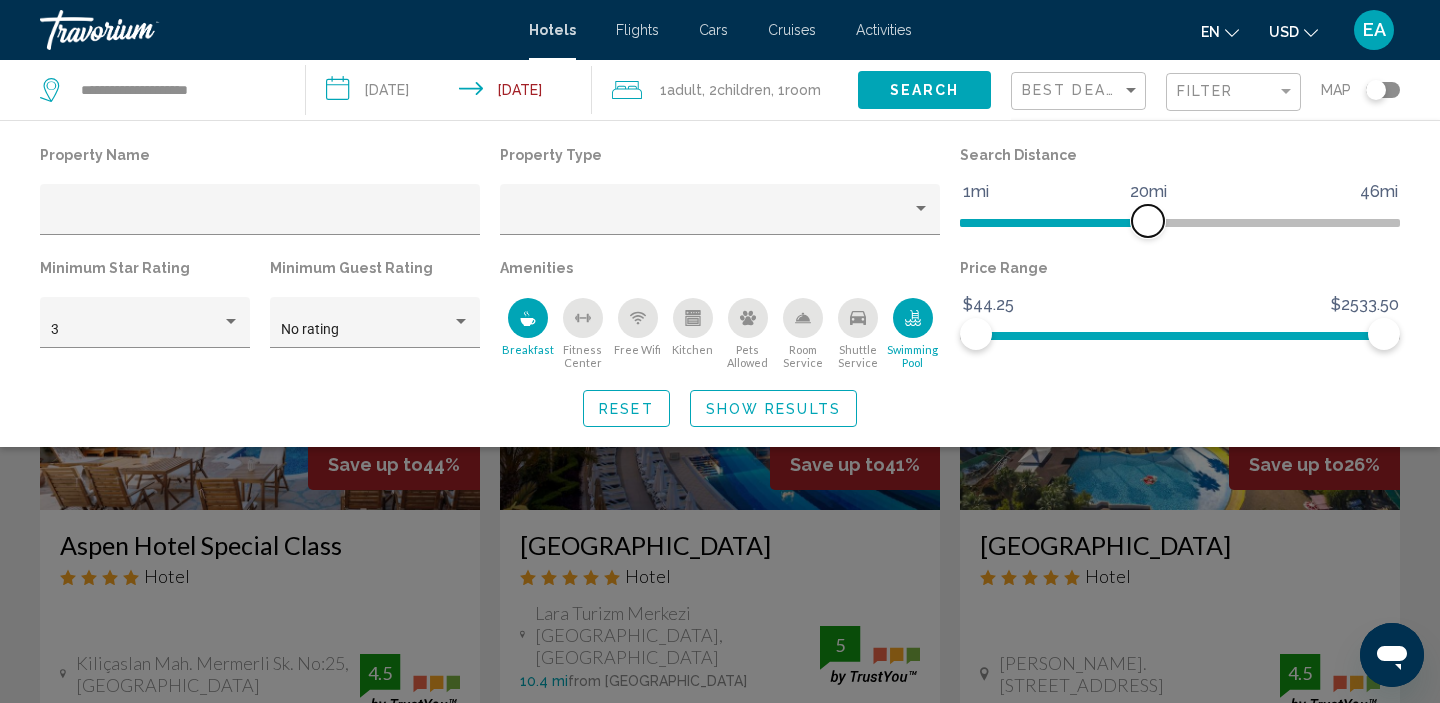 drag, startPoint x: 1133, startPoint y: 223, endPoint x: 1147, endPoint y: 223, distance: 14 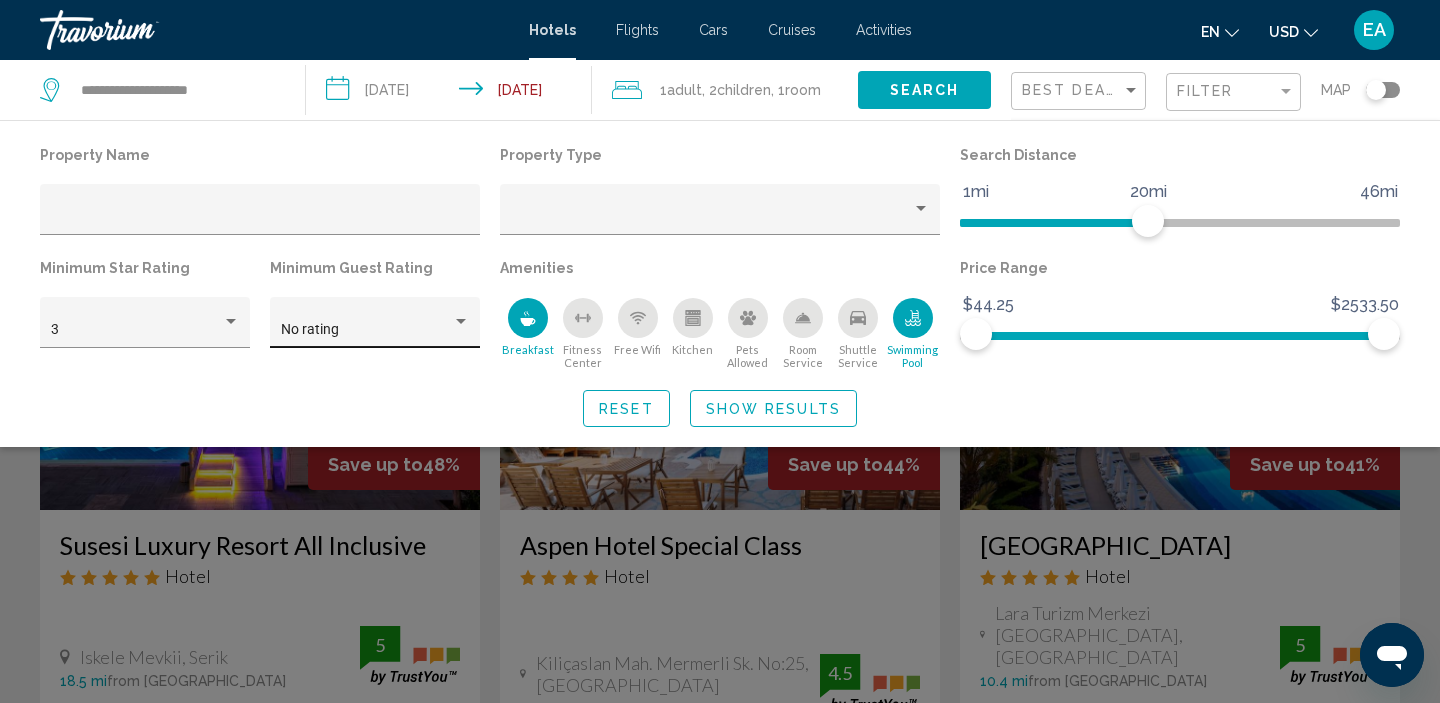 click on "No rating" at bounding box center (366, 330) 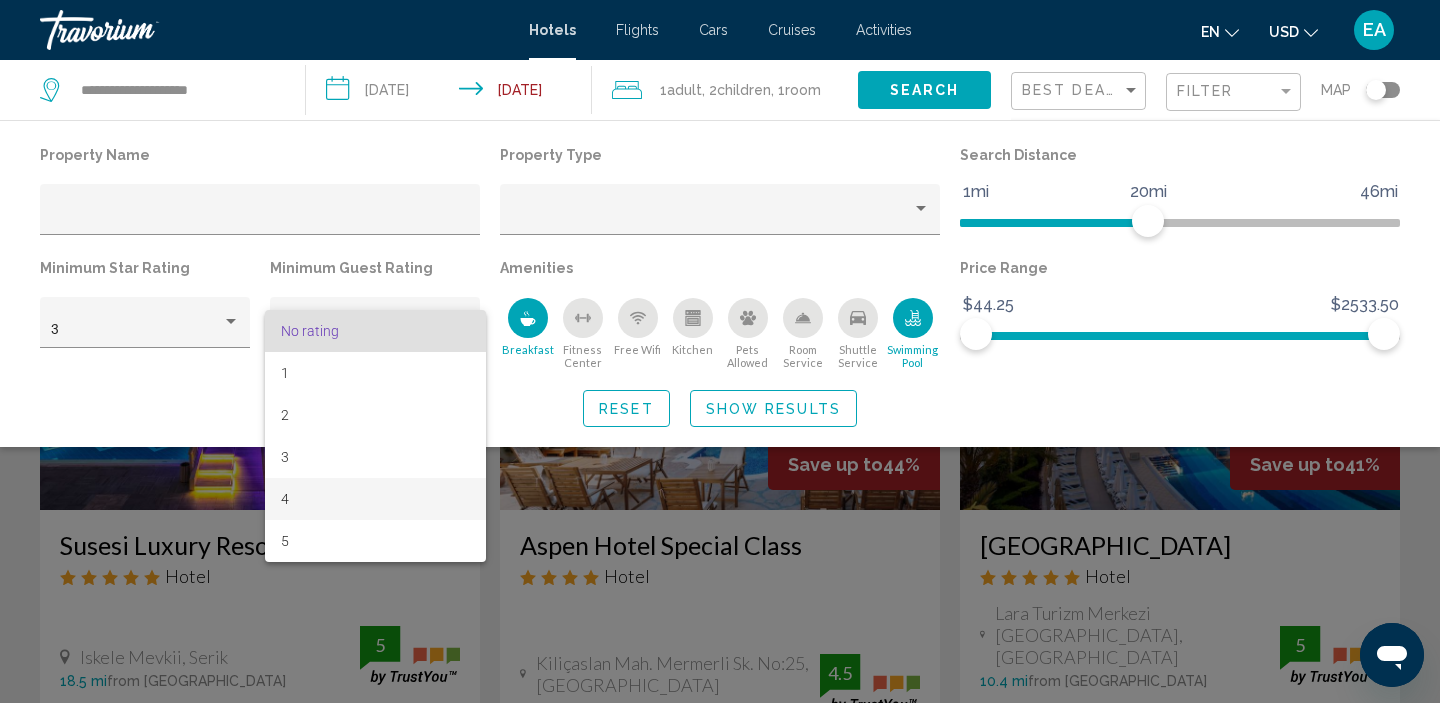 click on "4" at bounding box center [375, 499] 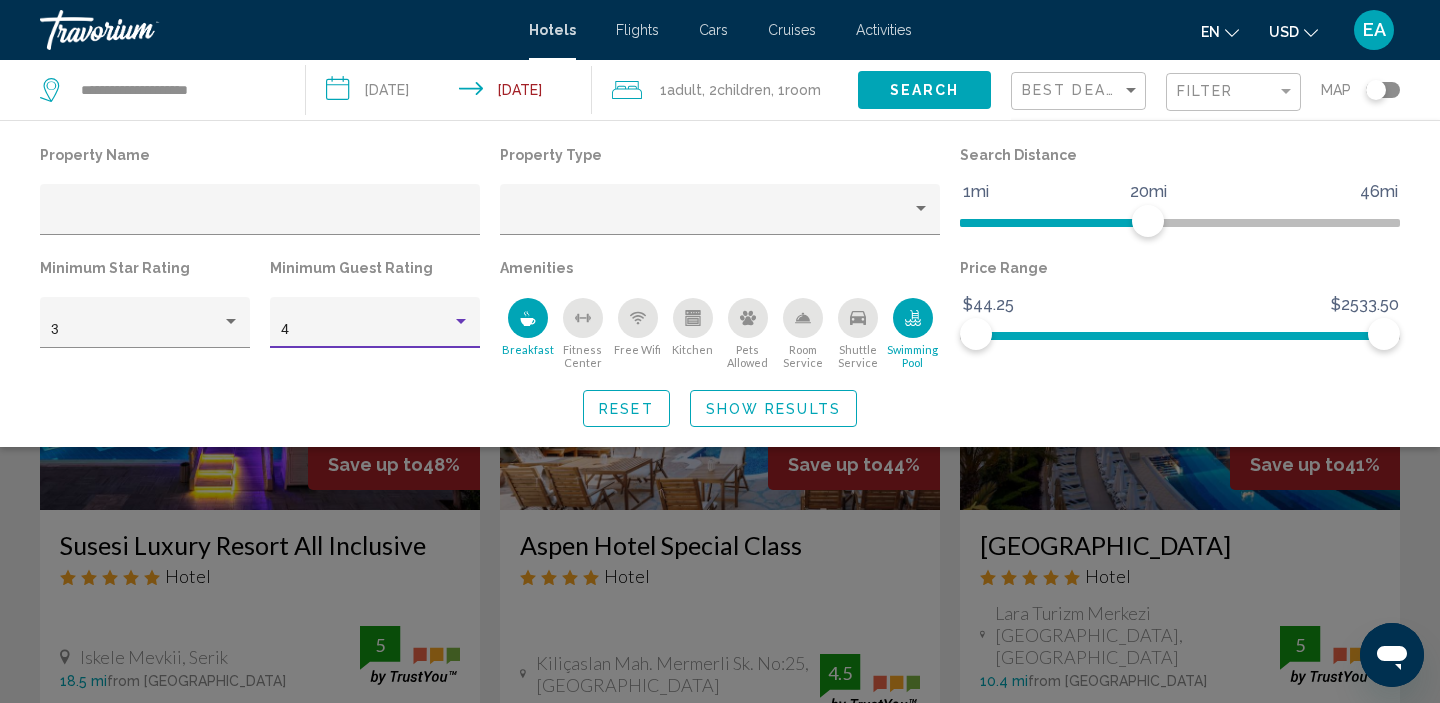 click on "Search" 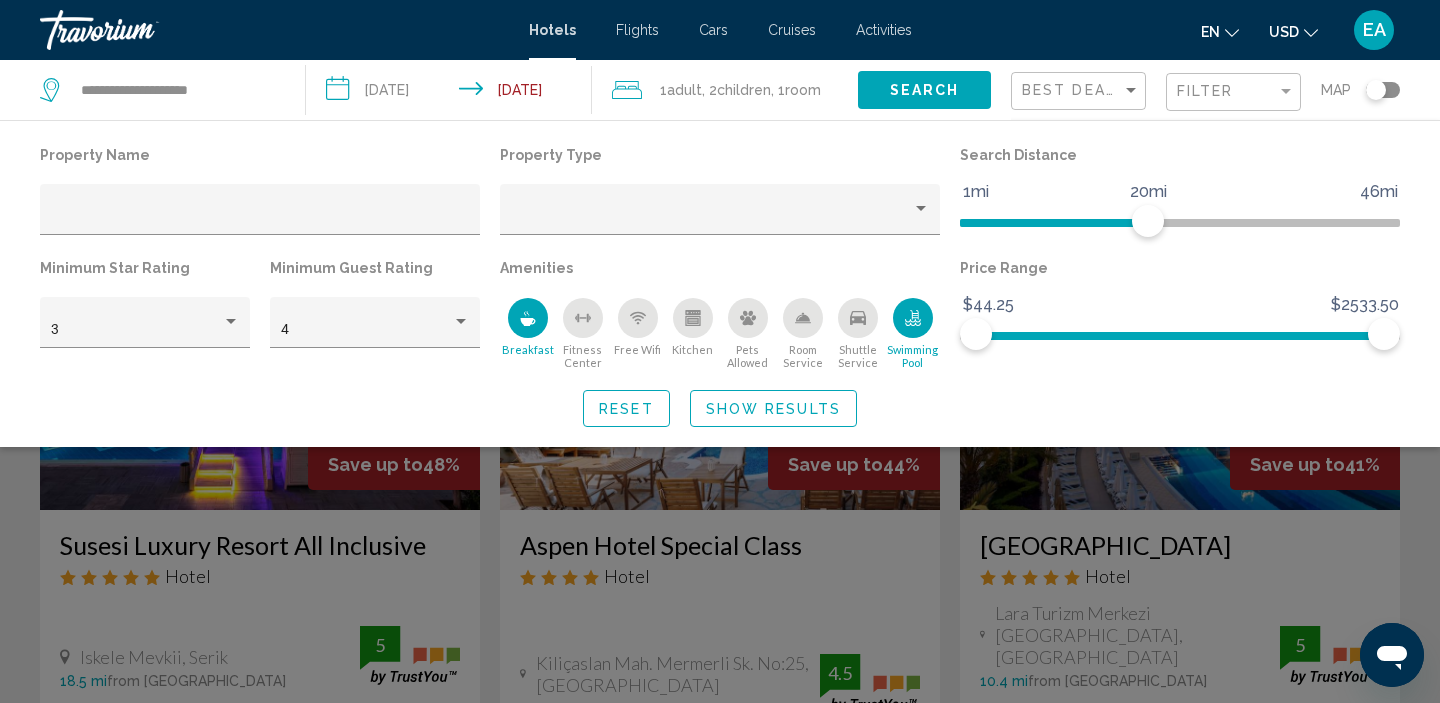 click on "Show Results" 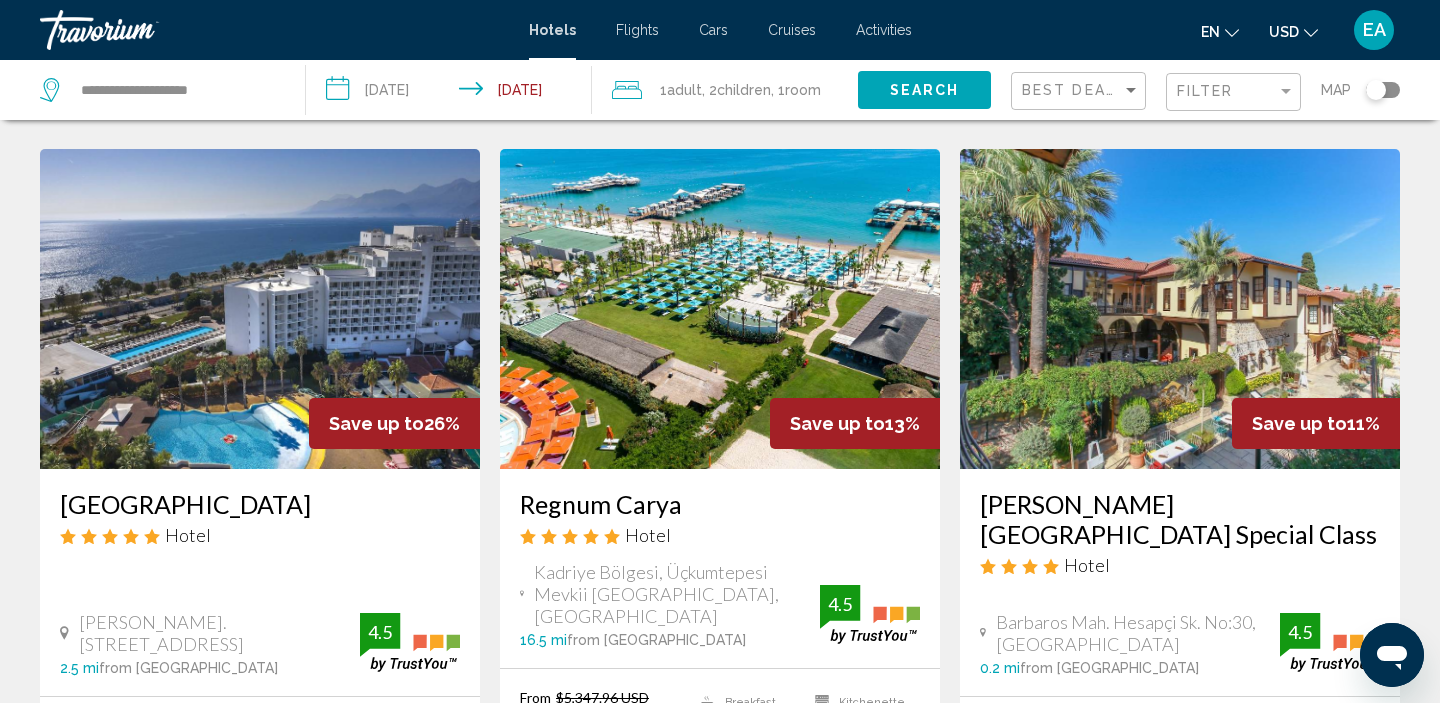 scroll, scrollTop: 827, scrollLeft: 0, axis: vertical 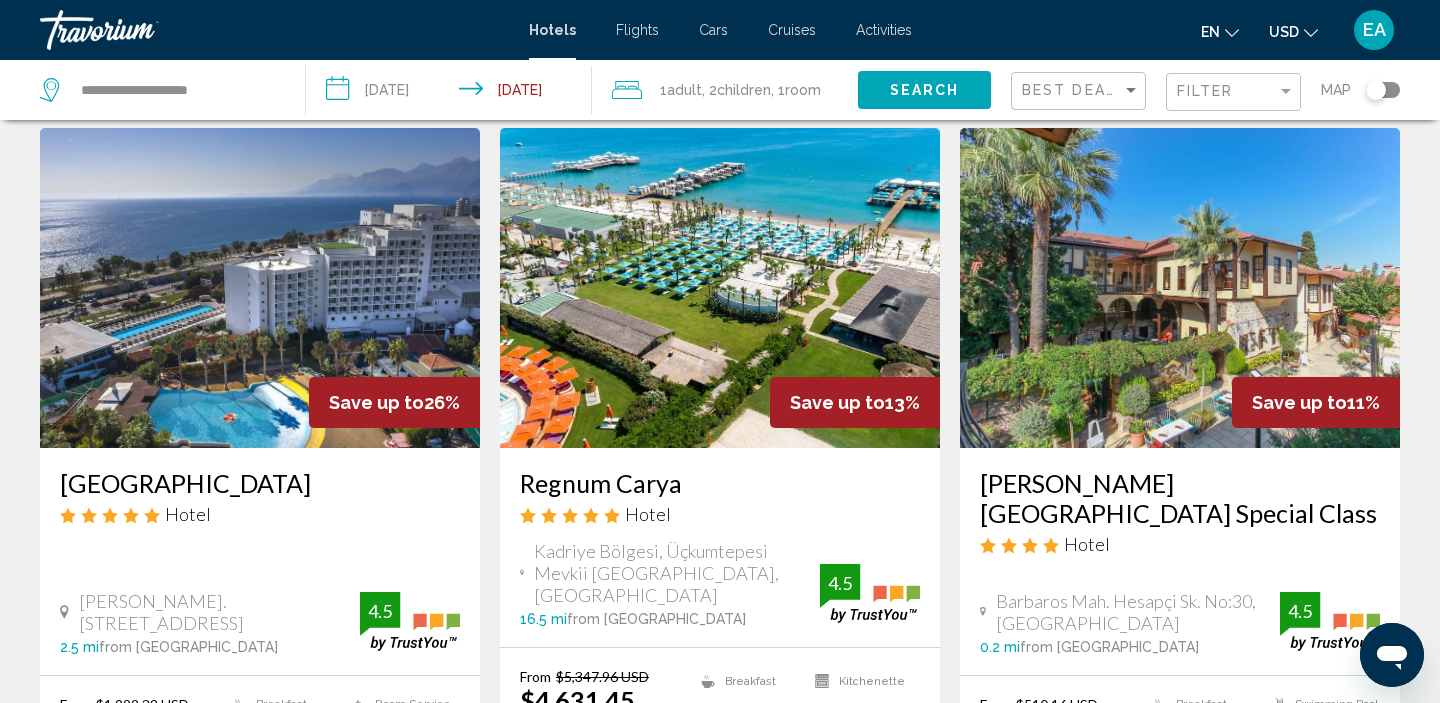click at bounding box center (260, 288) 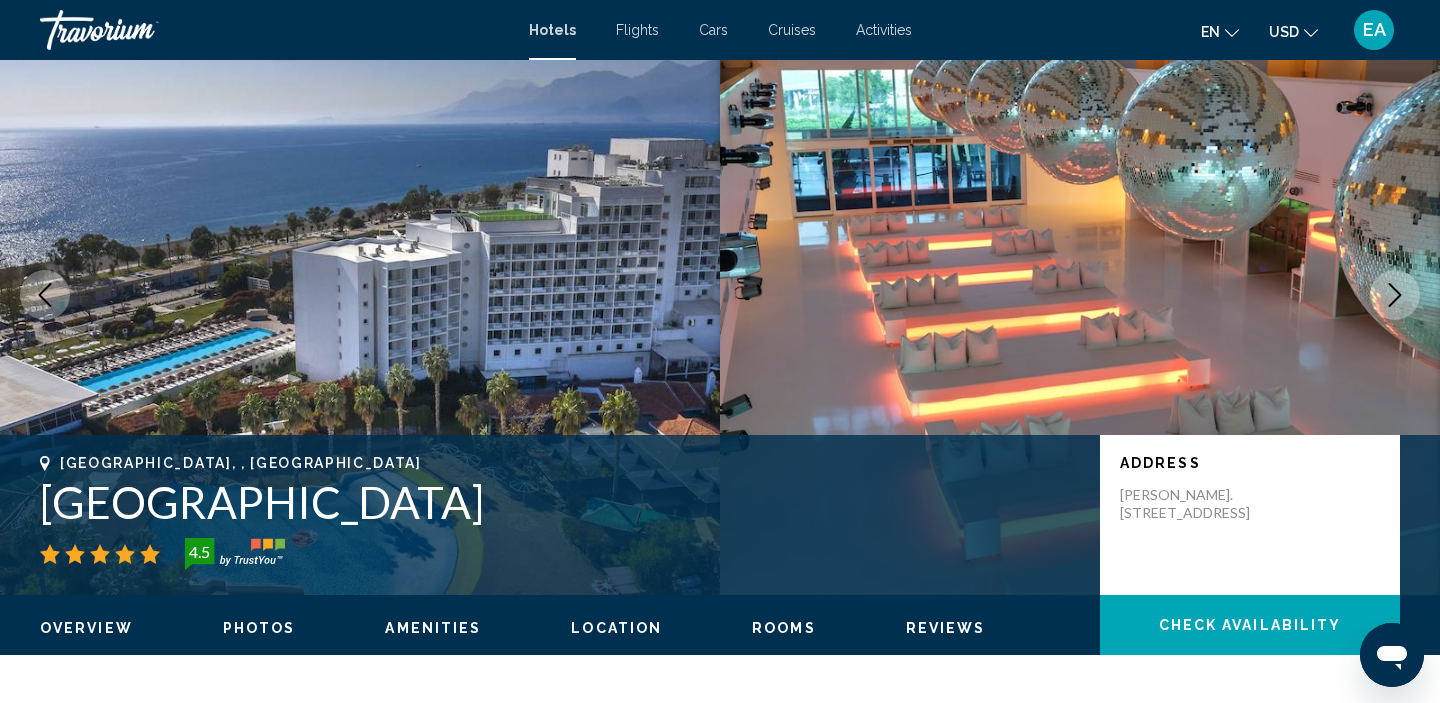 scroll, scrollTop: 66, scrollLeft: 0, axis: vertical 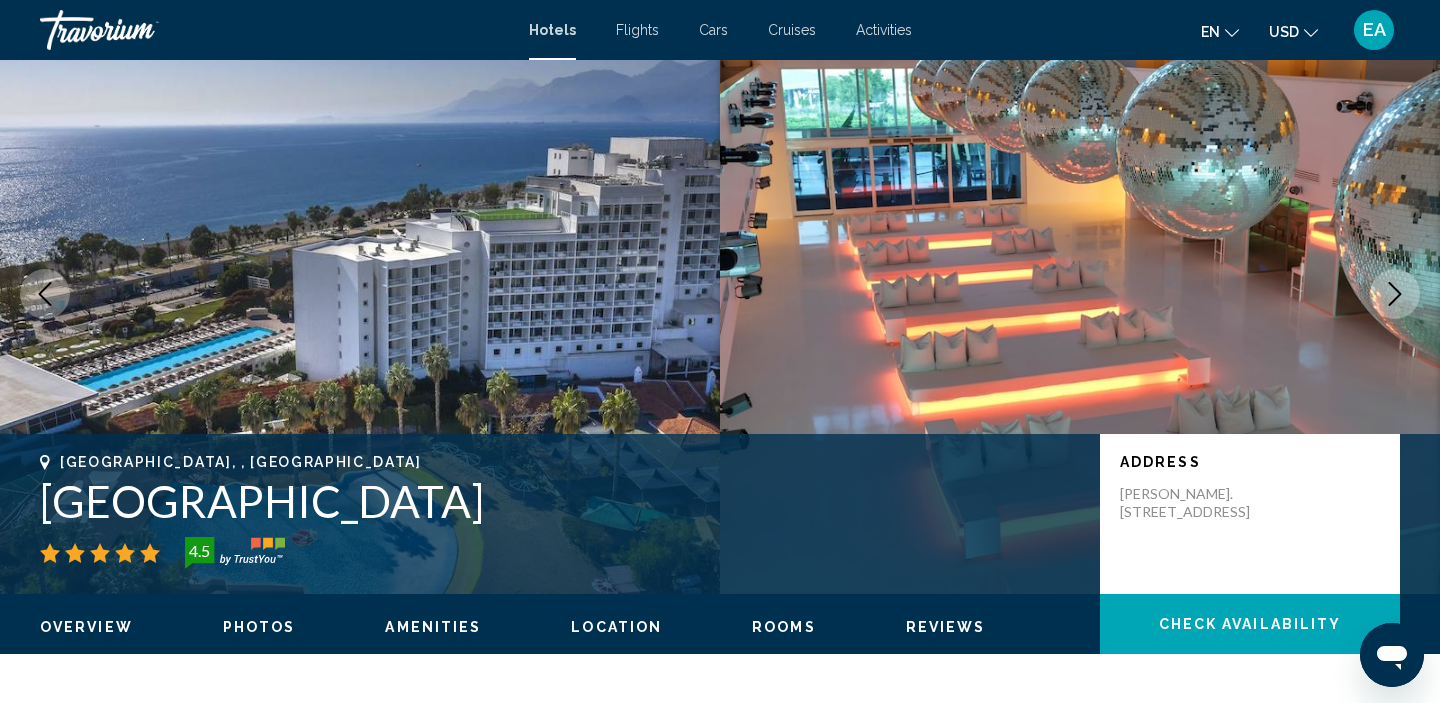 click 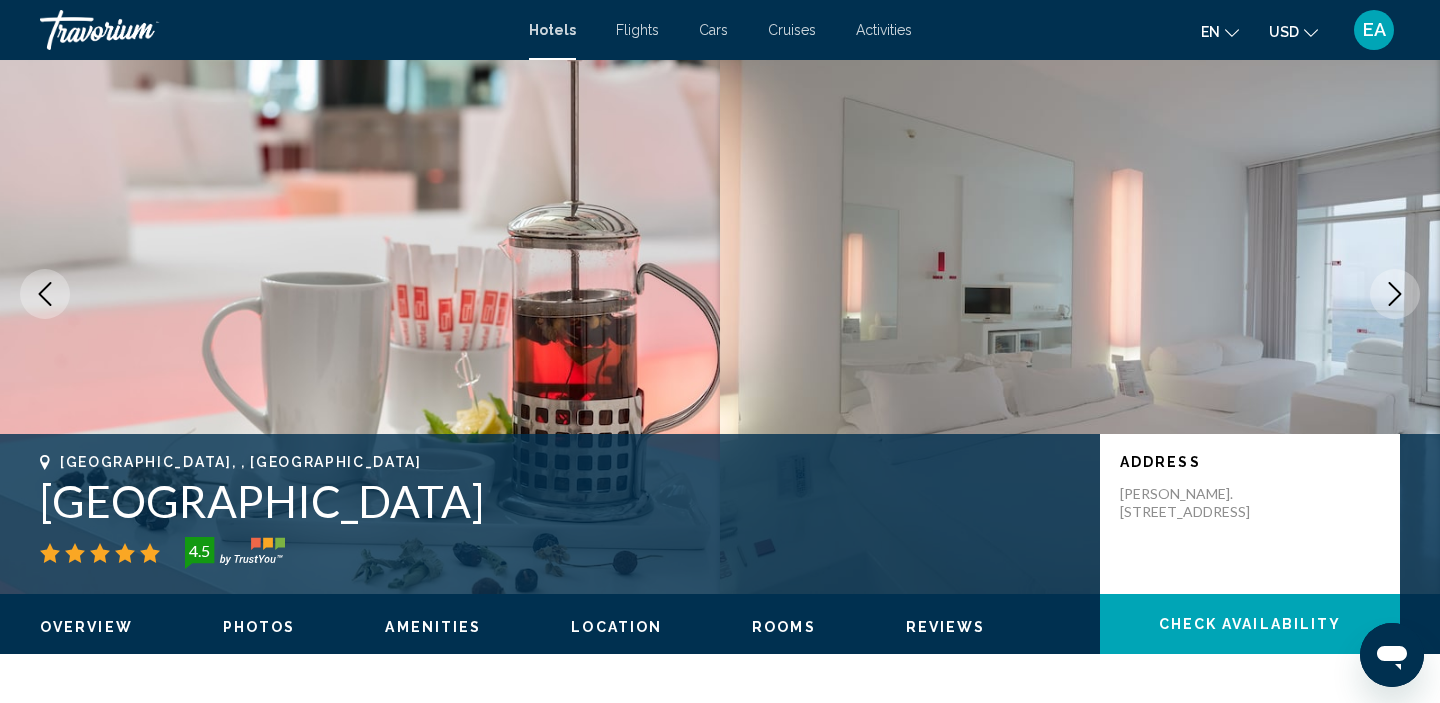 click 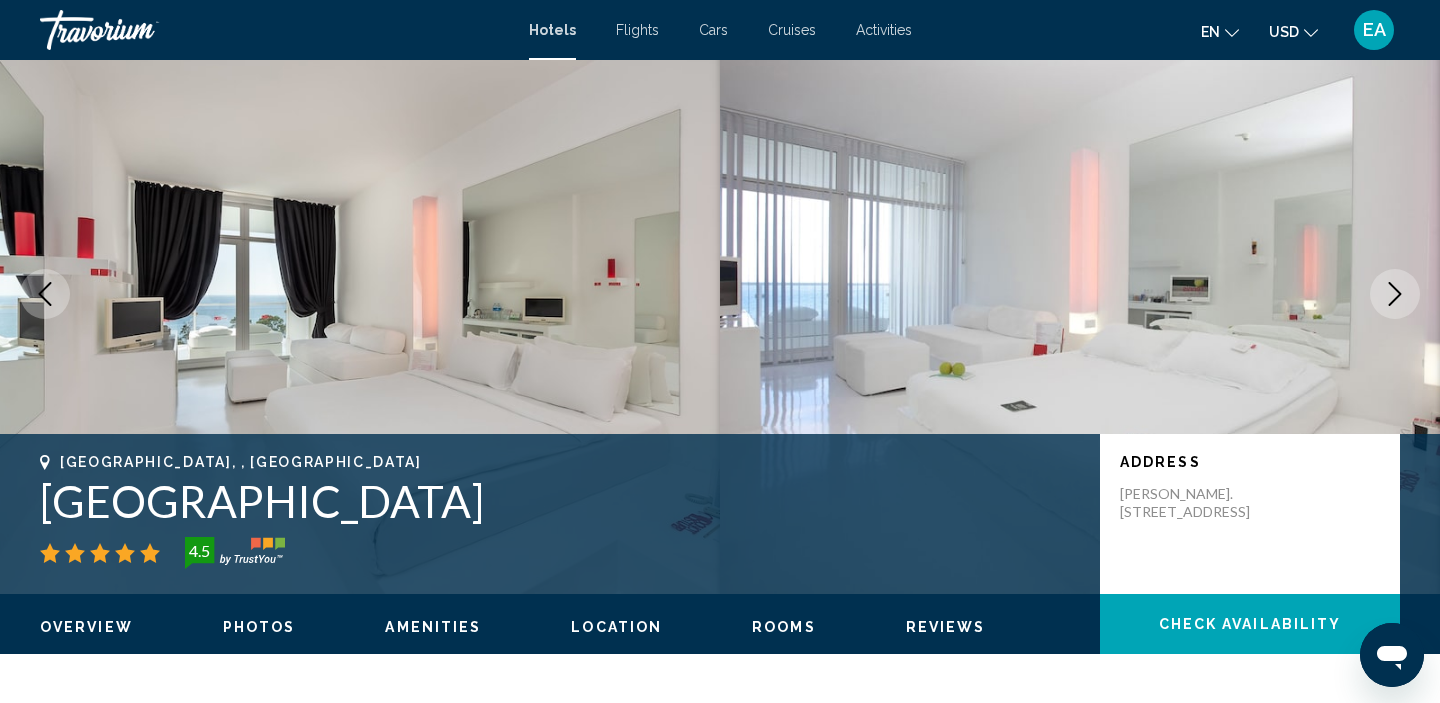 click 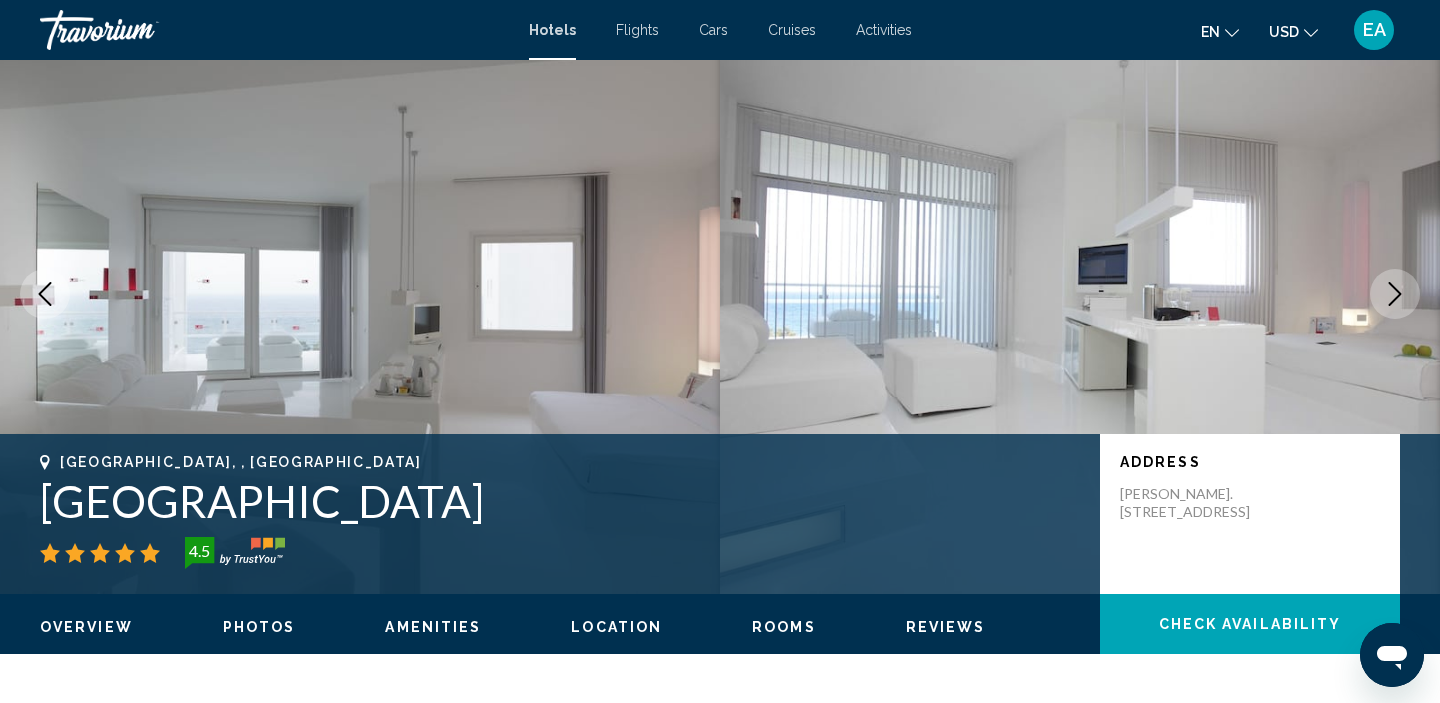 click 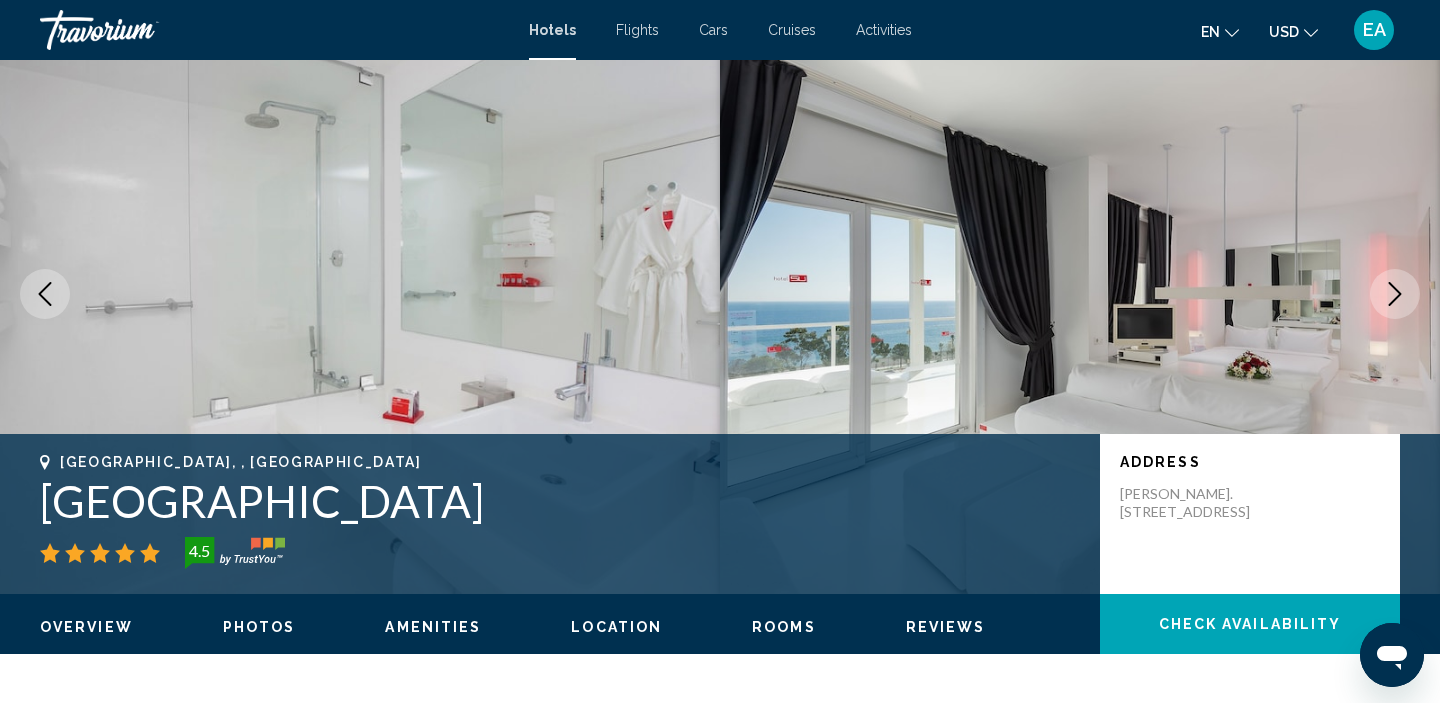 click 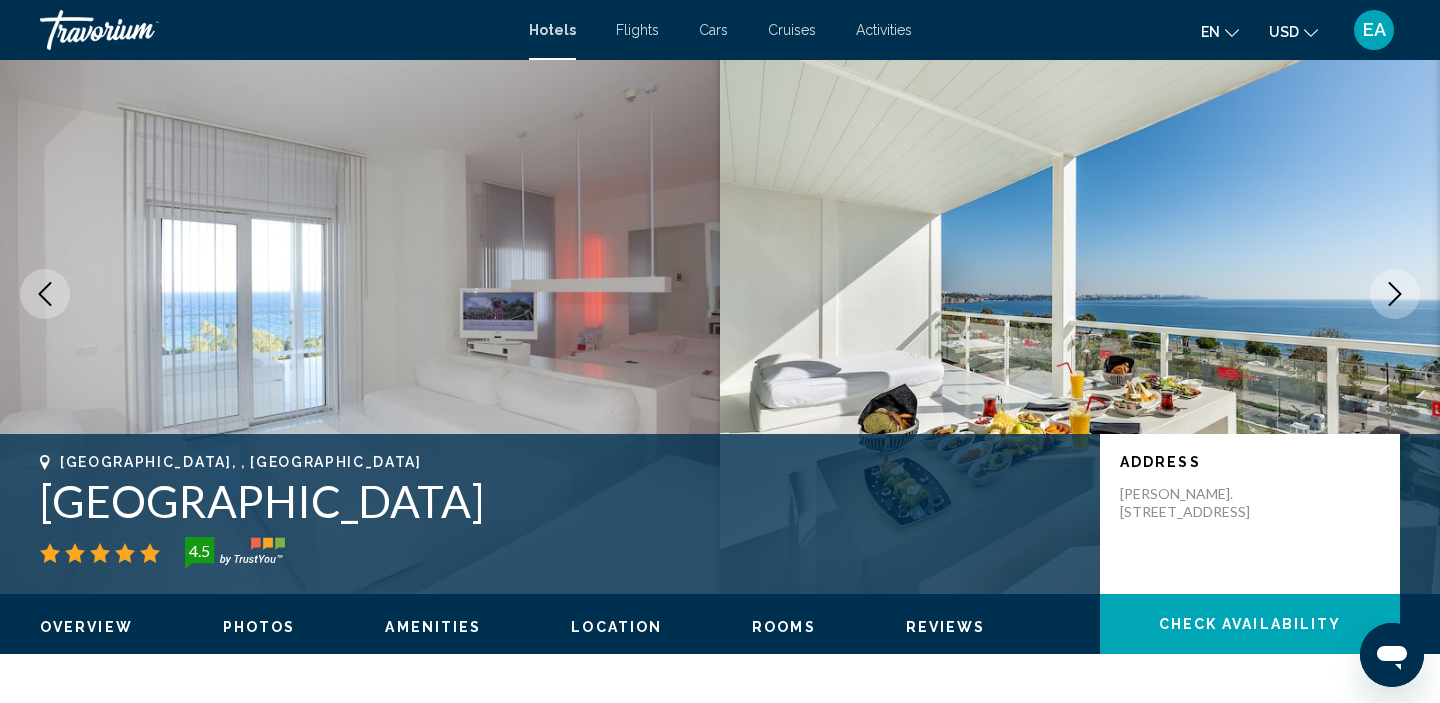 click 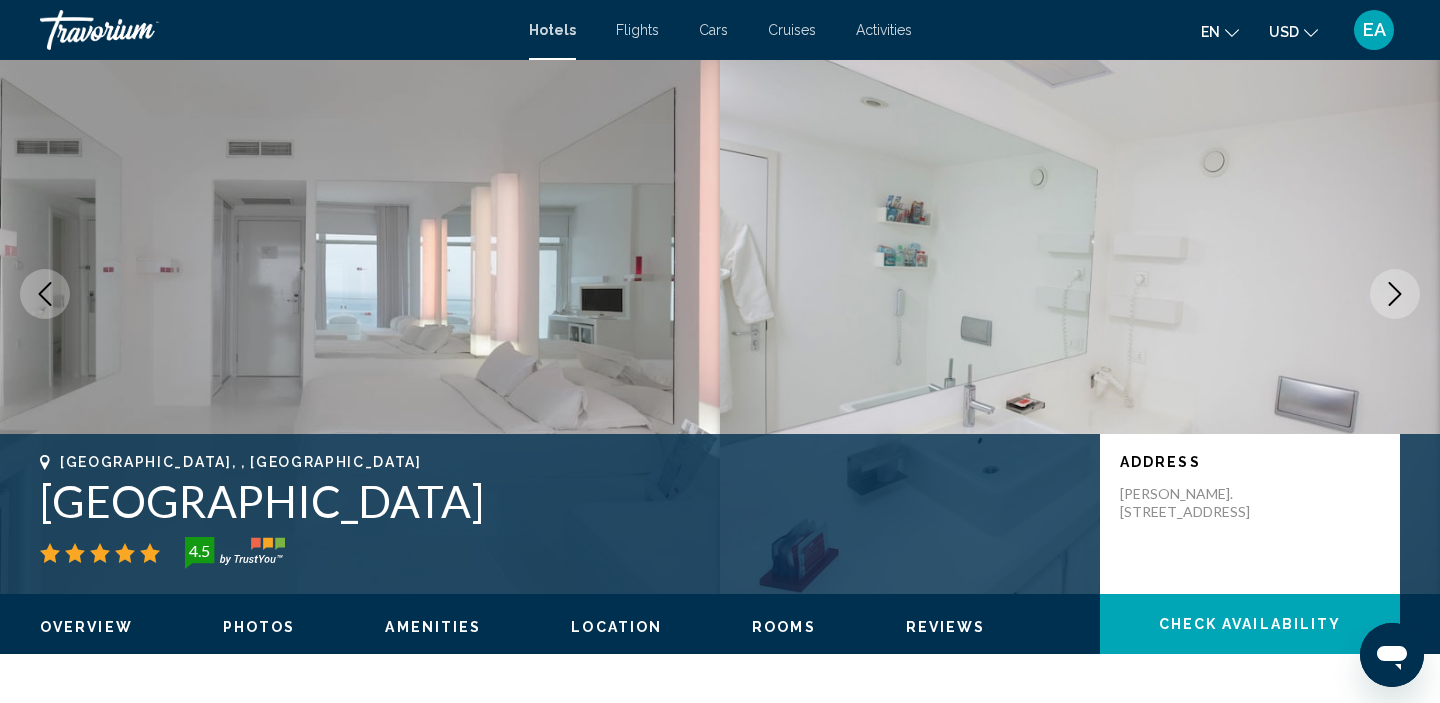 click 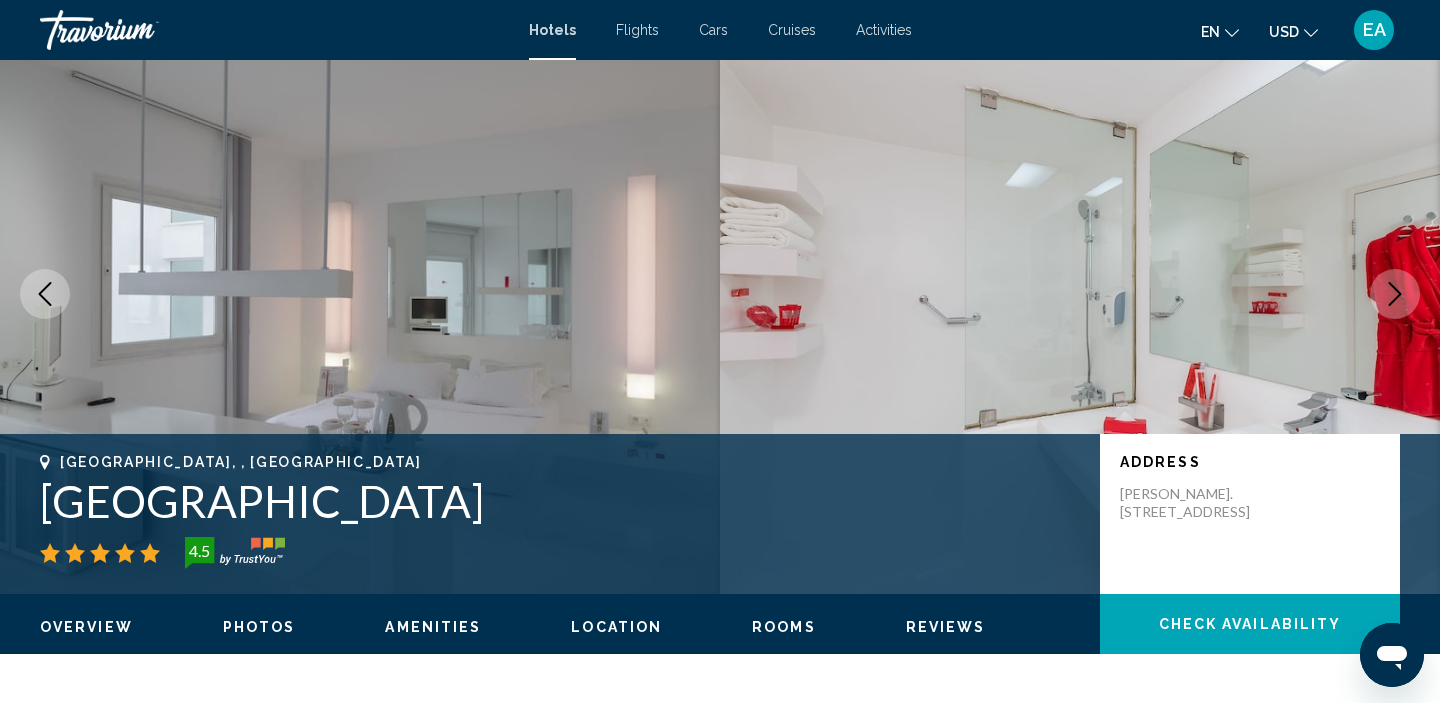 click 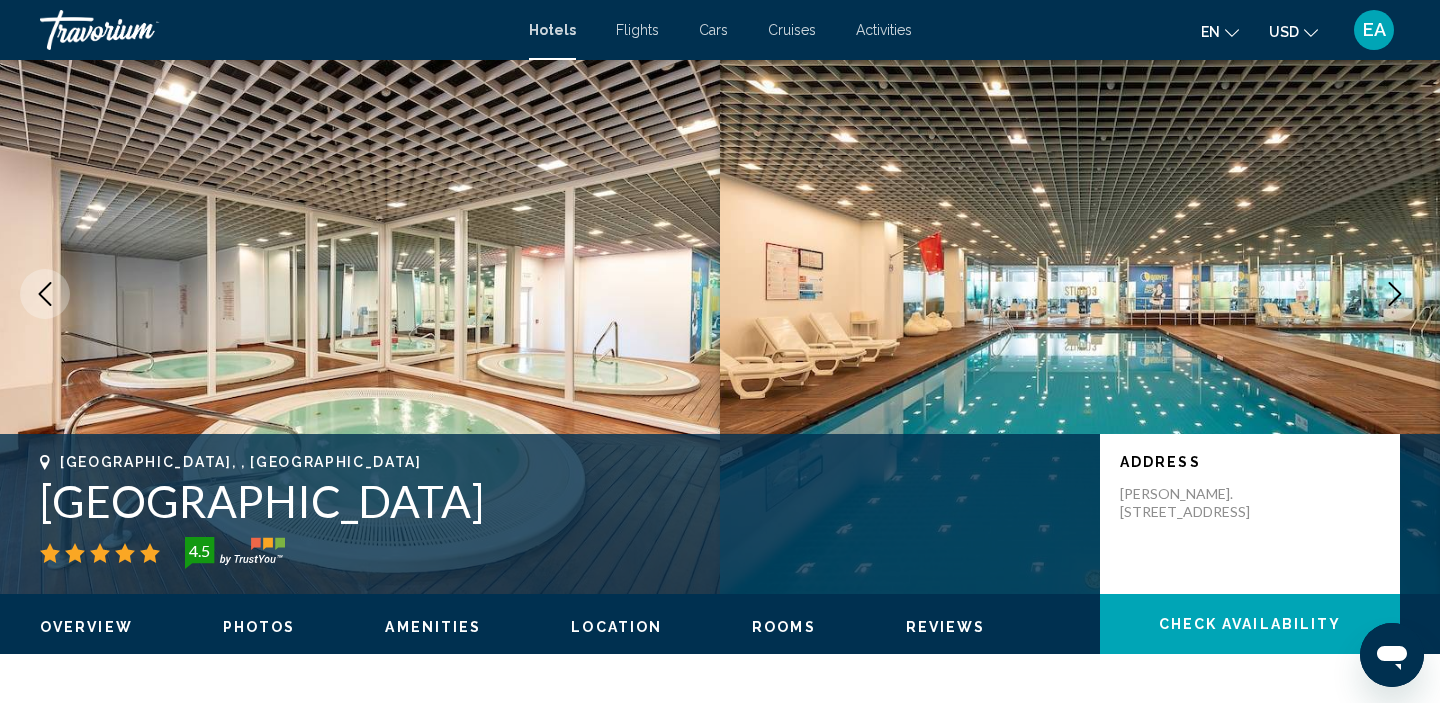 click 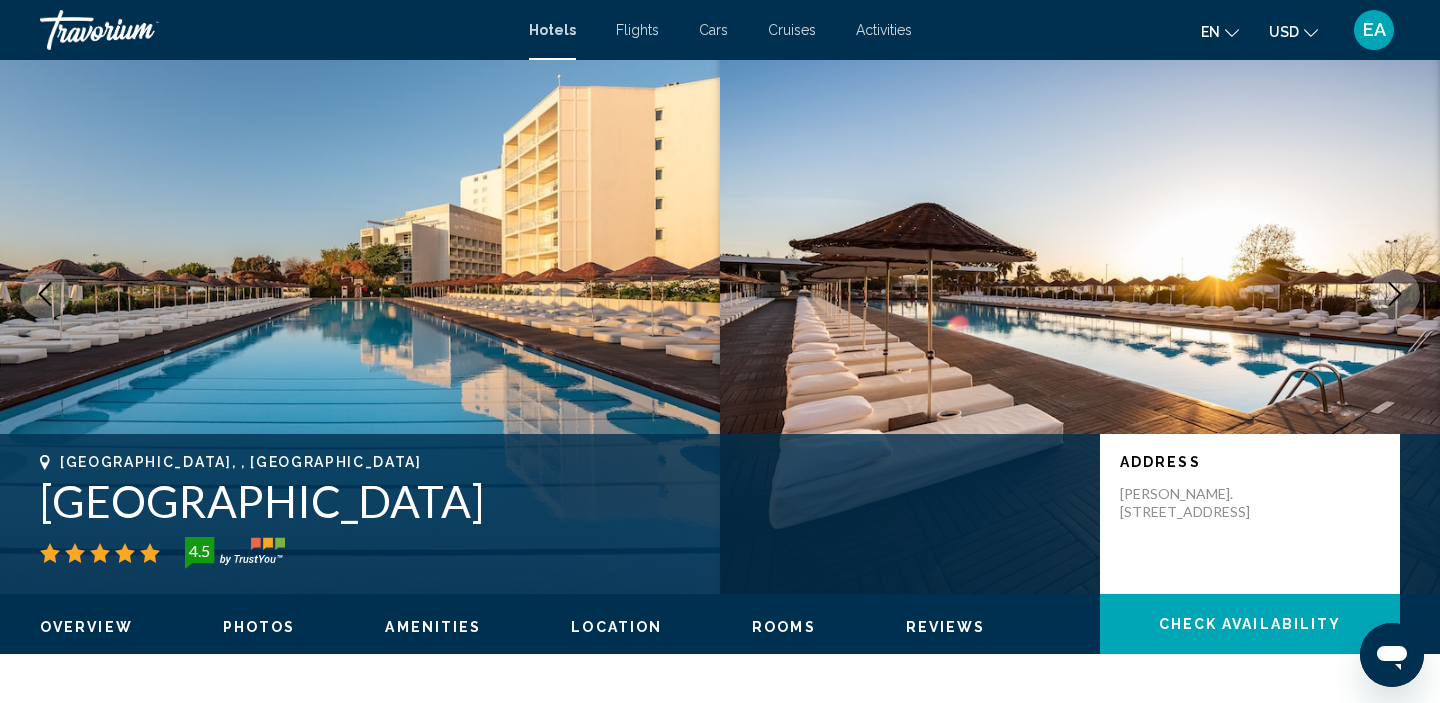 click 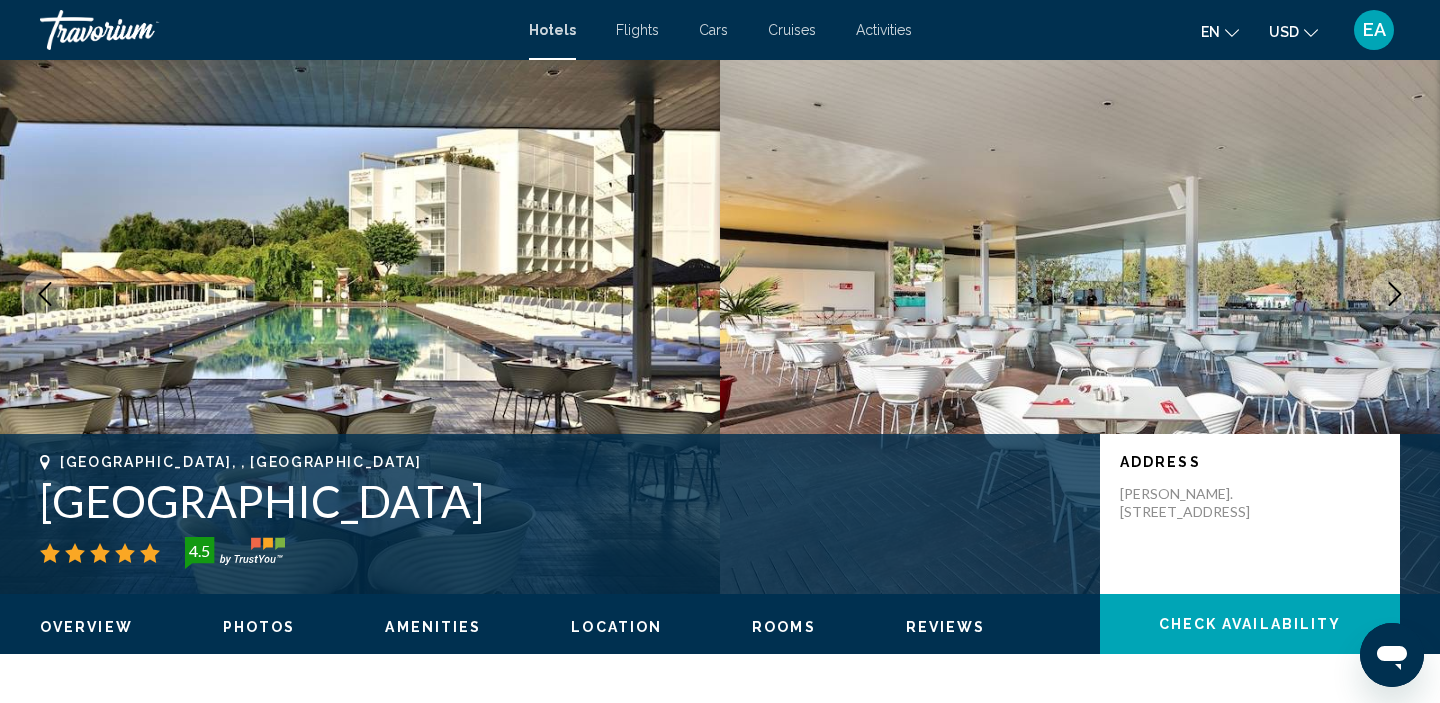 click 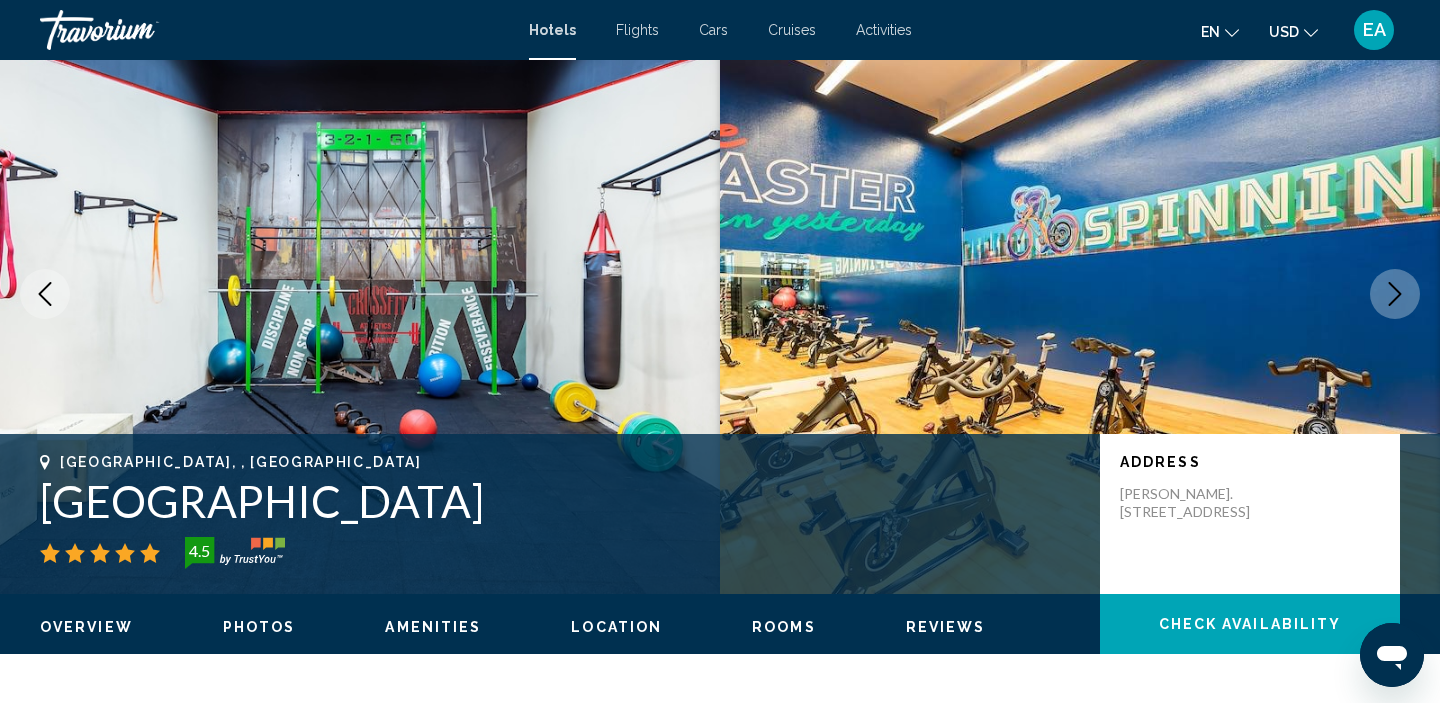 click 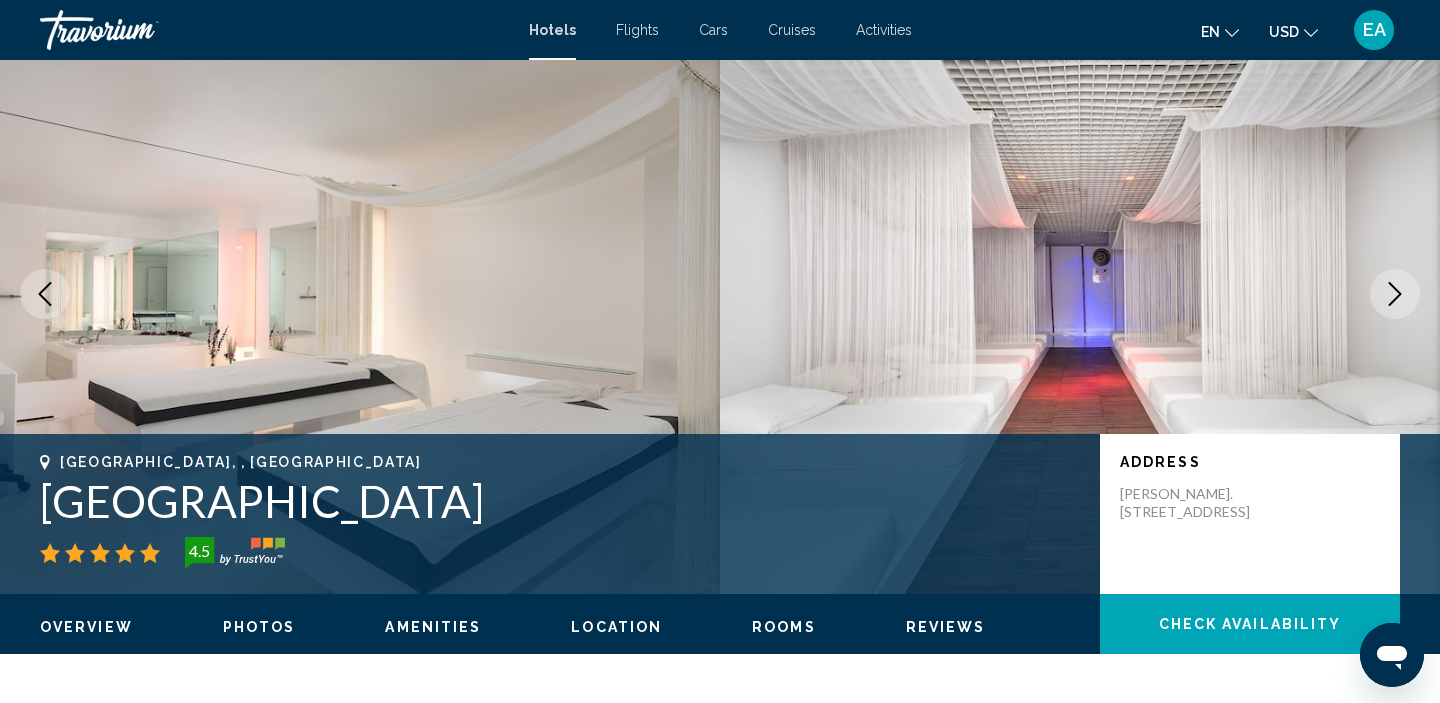click 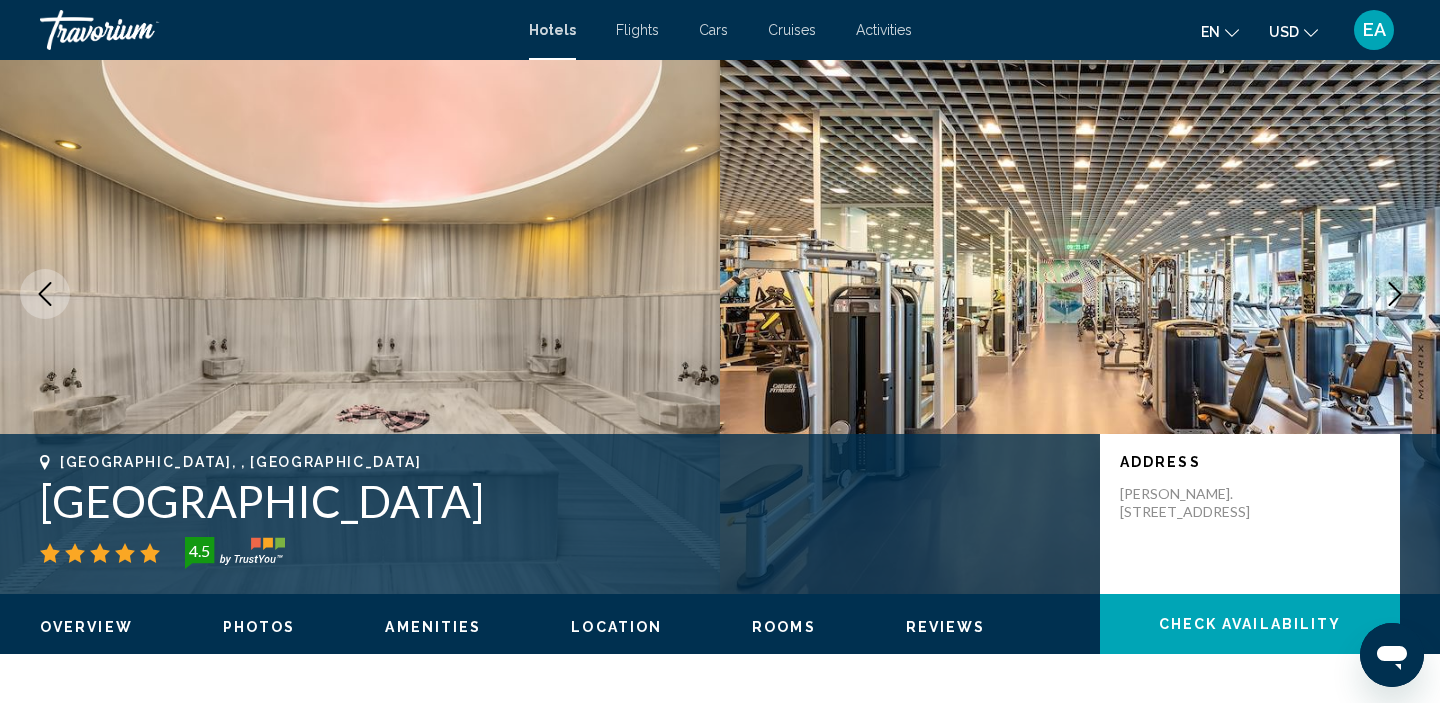 click 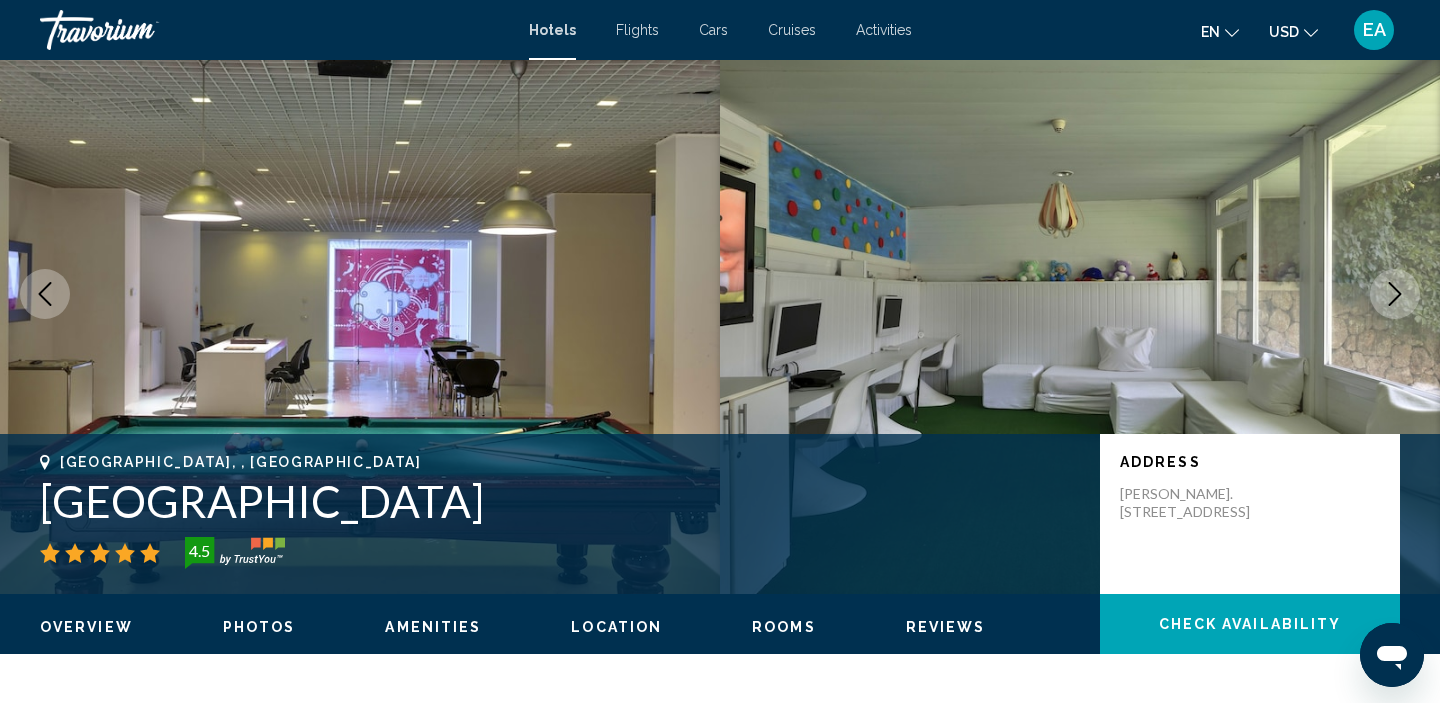 click 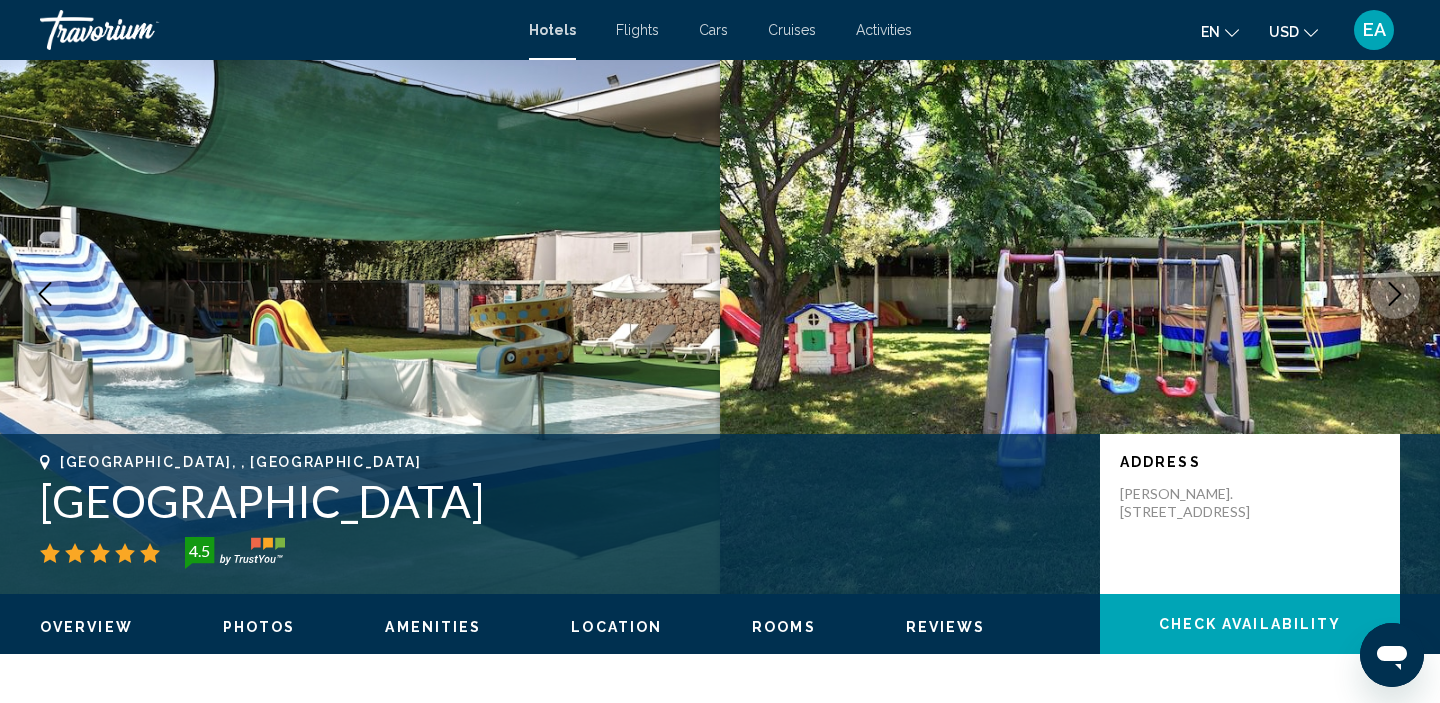 click 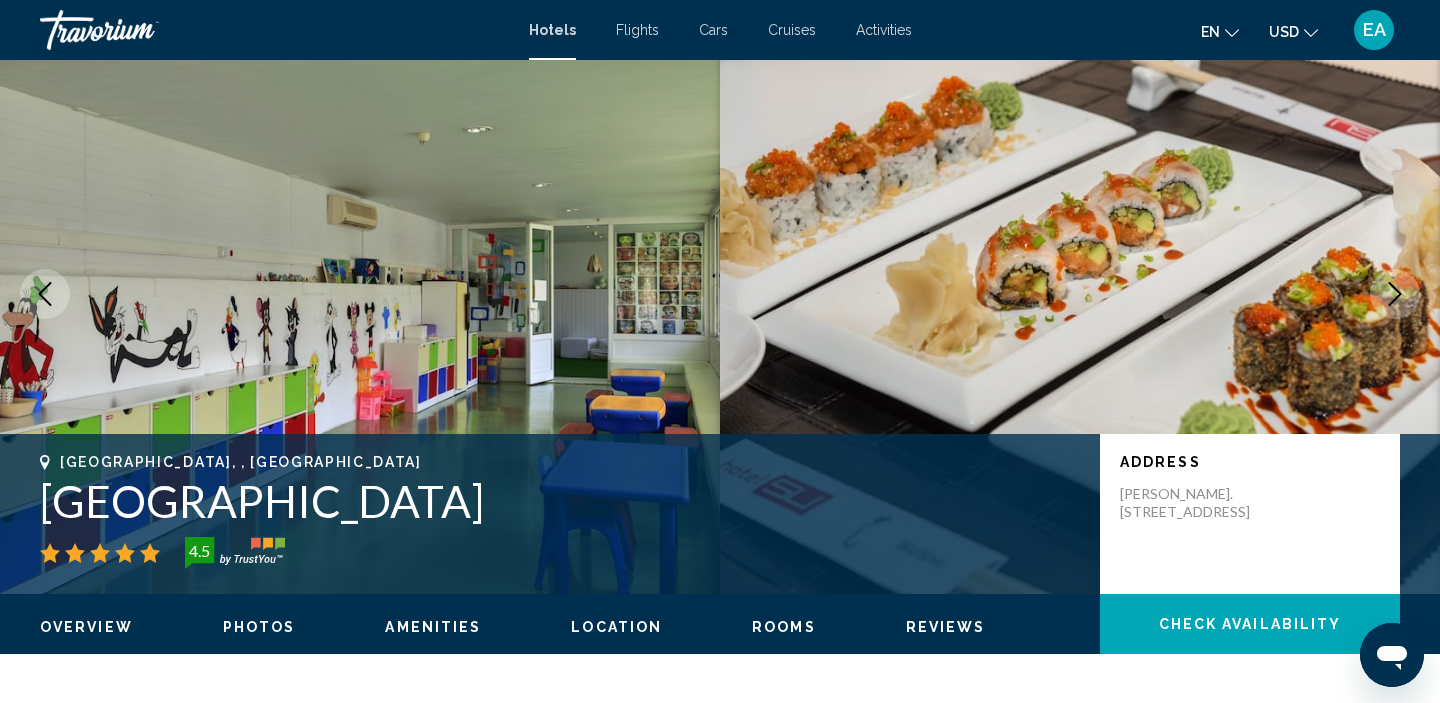click 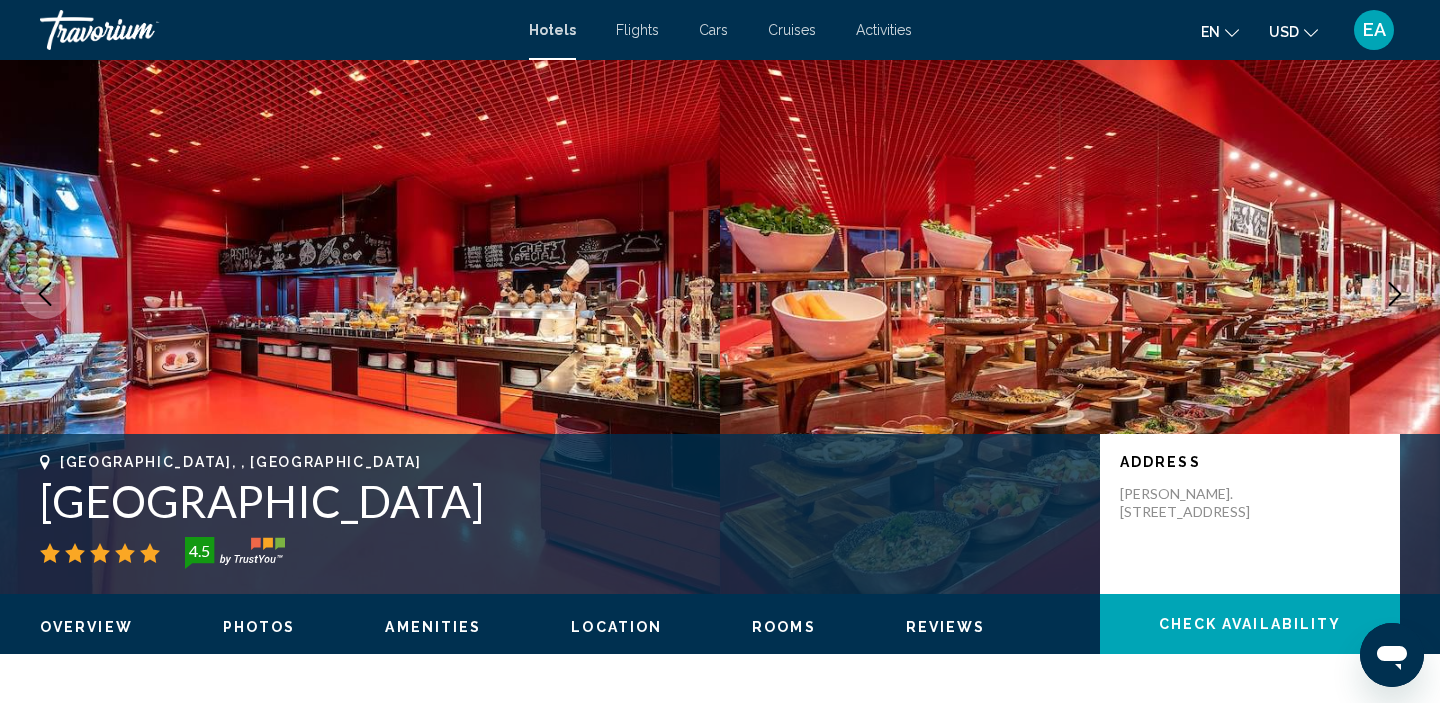click 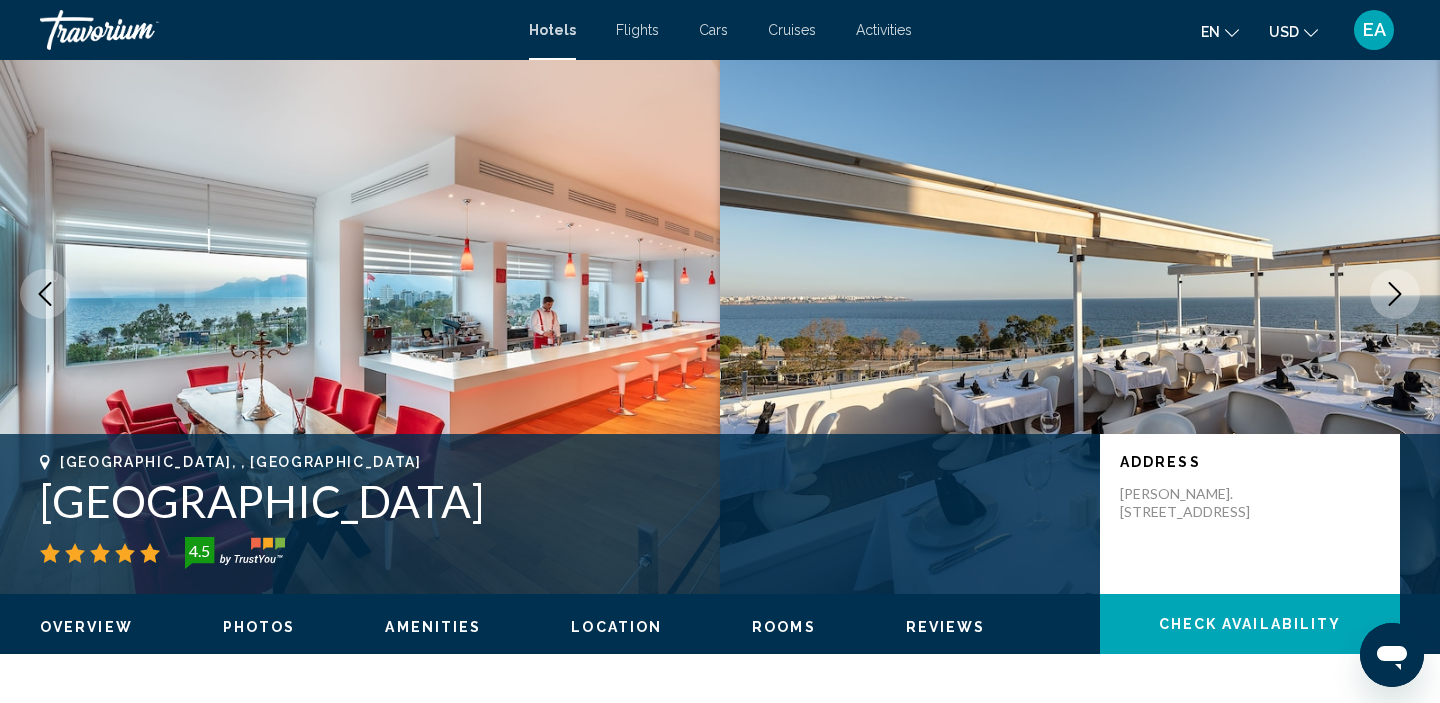 click 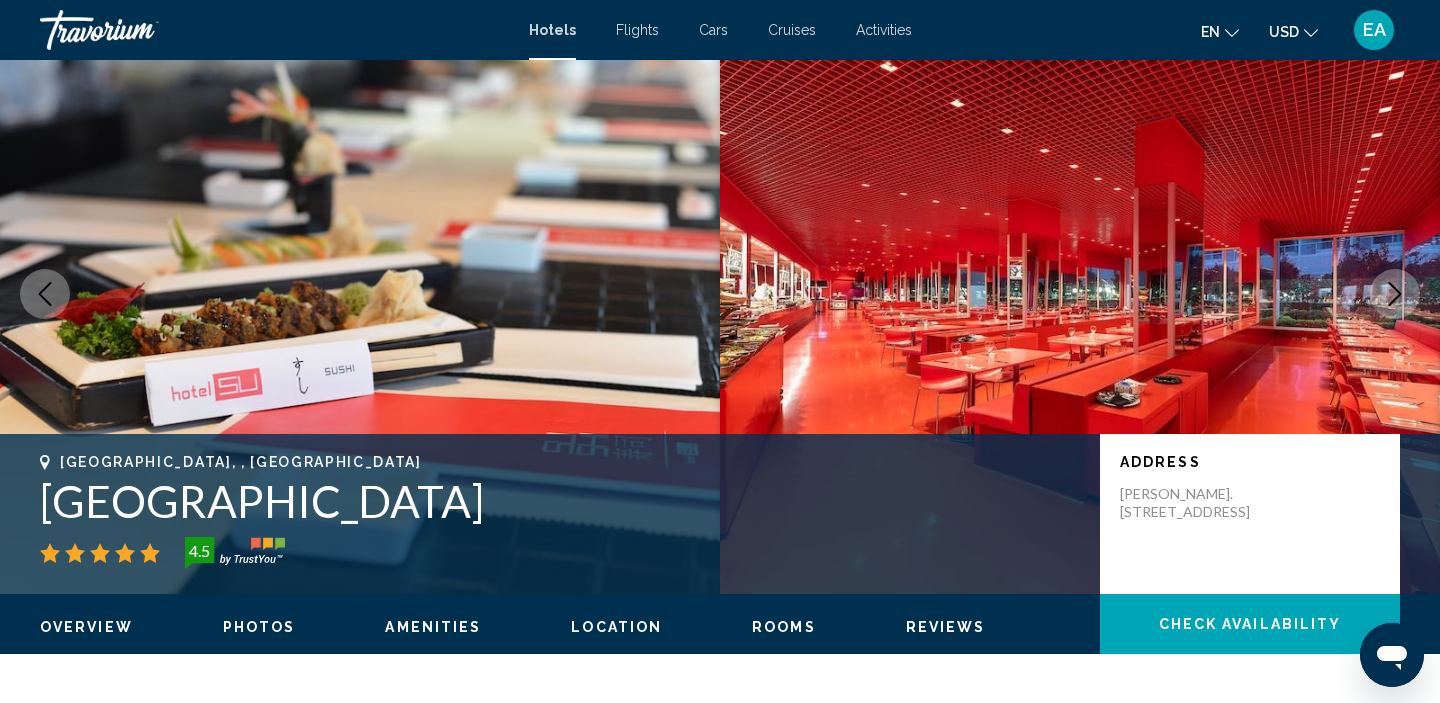 click 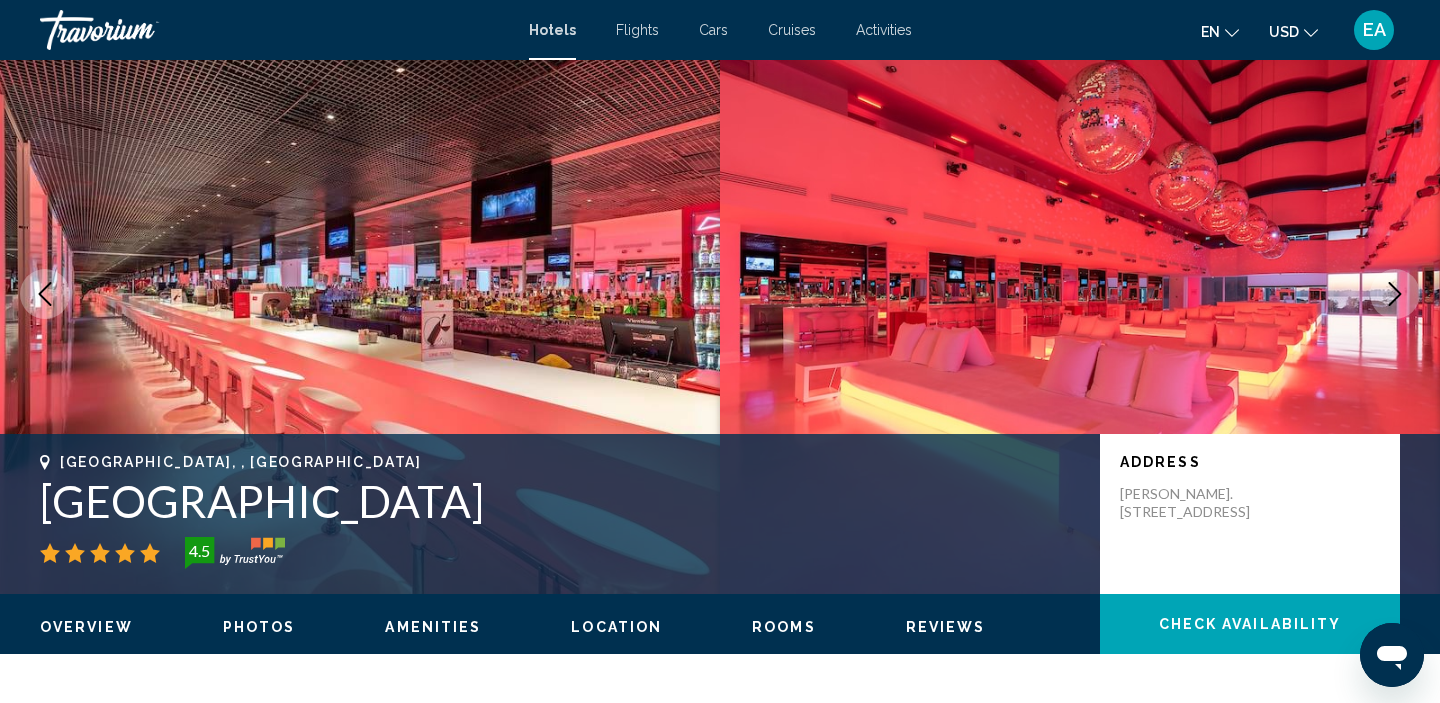 click 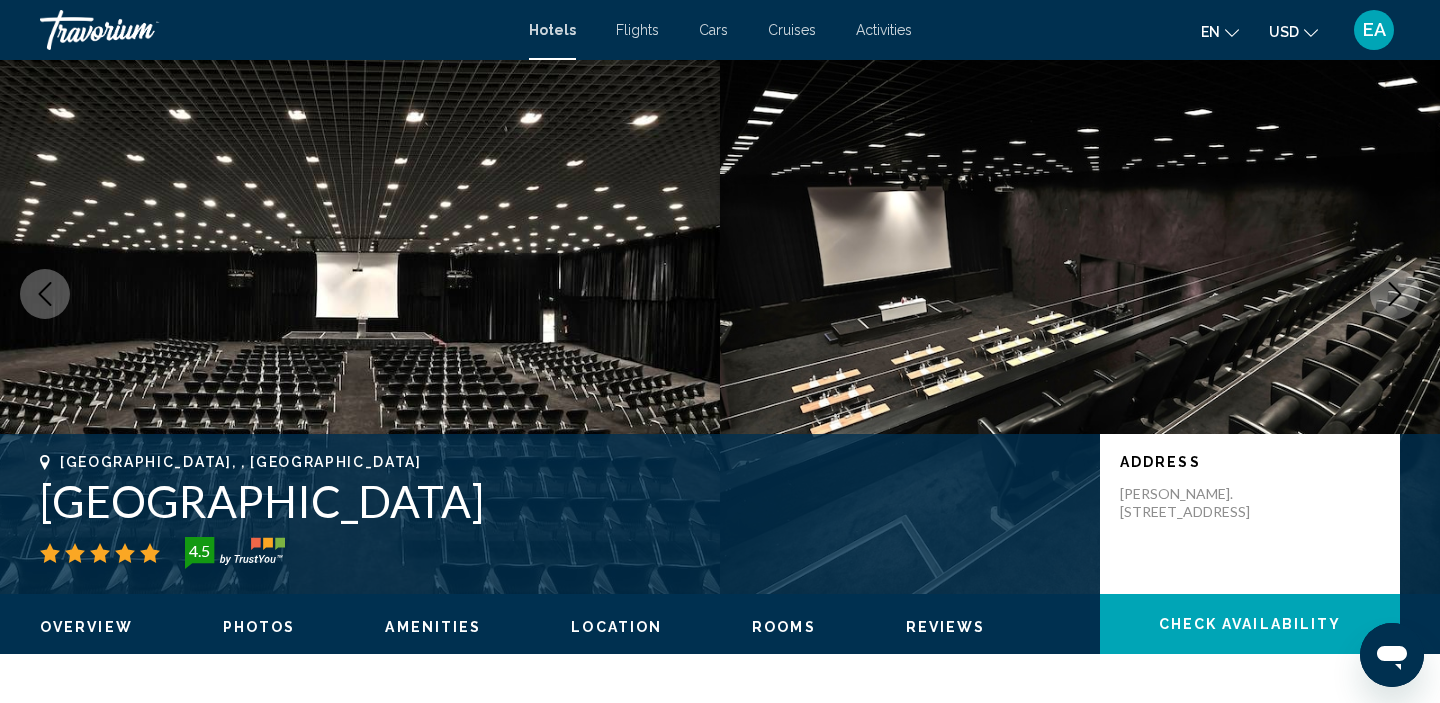 click 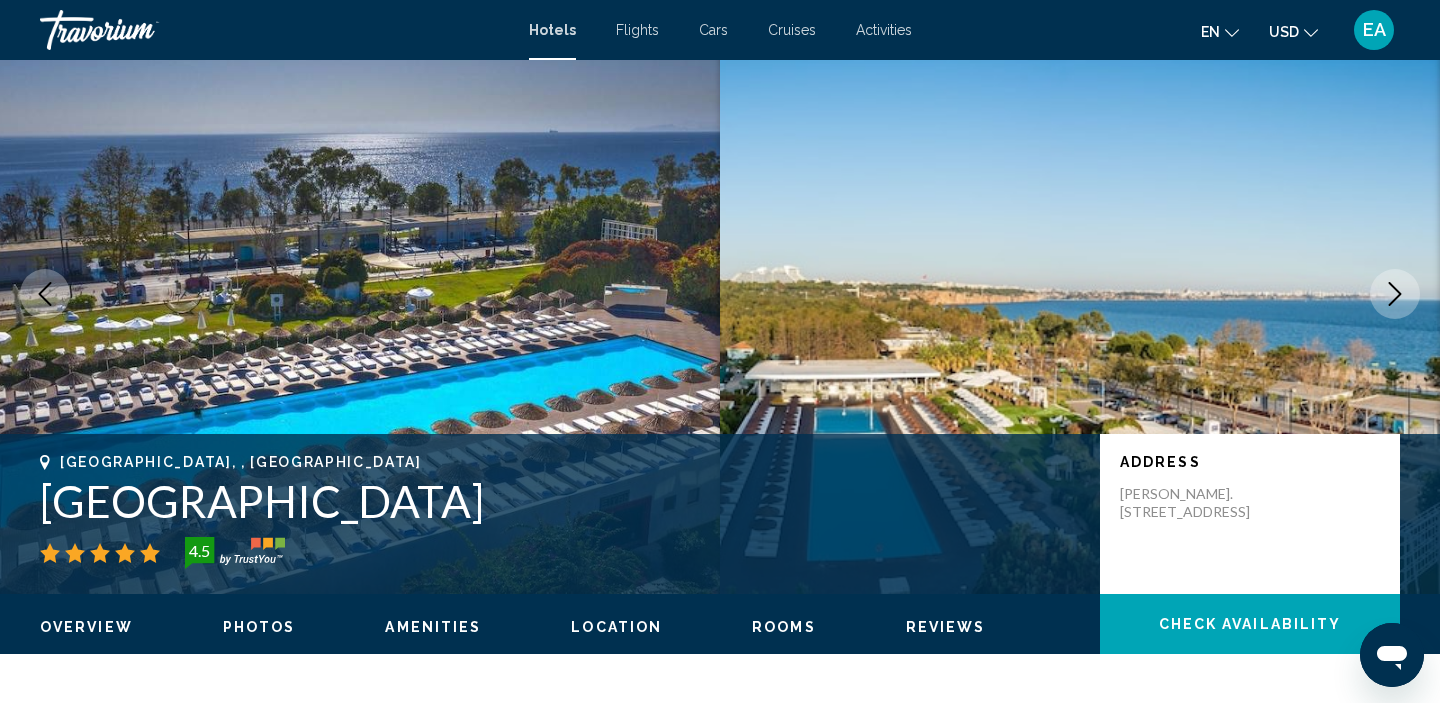 click 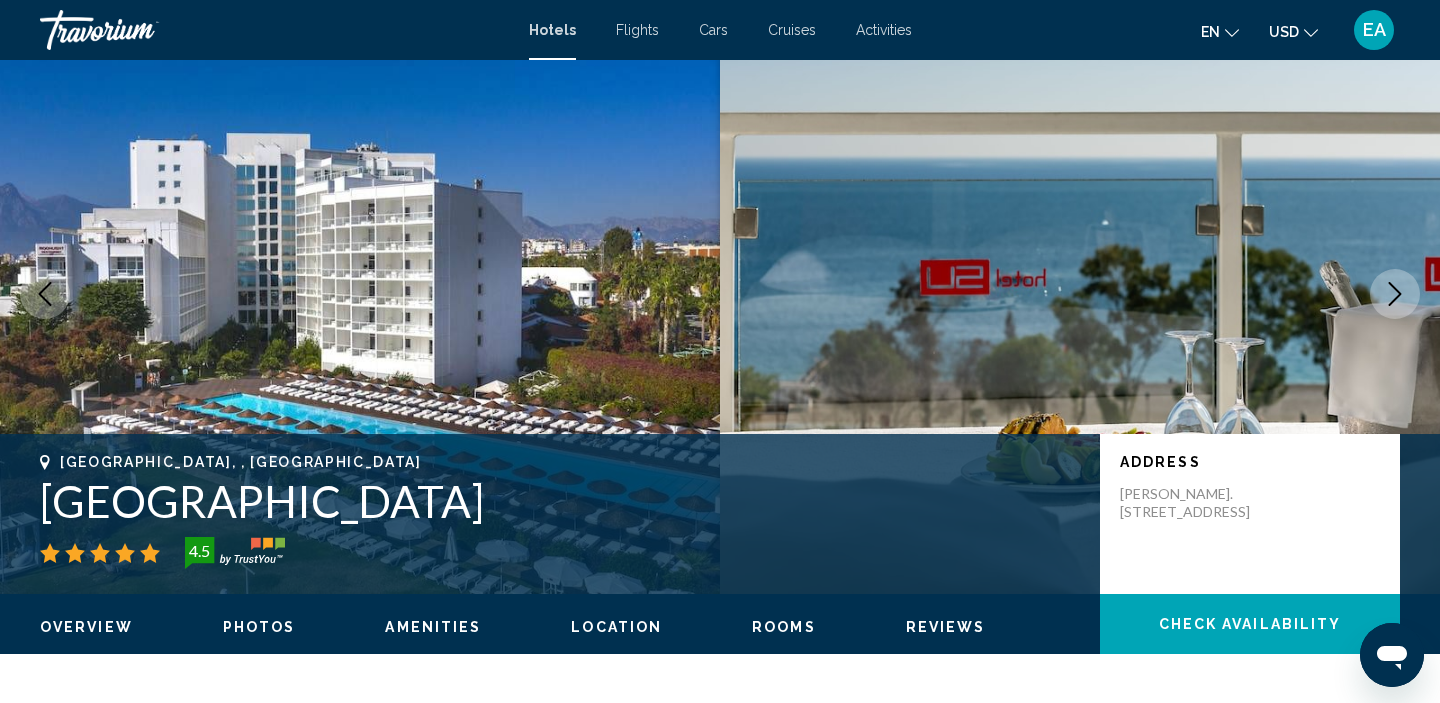 click 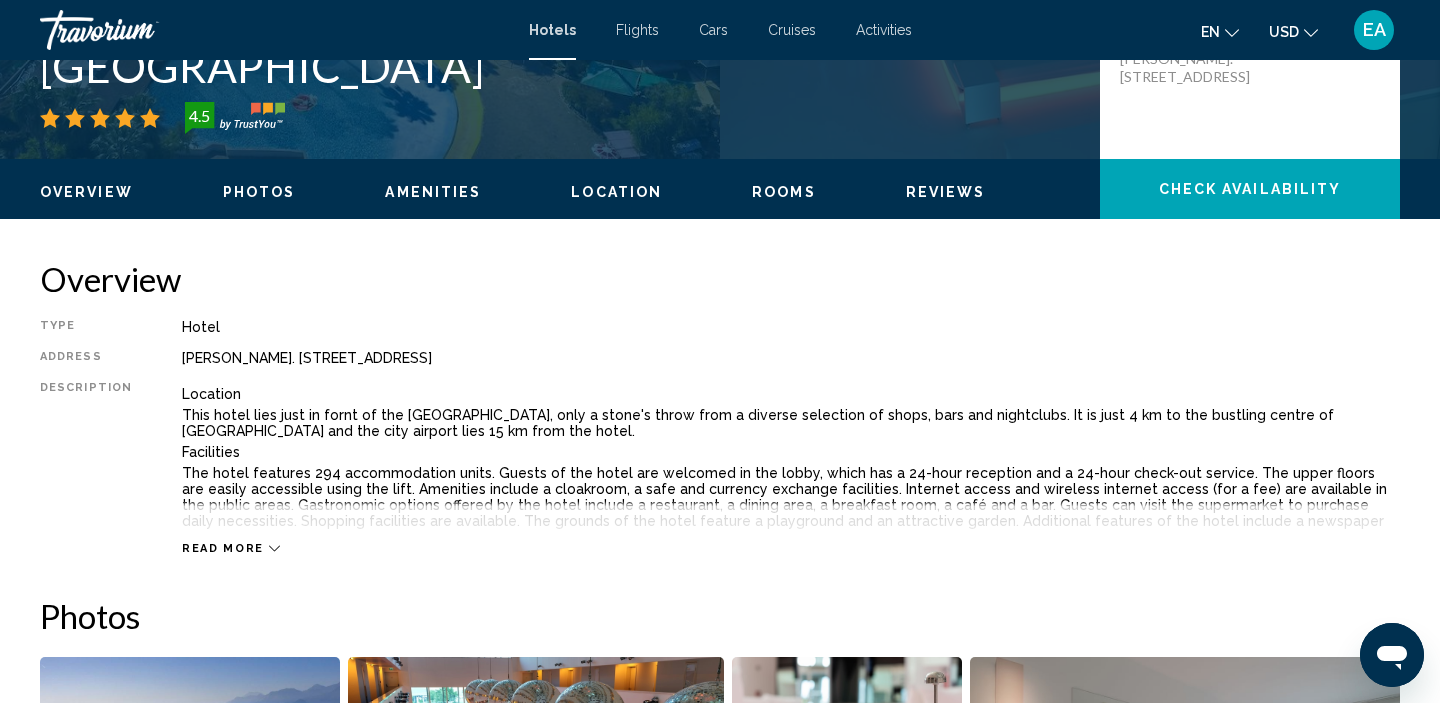scroll, scrollTop: 502, scrollLeft: 0, axis: vertical 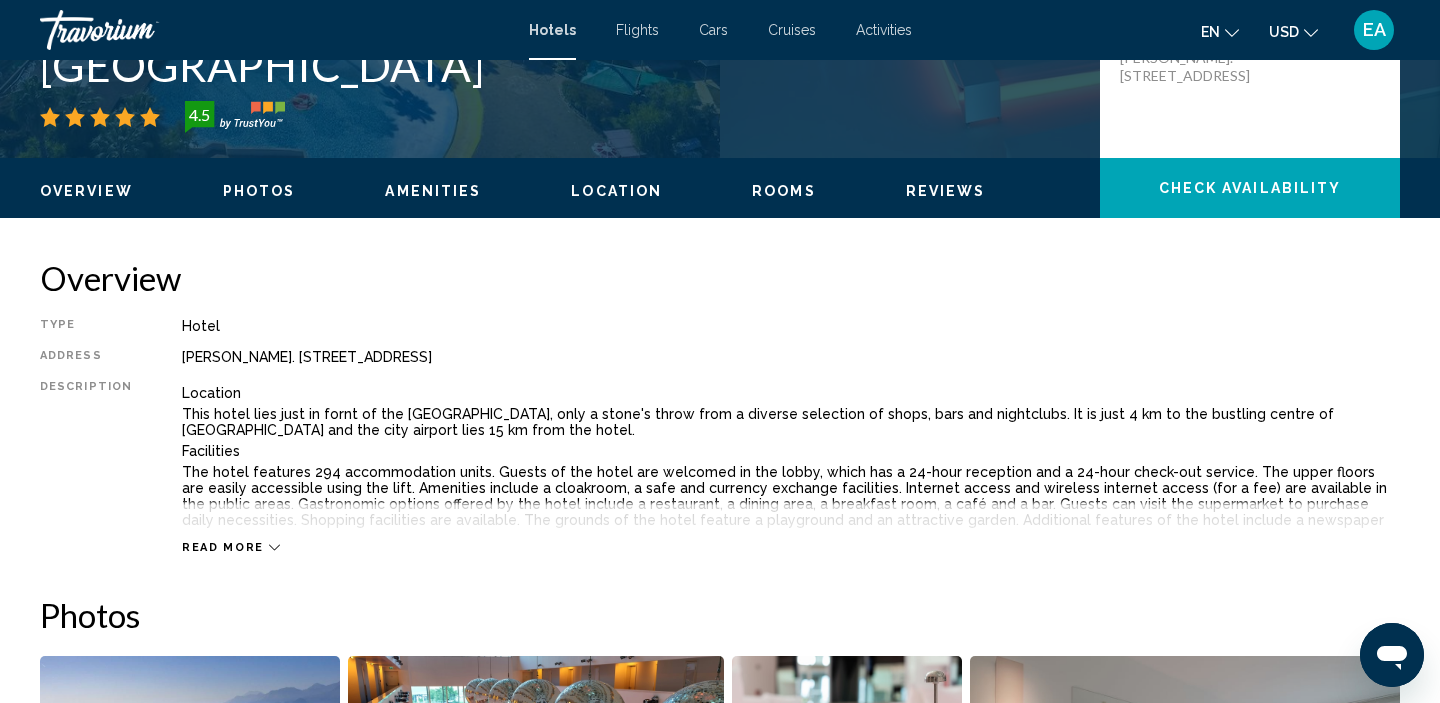click on "Read more" at bounding box center [223, 547] 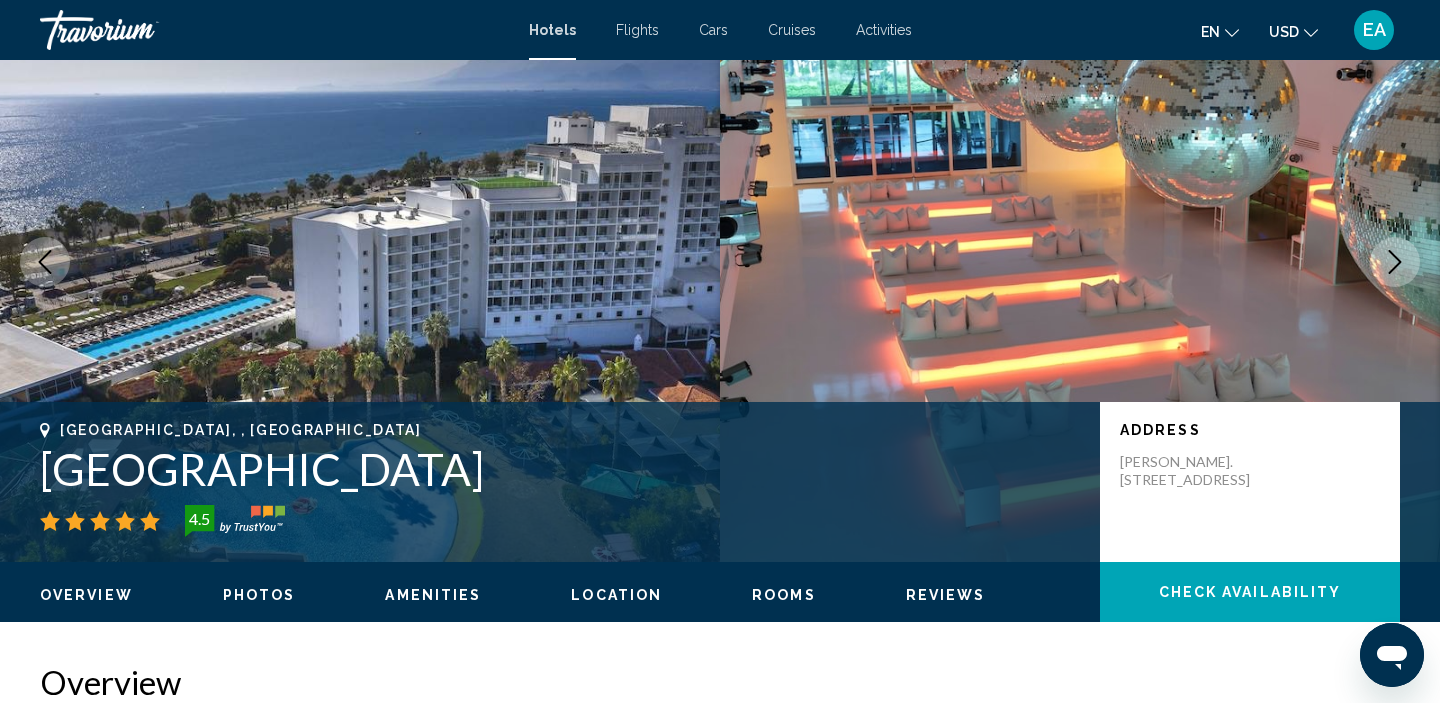 scroll, scrollTop: 0, scrollLeft: 0, axis: both 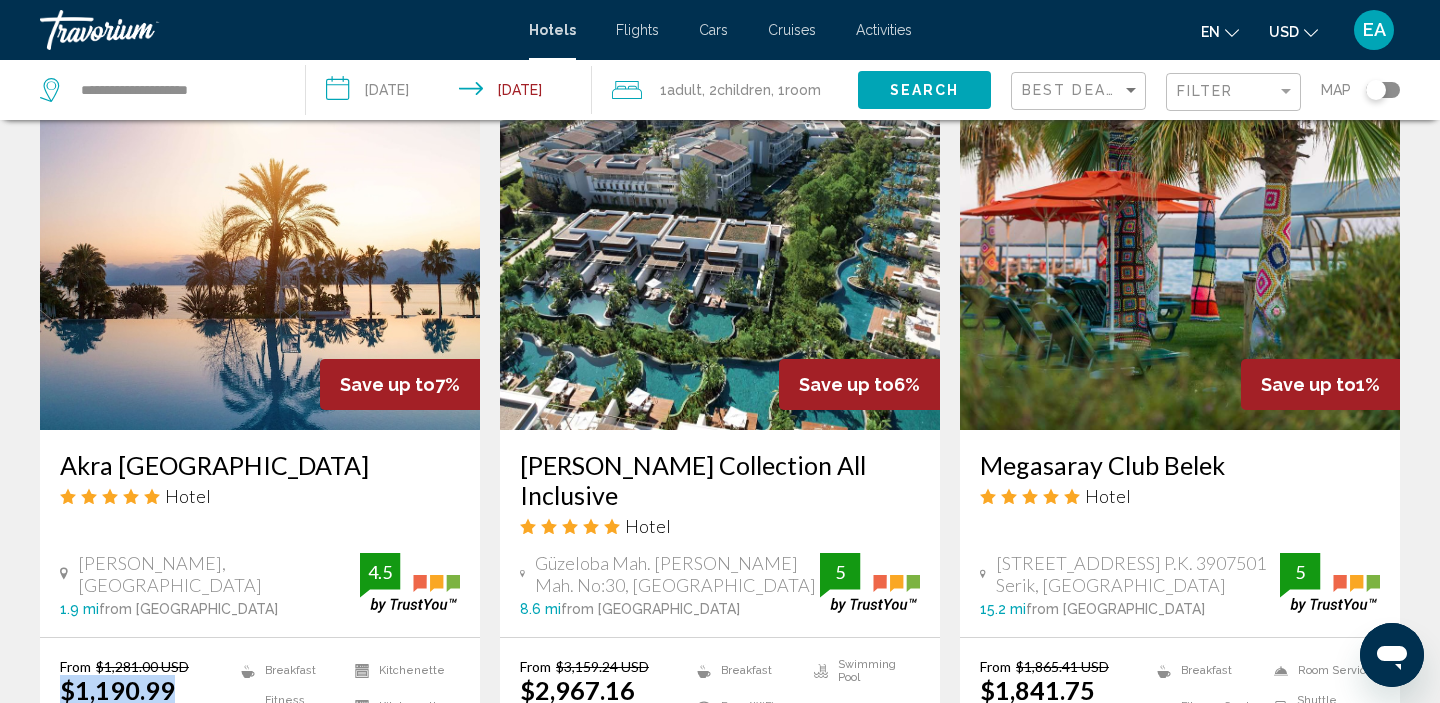 drag, startPoint x: 65, startPoint y: 555, endPoint x: 170, endPoint y: 553, distance: 105.01904 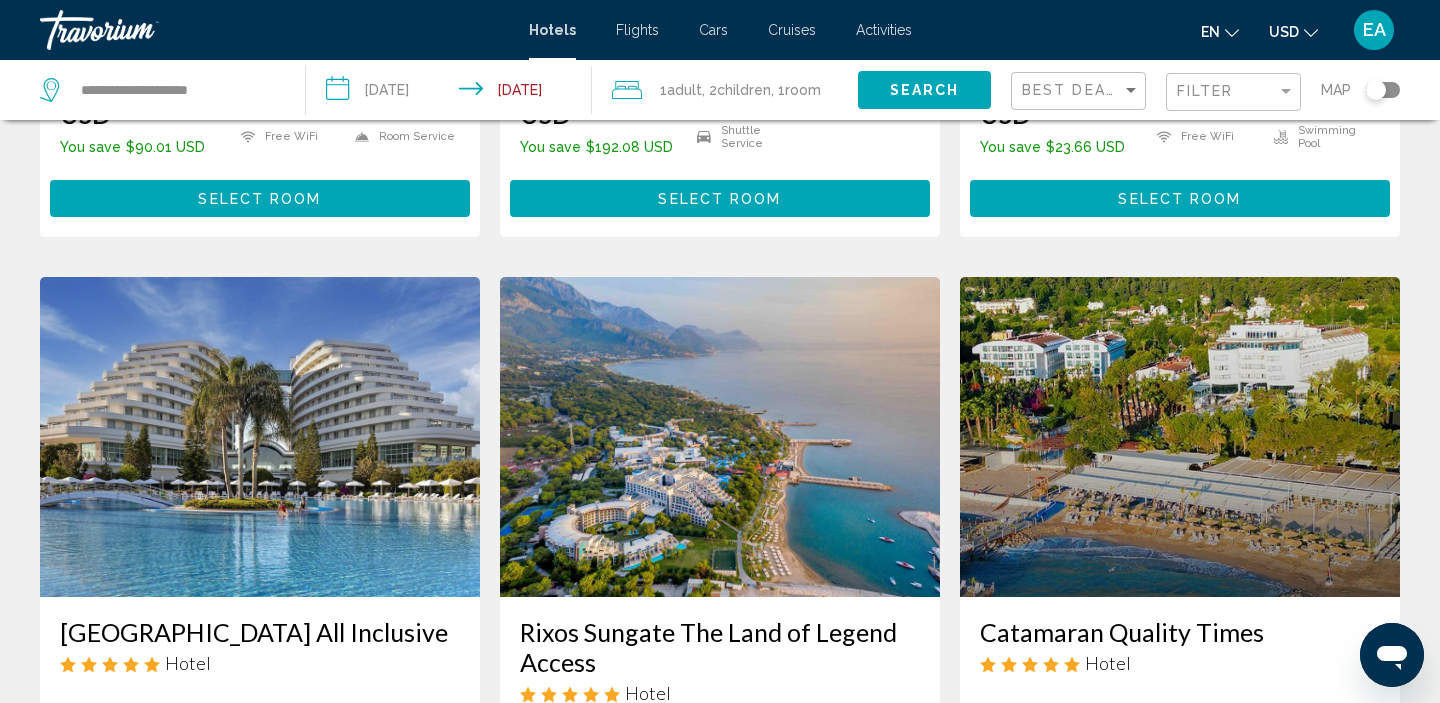 scroll, scrollTop: 2209, scrollLeft: 0, axis: vertical 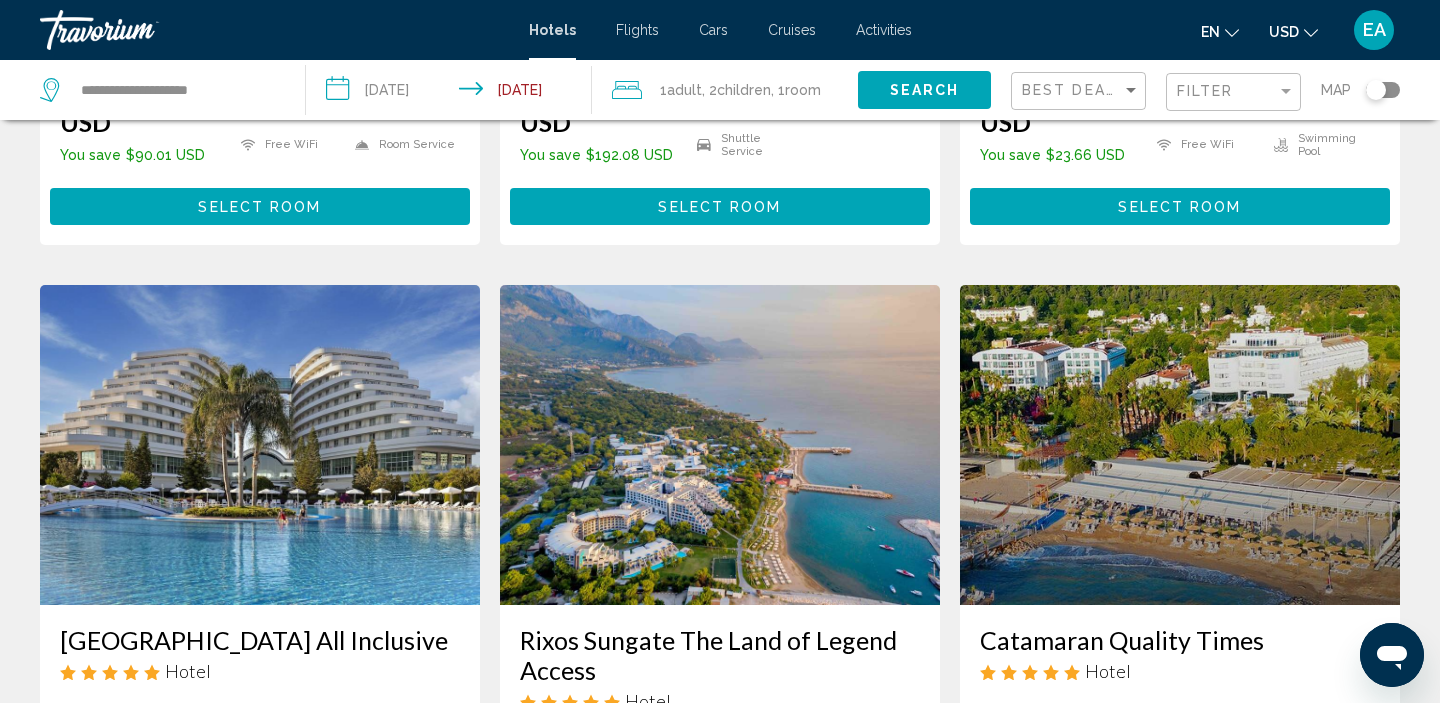 click on "Catamaran Quality Times" at bounding box center (1180, 640) 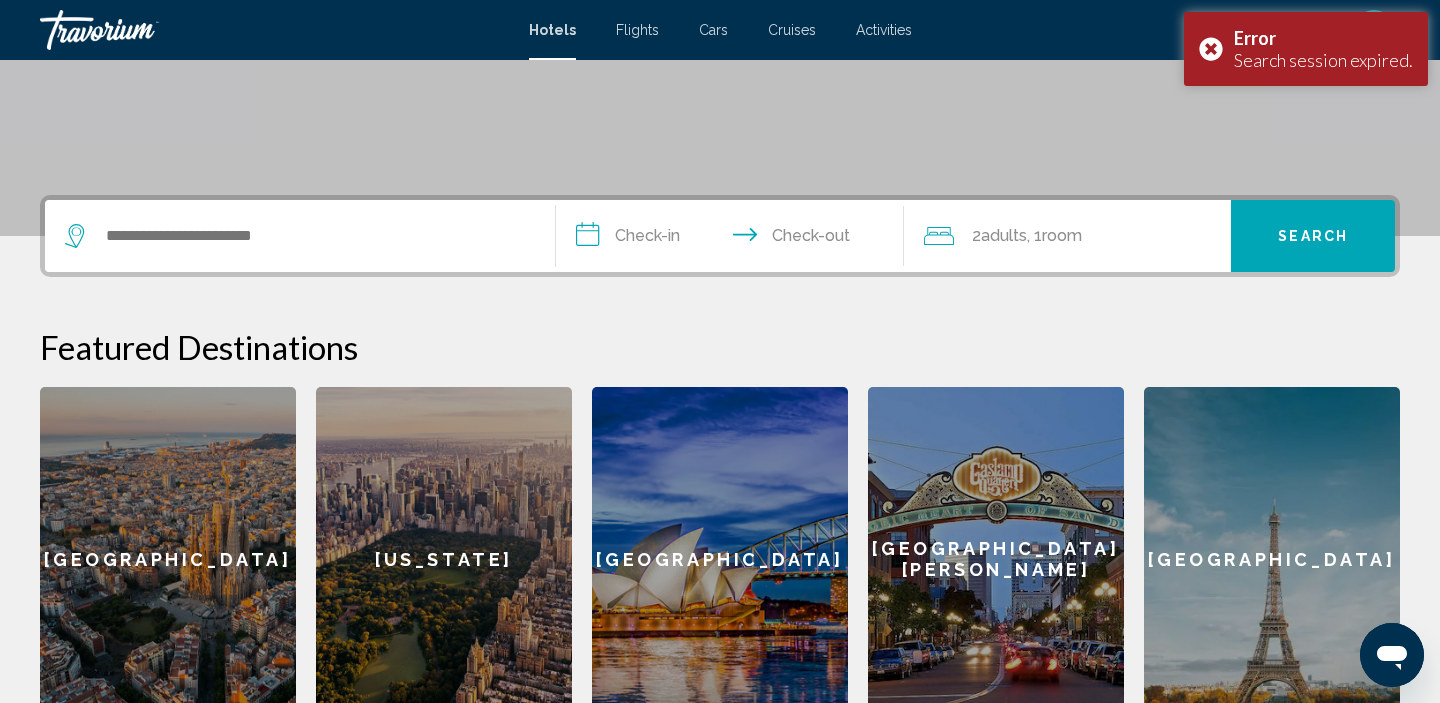 scroll, scrollTop: 298, scrollLeft: 0, axis: vertical 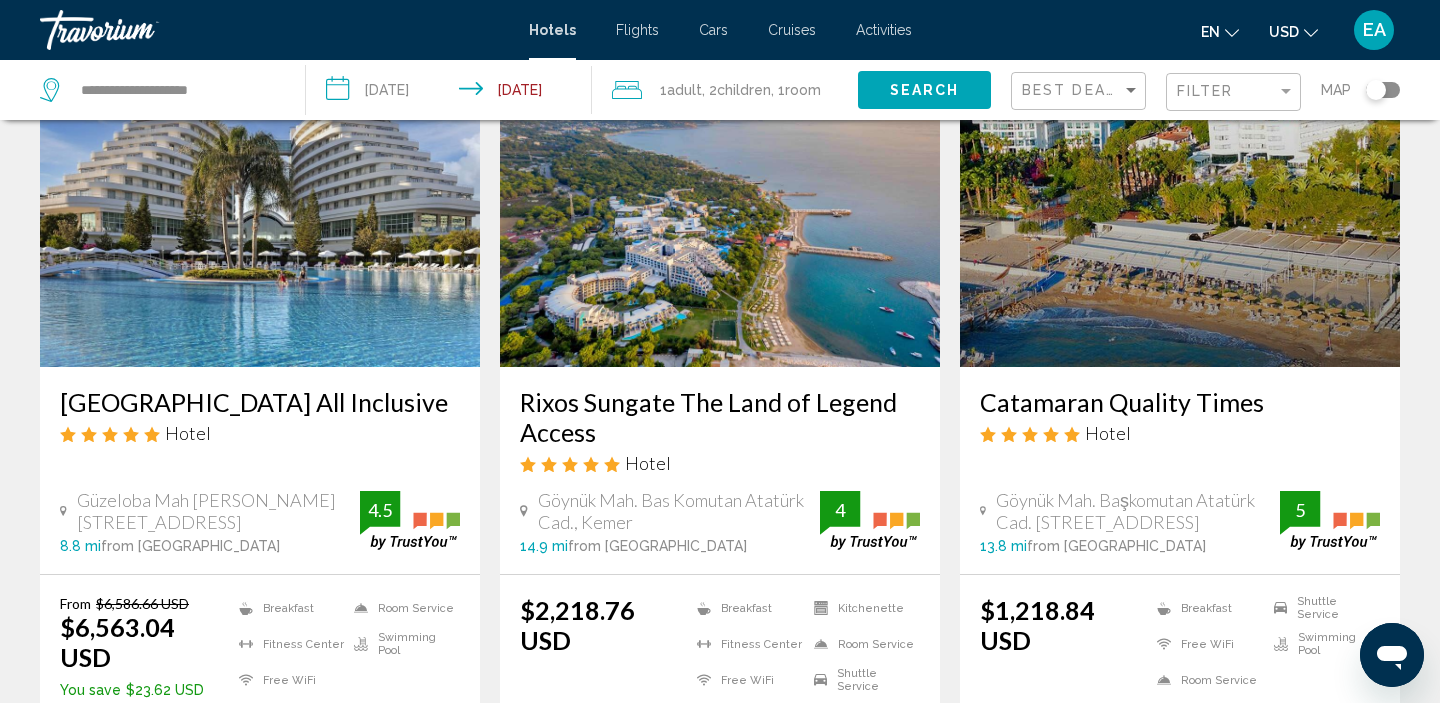 click on "Select Room" at bounding box center [1179, 742] 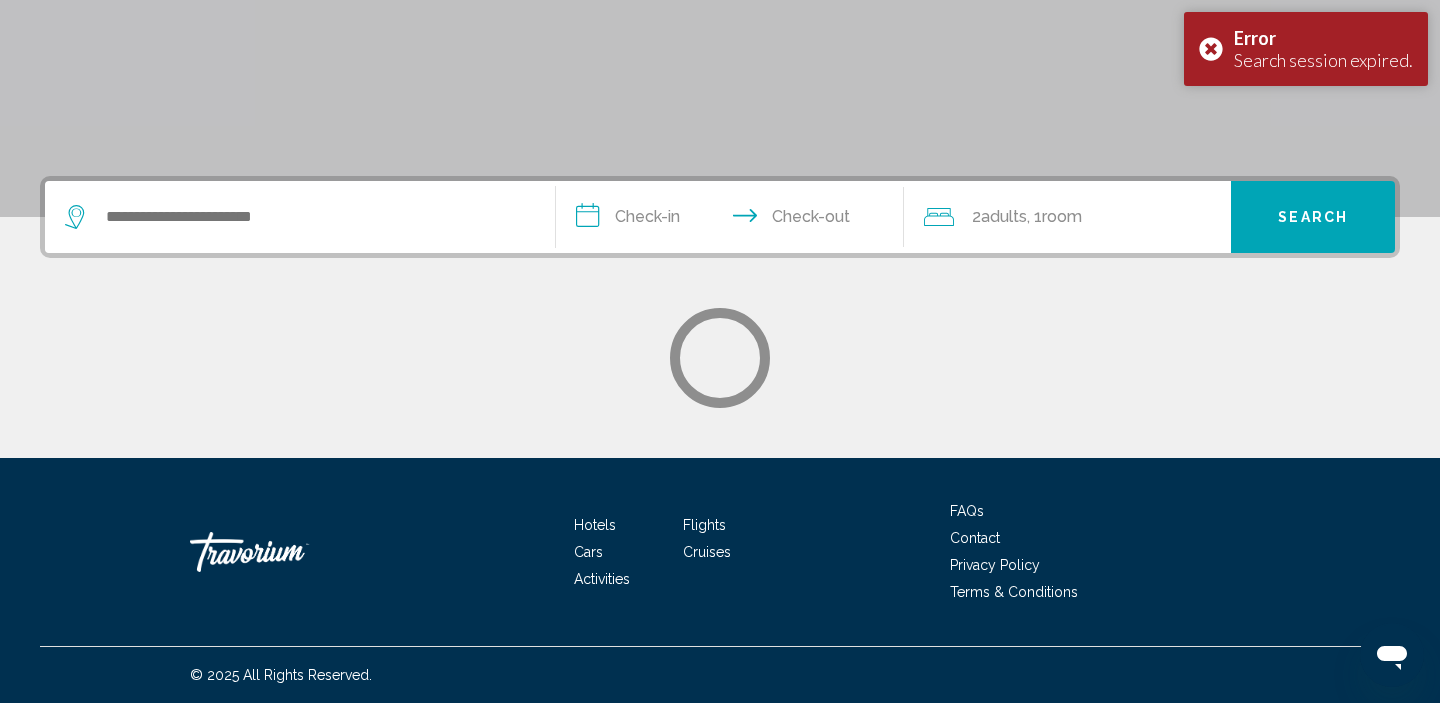 scroll, scrollTop: 0, scrollLeft: 0, axis: both 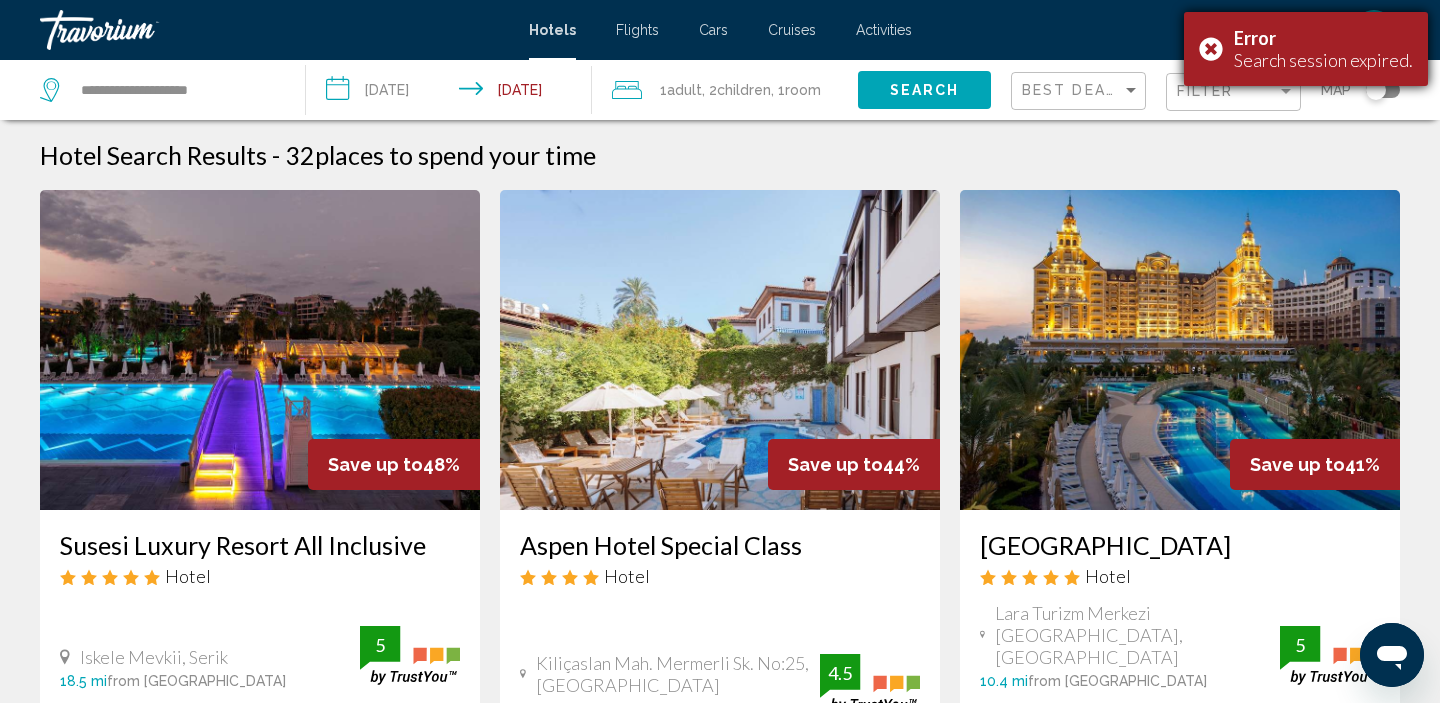 click on "Error   Search session expired." at bounding box center [1306, 49] 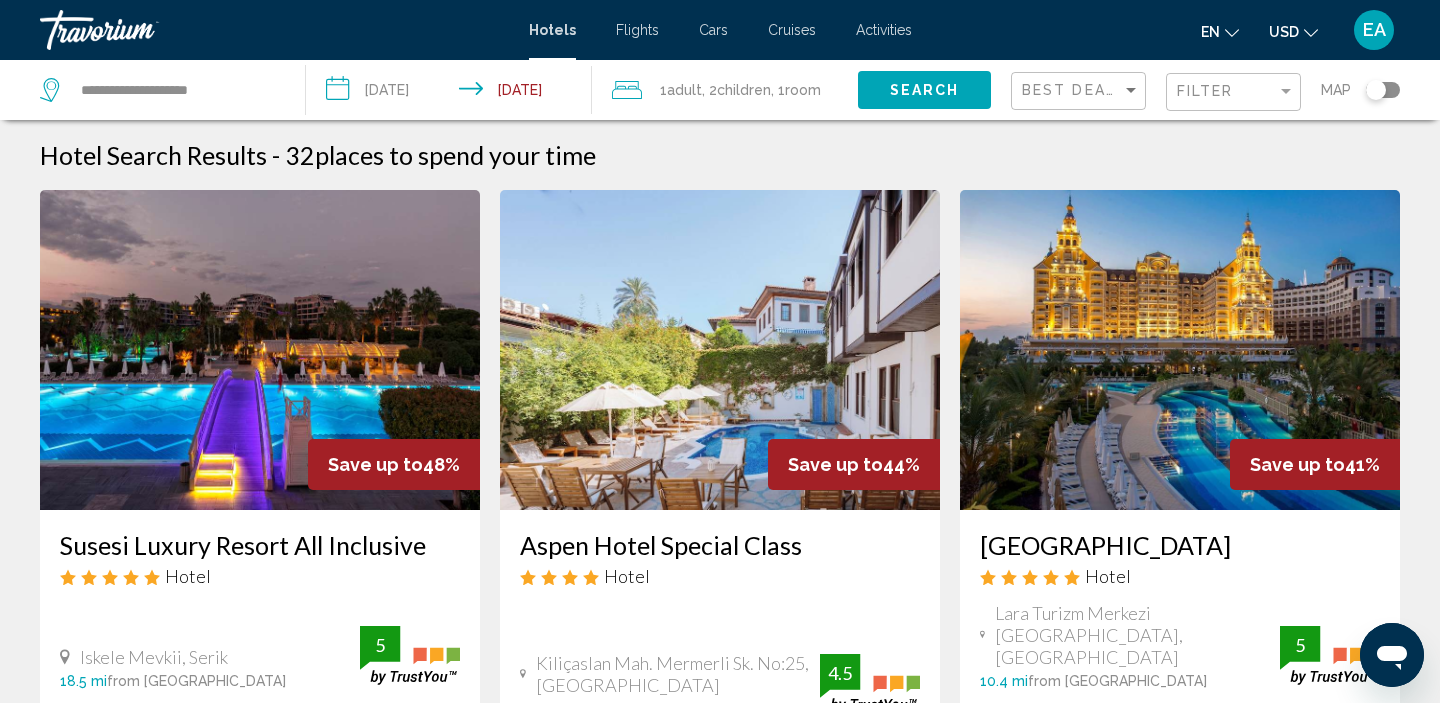 click on "EA" at bounding box center (1374, 30) 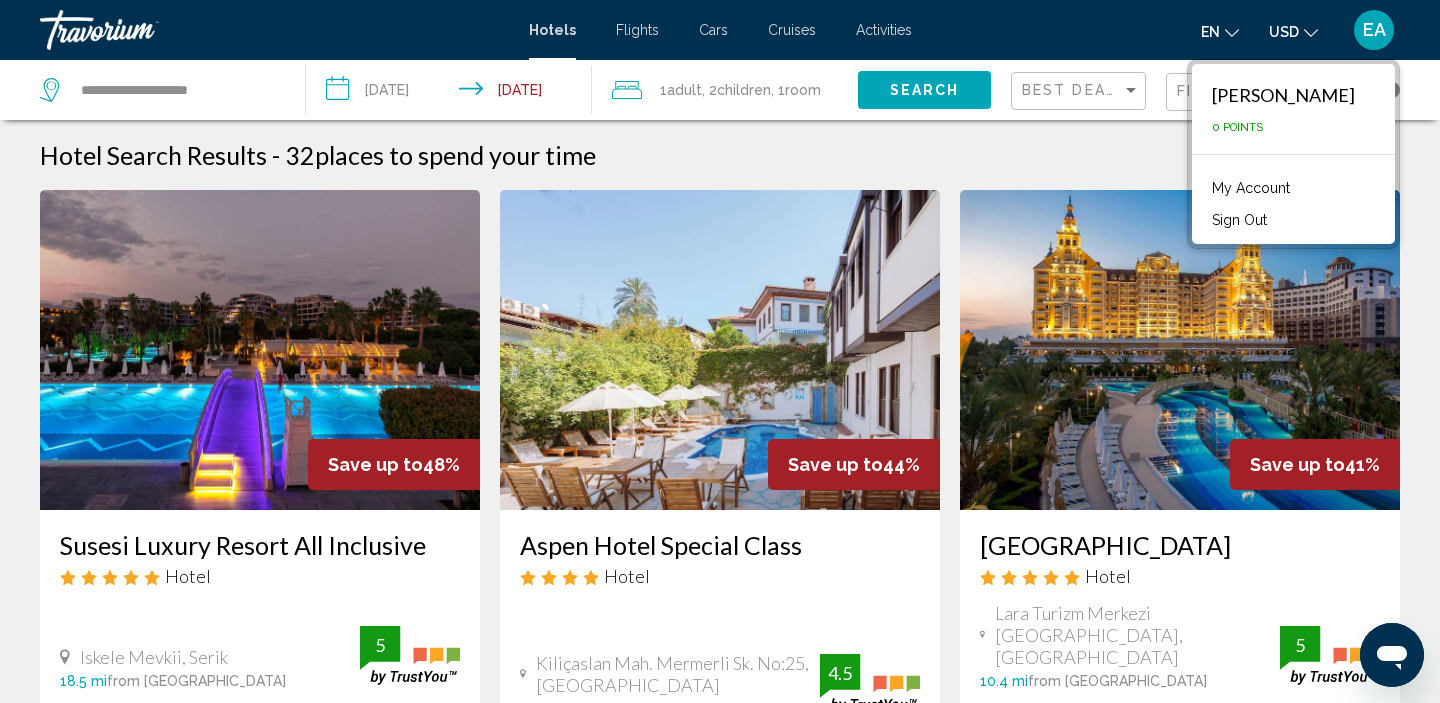 click on "My Account" at bounding box center [1251, 188] 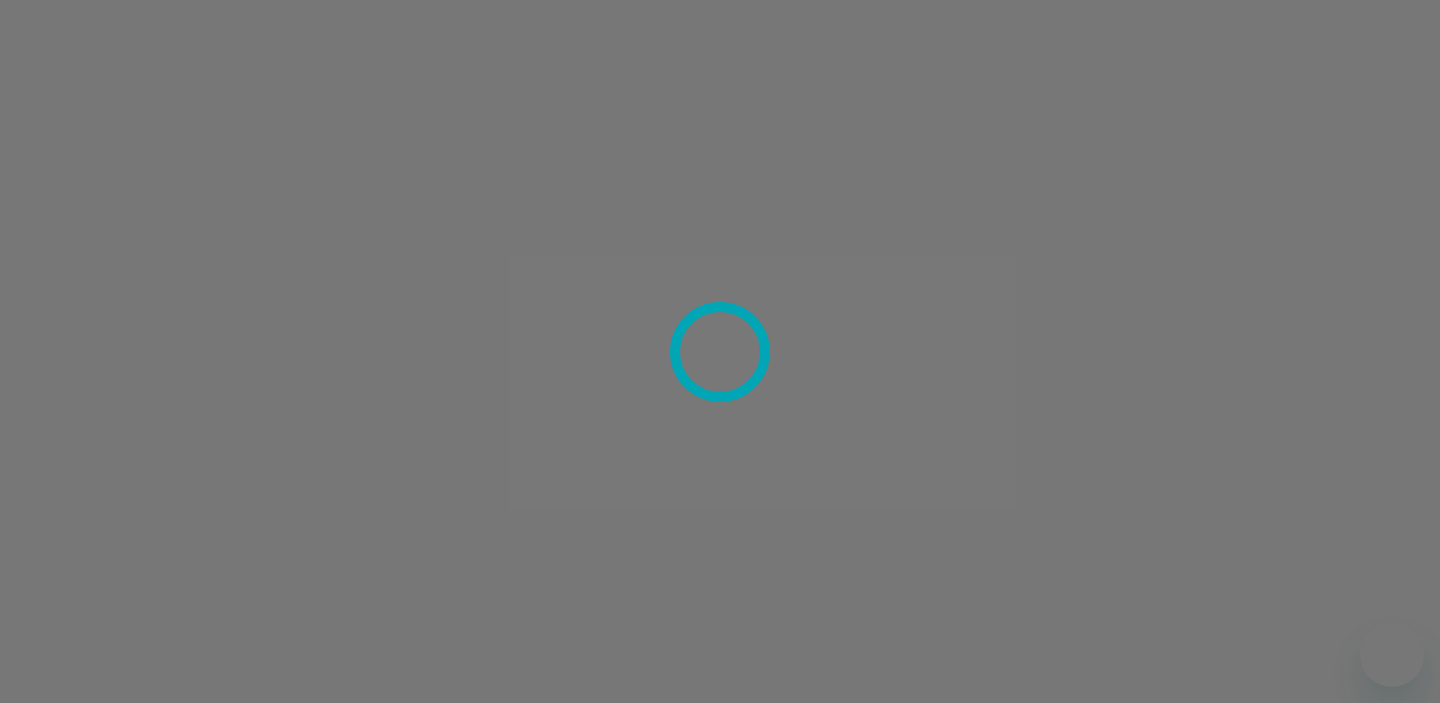 scroll, scrollTop: 0, scrollLeft: 0, axis: both 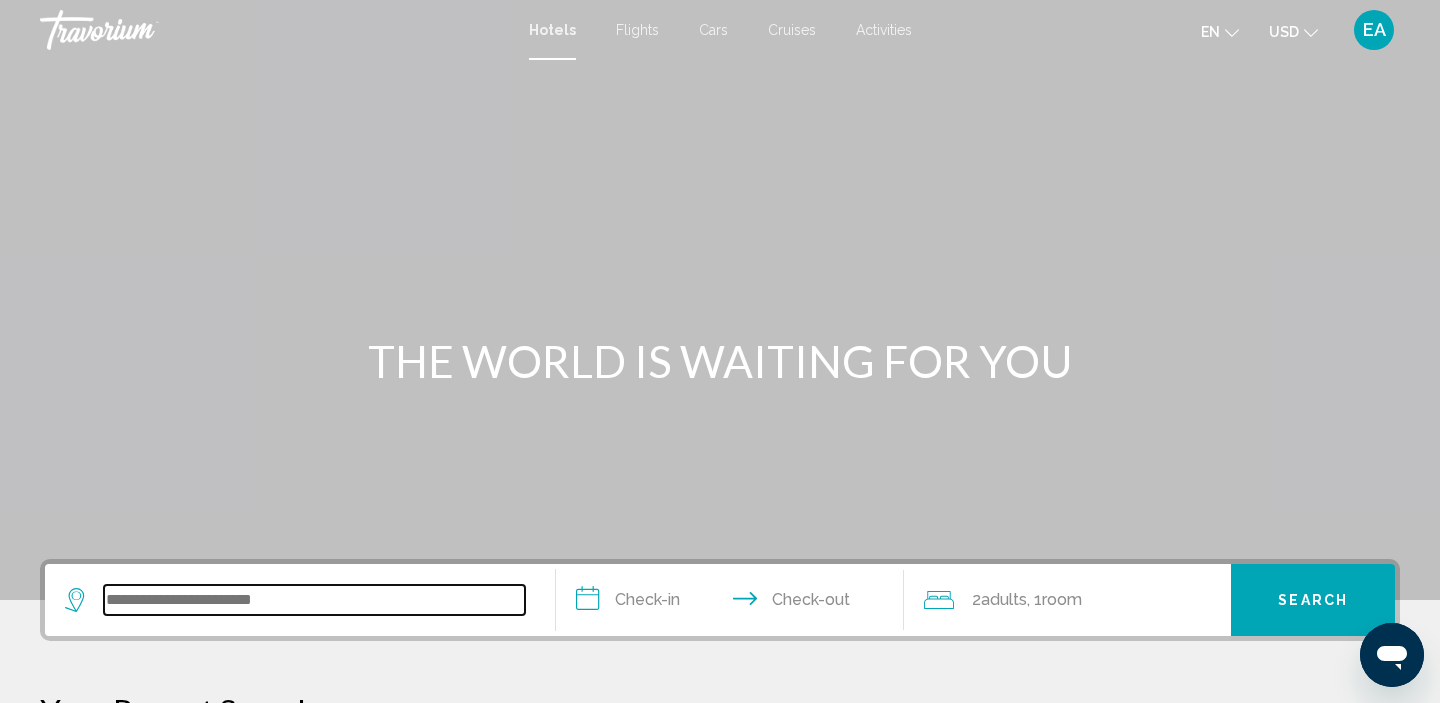 click at bounding box center [314, 600] 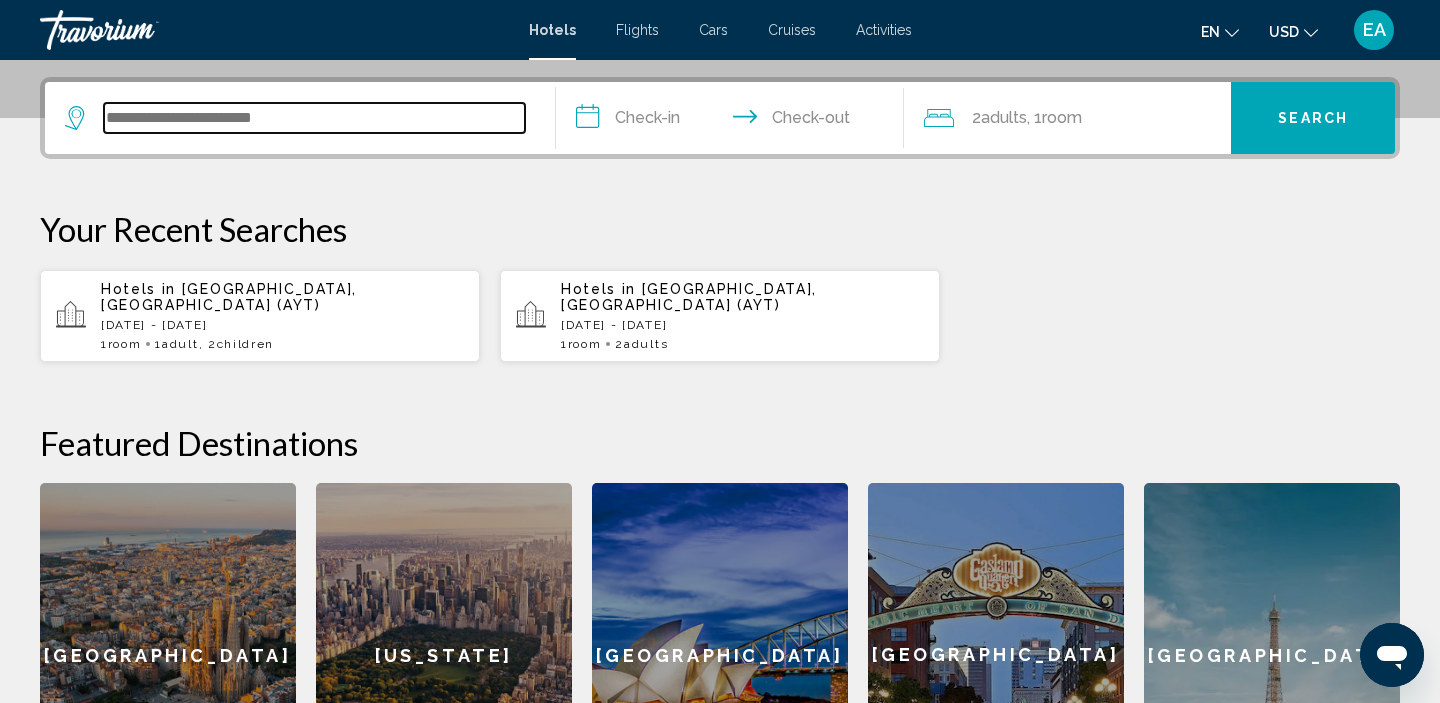 scroll, scrollTop: 494, scrollLeft: 0, axis: vertical 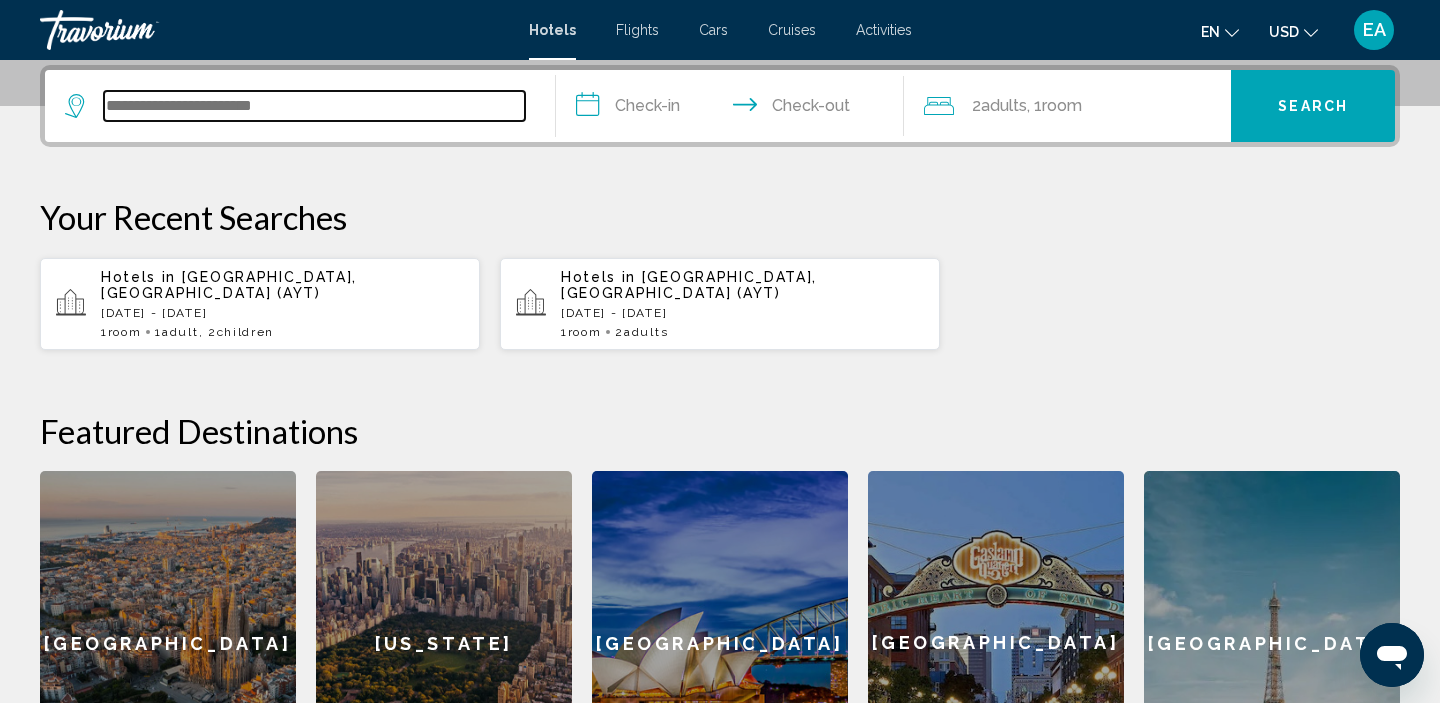 click at bounding box center [314, 106] 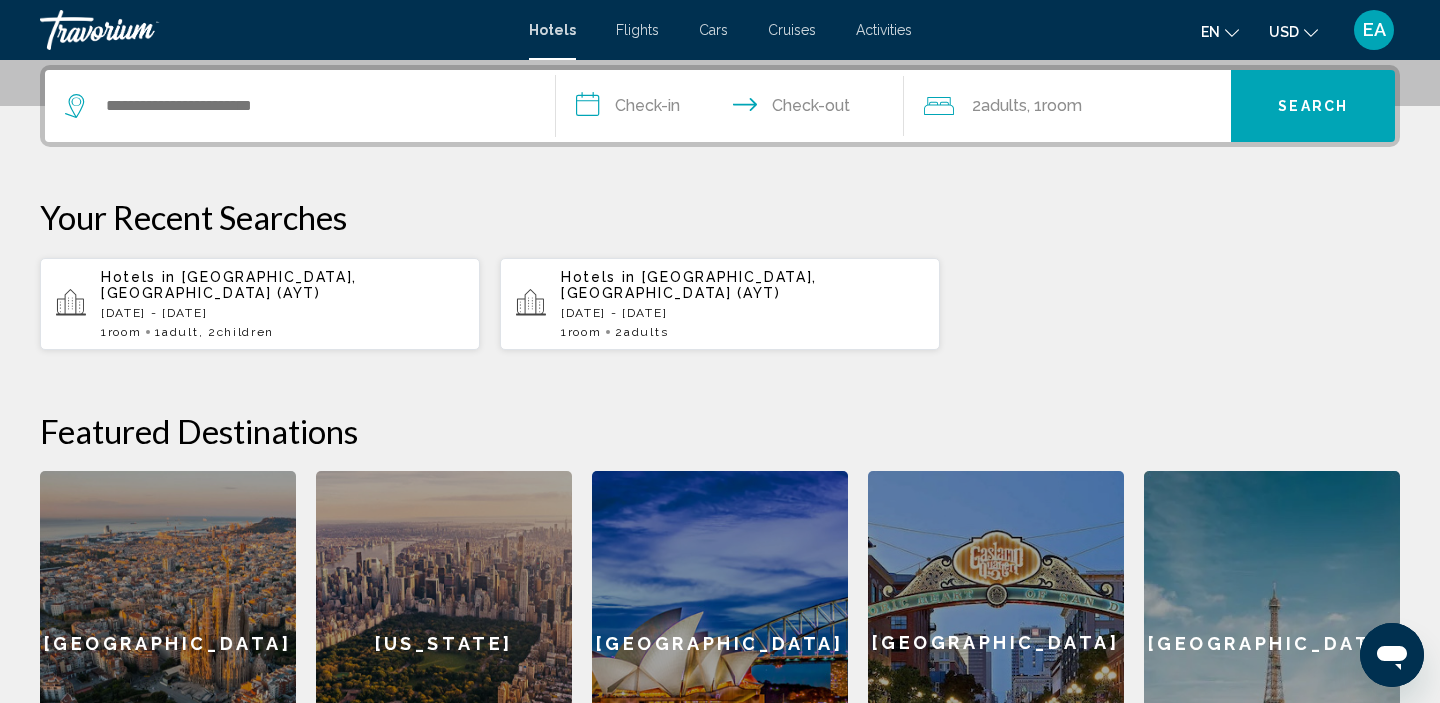 click on "Sun, 13 Jul - Thu, 17 Jul" at bounding box center (282, 313) 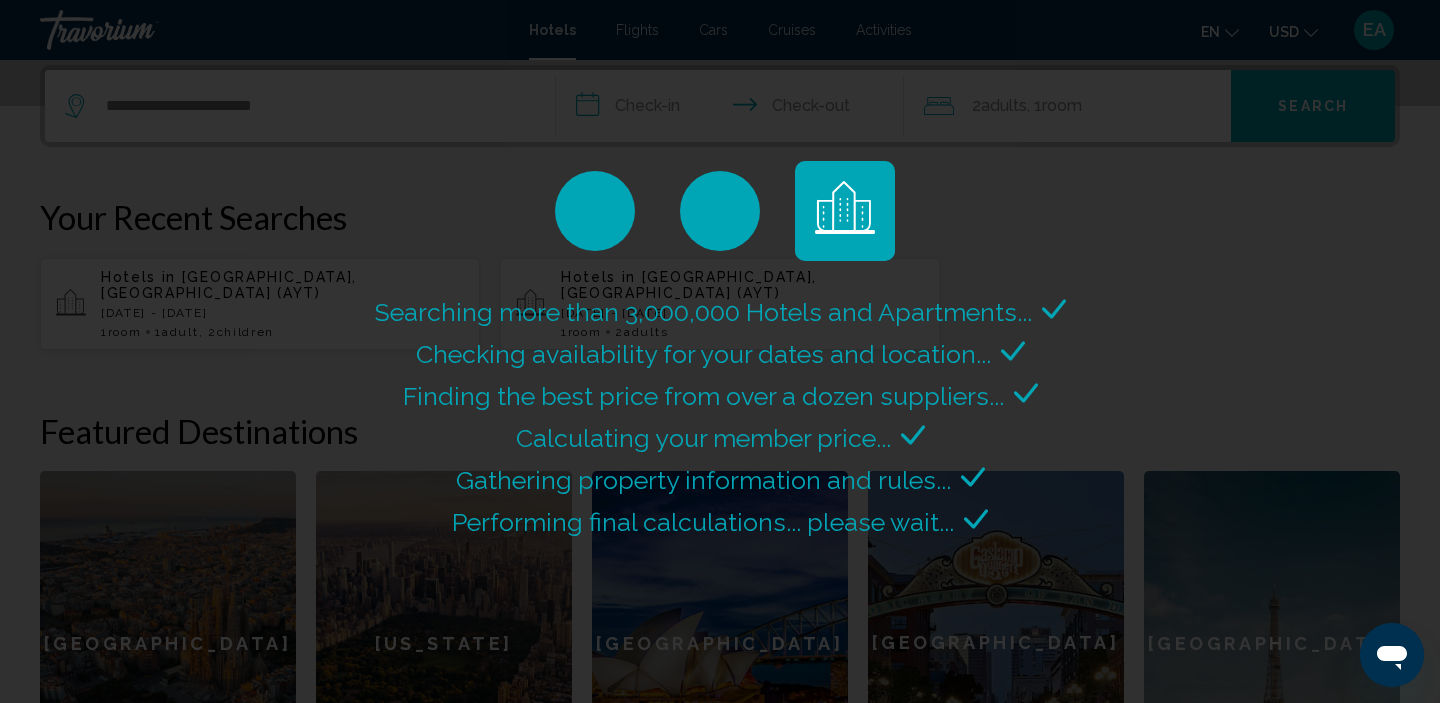 scroll, scrollTop: 0, scrollLeft: 0, axis: both 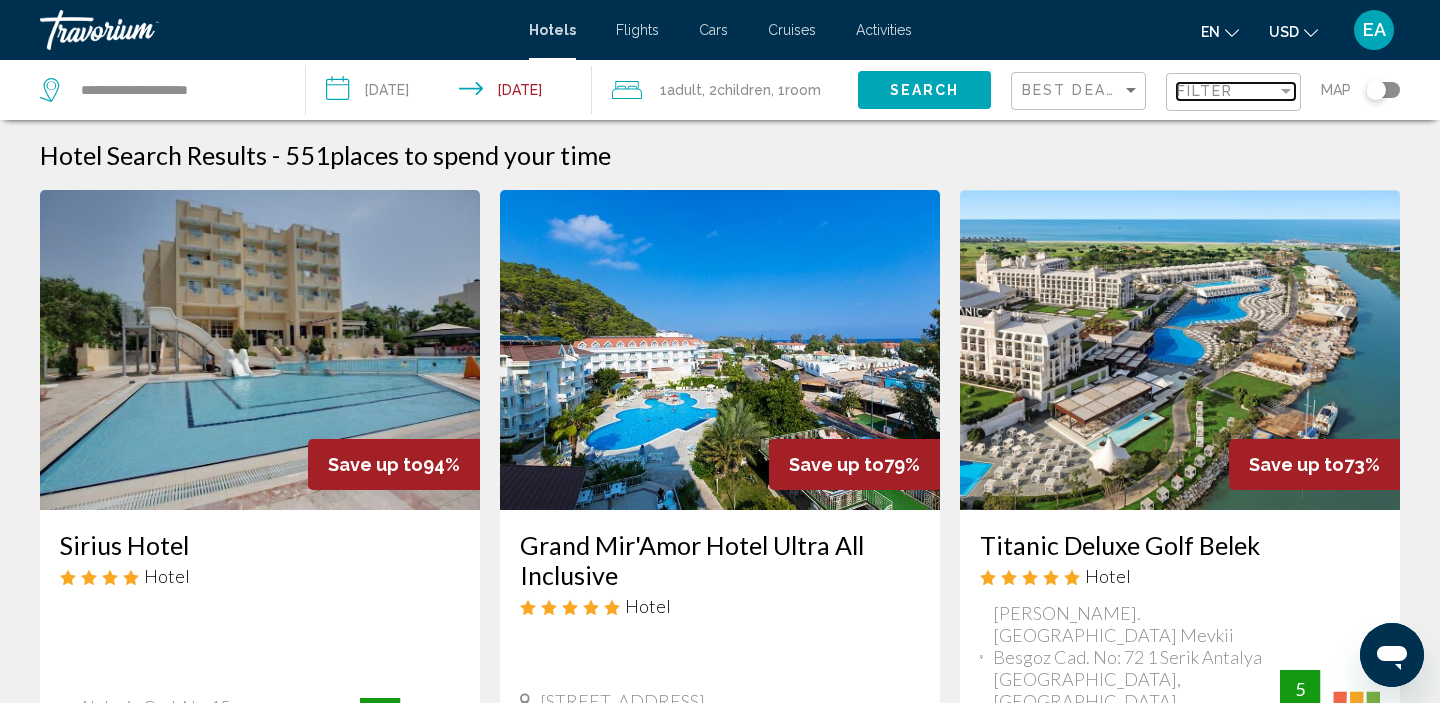 click on "Filter" at bounding box center [1227, 91] 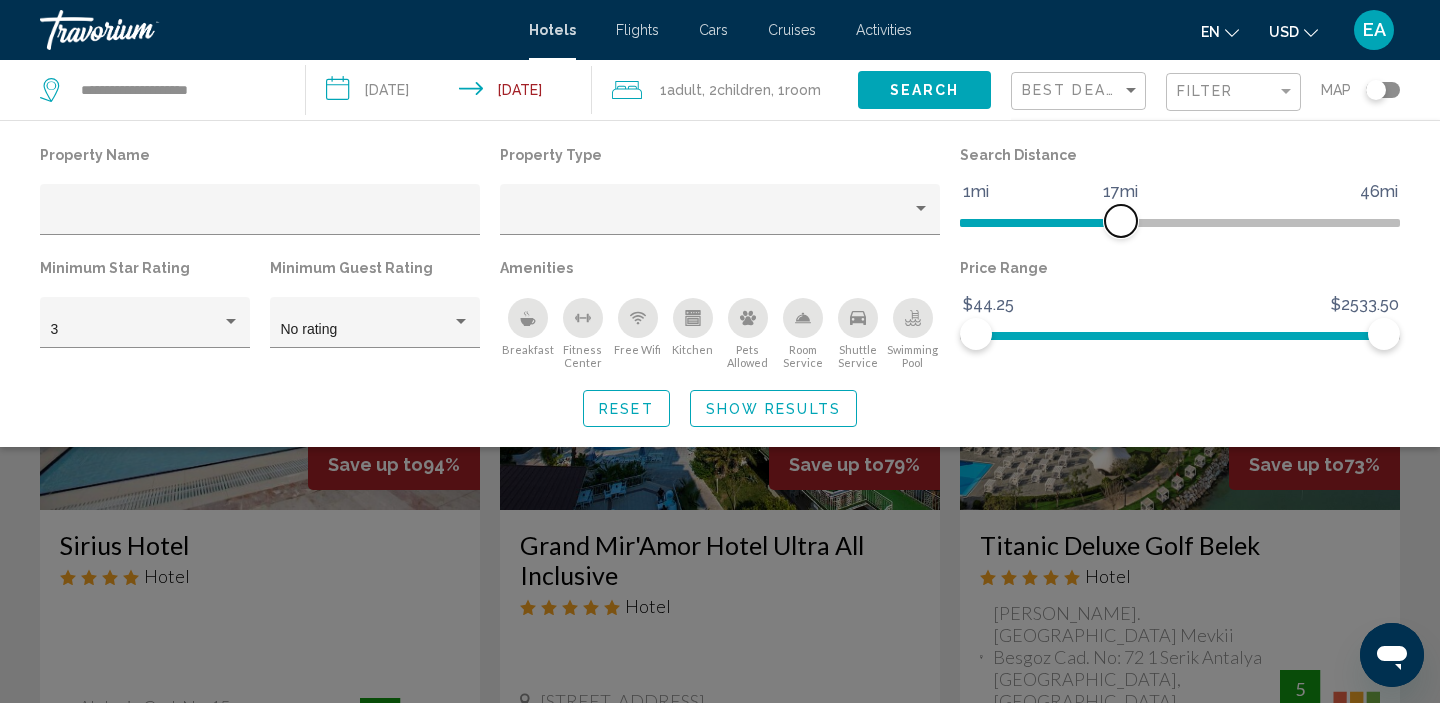 click 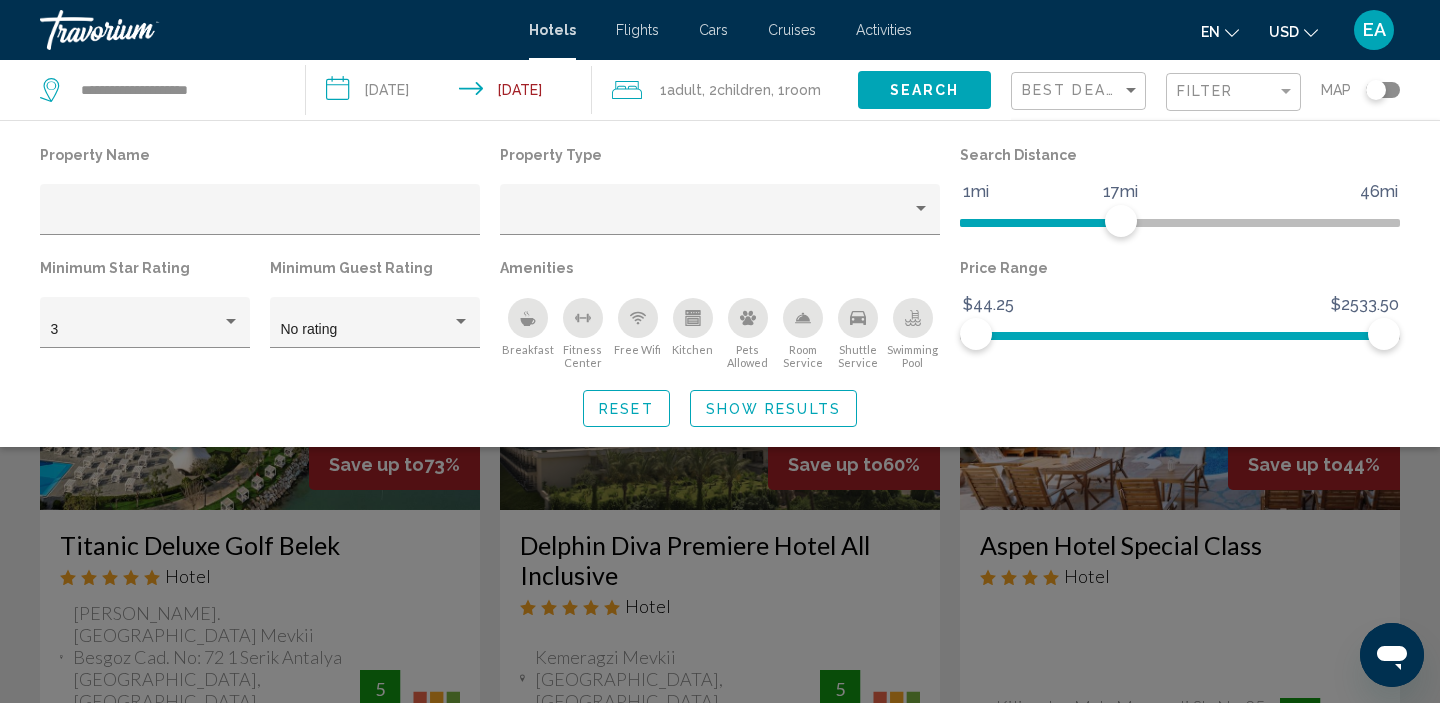 click 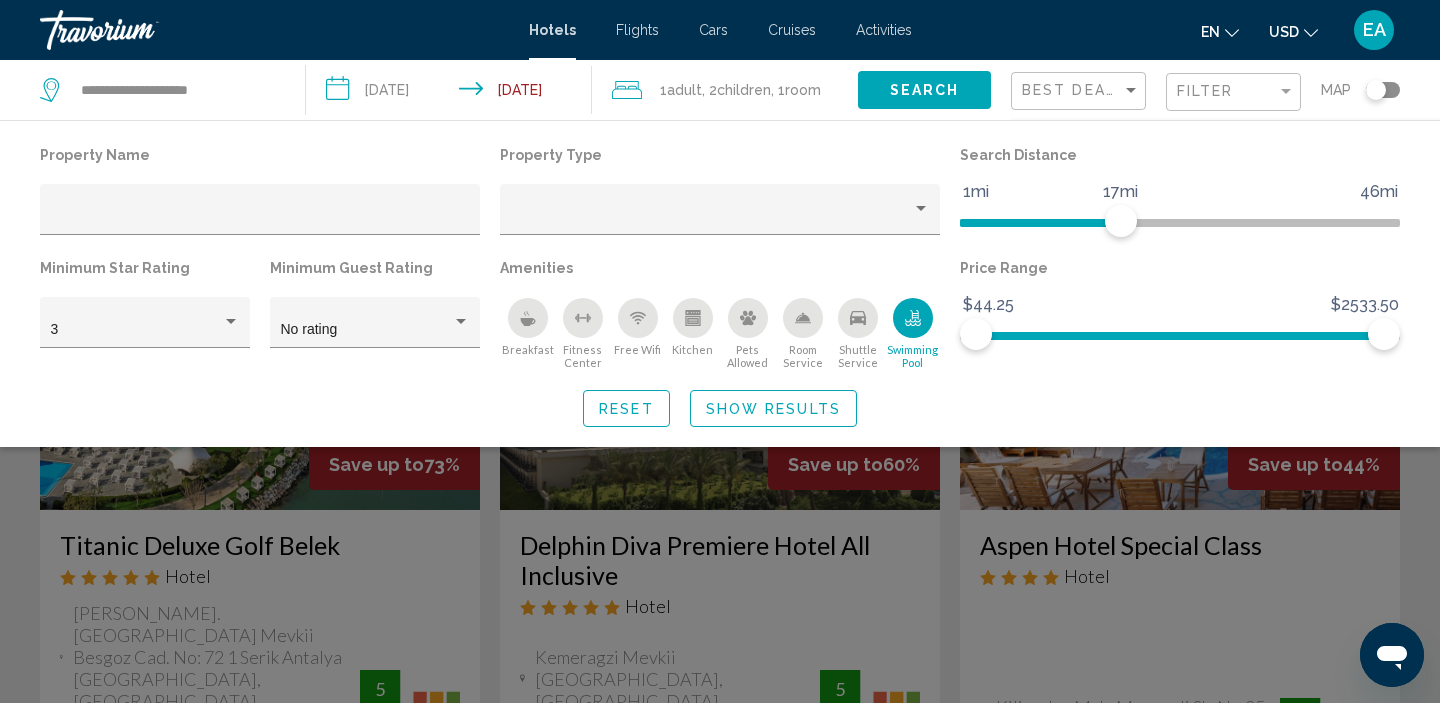 click 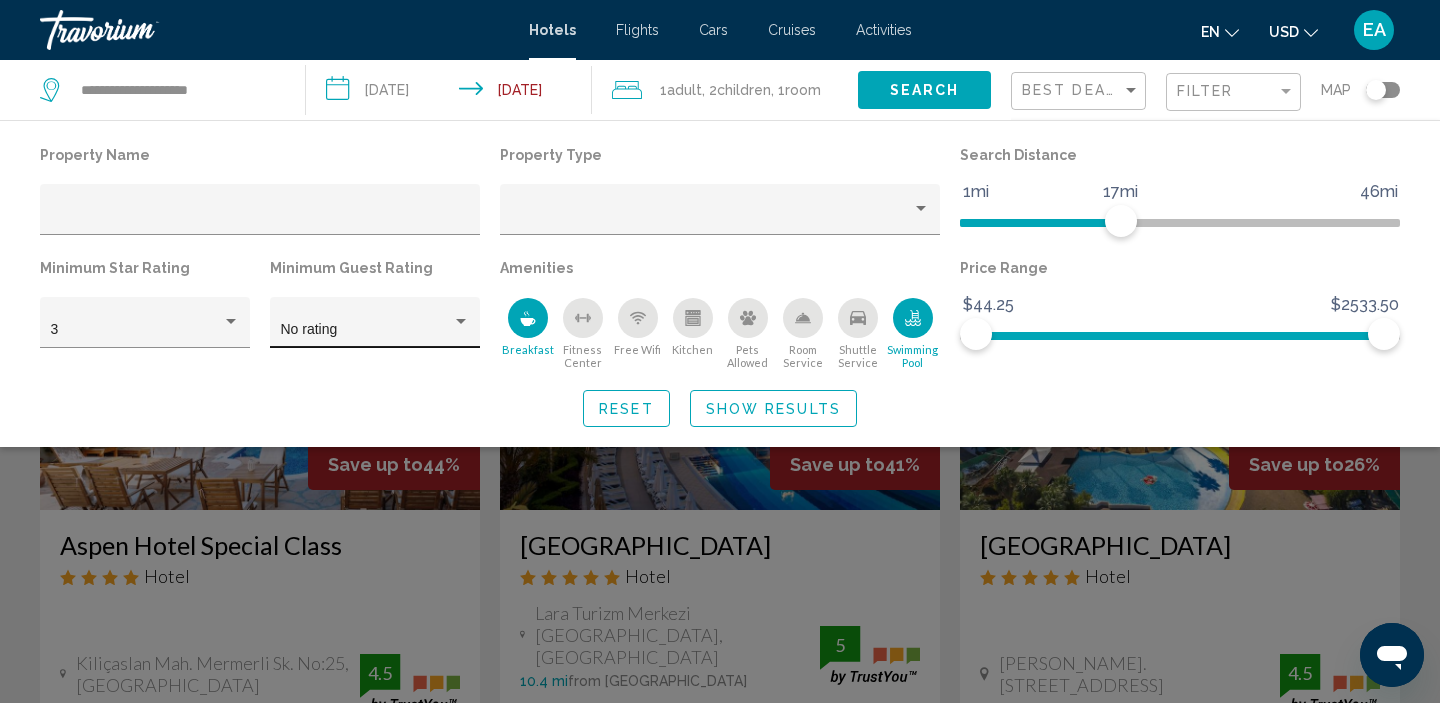 click on "No rating" at bounding box center [366, 330] 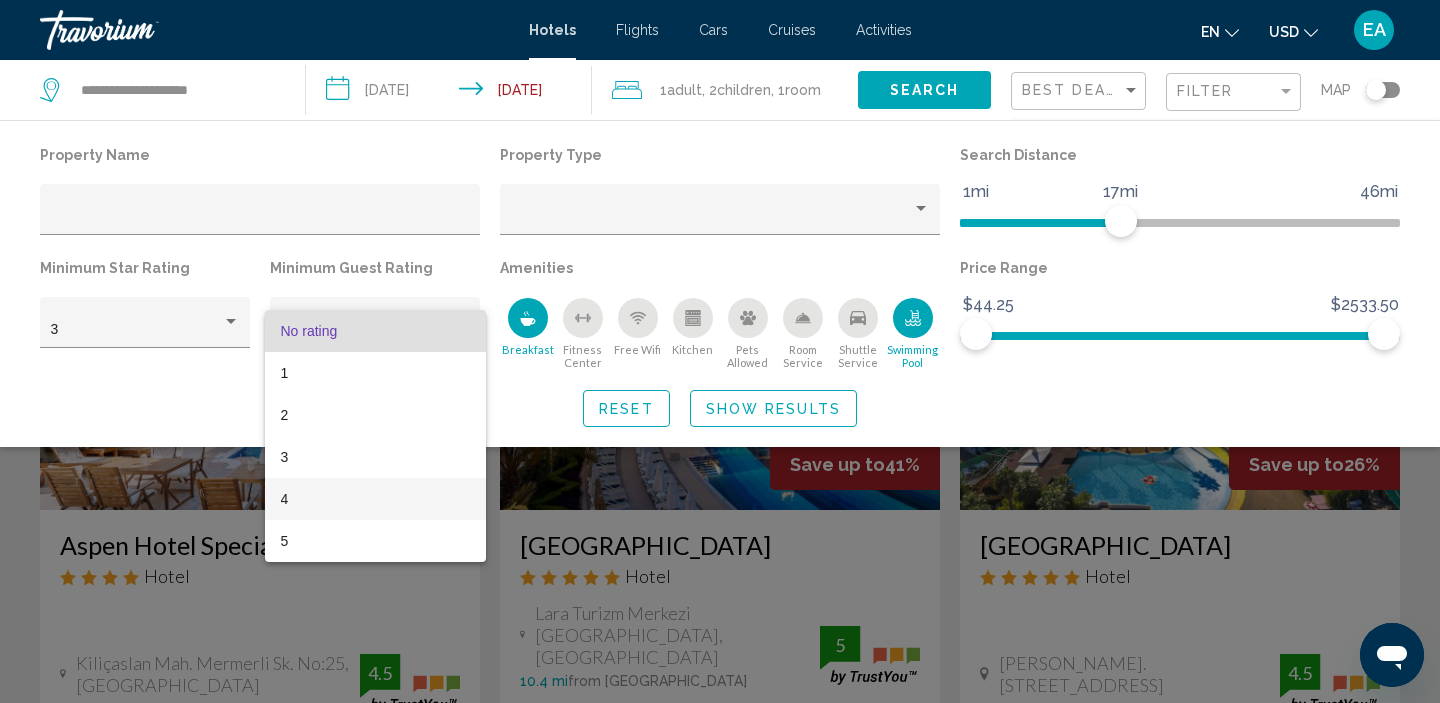 click on "4" at bounding box center [375, 499] 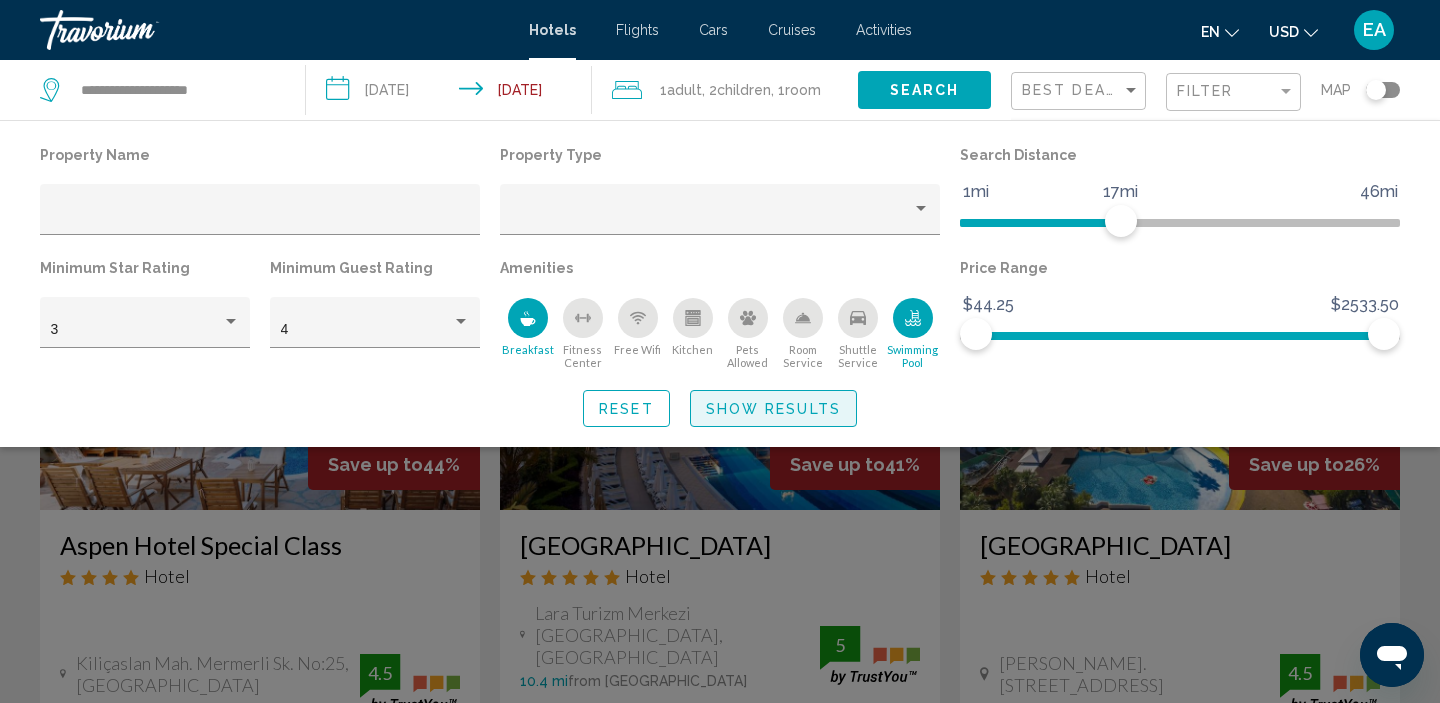 click on "Show Results" 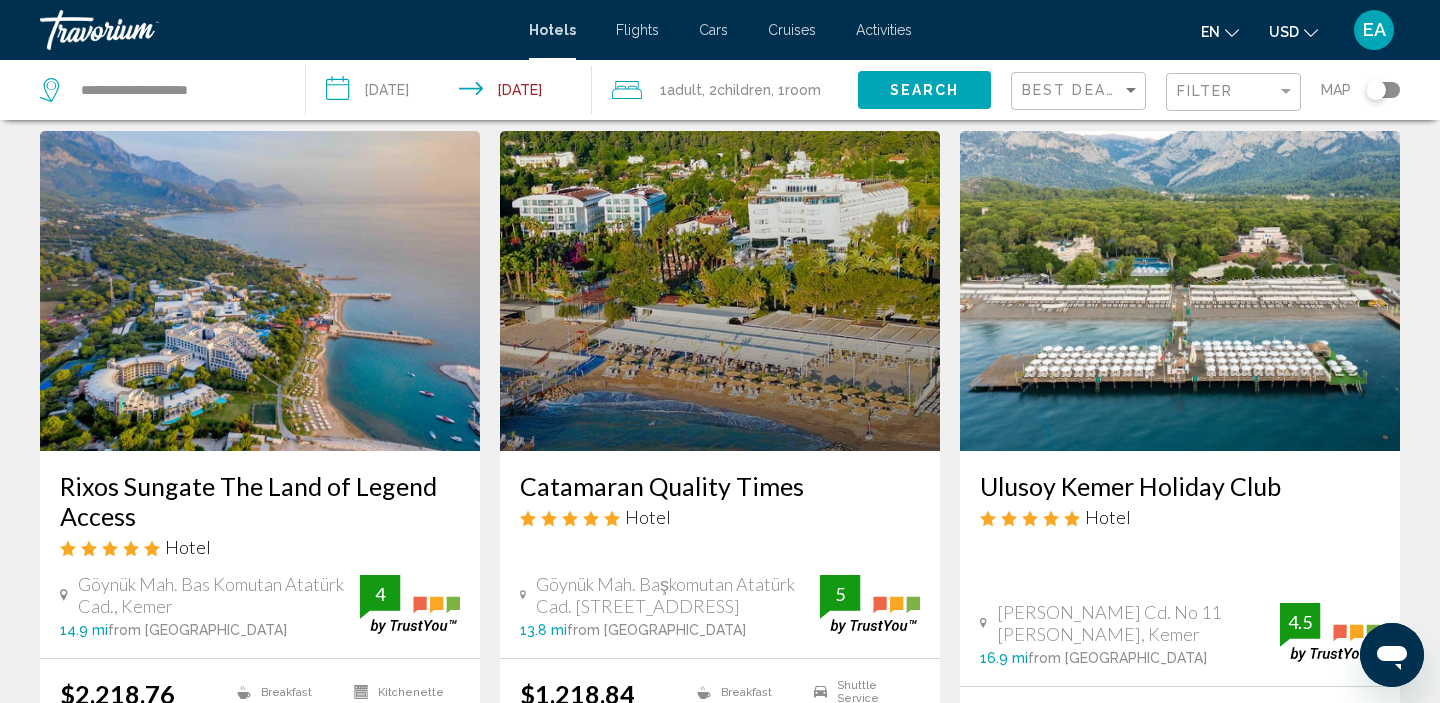 scroll, scrollTop: 2395, scrollLeft: 0, axis: vertical 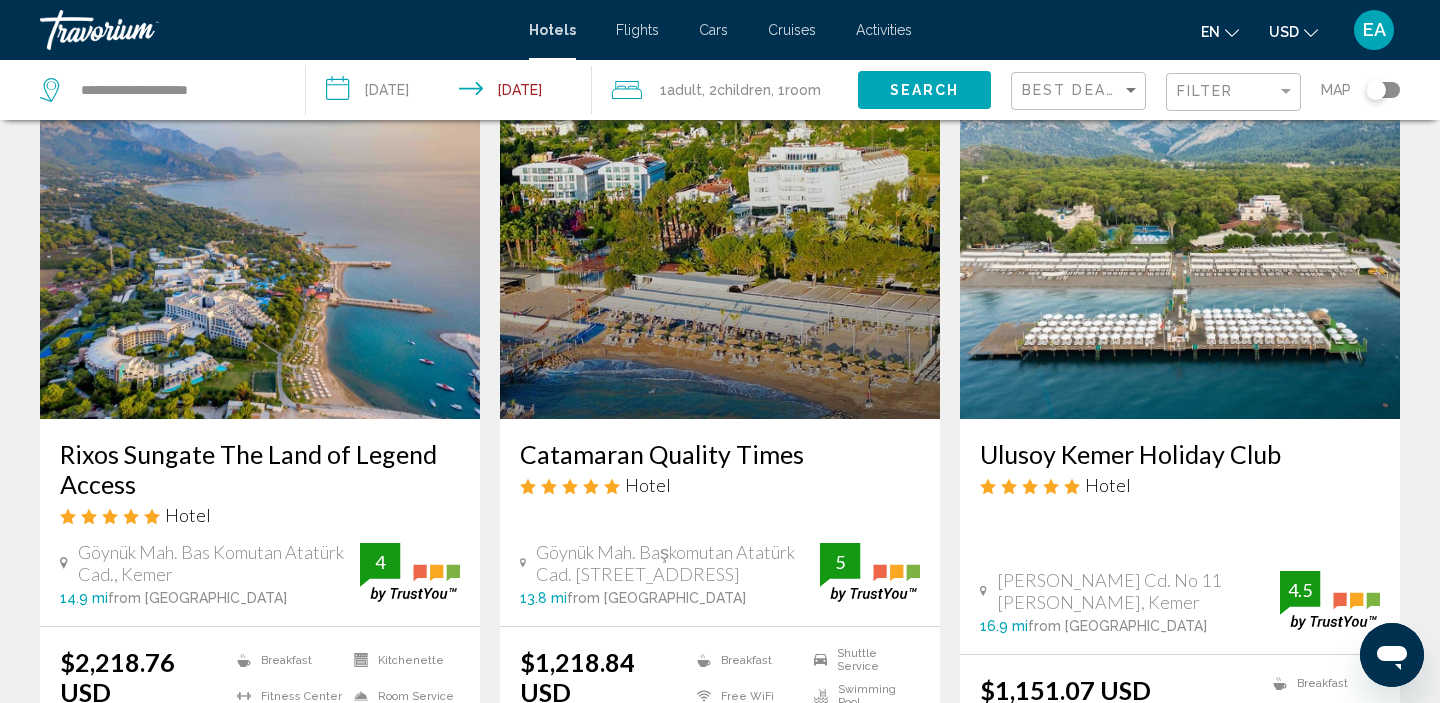 click on "Select Room" at bounding box center [719, 794] 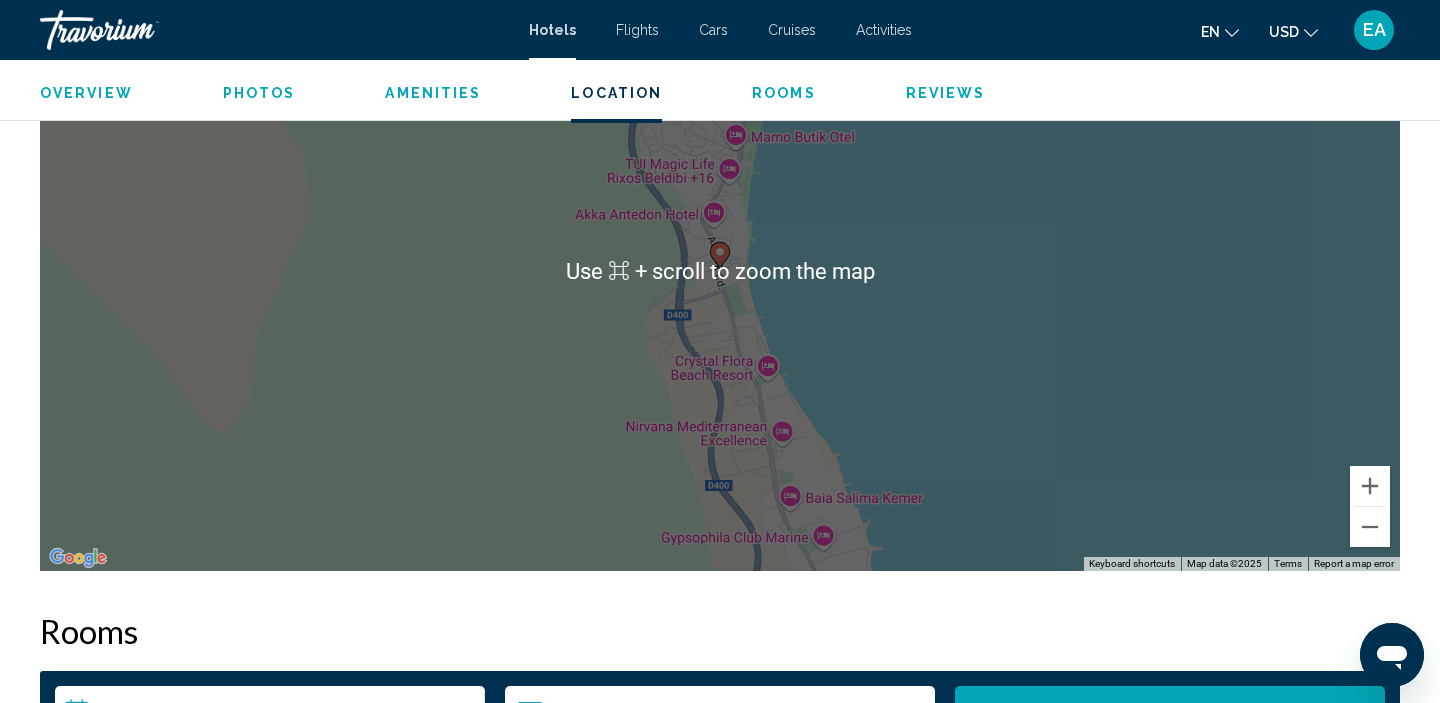 scroll, scrollTop: 2040, scrollLeft: 0, axis: vertical 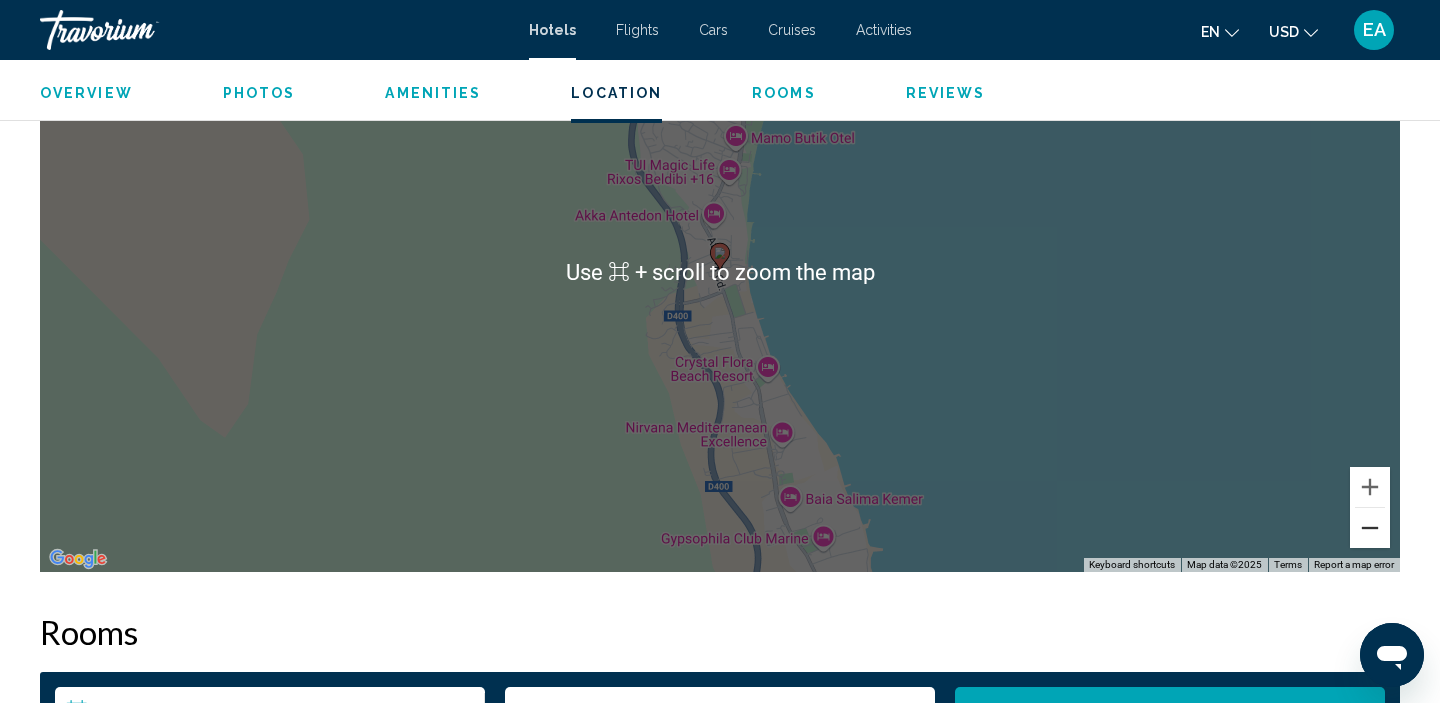 click at bounding box center [1370, 528] 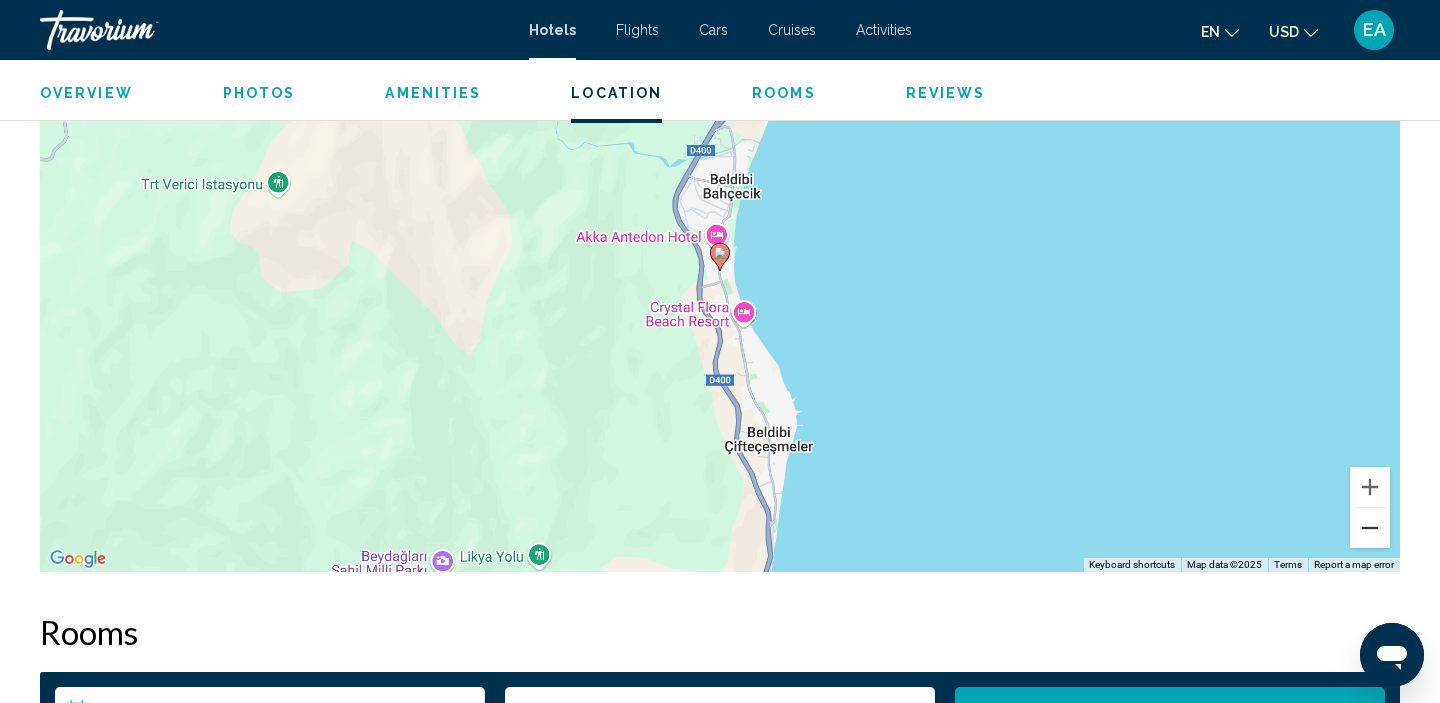 click at bounding box center [1370, 528] 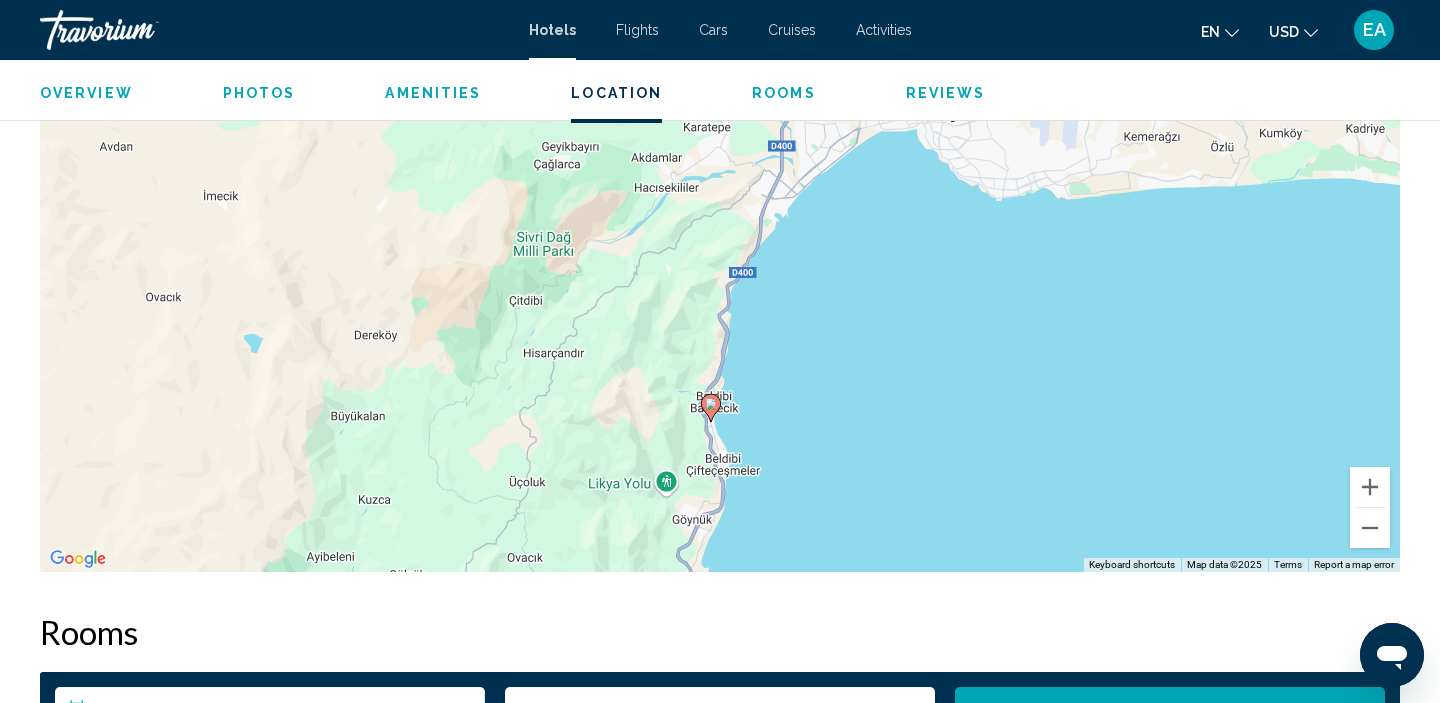 drag, startPoint x: 819, startPoint y: 324, endPoint x: 809, endPoint y: 487, distance: 163.30646 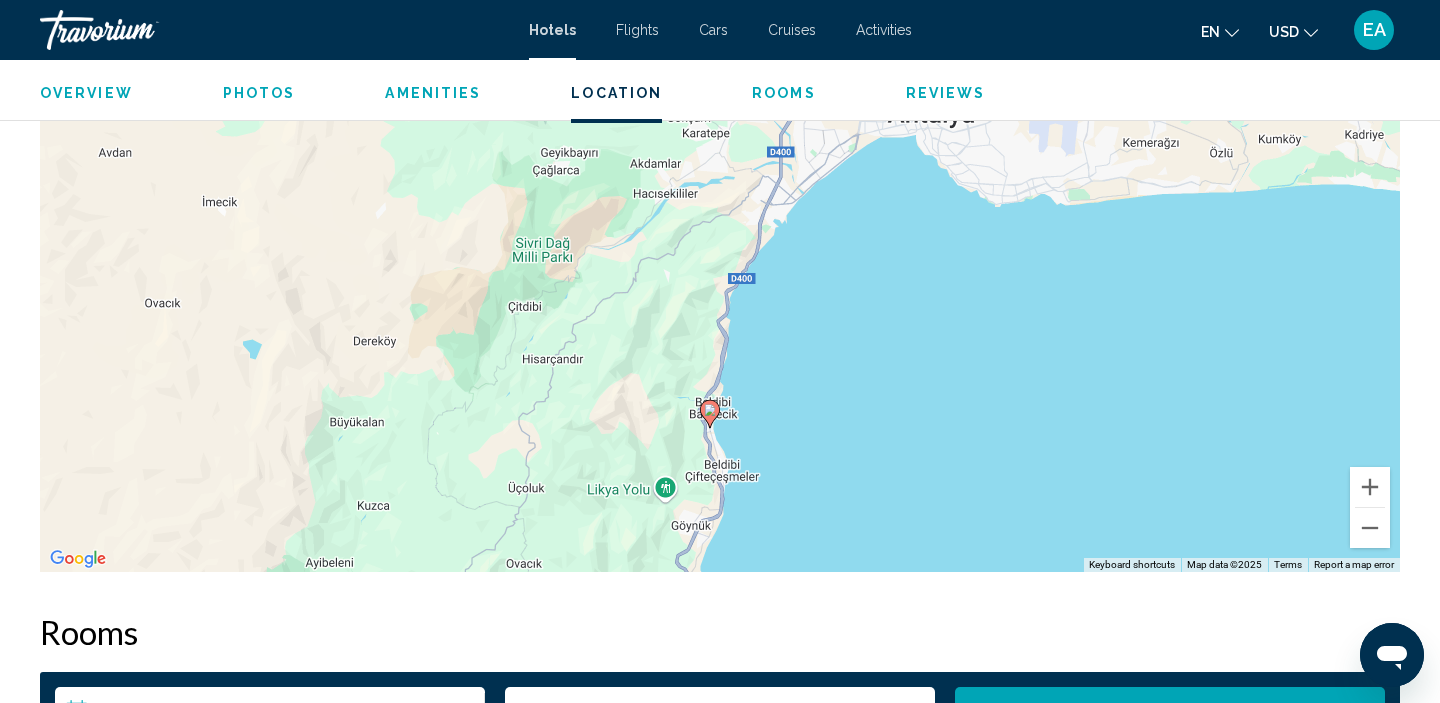 click on "To navigate, press the arrow keys. To activate drag with keyboard, press Alt + Enter. Once in keyboard drag state, use the arrow keys to move the marker. To complete the drag, press the Enter key. To cancel, press Escape." at bounding box center (720, 272) 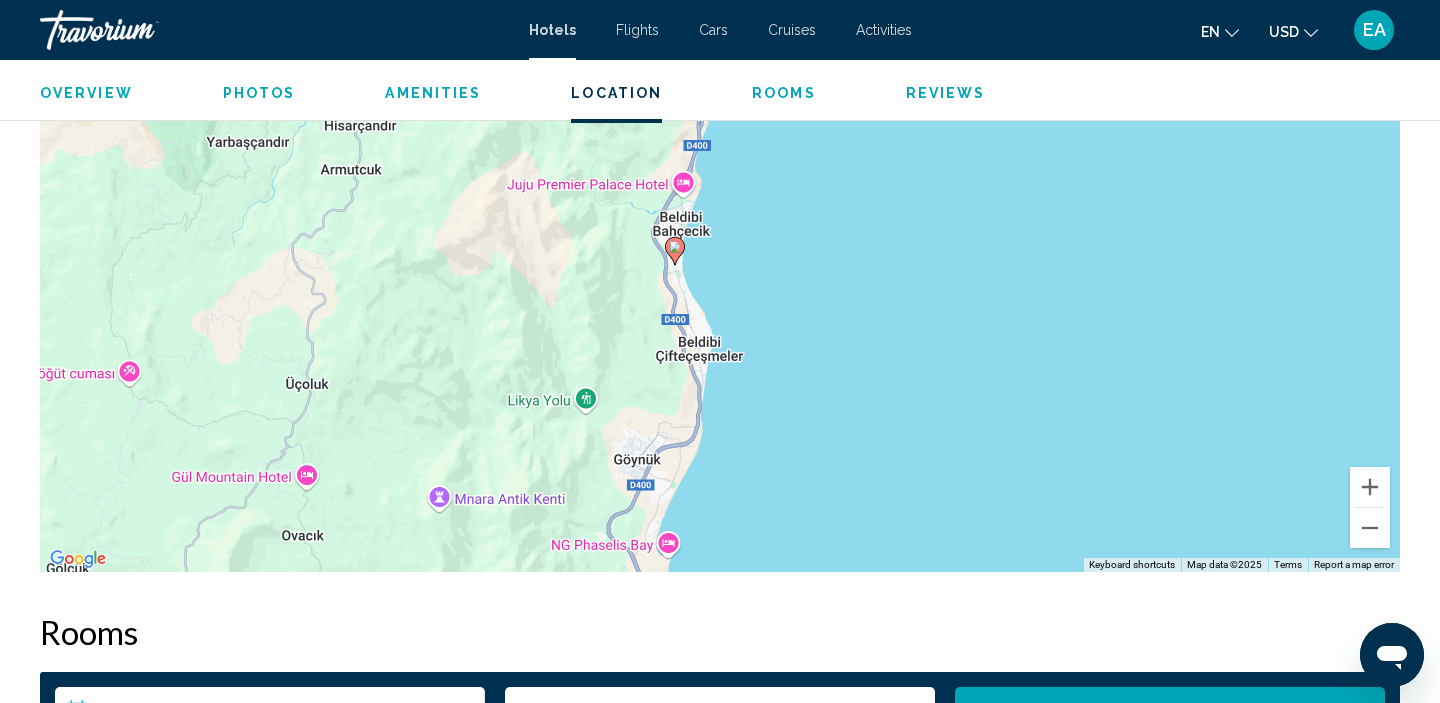 drag, startPoint x: 750, startPoint y: 425, endPoint x: 793, endPoint y: 218, distance: 211.41902 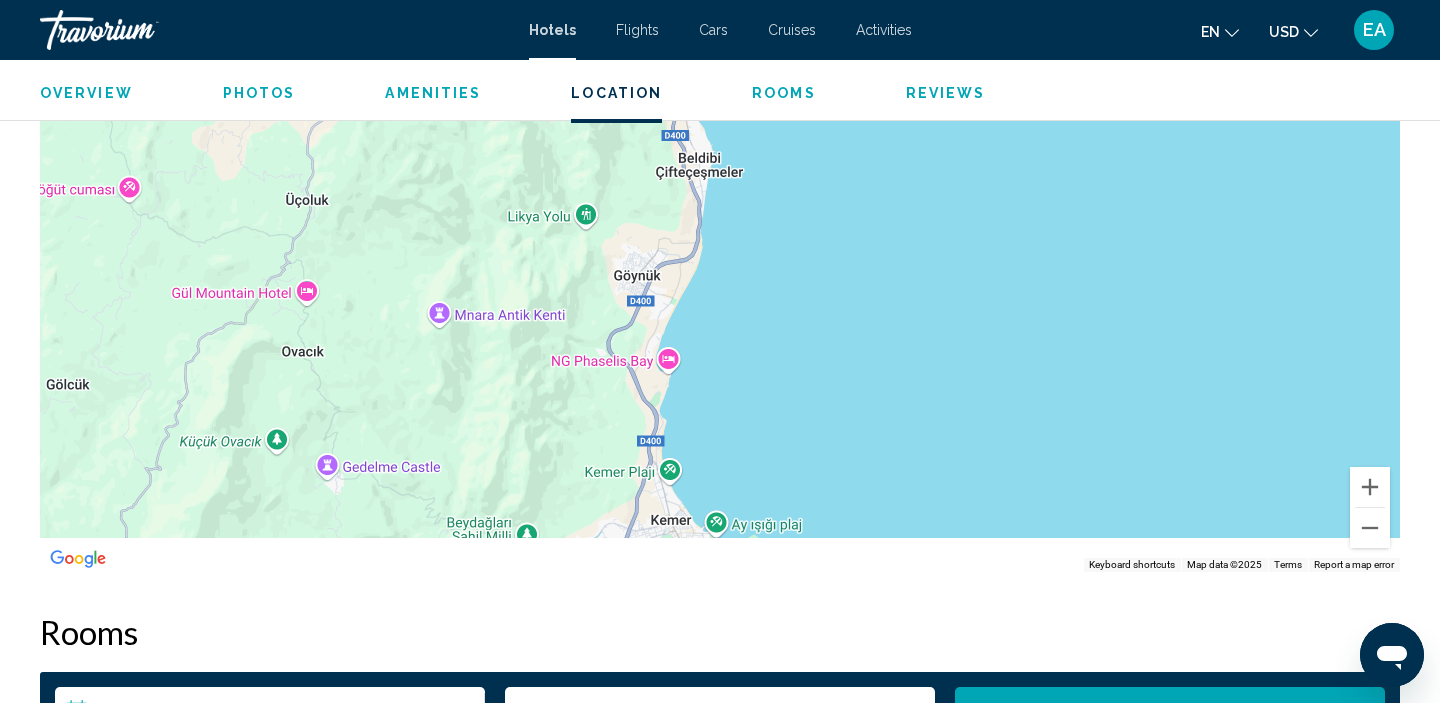 drag, startPoint x: 804, startPoint y: 390, endPoint x: 804, endPoint y: 201, distance: 189 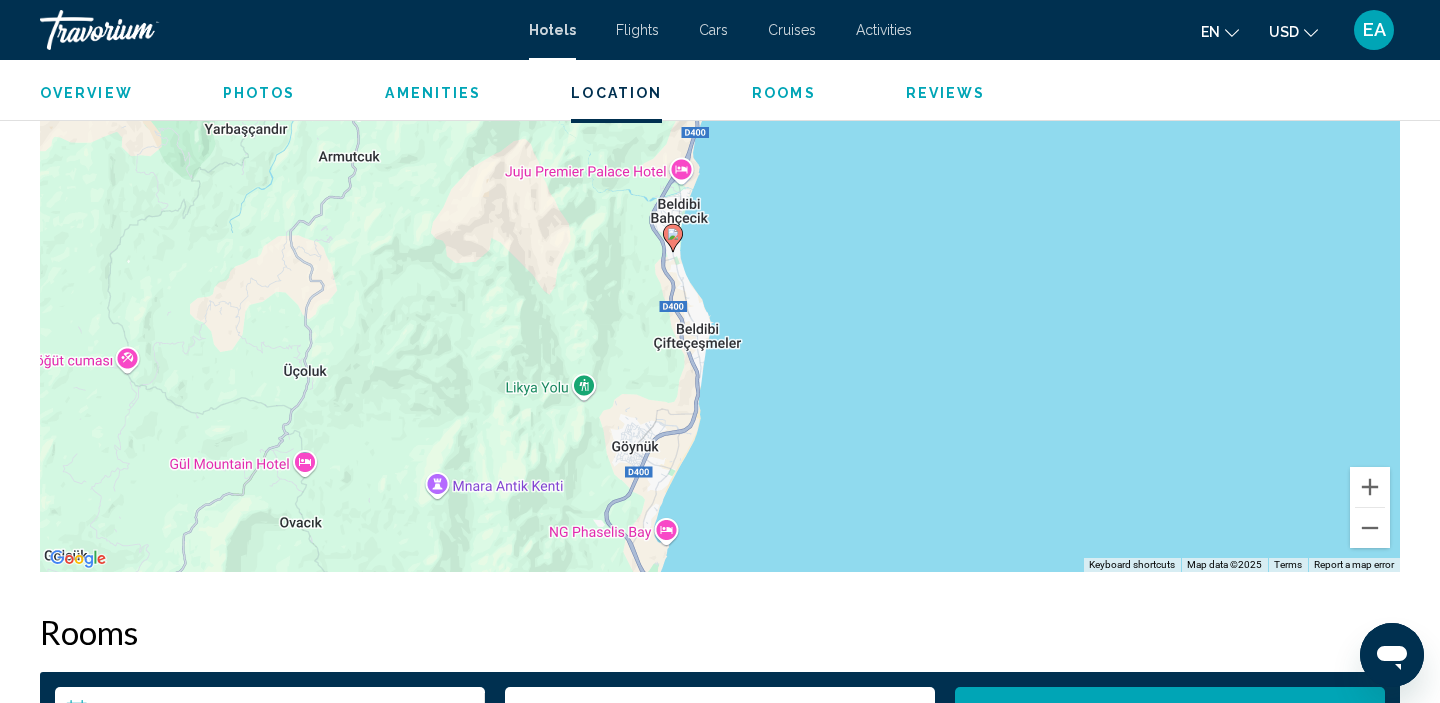 drag, startPoint x: 810, startPoint y: 241, endPoint x: 808, endPoint y: 417, distance: 176.01137 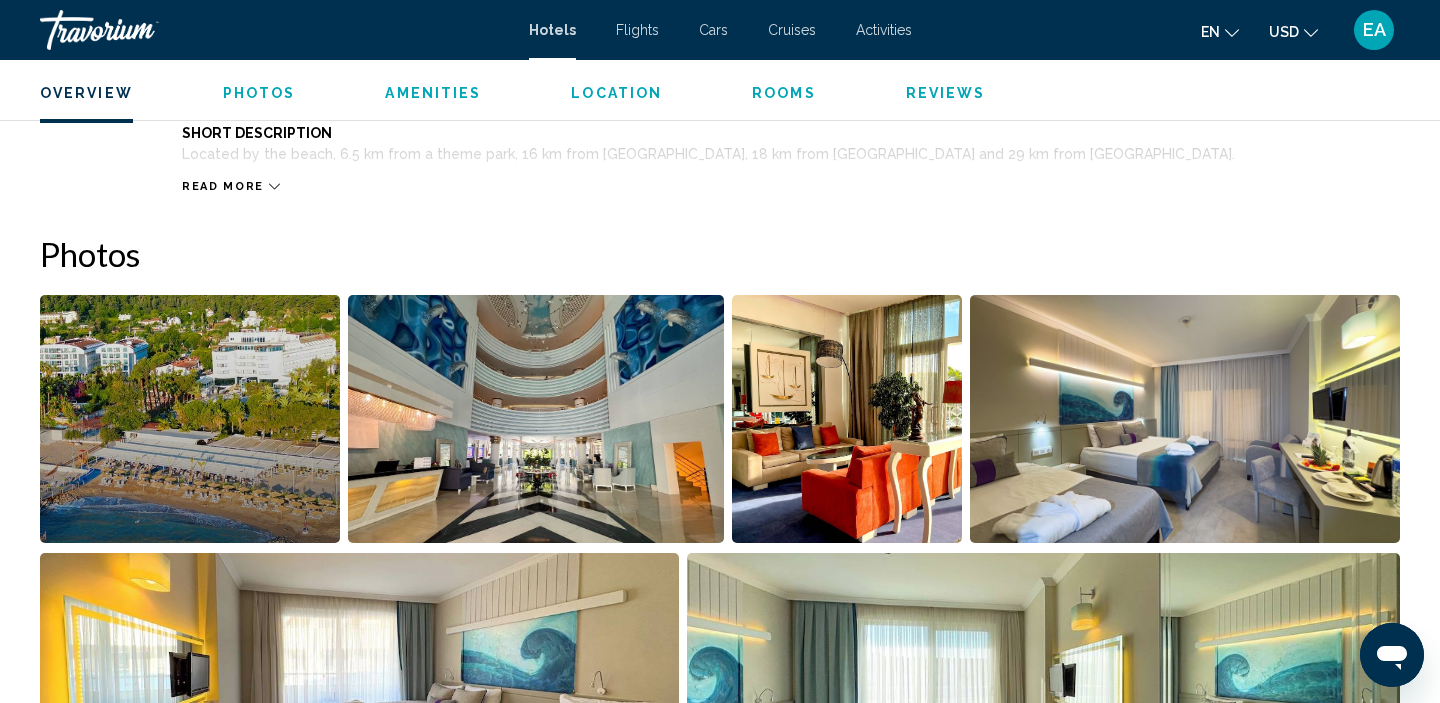 scroll, scrollTop: 832, scrollLeft: 0, axis: vertical 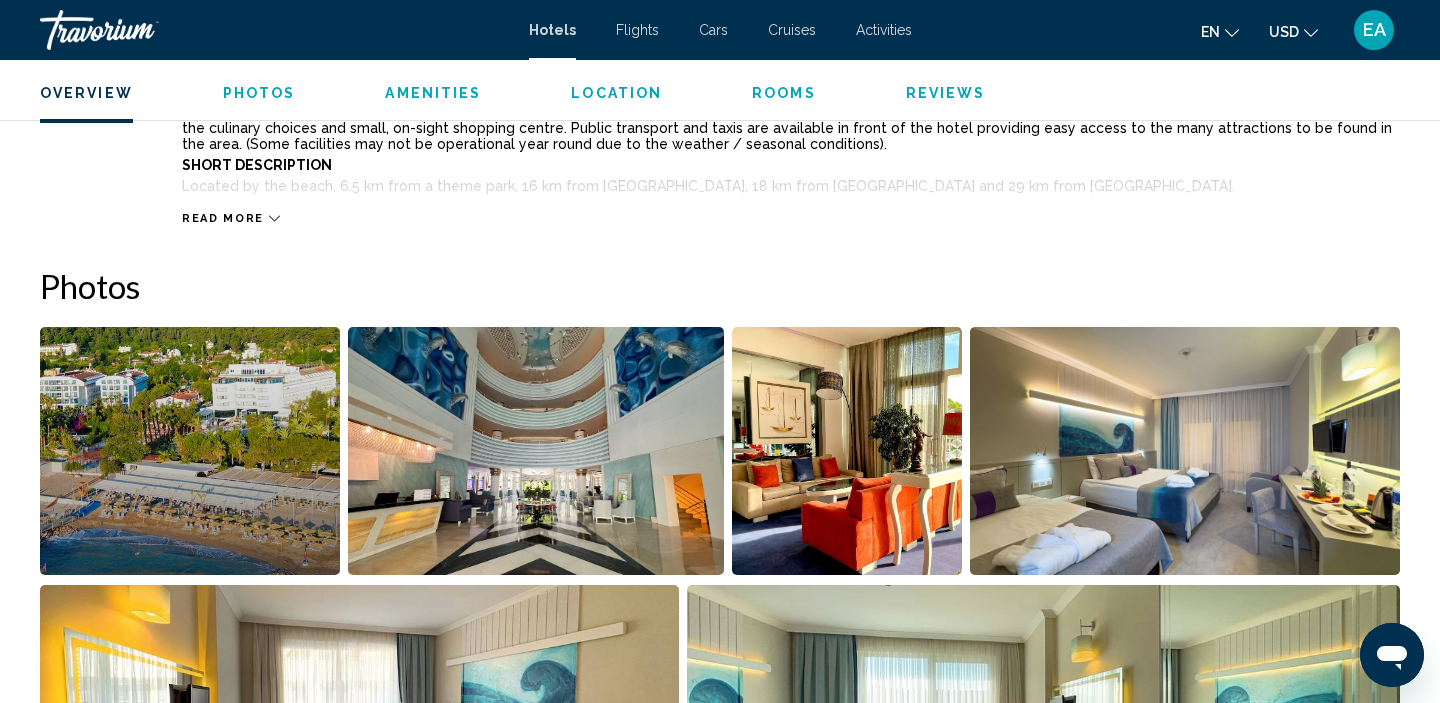 click at bounding box center (190, 451) 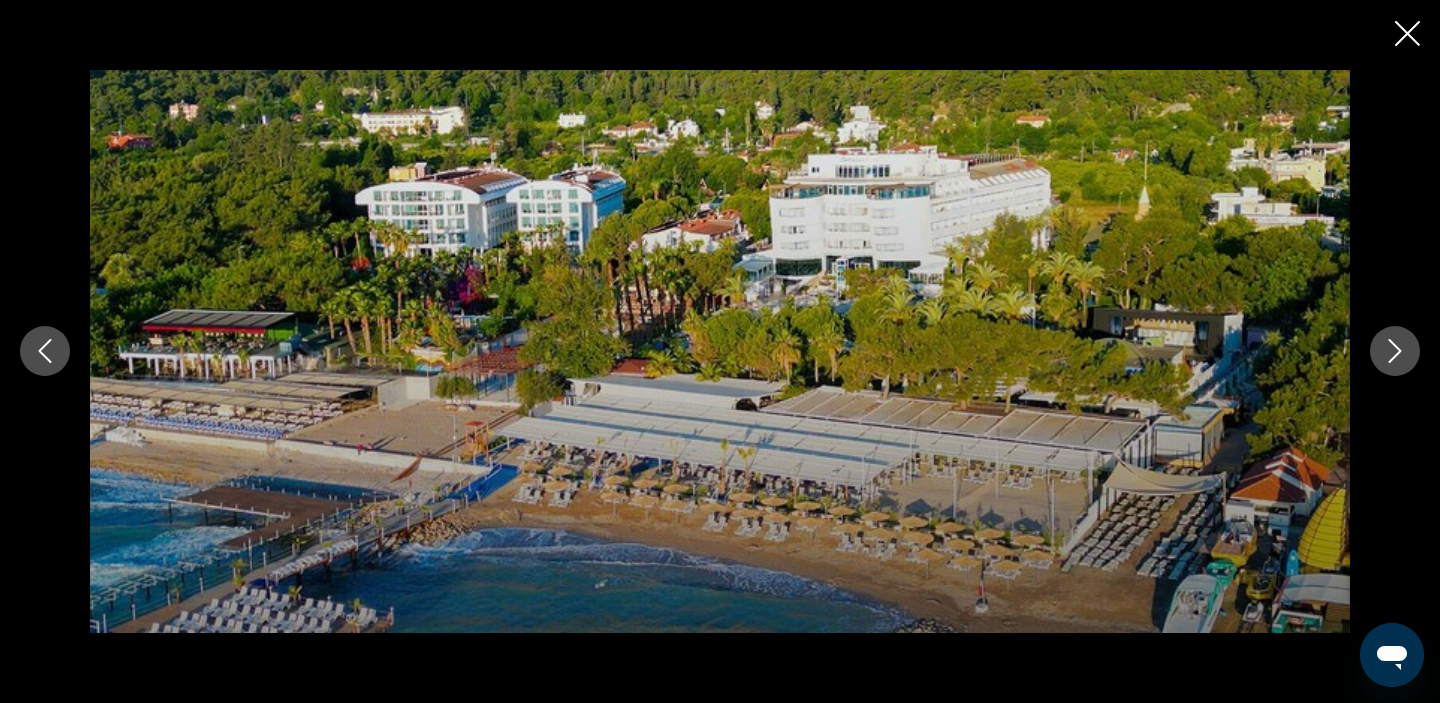 type 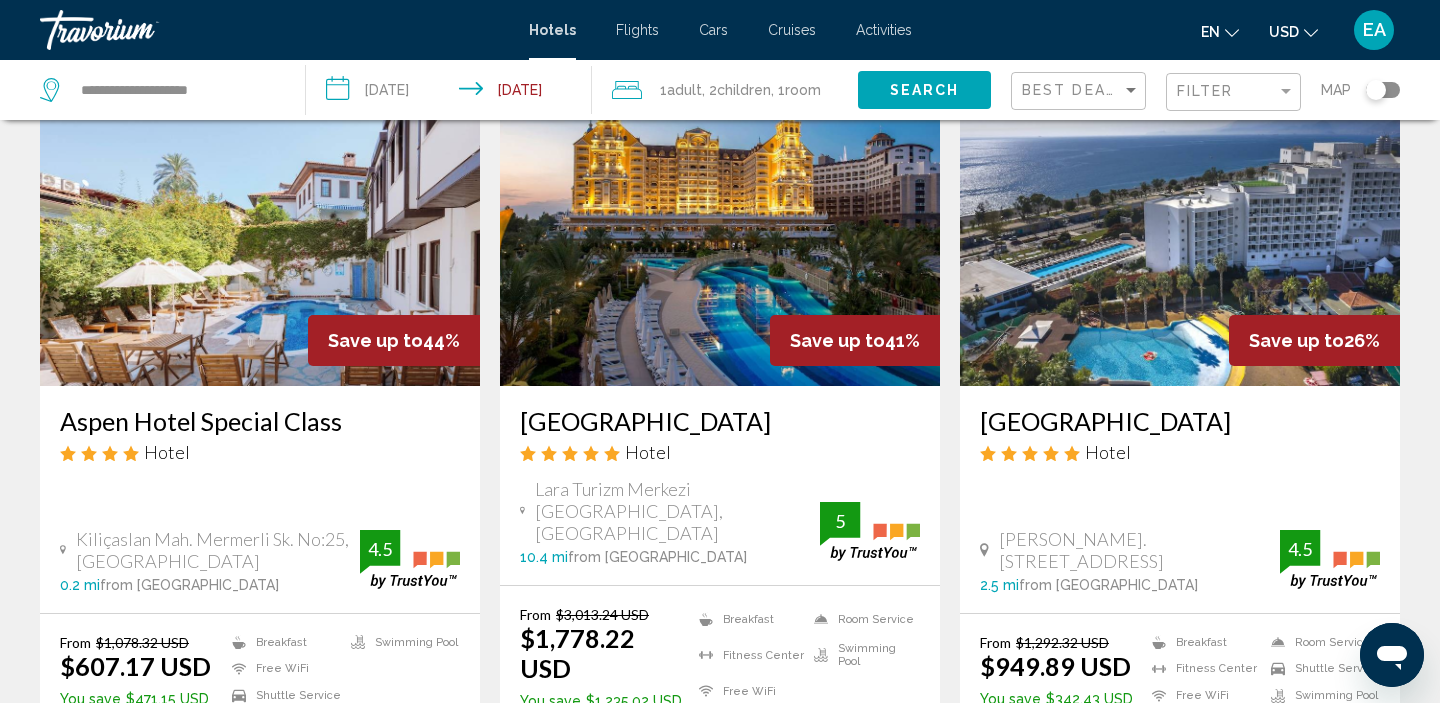 scroll, scrollTop: 93, scrollLeft: 0, axis: vertical 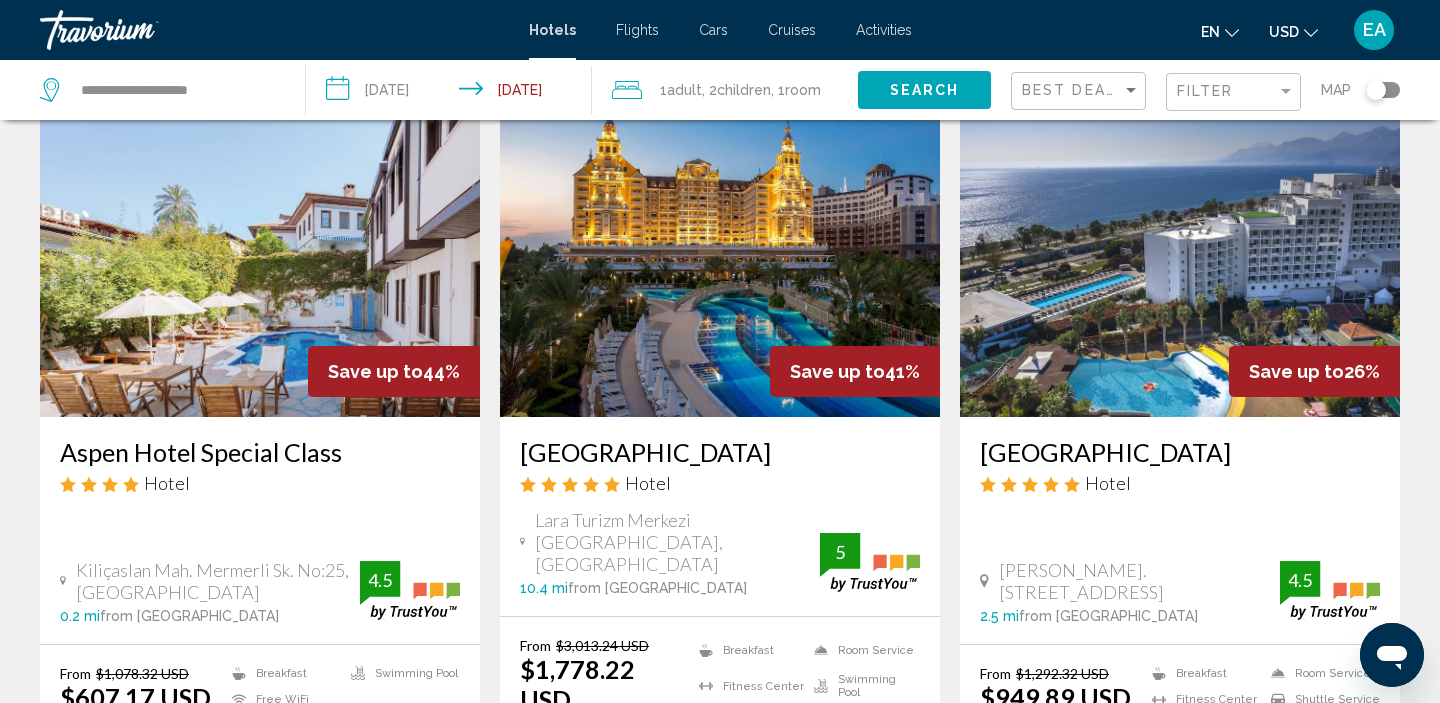 click at bounding box center (720, 257) 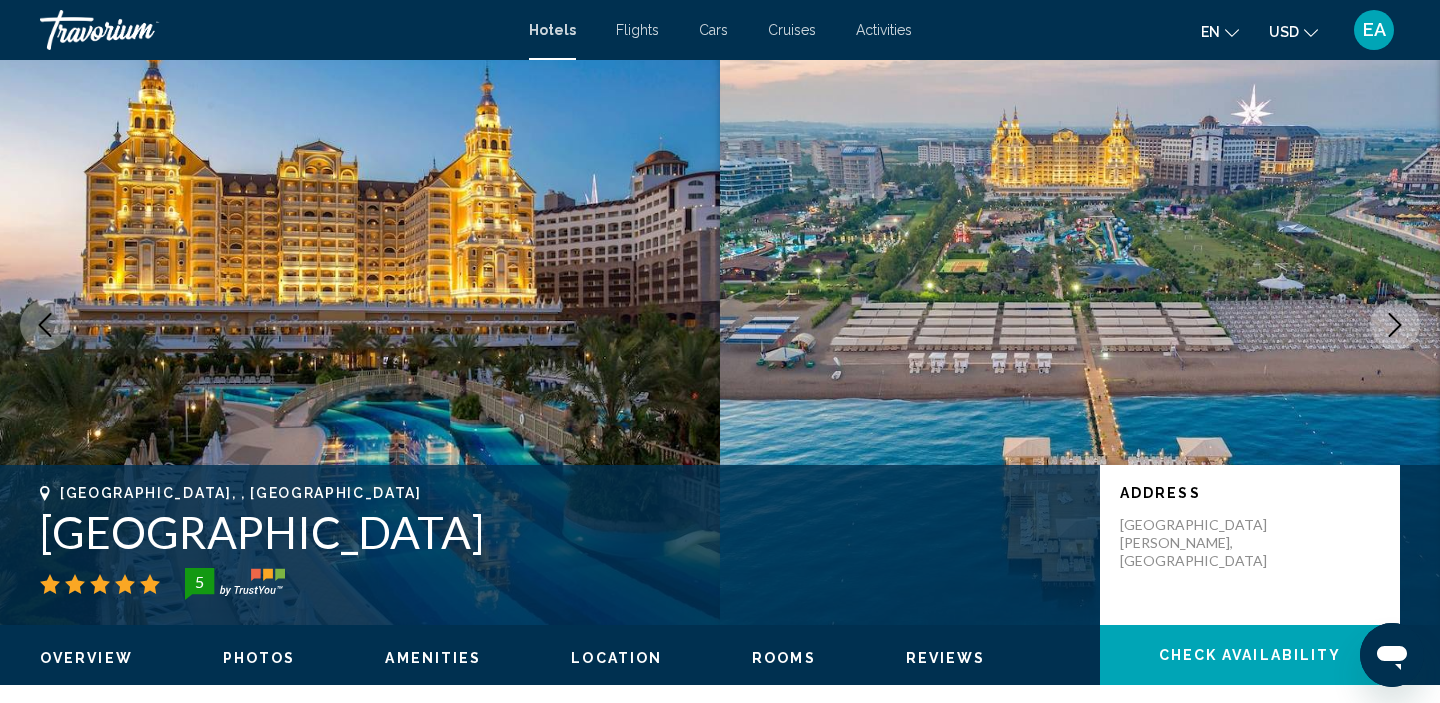 scroll, scrollTop: 13, scrollLeft: 0, axis: vertical 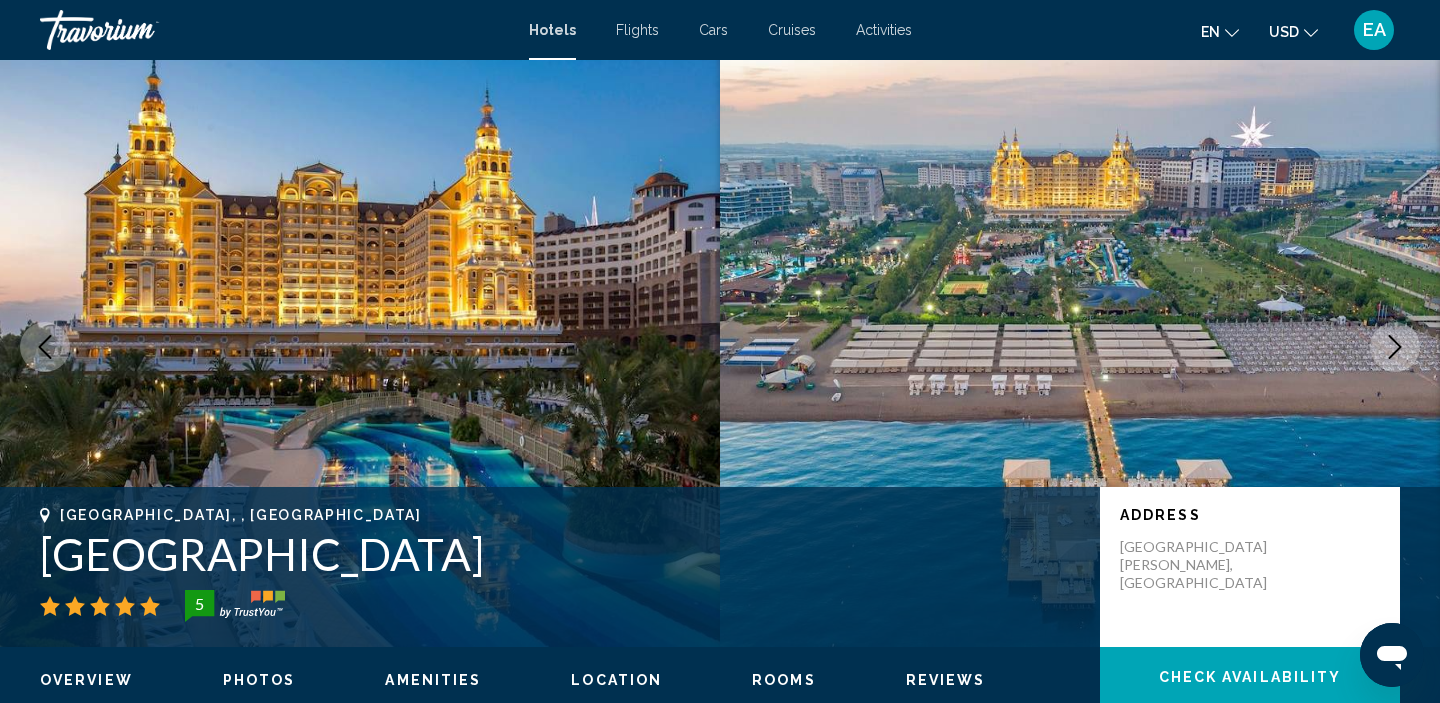 click 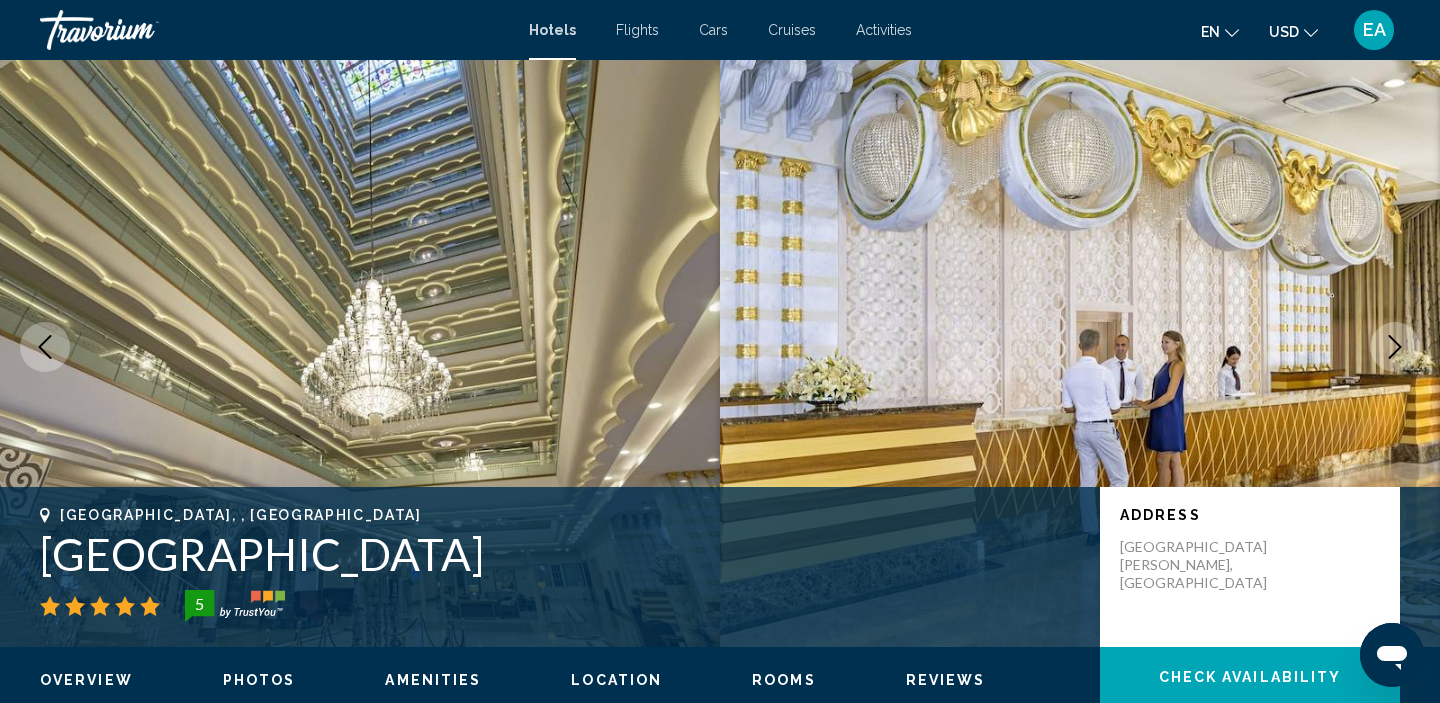 click 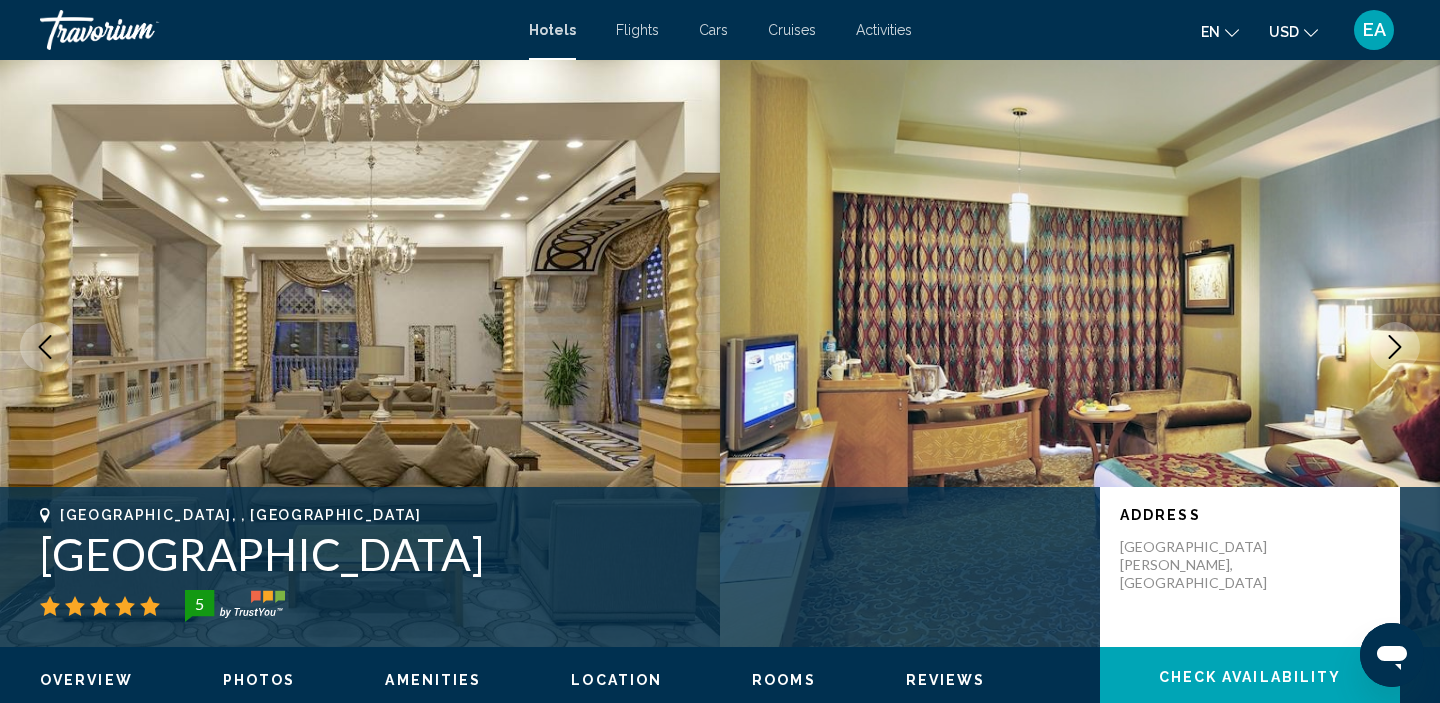click 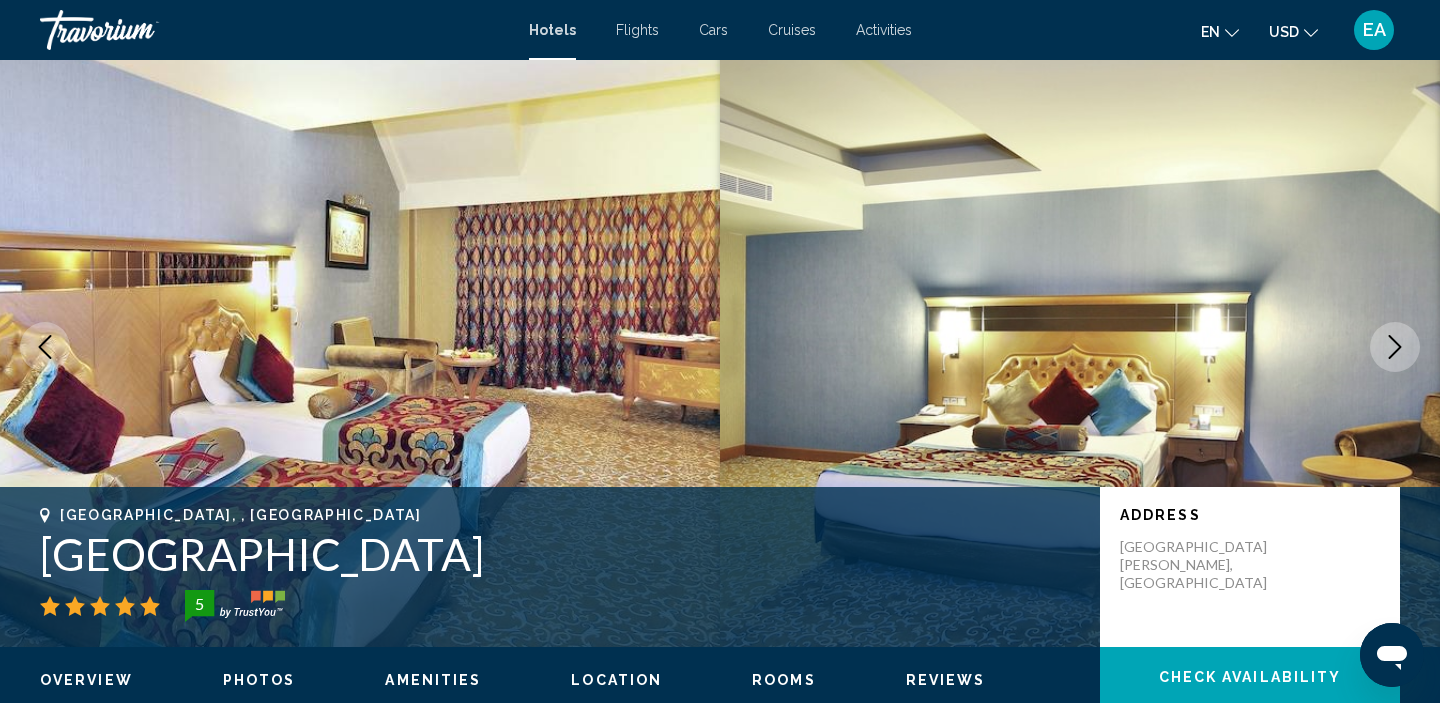 click 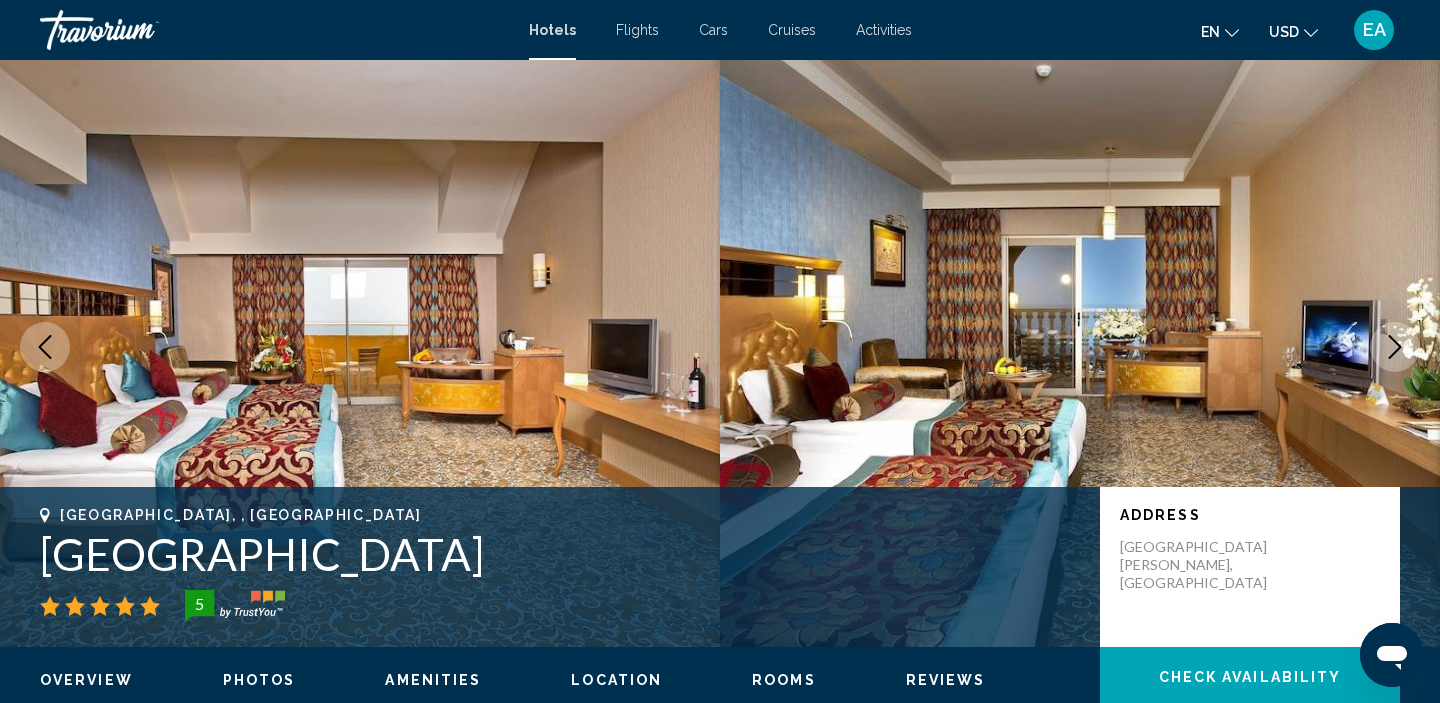 click 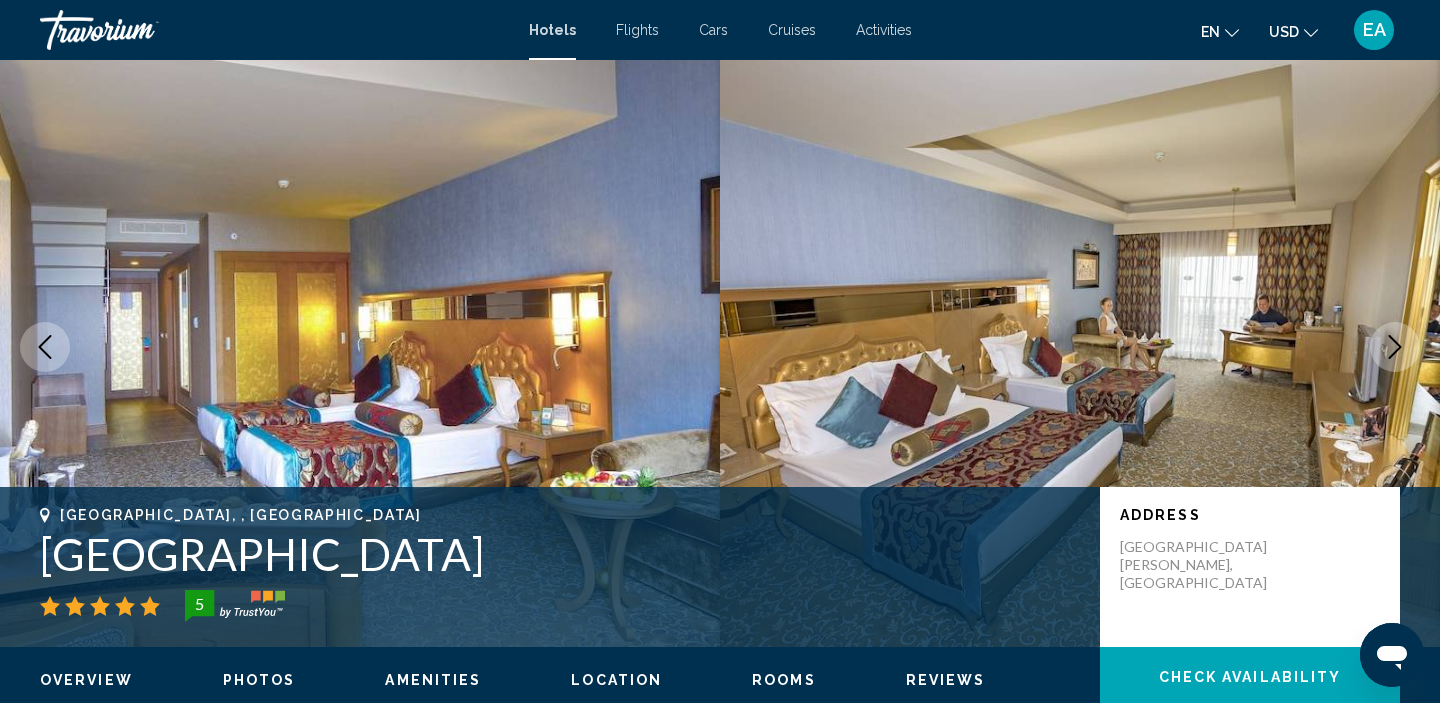 click 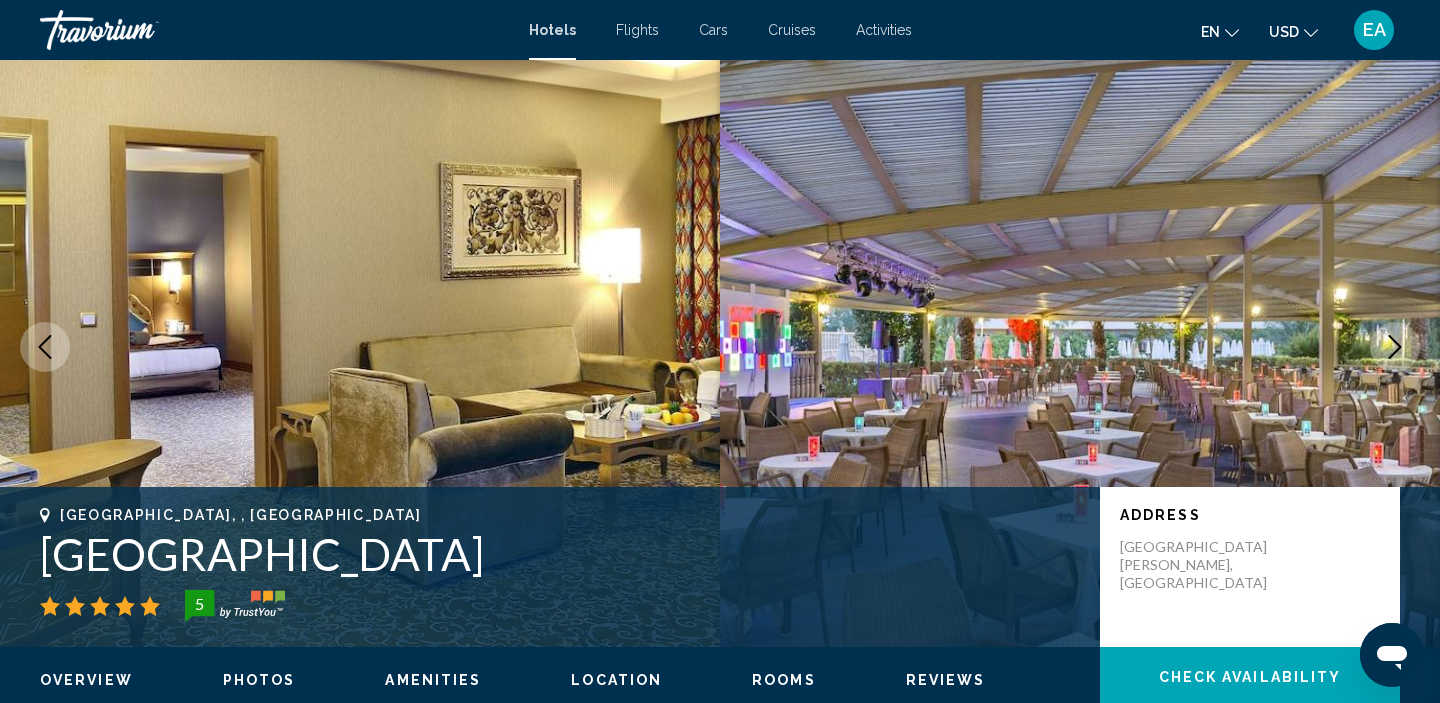 click 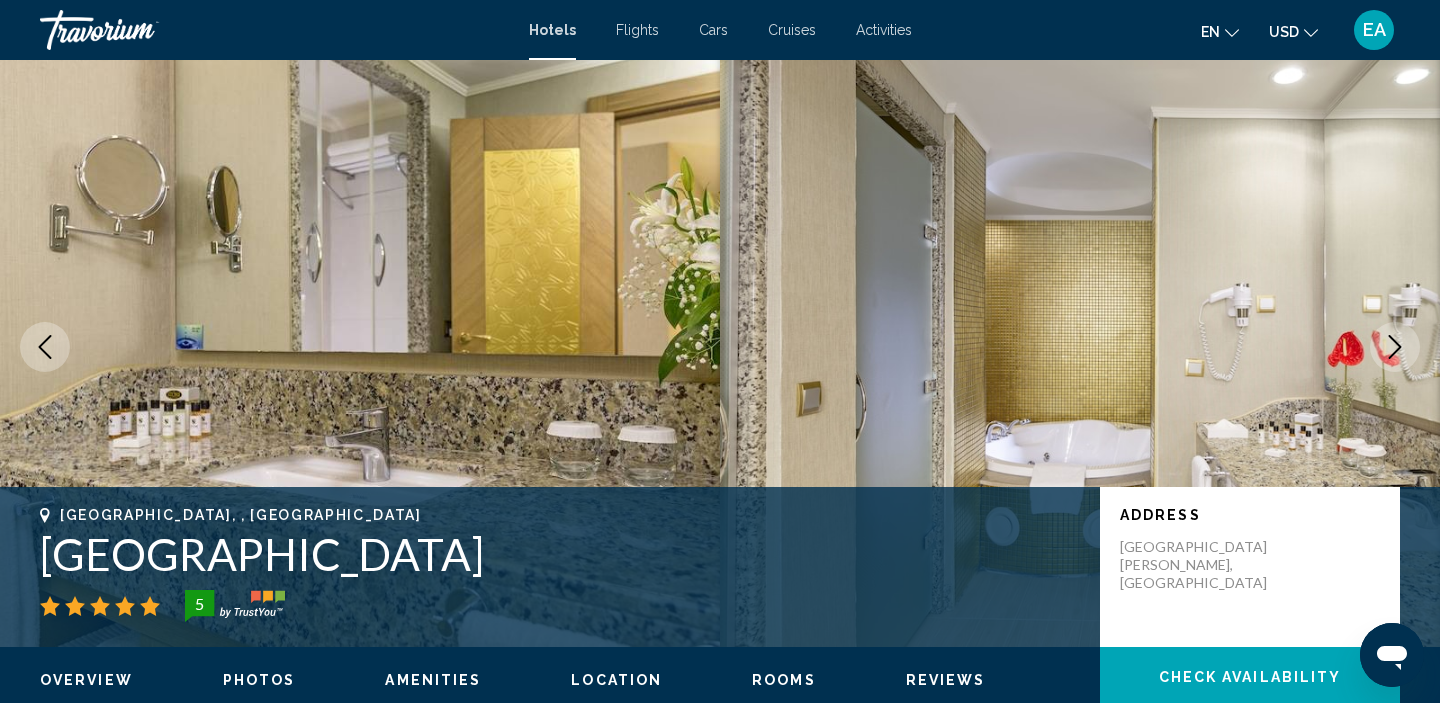 click 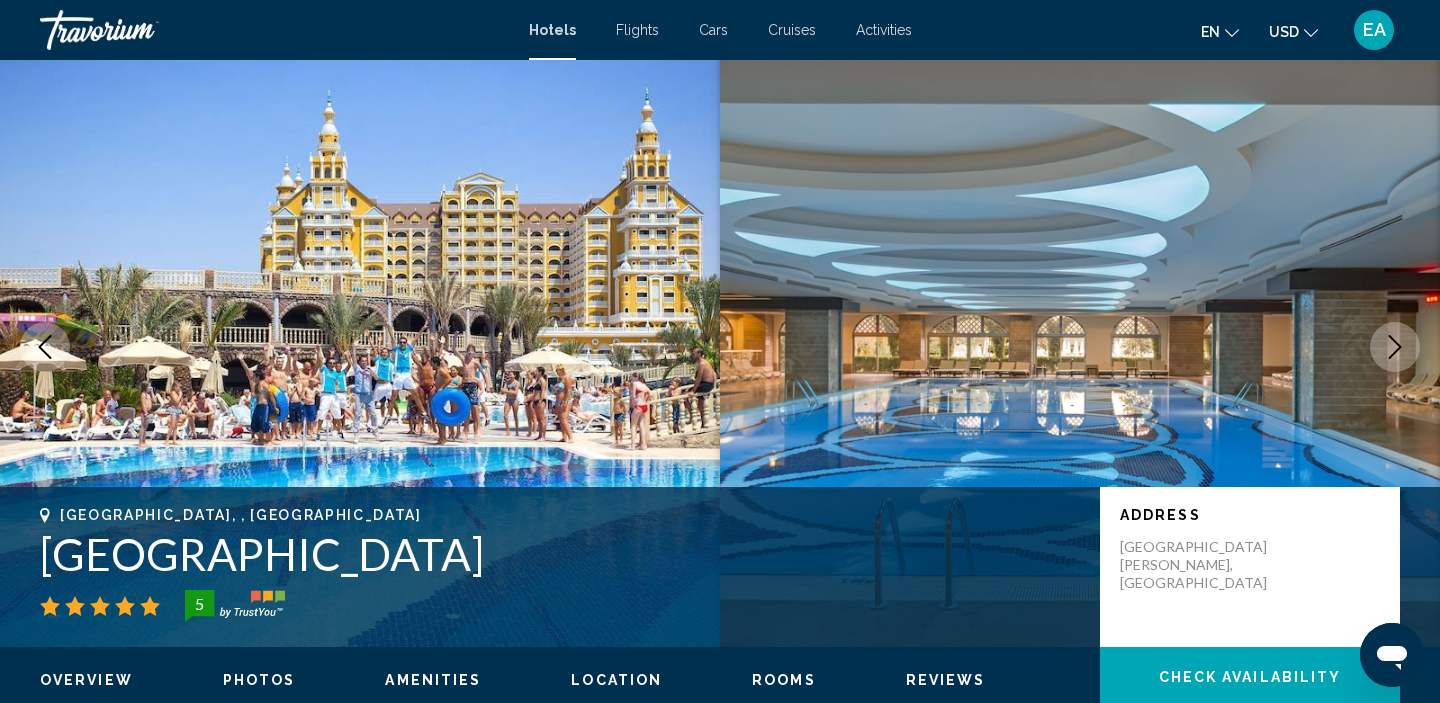 click 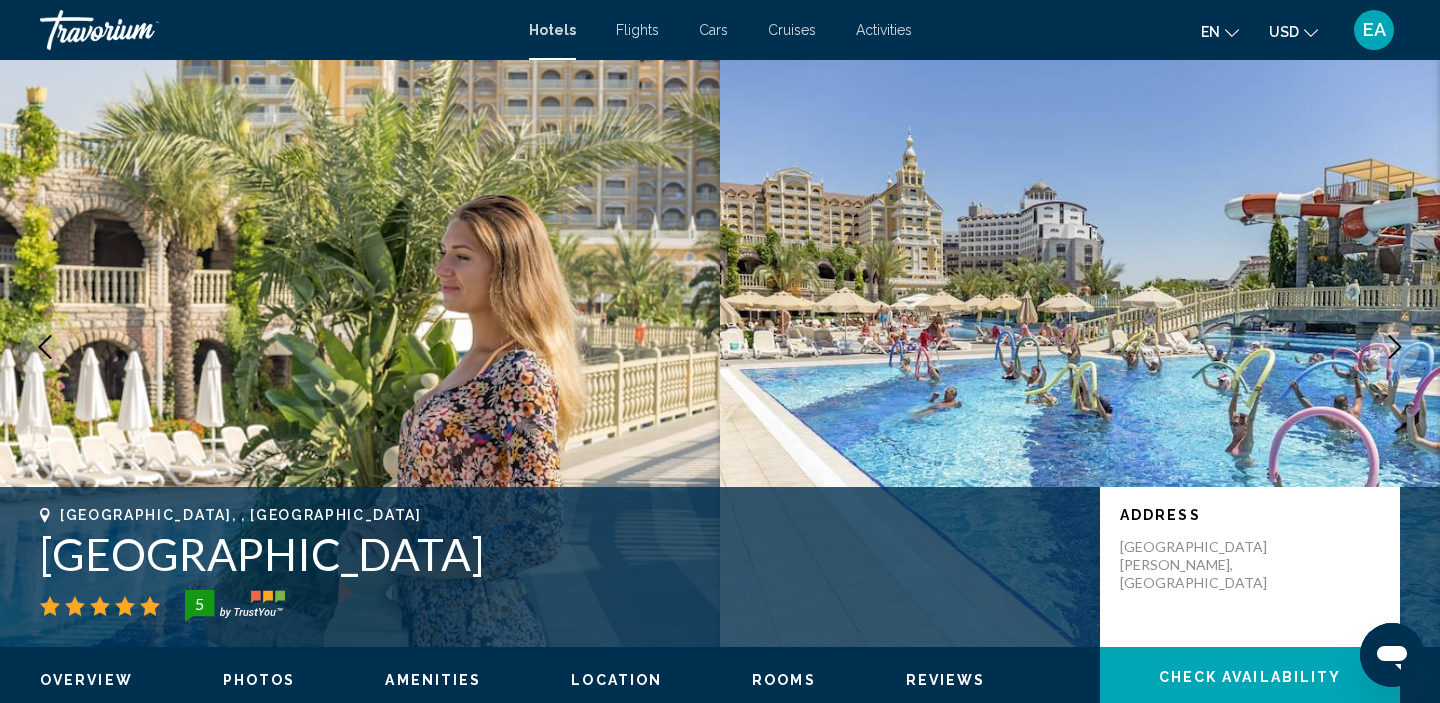 click 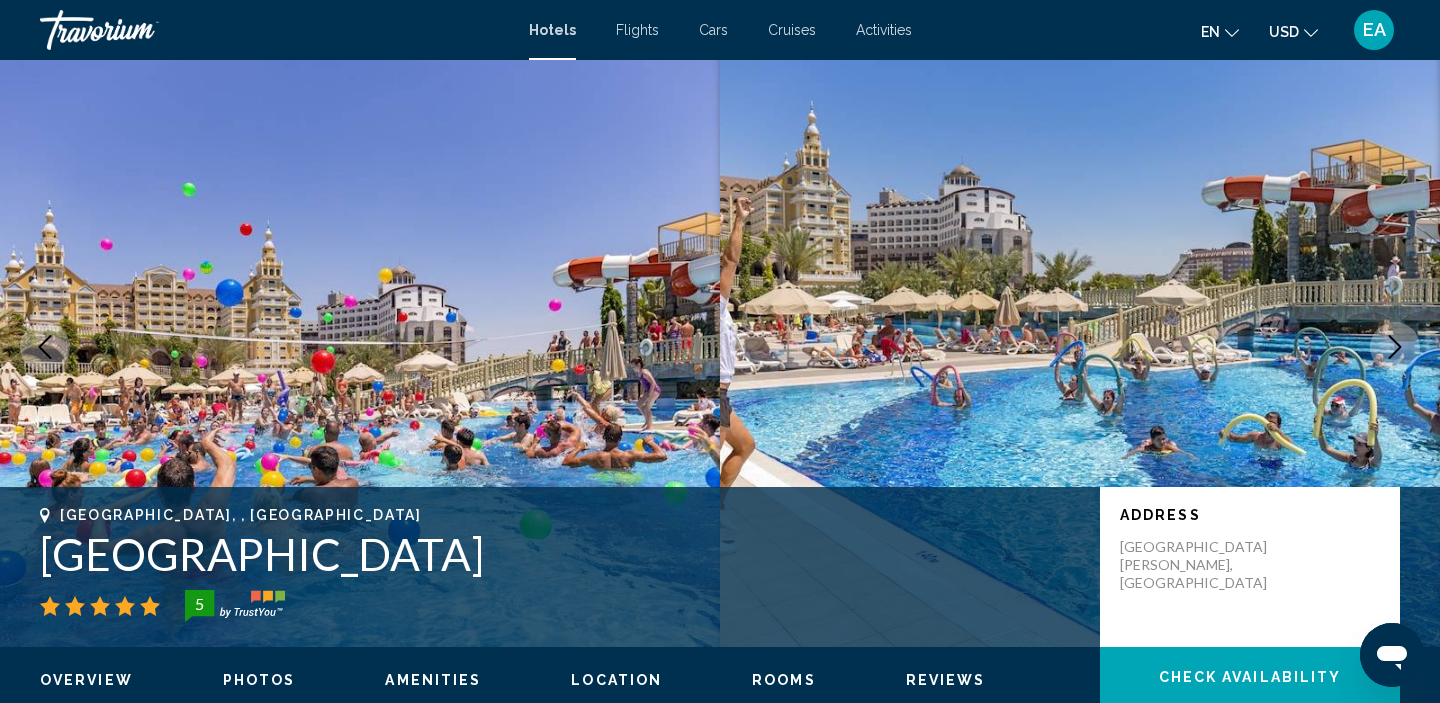 click 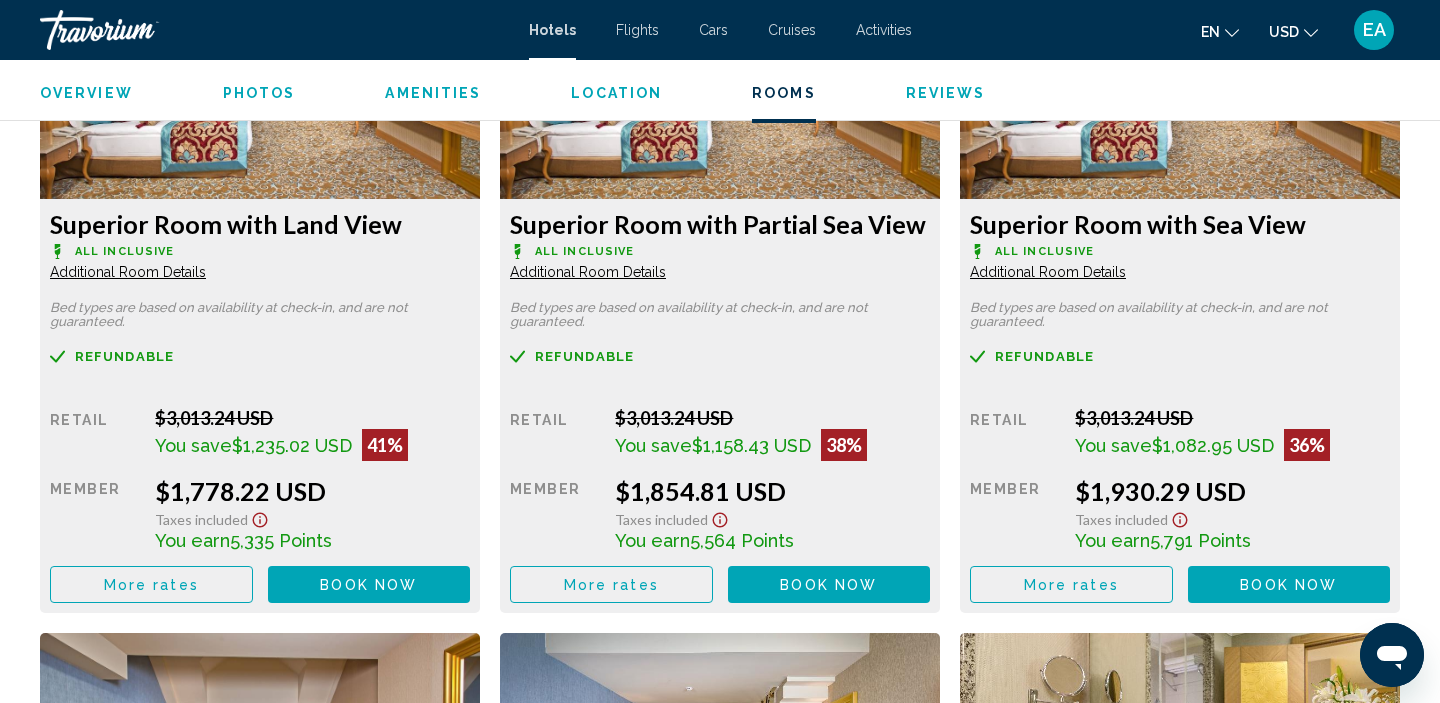 scroll, scrollTop: 2916, scrollLeft: 0, axis: vertical 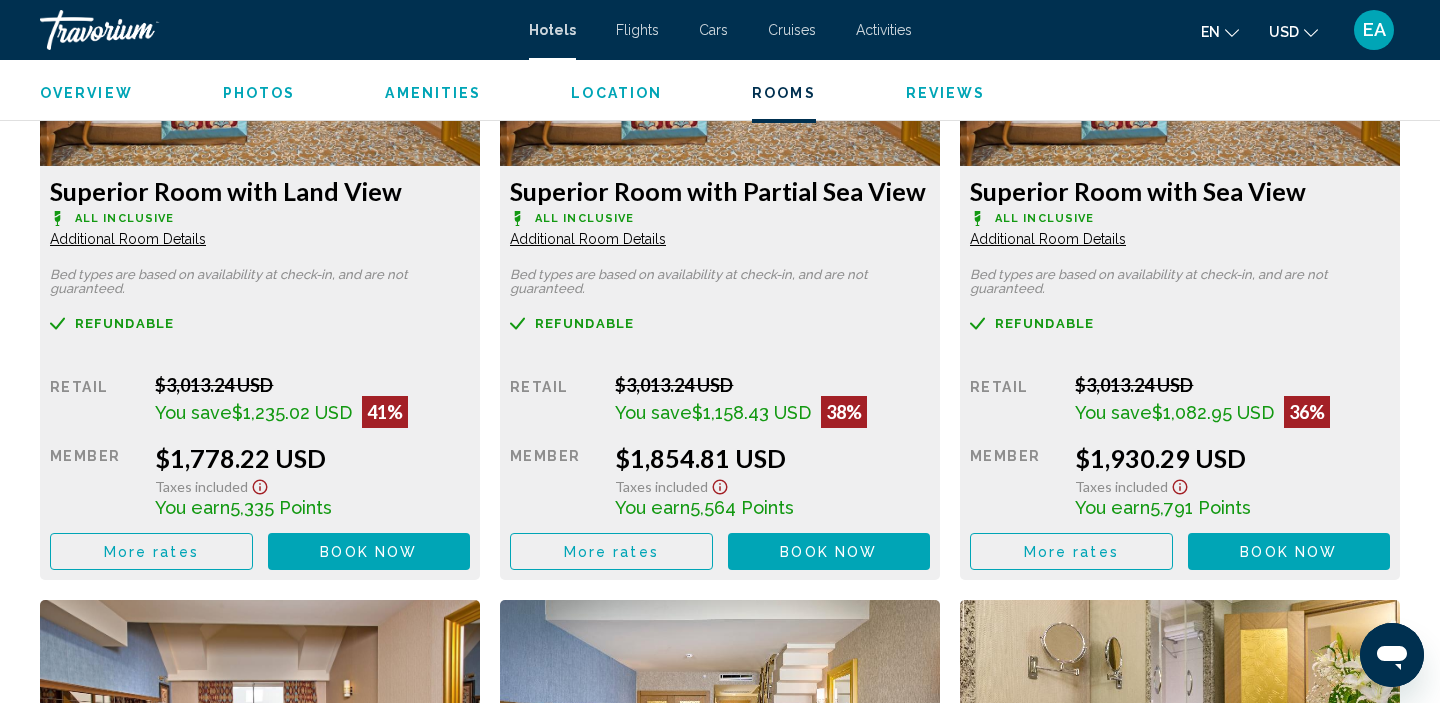 click on "Additional Room Details" at bounding box center [128, 239] 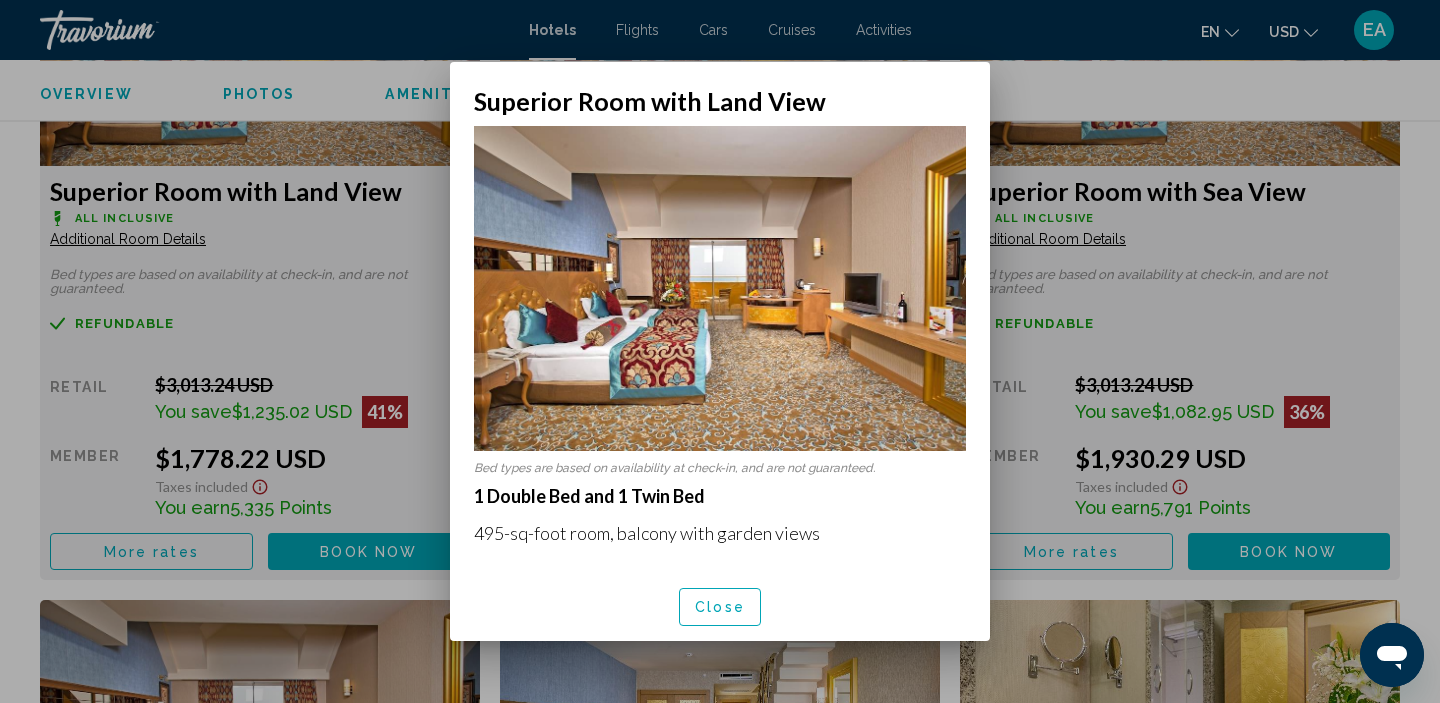 scroll, scrollTop: 63, scrollLeft: 0, axis: vertical 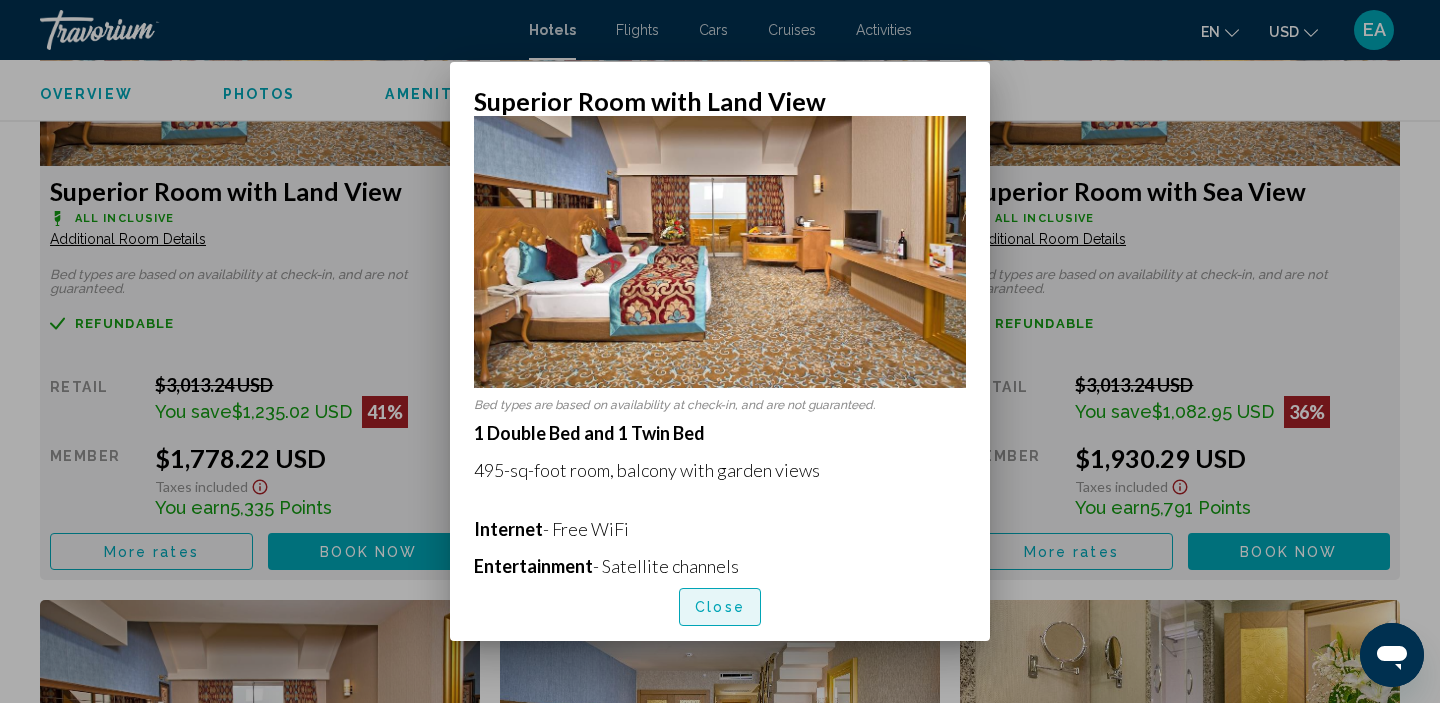 click on "Close" at bounding box center [720, 608] 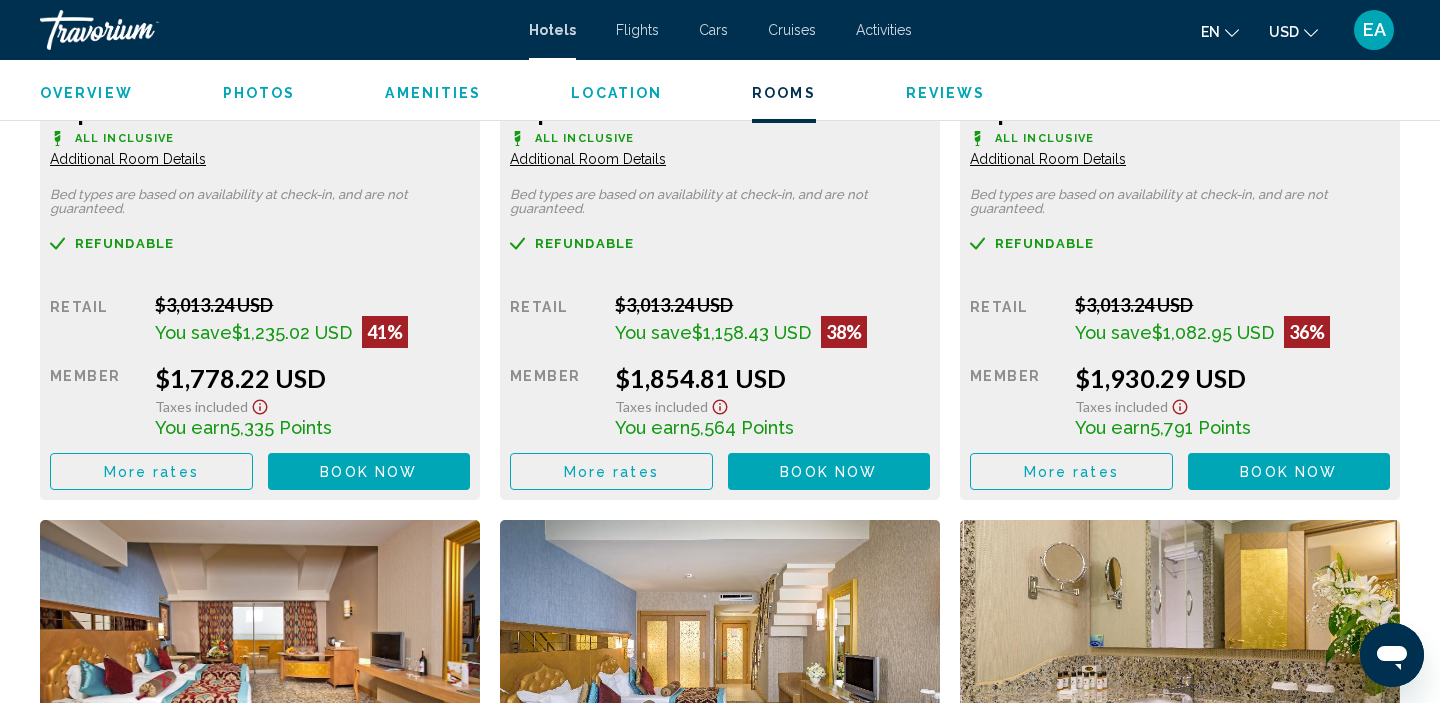 scroll, scrollTop: 2990, scrollLeft: 0, axis: vertical 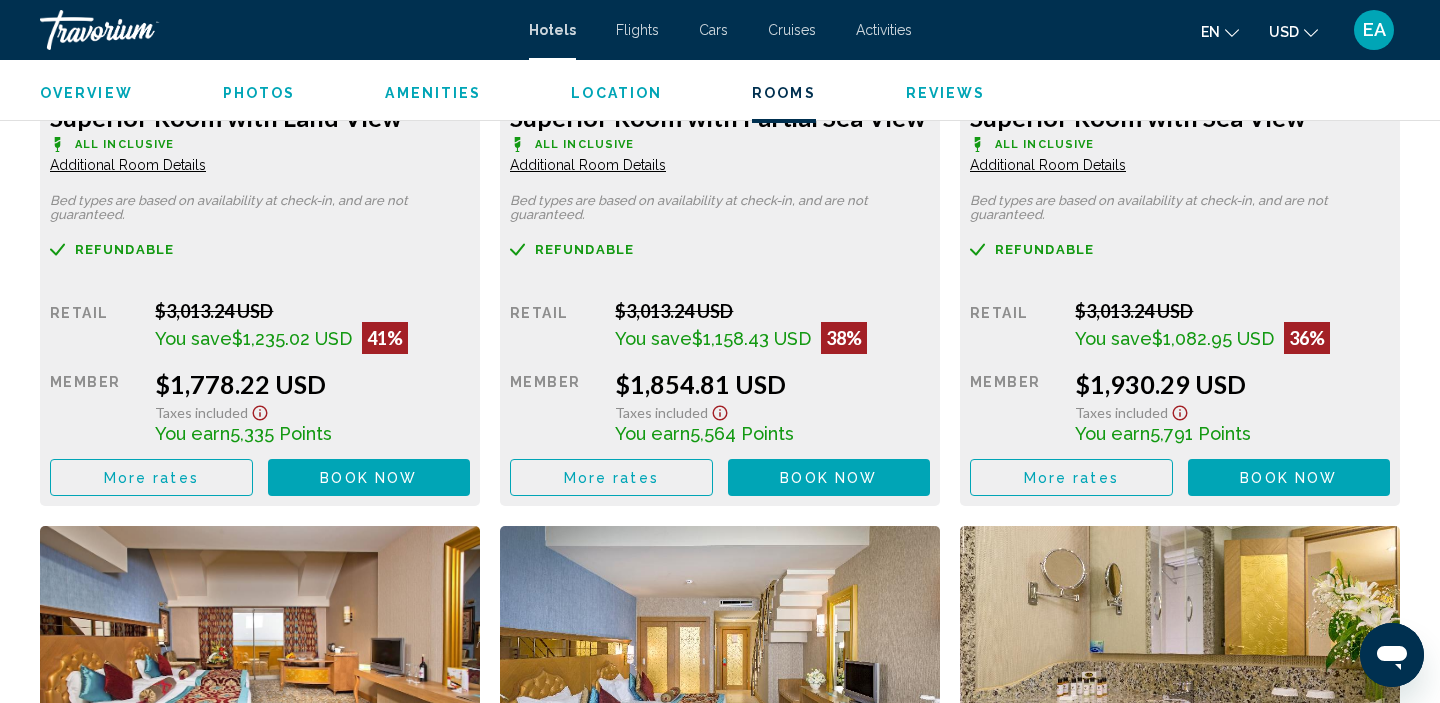 click on "Book now" at bounding box center [368, 478] 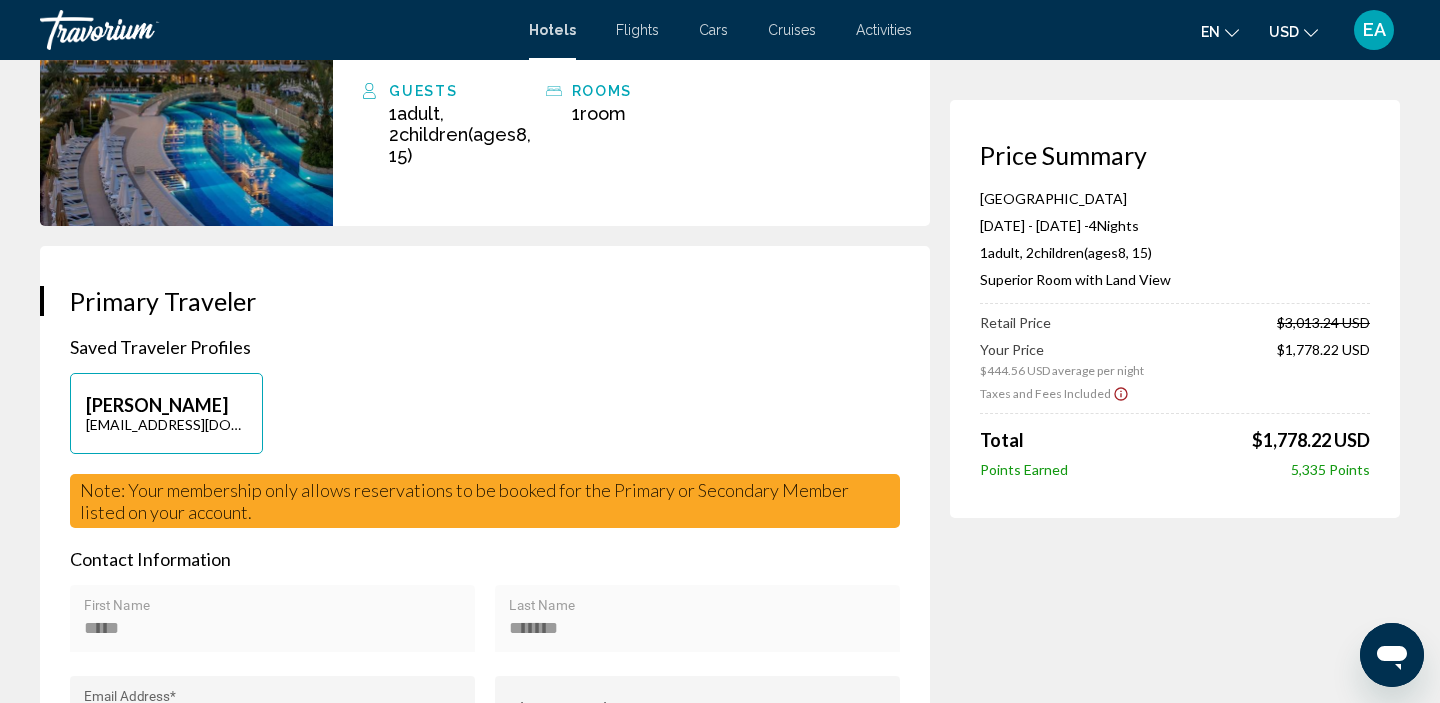 scroll, scrollTop: 0, scrollLeft: 0, axis: both 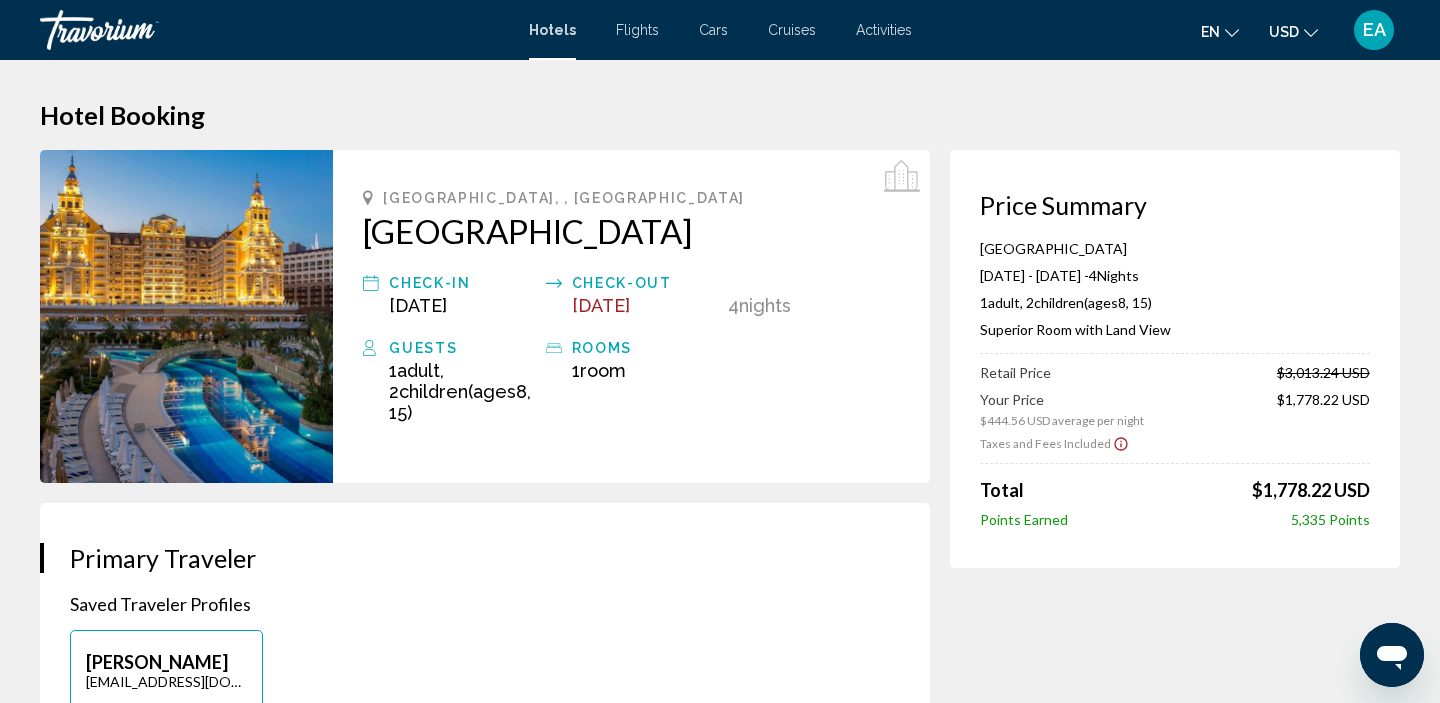 drag, startPoint x: 359, startPoint y: 230, endPoint x: 729, endPoint y: 237, distance: 370.06622 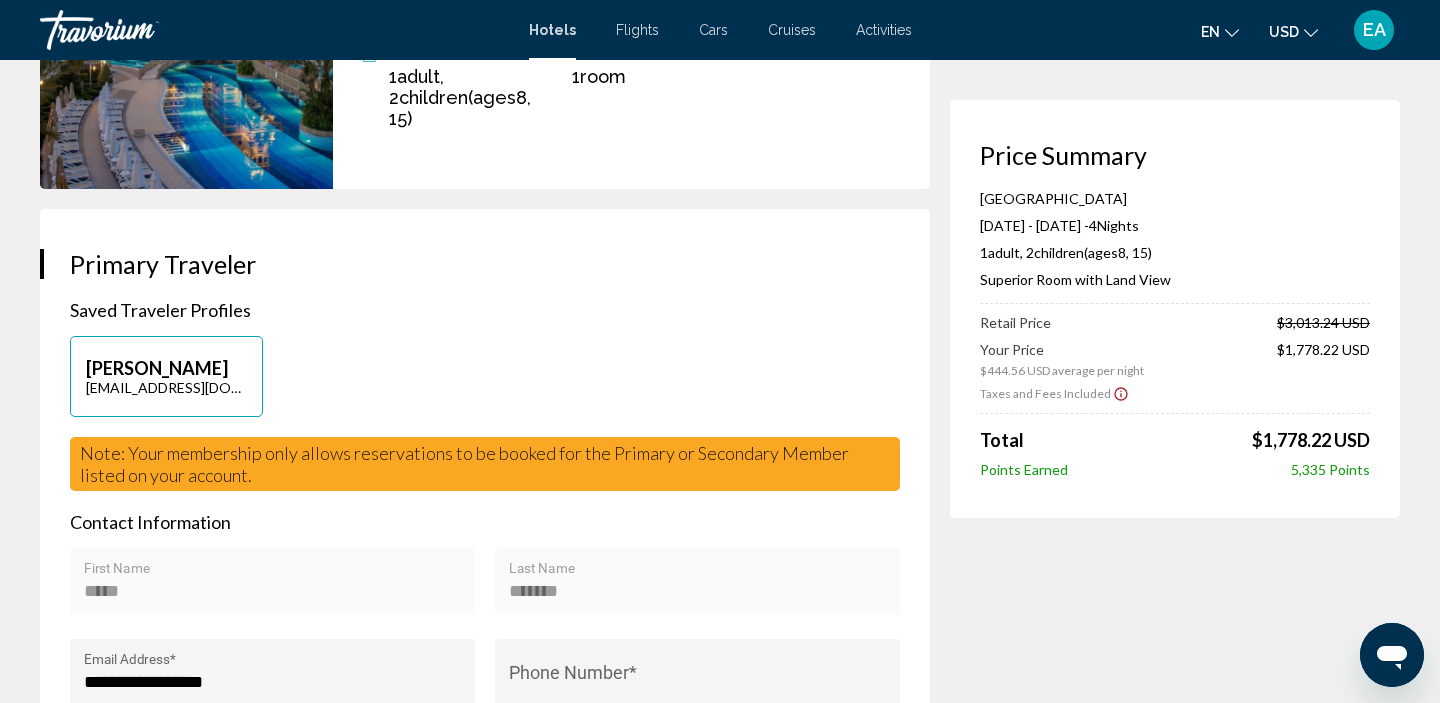scroll, scrollTop: 0, scrollLeft: 0, axis: both 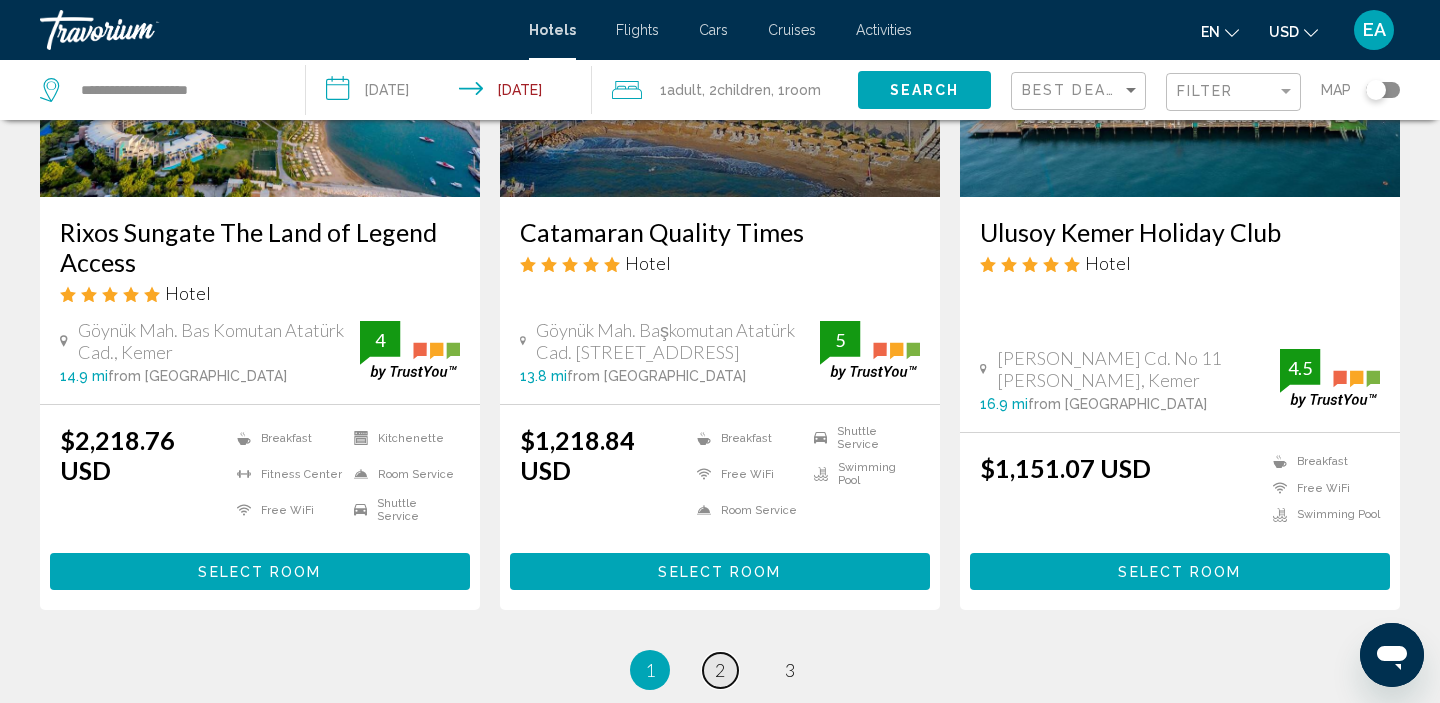 click on "2" at bounding box center [720, 670] 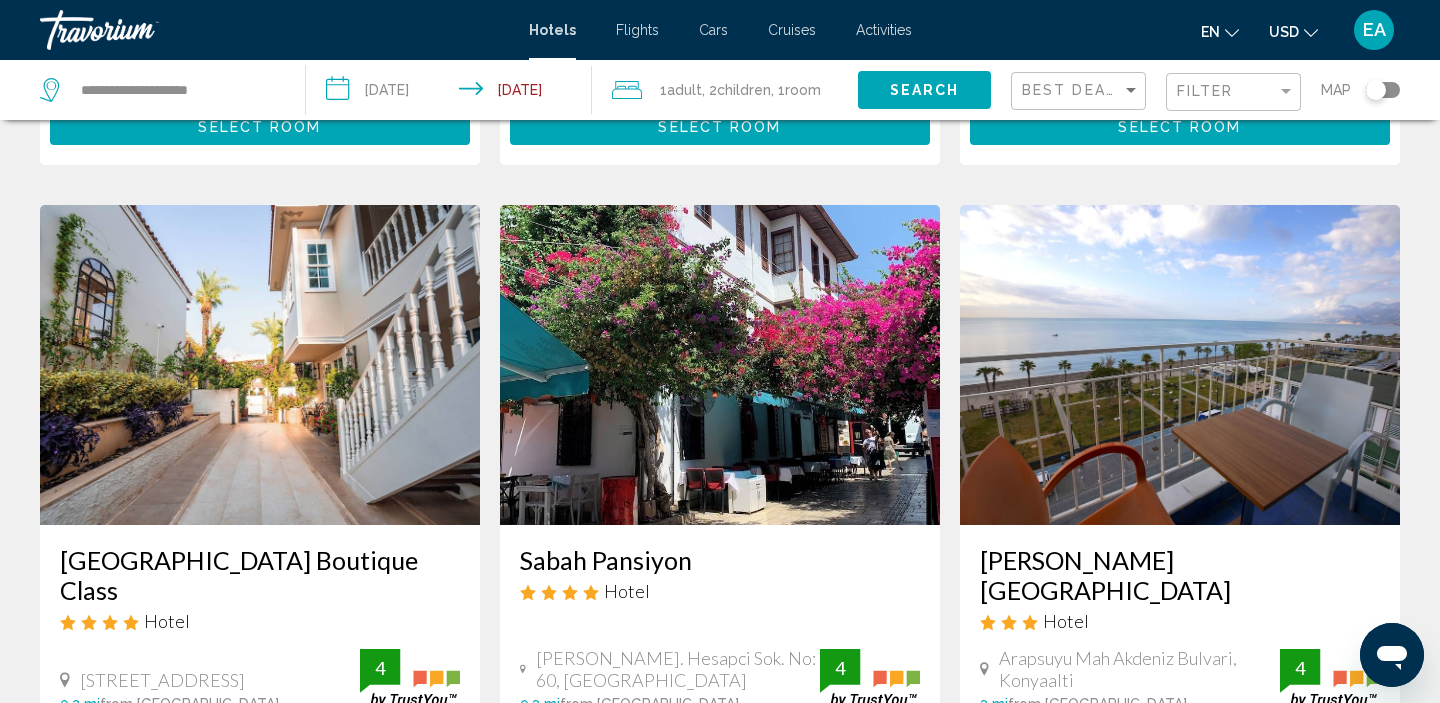 scroll, scrollTop: 1511, scrollLeft: 0, axis: vertical 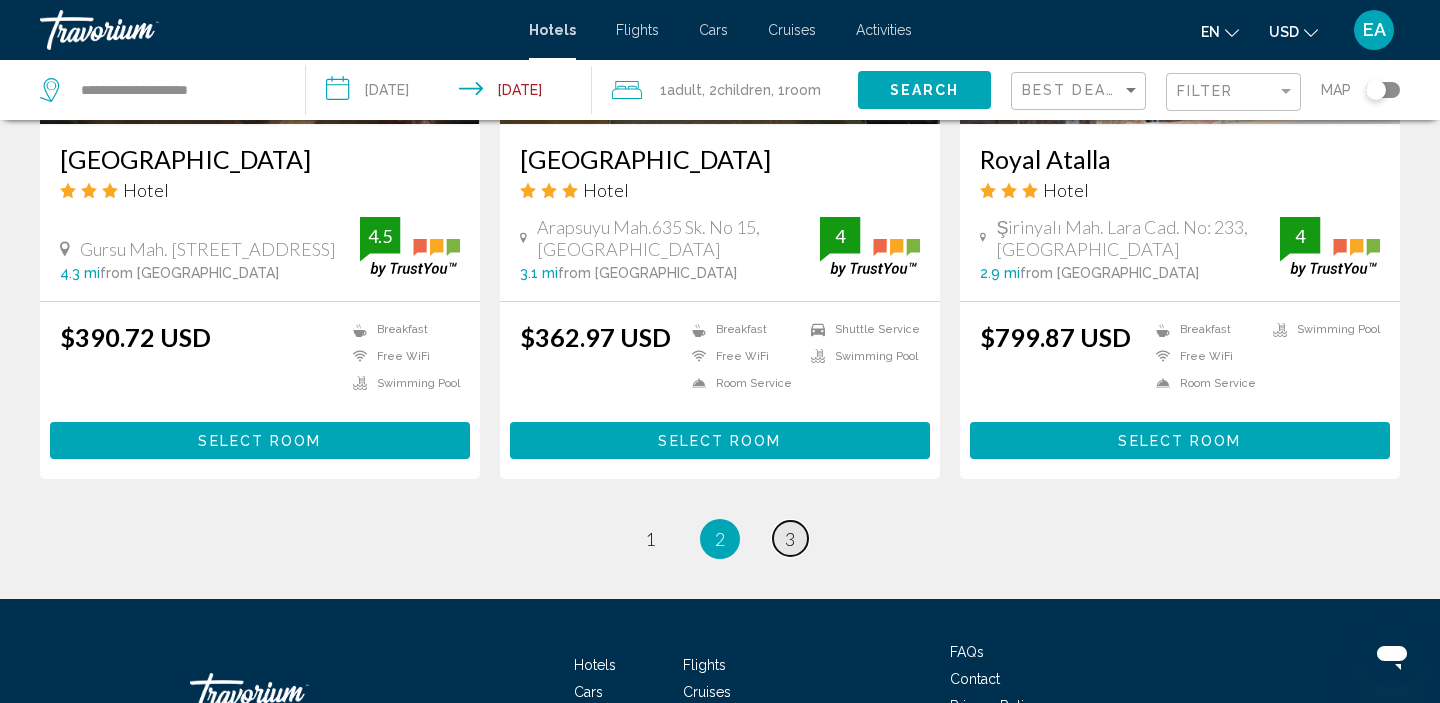 click on "page  3" at bounding box center [790, 538] 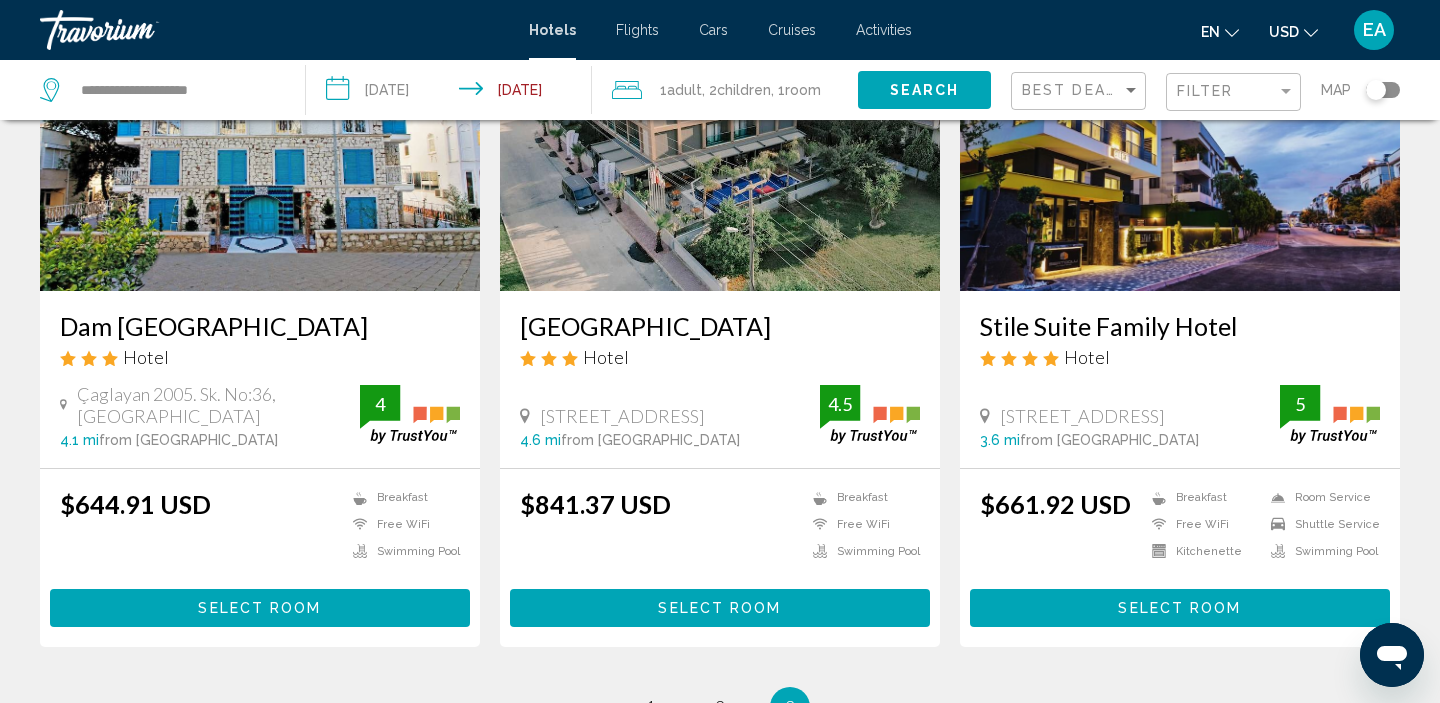 scroll, scrollTop: 1241, scrollLeft: 0, axis: vertical 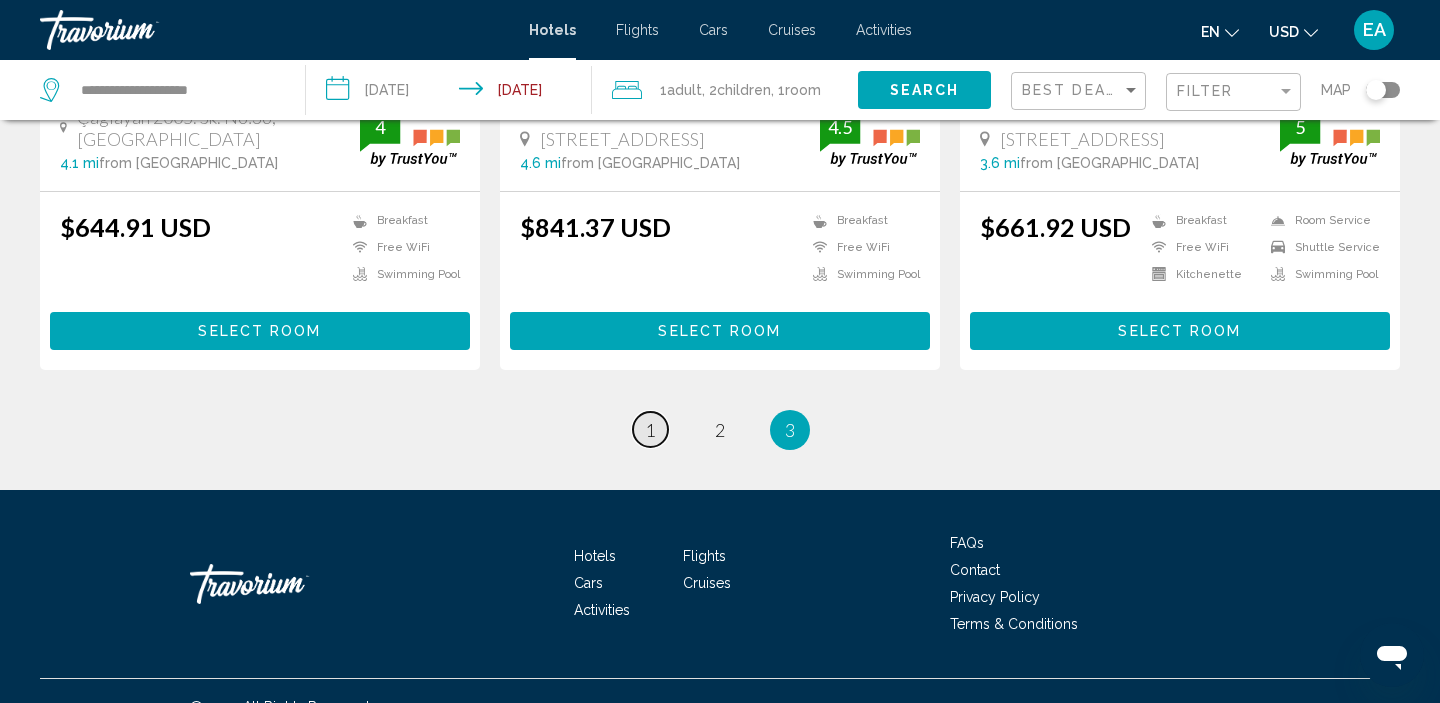click on "1" at bounding box center (650, 430) 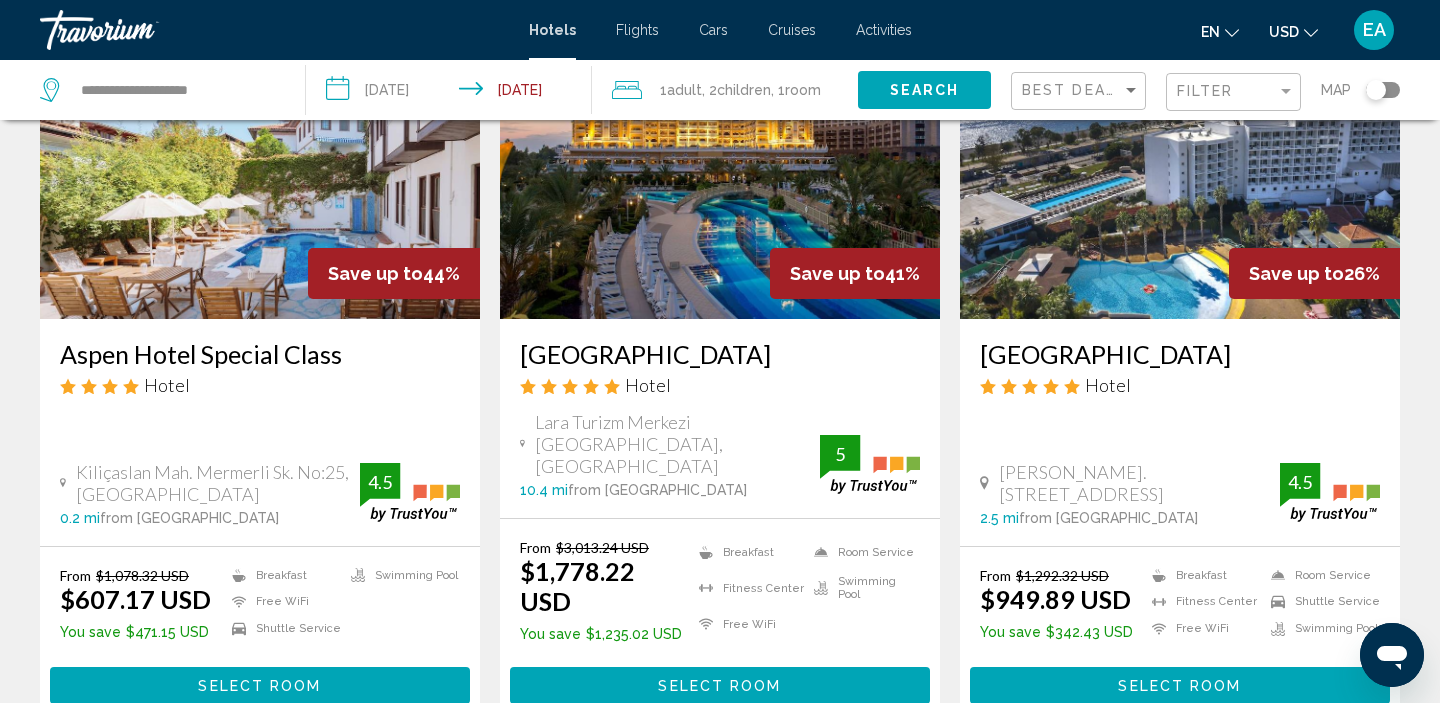 scroll, scrollTop: 0, scrollLeft: 0, axis: both 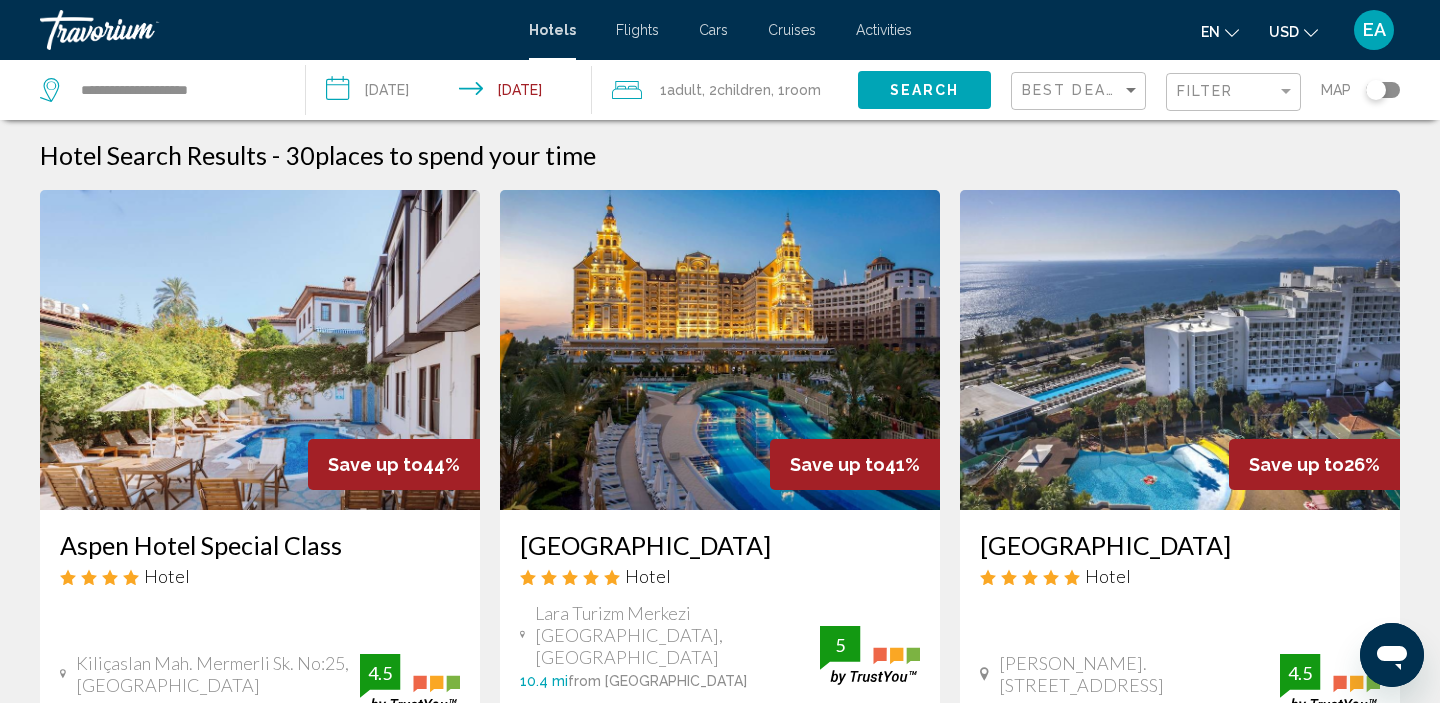 click on "Children" 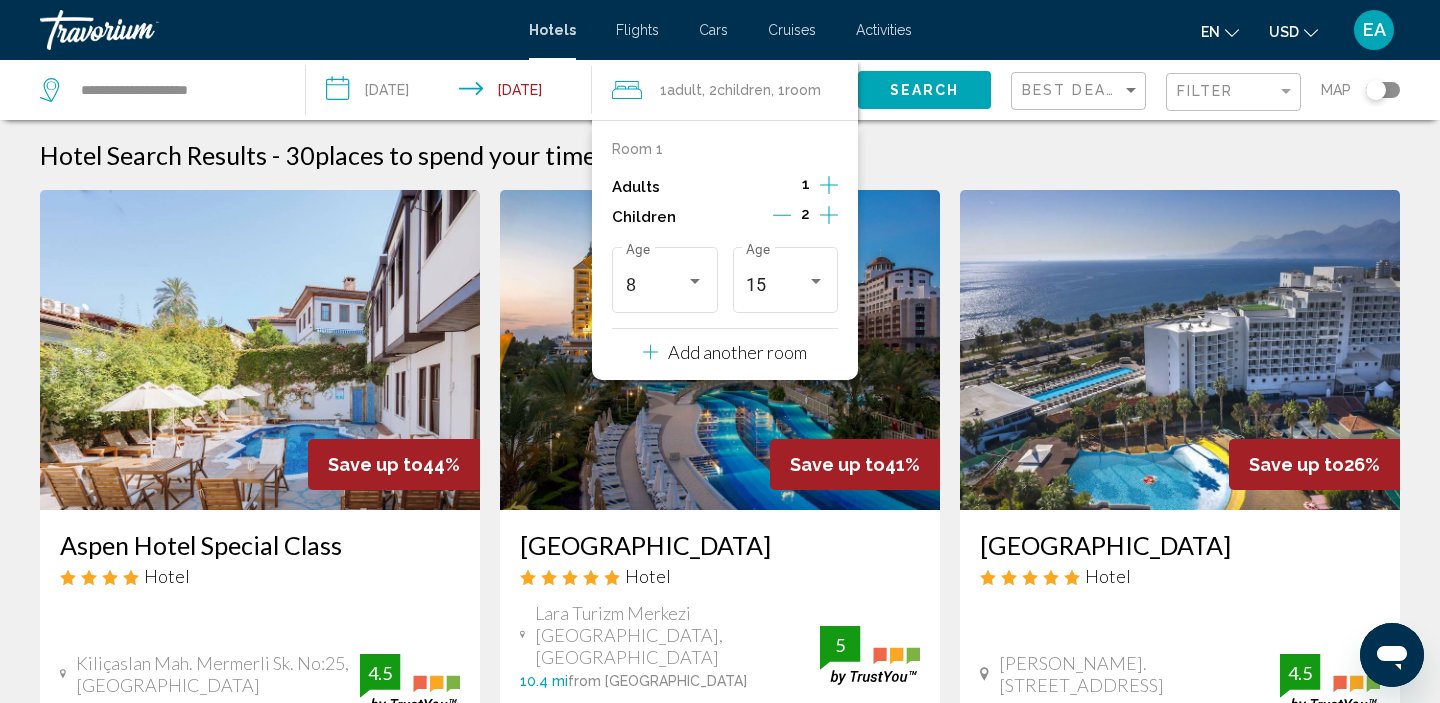 click 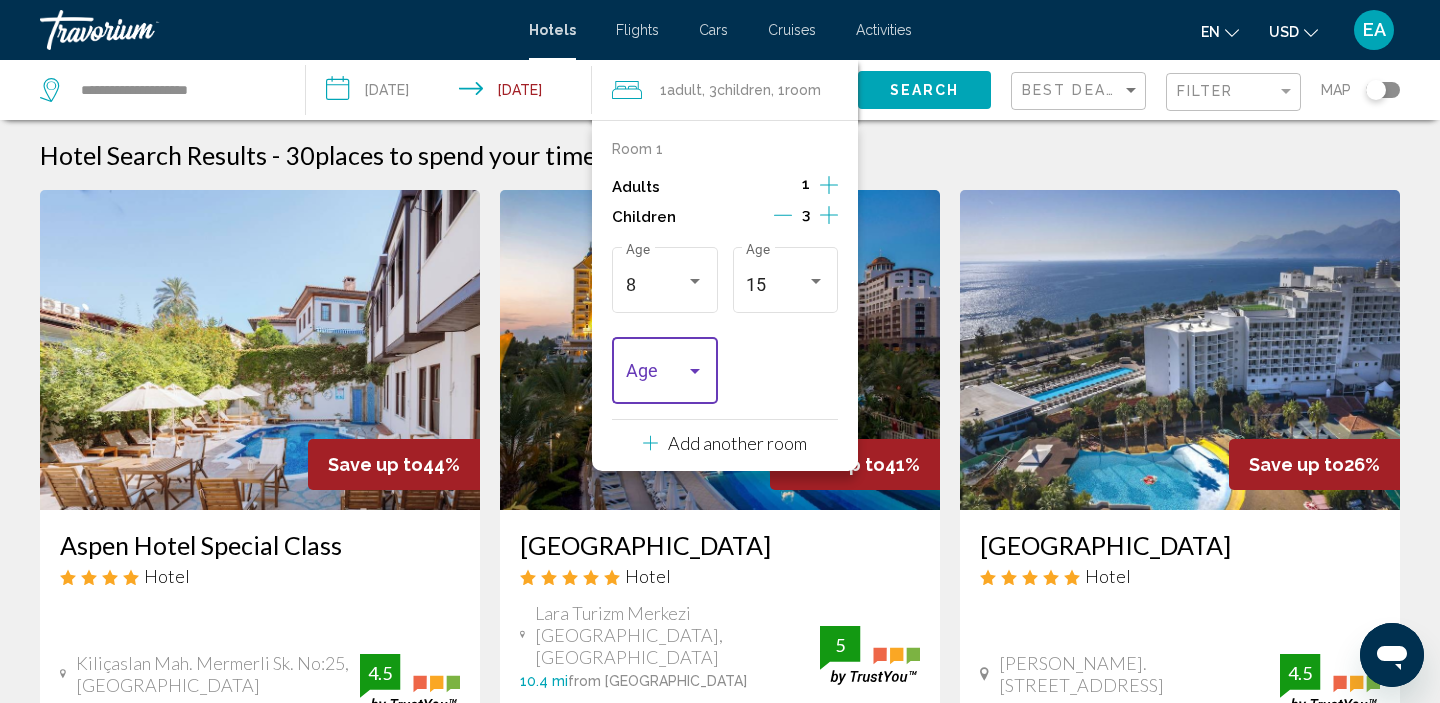 click at bounding box center (656, 376) 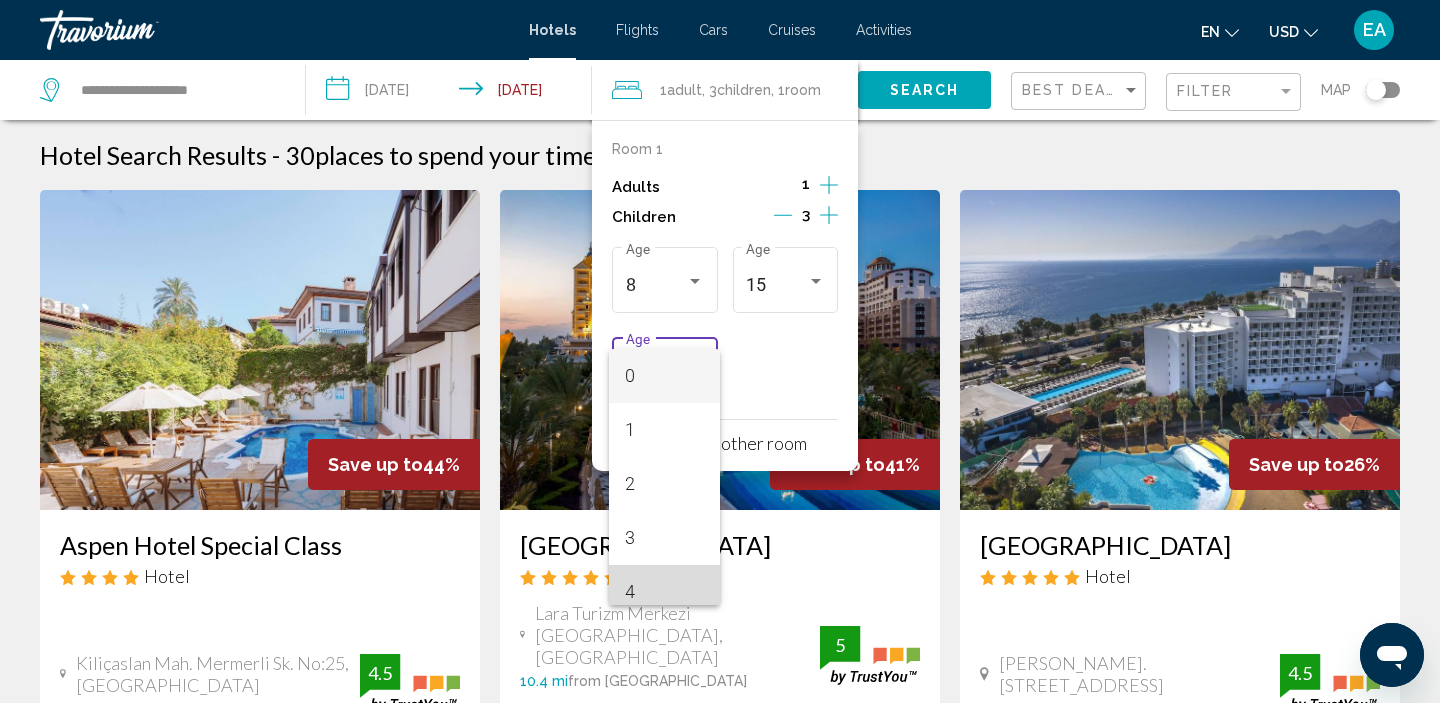 click on "4" at bounding box center [664, 592] 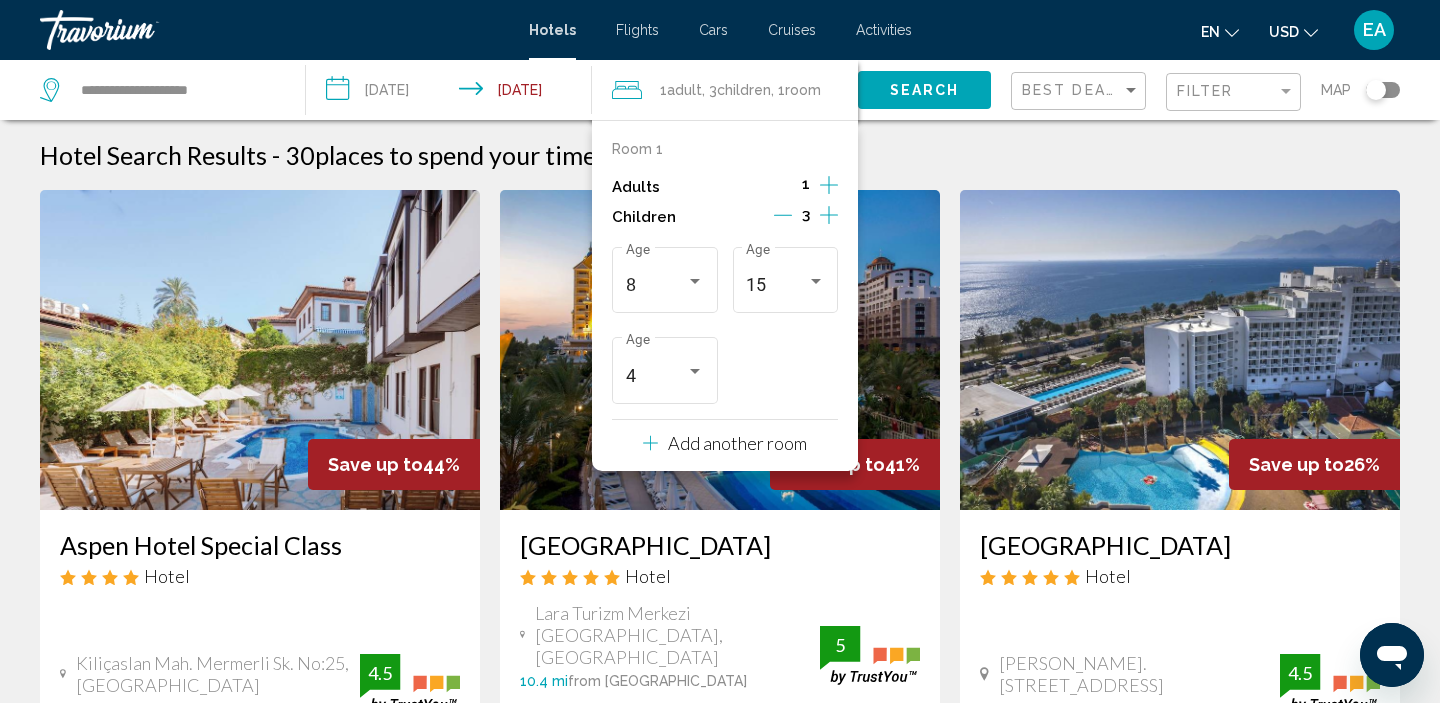 click on "Search" 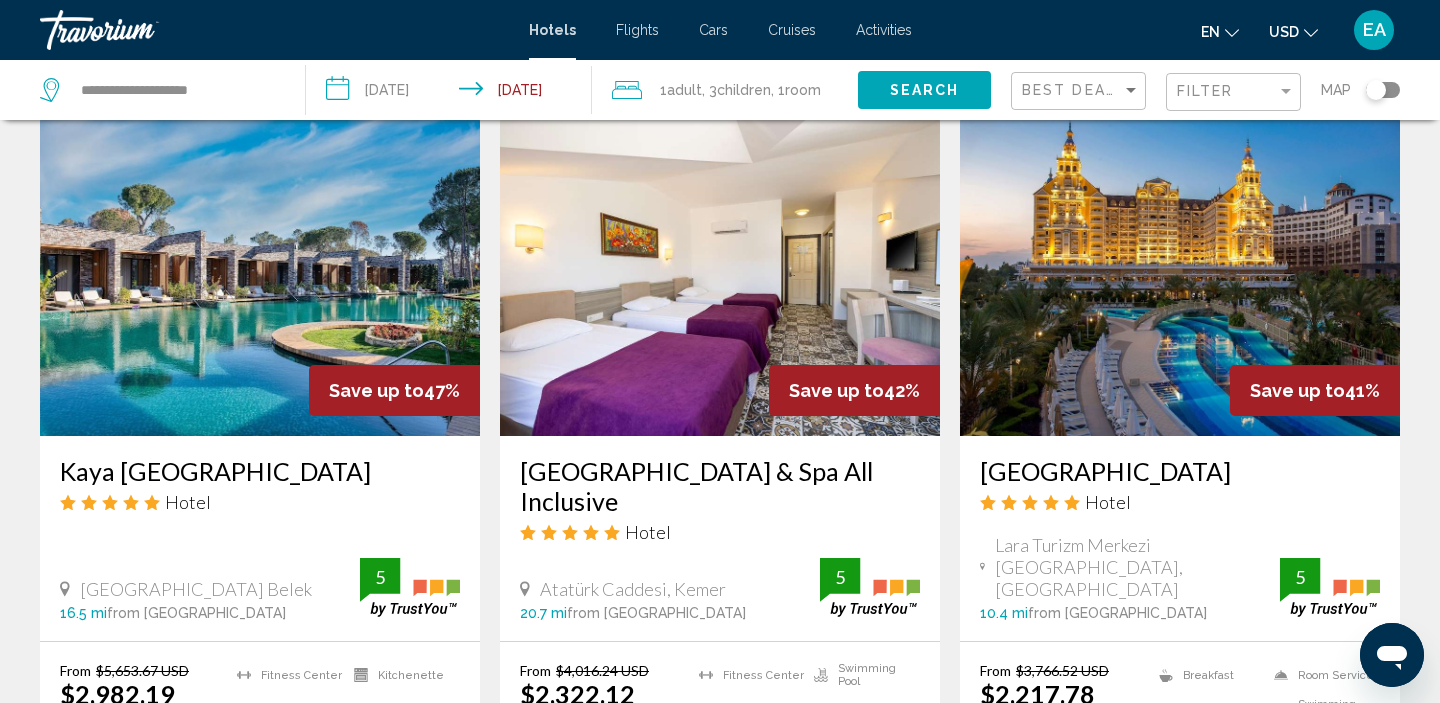 scroll, scrollTop: 1663, scrollLeft: 0, axis: vertical 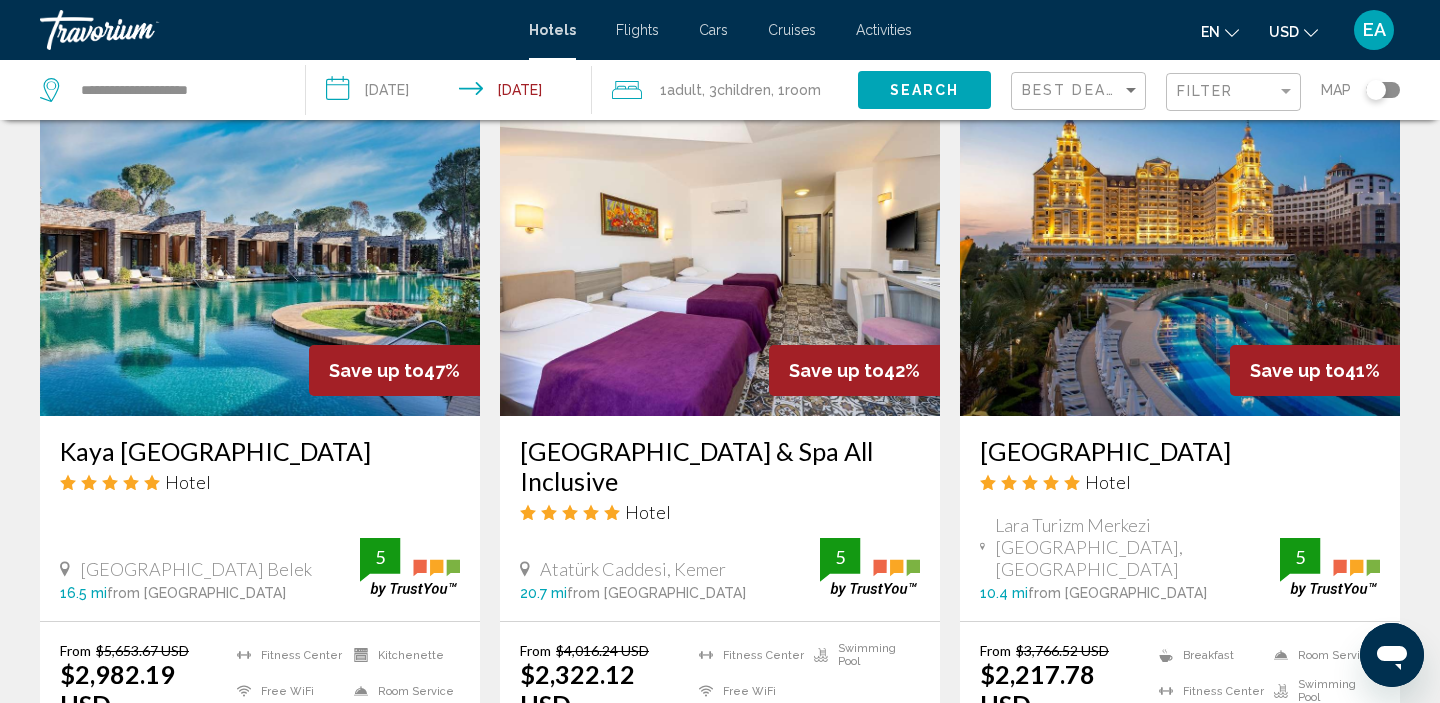 drag, startPoint x: 983, startPoint y: 560, endPoint x: 1157, endPoint y: 553, distance: 174.14075 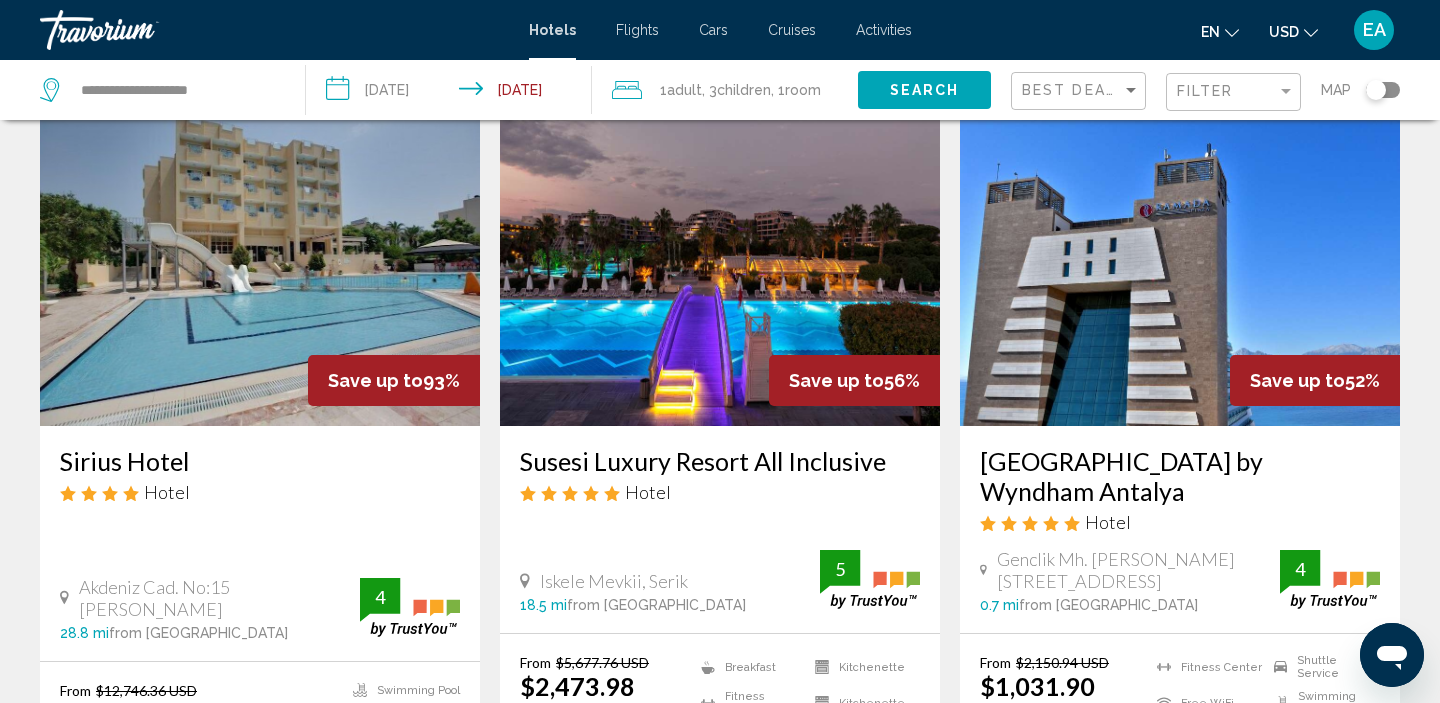 scroll, scrollTop: 0, scrollLeft: 0, axis: both 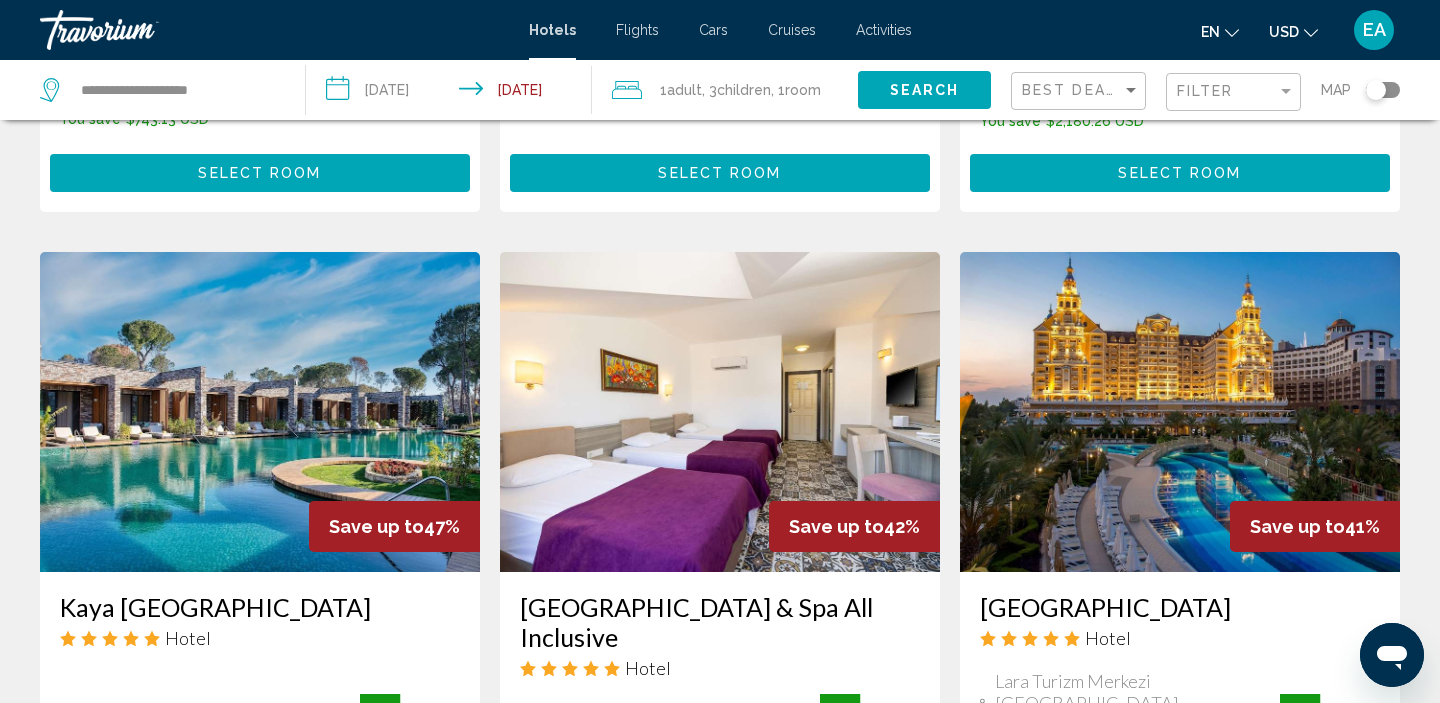 drag, startPoint x: 972, startPoint y: 491, endPoint x: 1215, endPoint y: 487, distance: 243.03291 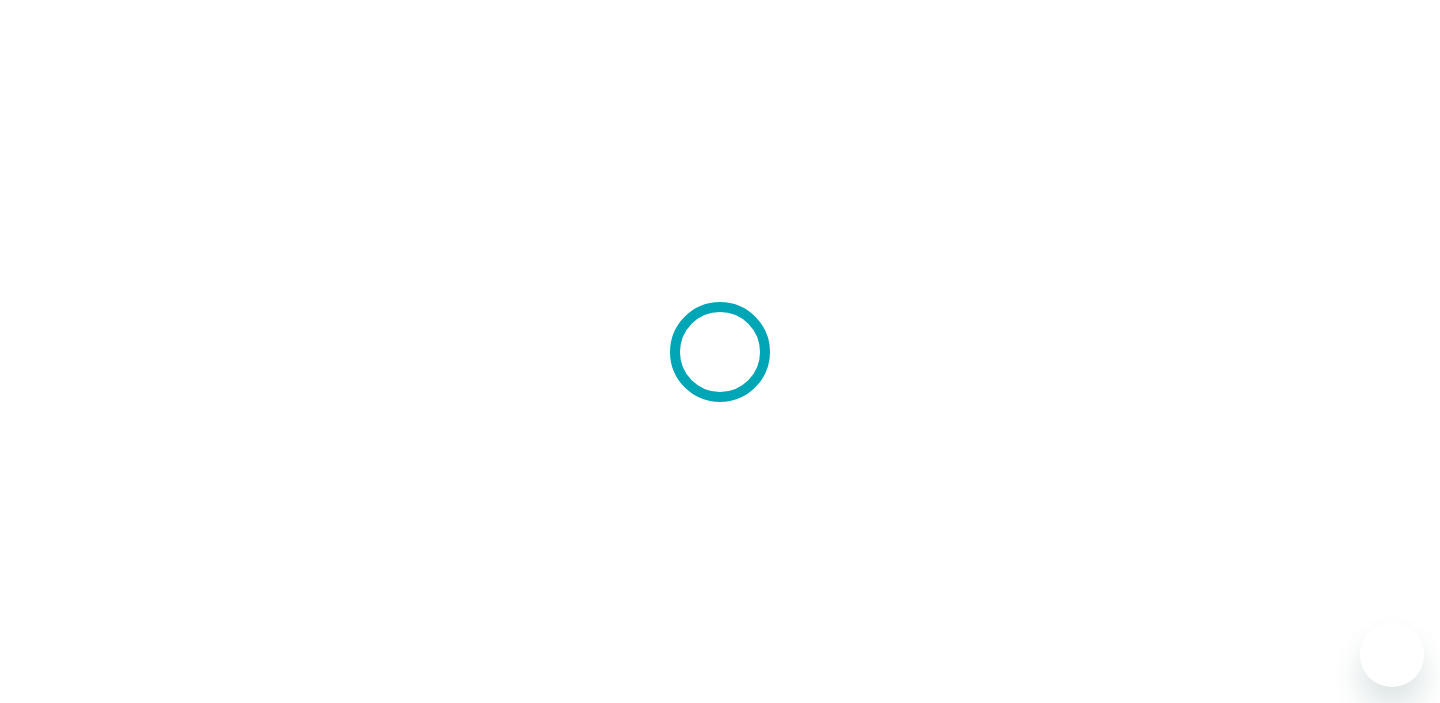 scroll, scrollTop: 0, scrollLeft: 0, axis: both 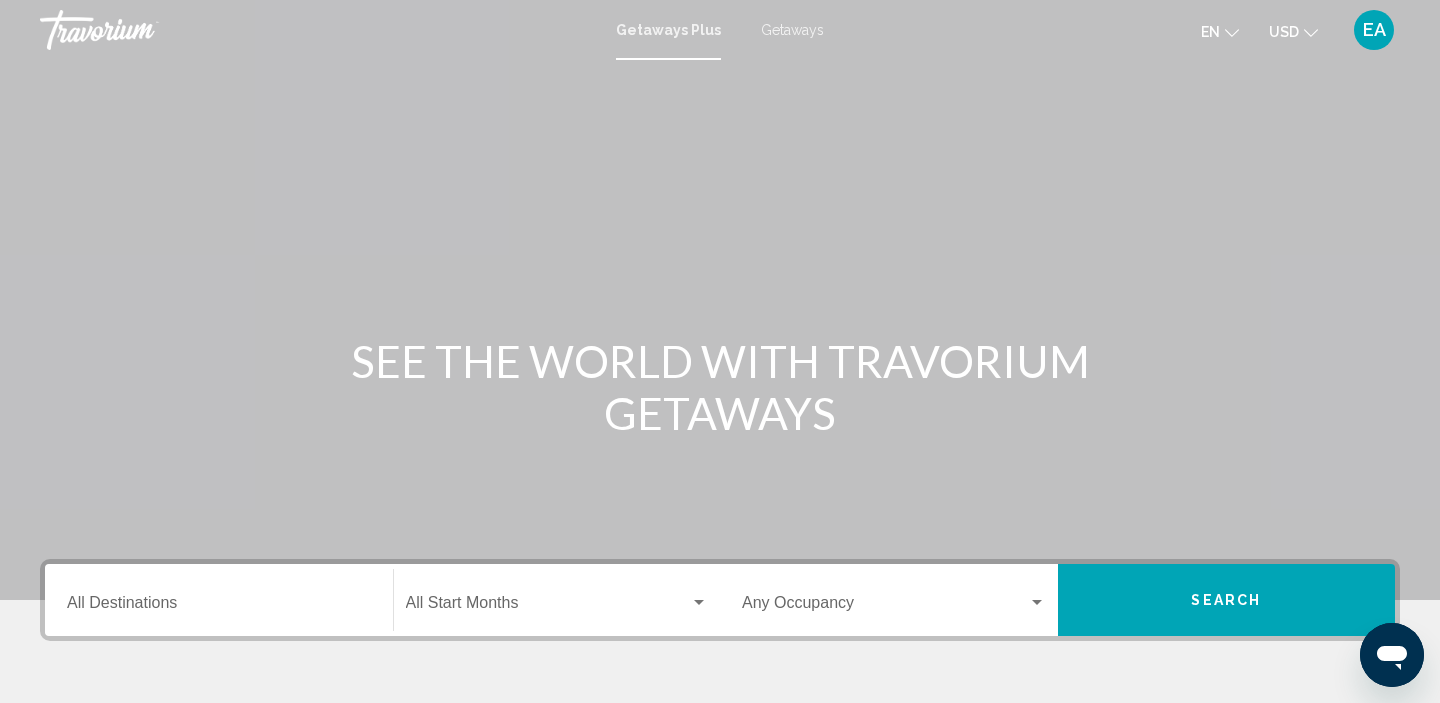 click on "Destination All Destinations" at bounding box center [219, 600] 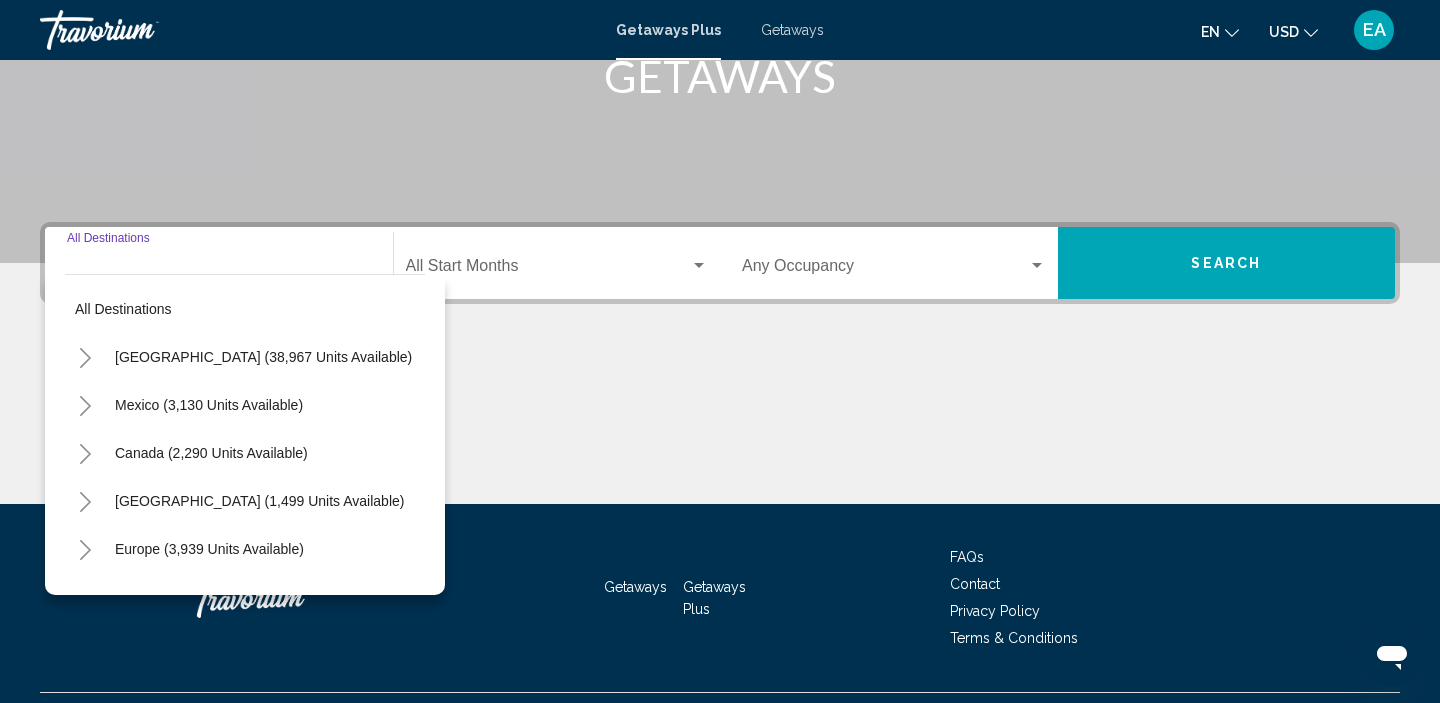 scroll, scrollTop: 383, scrollLeft: 0, axis: vertical 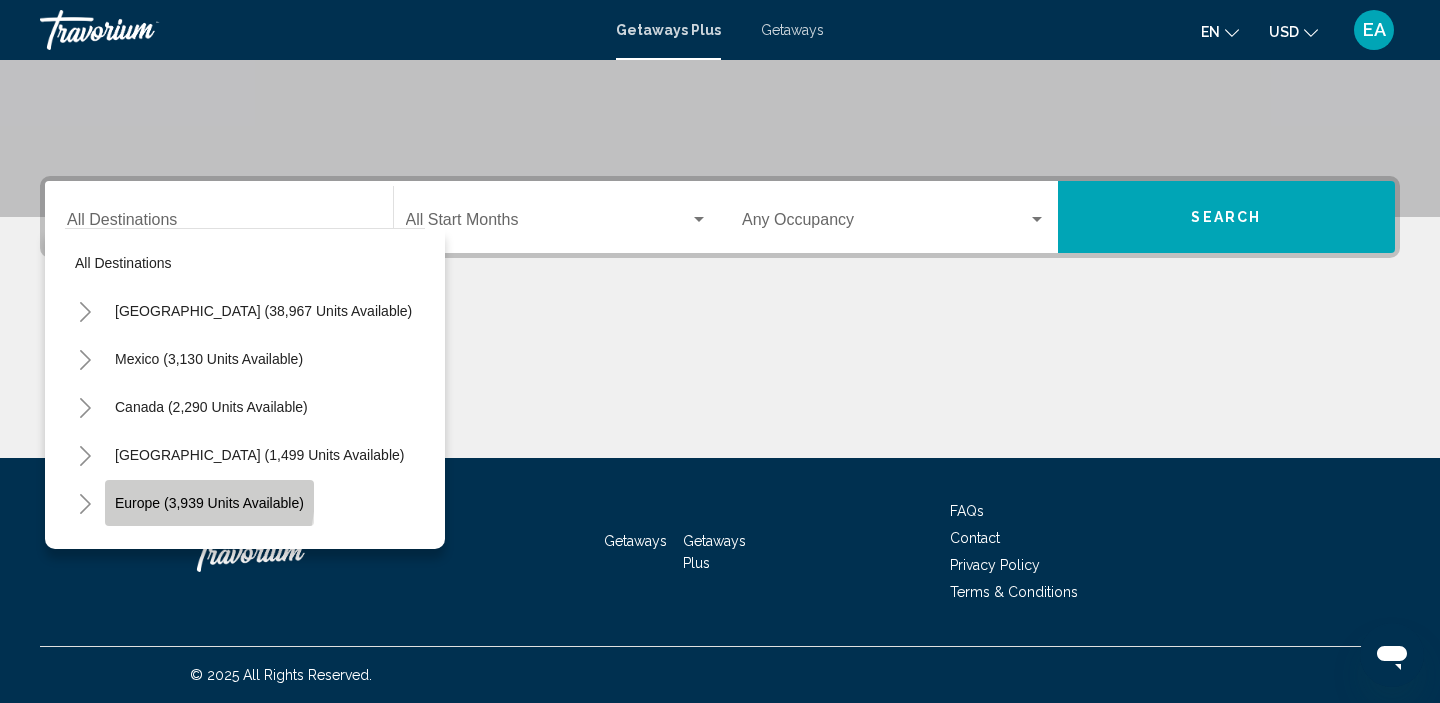 click on "Europe (3,939 units available)" 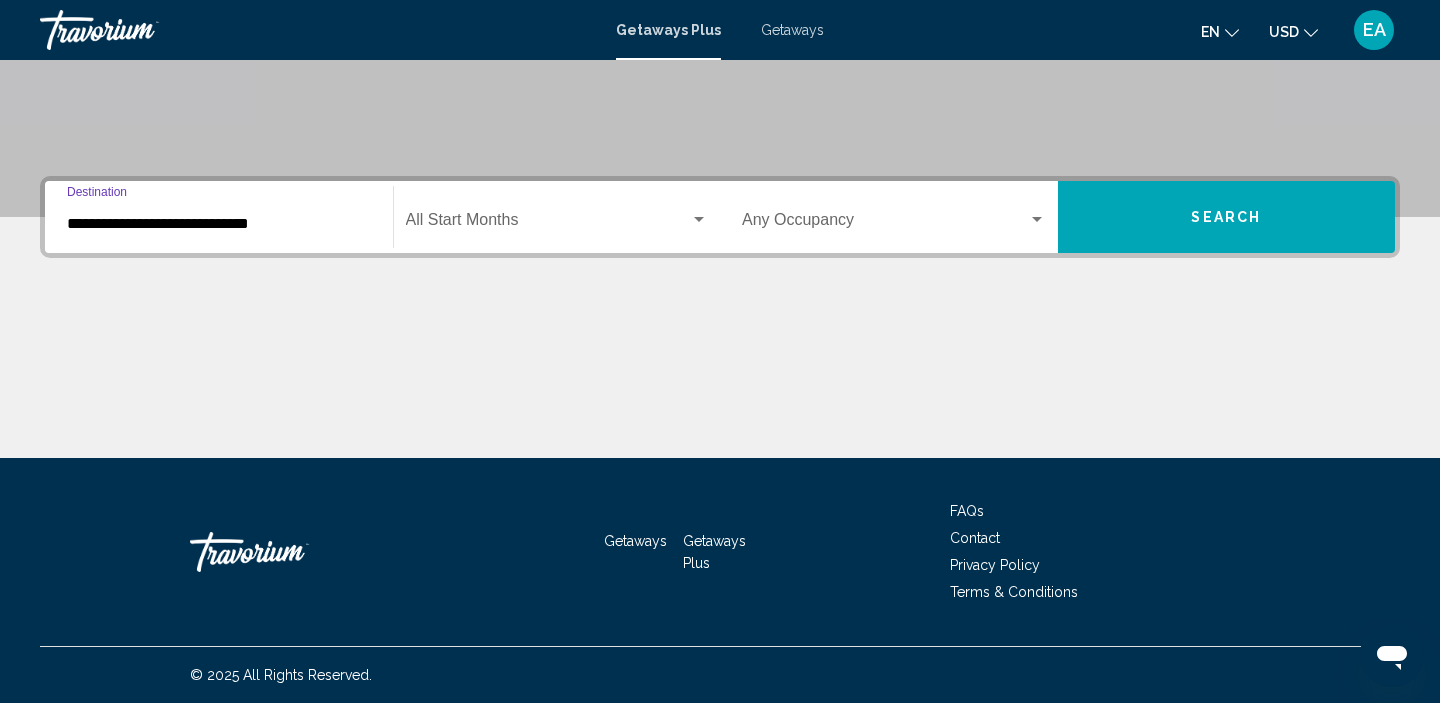 click on "**********" at bounding box center (219, 224) 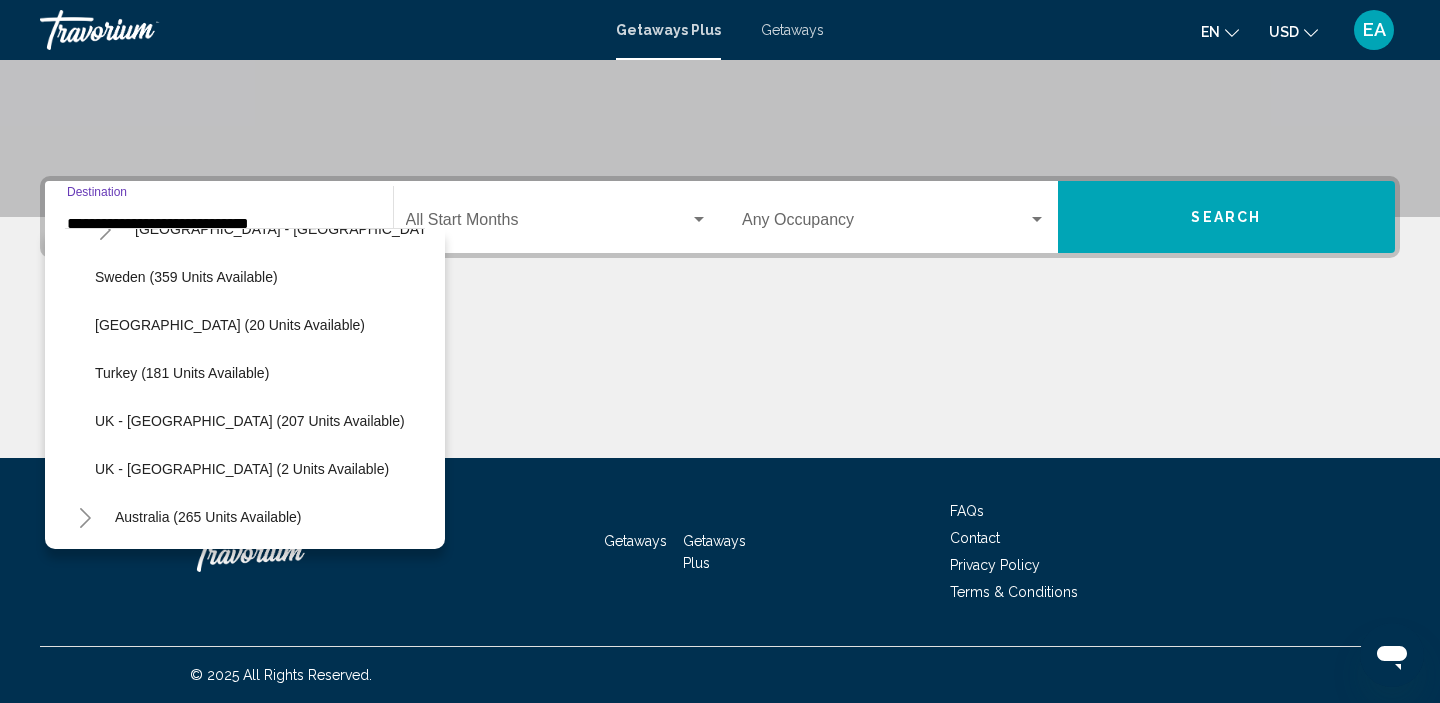 scroll, scrollTop: 838, scrollLeft: 0, axis: vertical 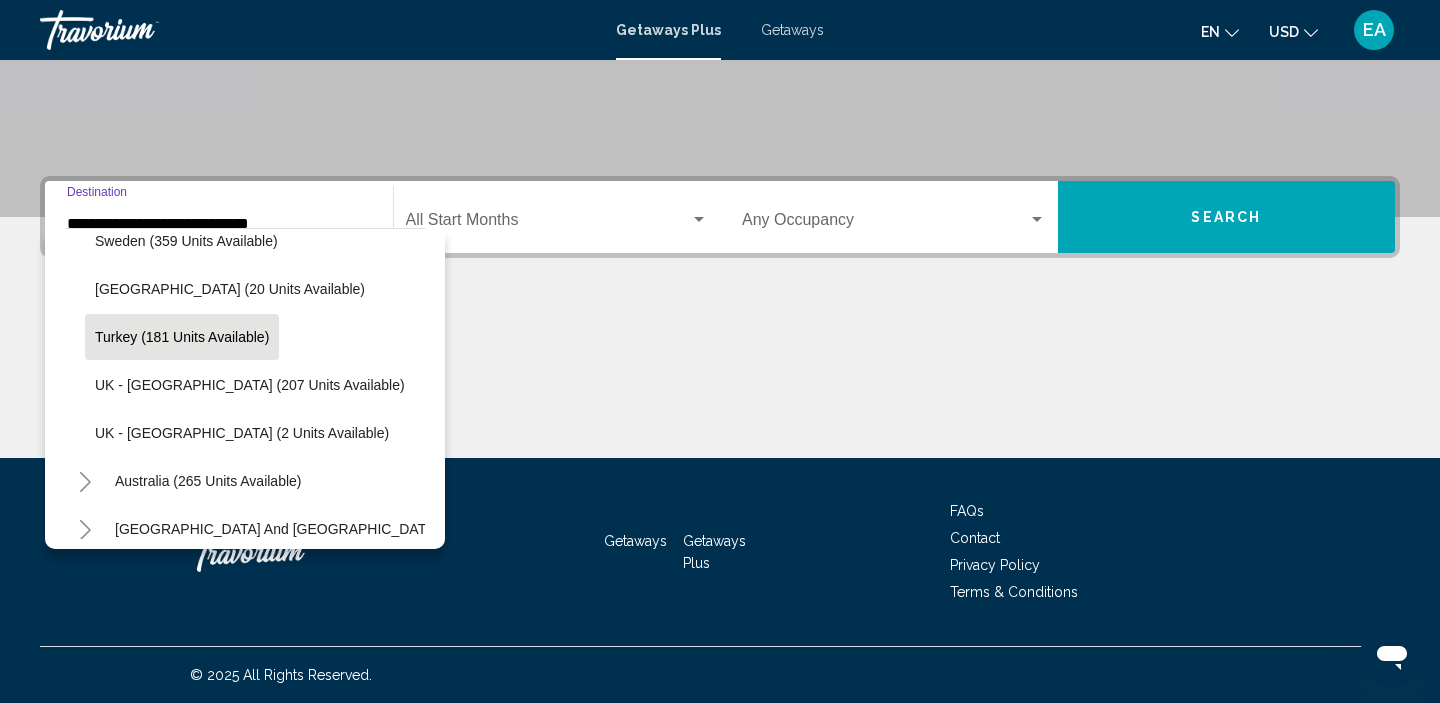 click on "Turkey (181 units available)" 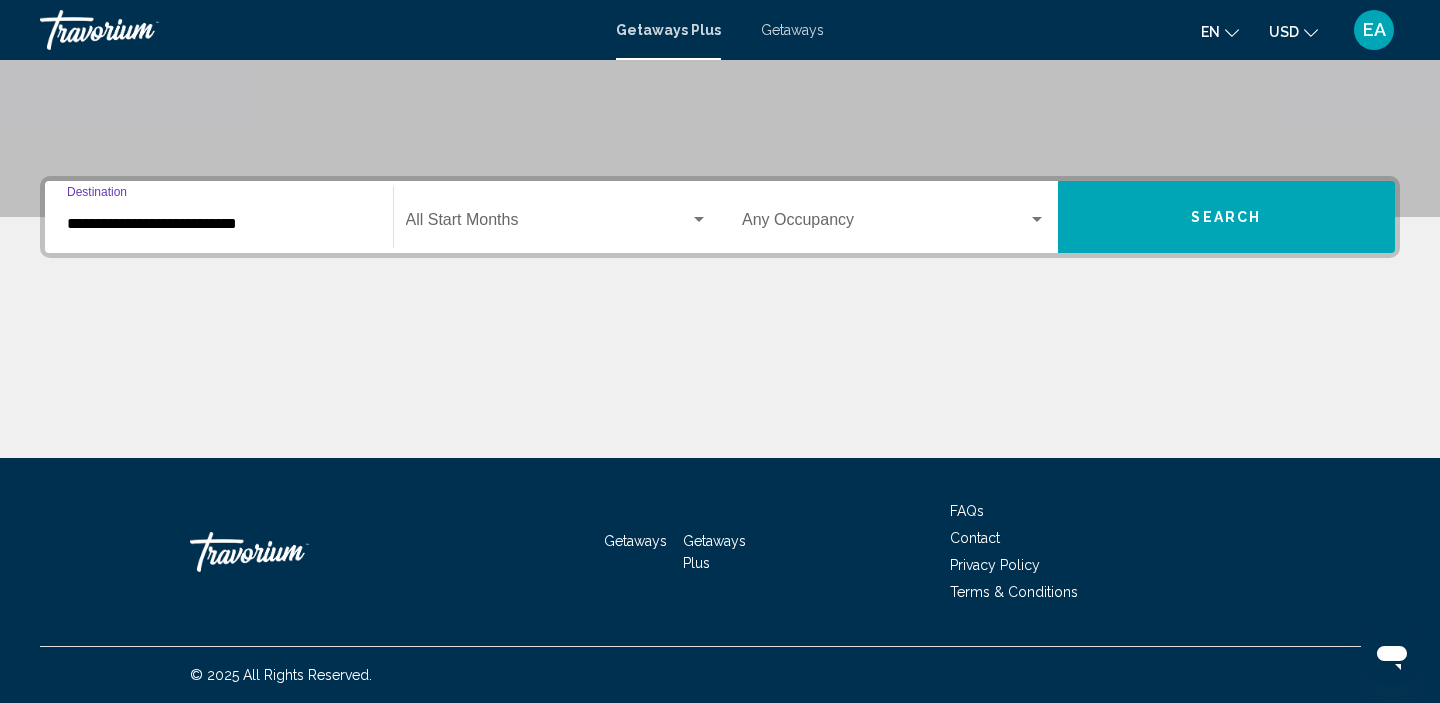 click on "**********" at bounding box center (219, 224) 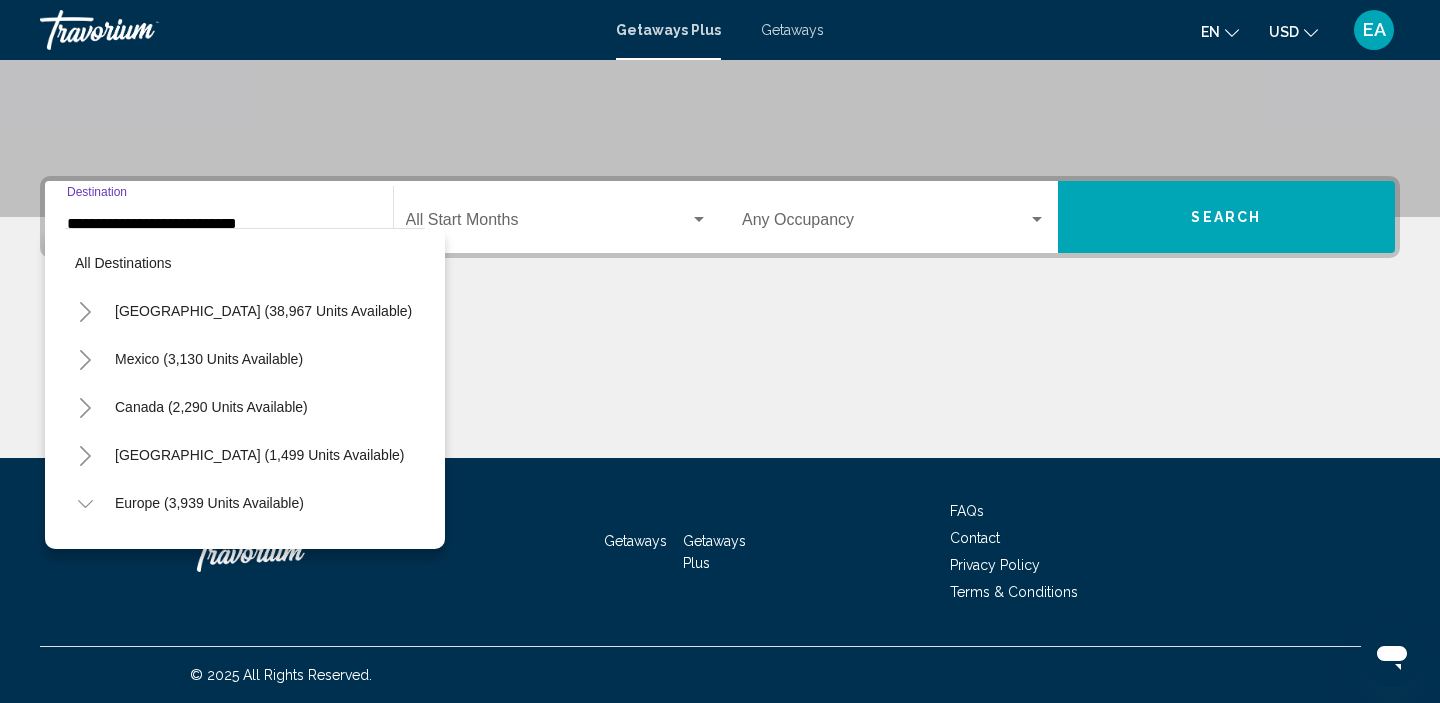 scroll, scrollTop: 791, scrollLeft: 0, axis: vertical 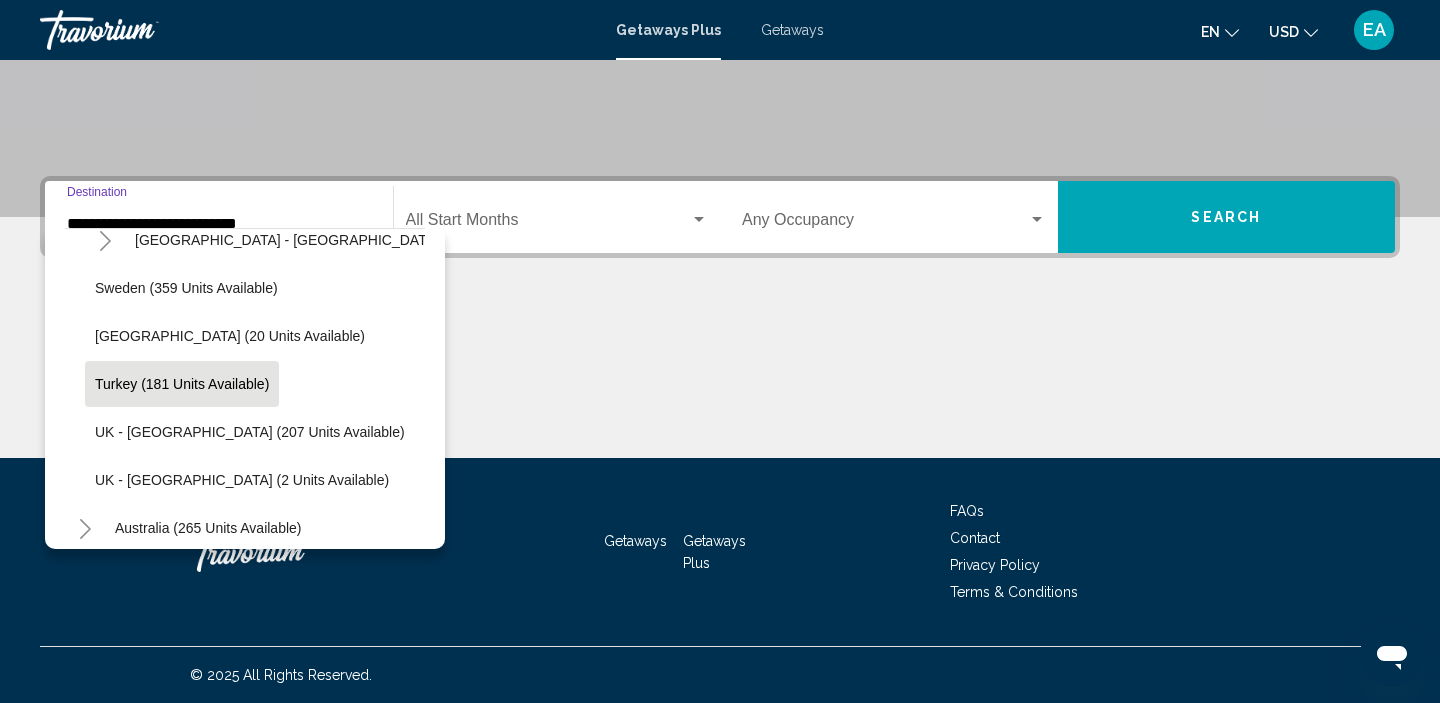 click at bounding box center [548, 224] 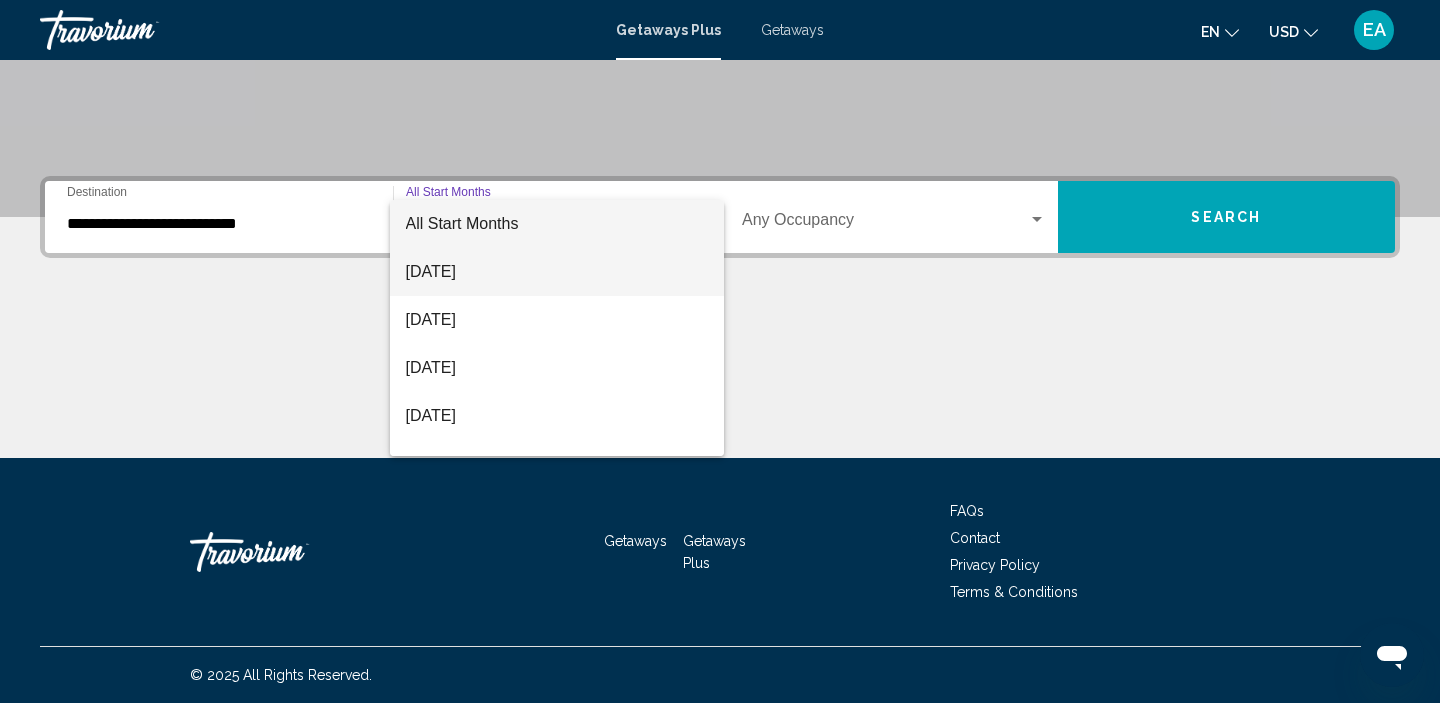 click on "July 2025" at bounding box center [557, 272] 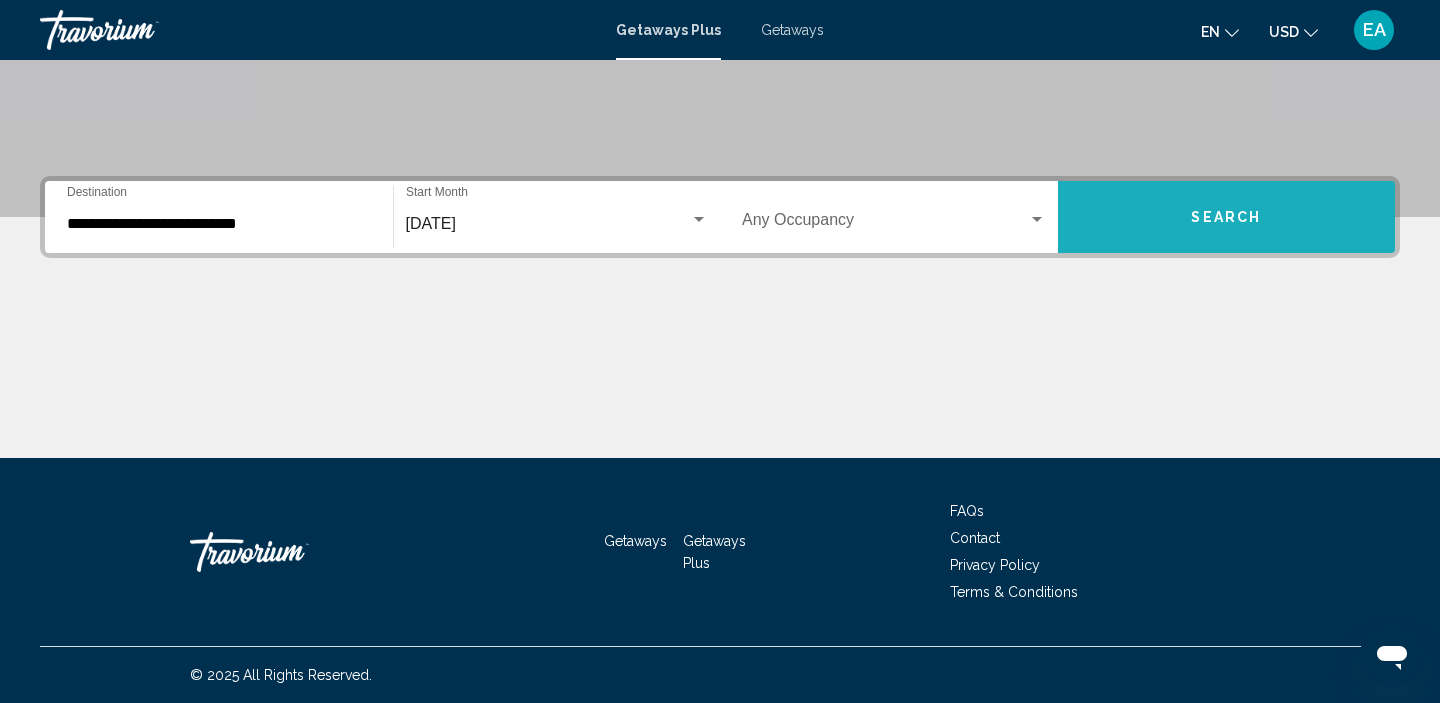 click on "Search" at bounding box center (1227, 217) 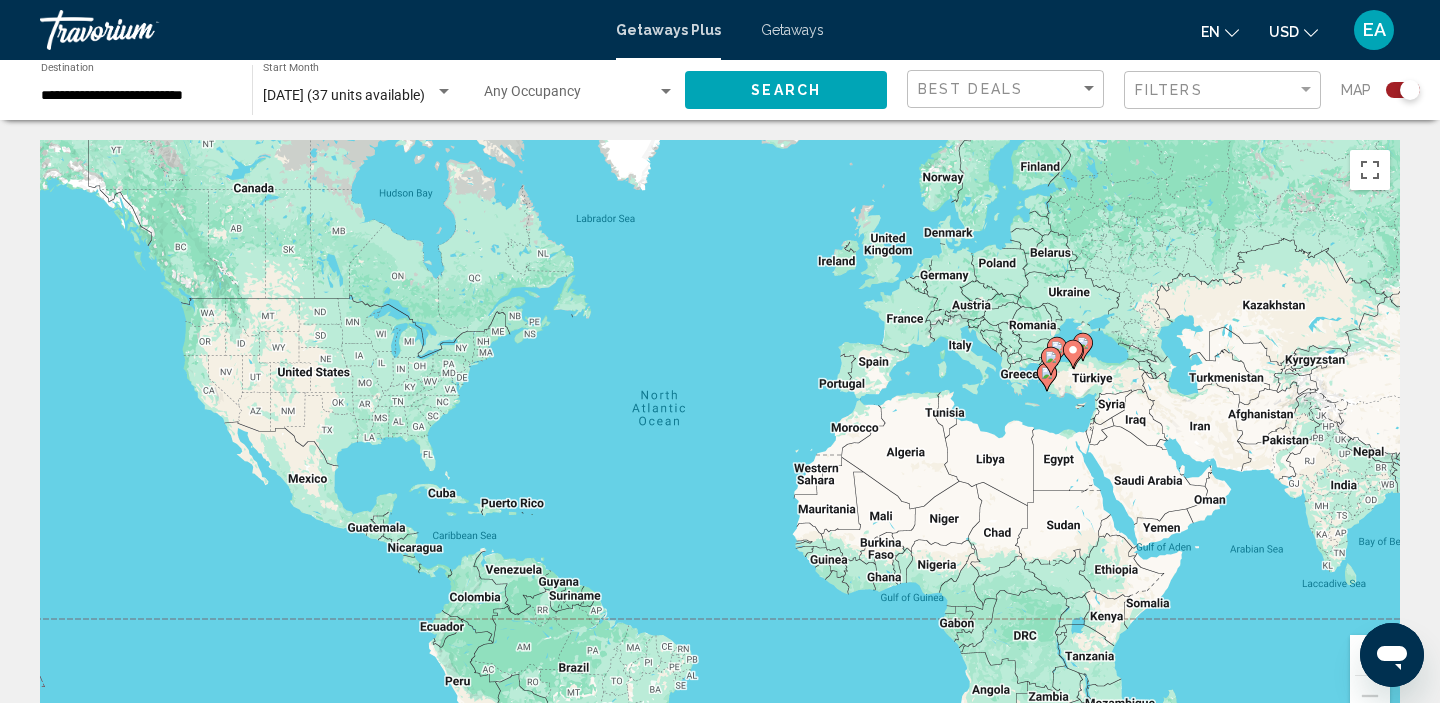 click on "To navigate, press the arrow keys. To activate drag with keyboard, press Alt + Enter. Once in keyboard drag state, use the arrow keys to move the marker. To complete the drag, press the Enter key. To cancel, press Escape." at bounding box center [720, 440] 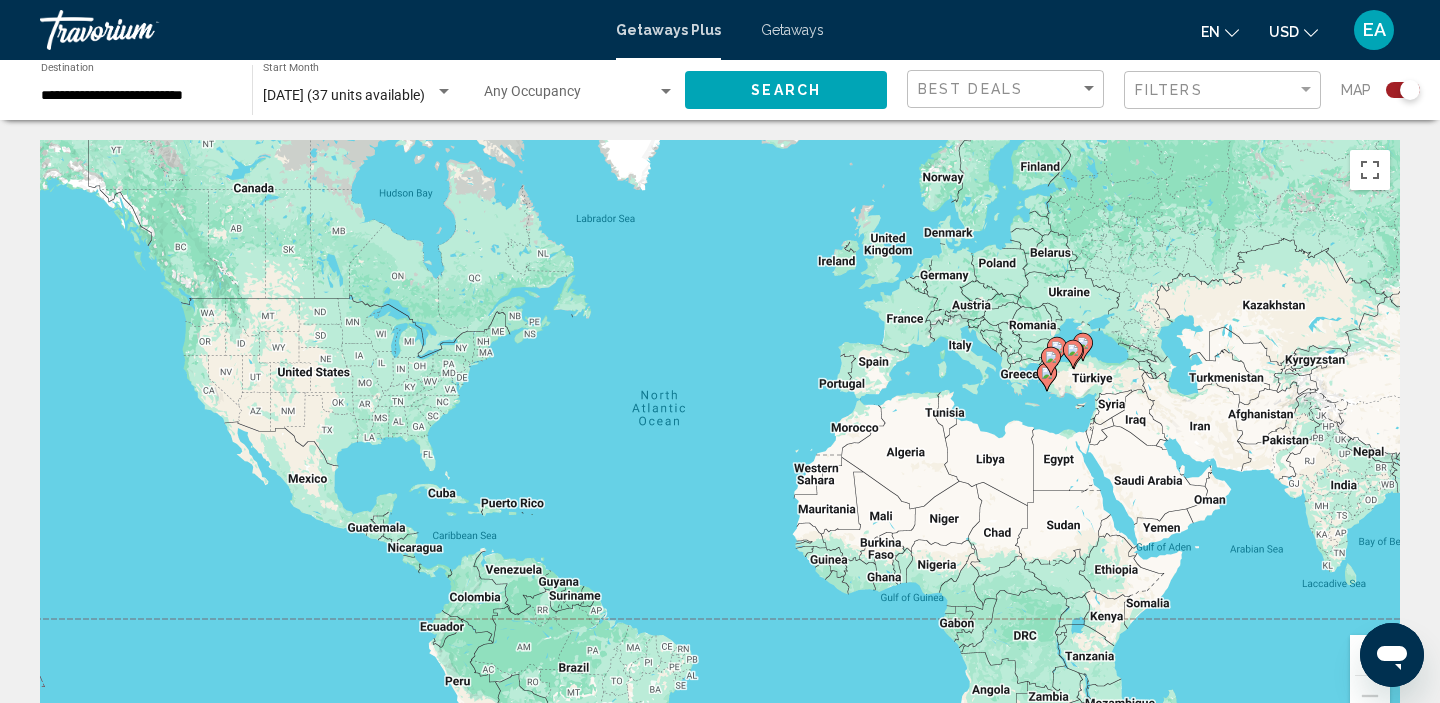 click on "To navigate, press the arrow keys. To activate drag with keyboard, press Alt + Enter. Once in keyboard drag state, use the arrow keys to move the marker. To complete the drag, press the Enter key. To cancel, press Escape." at bounding box center [720, 440] 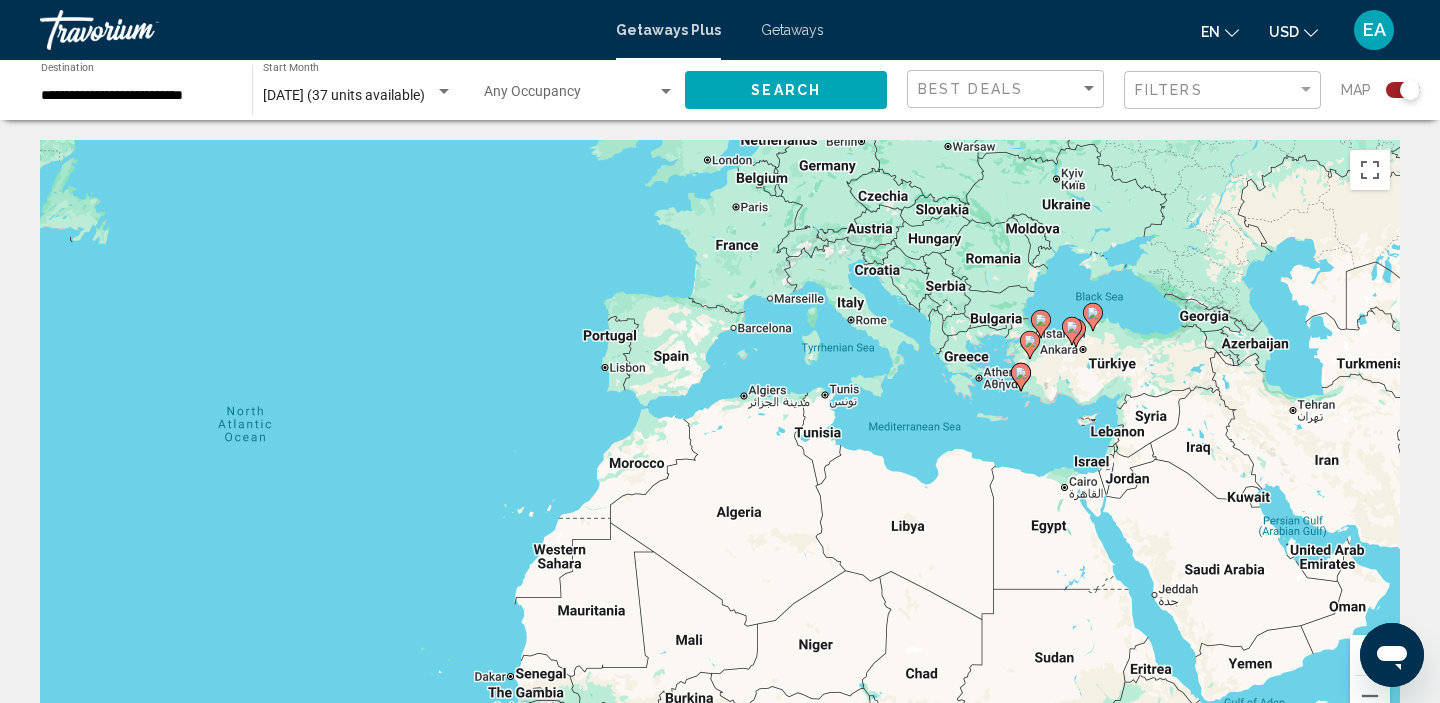 click on "To navigate, press the arrow keys. To activate drag with keyboard, press Alt + Enter. Once in keyboard drag state, use the arrow keys to move the marker. To complete the drag, press the Enter key. To cancel, press Escape." at bounding box center (720, 440) 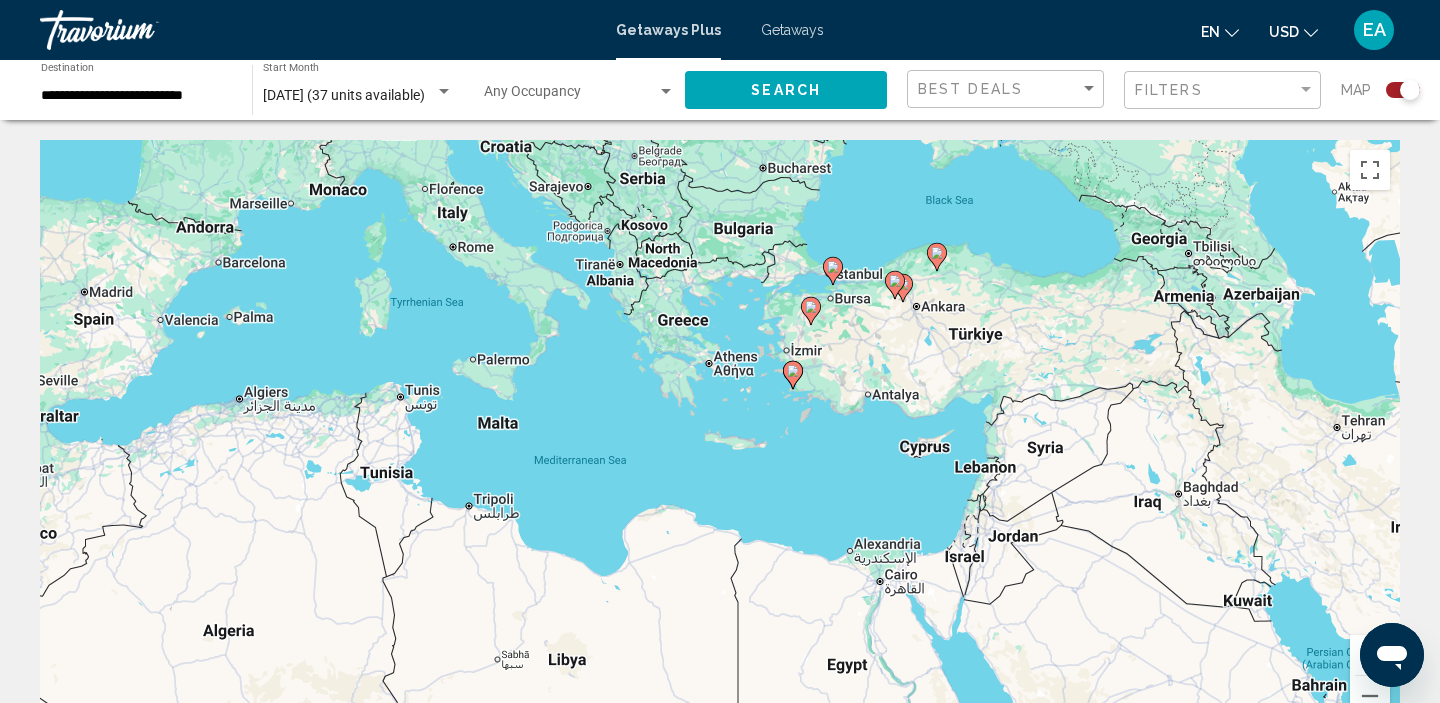 drag, startPoint x: 1123, startPoint y: 414, endPoint x: 929, endPoint y: 404, distance: 194.25757 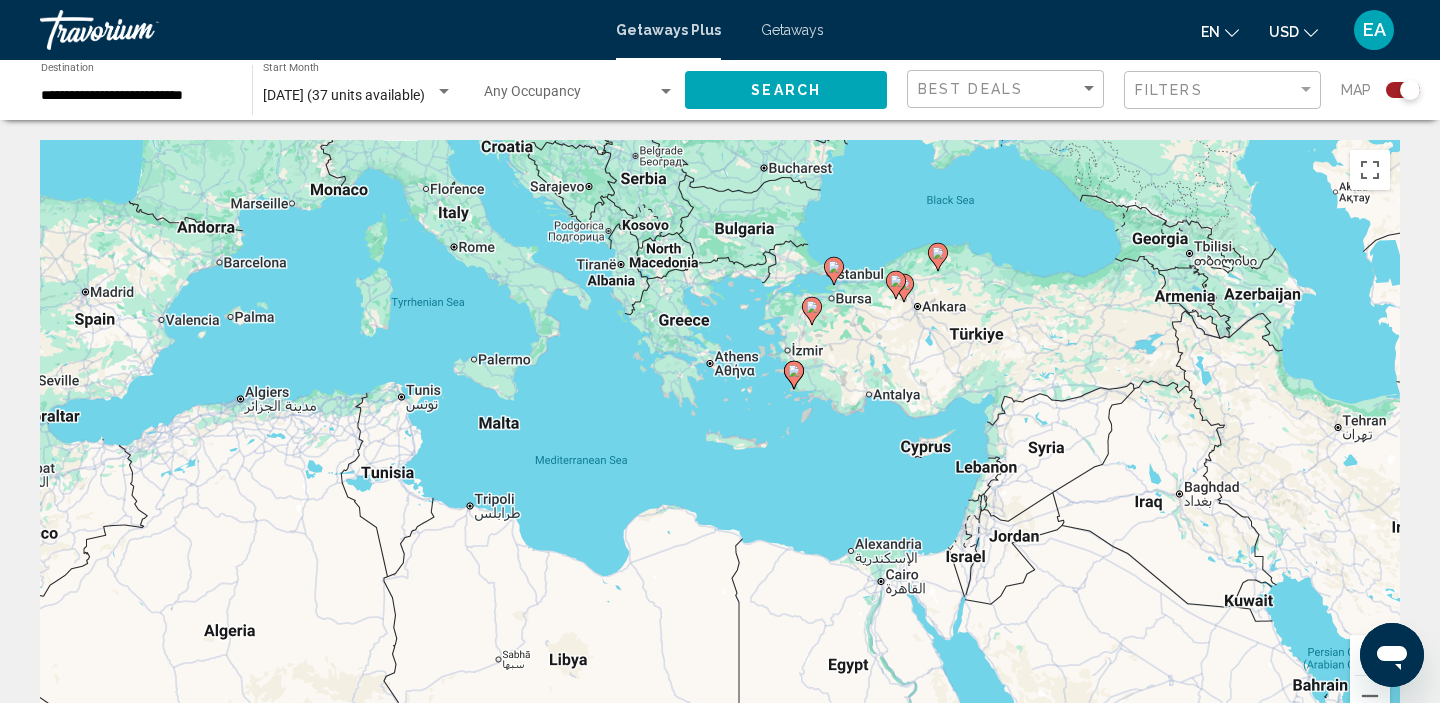 click on "To navigate, press the arrow keys. To activate drag with keyboard, press Alt + Enter. Once in keyboard drag state, use the arrow keys to move the marker. To complete the drag, press the Enter key. To cancel, press Escape." at bounding box center (720, 440) 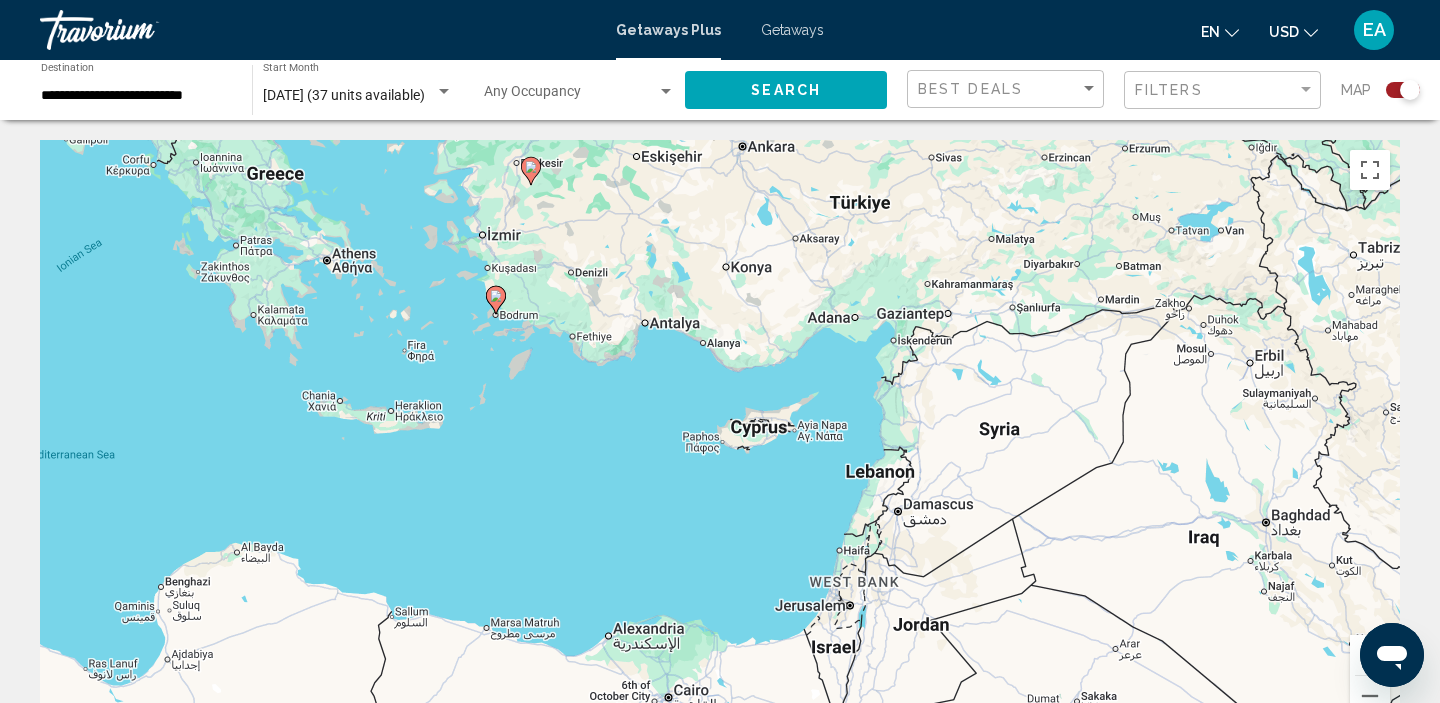 drag, startPoint x: 915, startPoint y: 411, endPoint x: 739, endPoint y: 349, distance: 186.60118 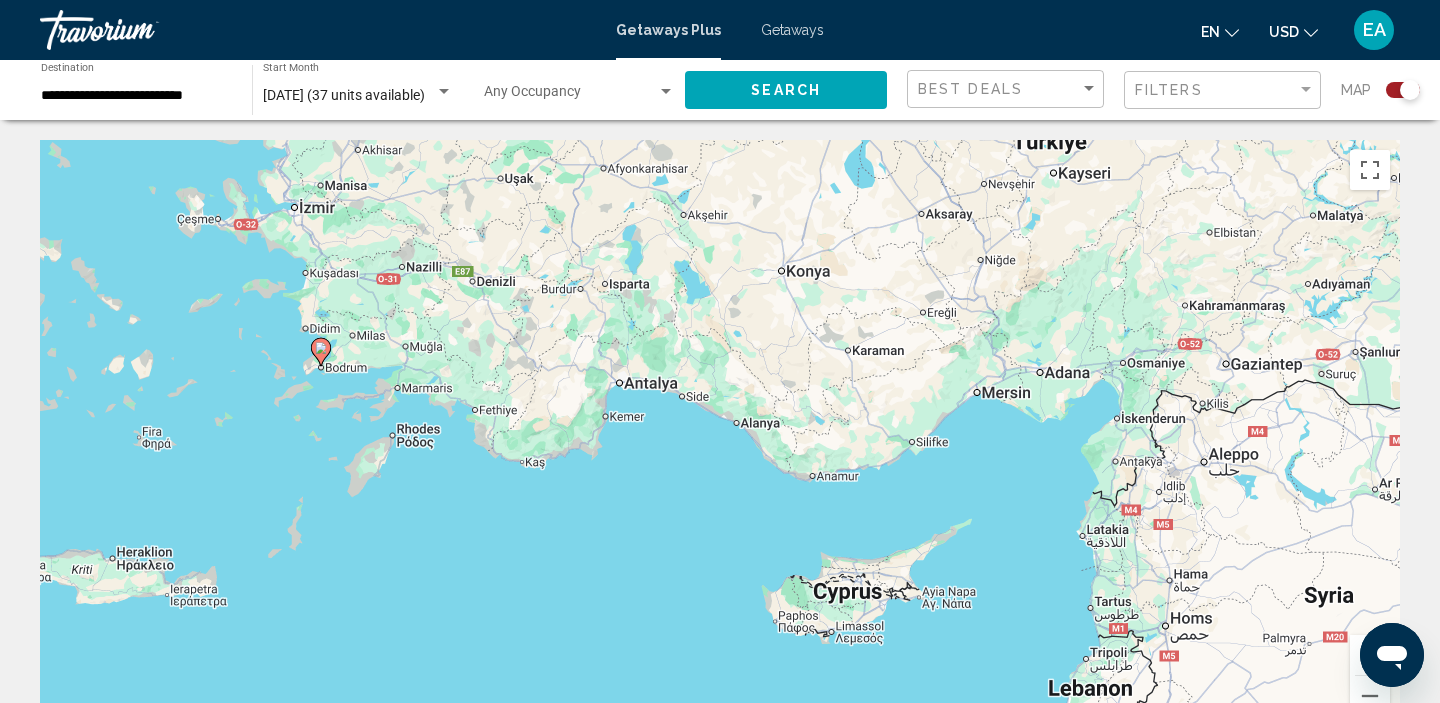 drag, startPoint x: 746, startPoint y: 285, endPoint x: 818, endPoint y: 374, distance: 114.47707 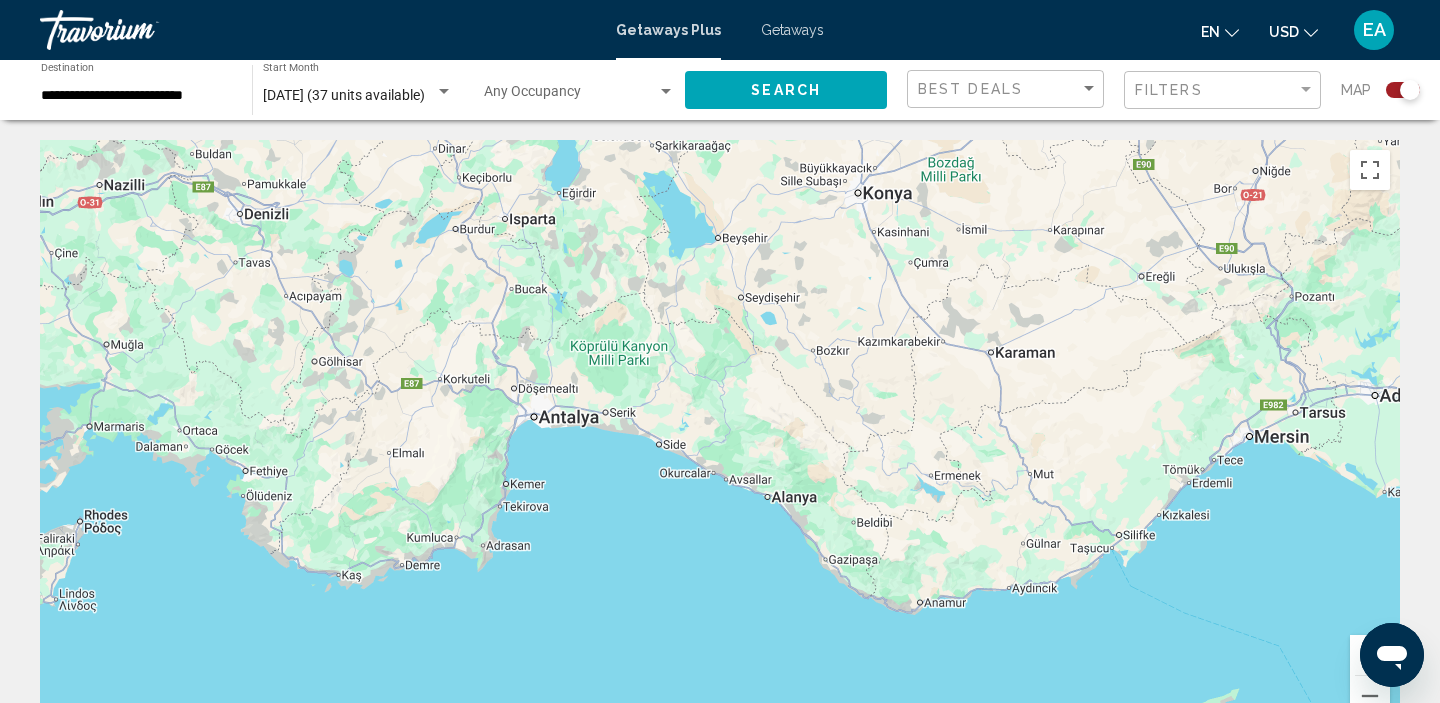 click on "To navigate, press the arrow keys. To activate drag with keyboard, press Alt + Enter. Once in keyboard drag state, use the arrow keys to move the marker. To complete the drag, press the Enter key. To cancel, press Escape." at bounding box center [720, 440] 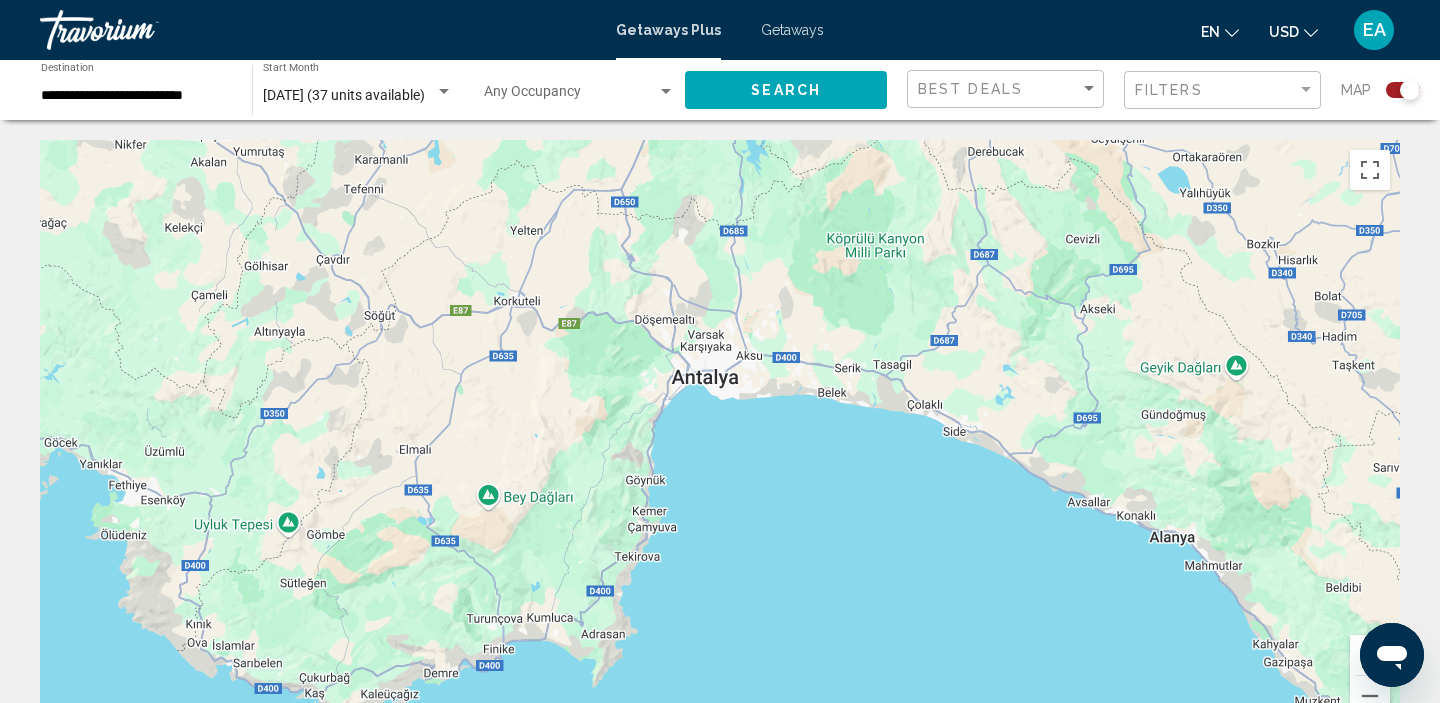 drag, startPoint x: 533, startPoint y: 445, endPoint x: 789, endPoint y: 447, distance: 256.0078 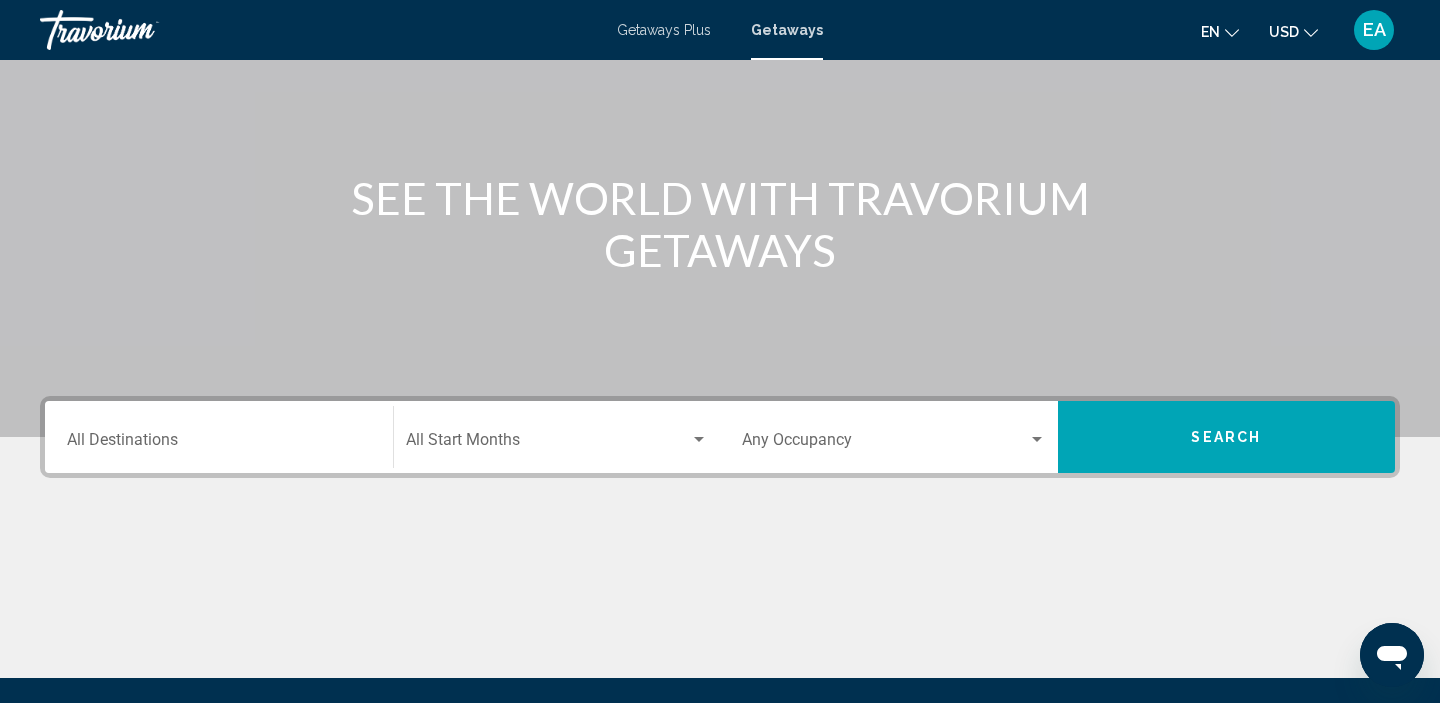 click on "Destination All Destinations" at bounding box center [219, 437] 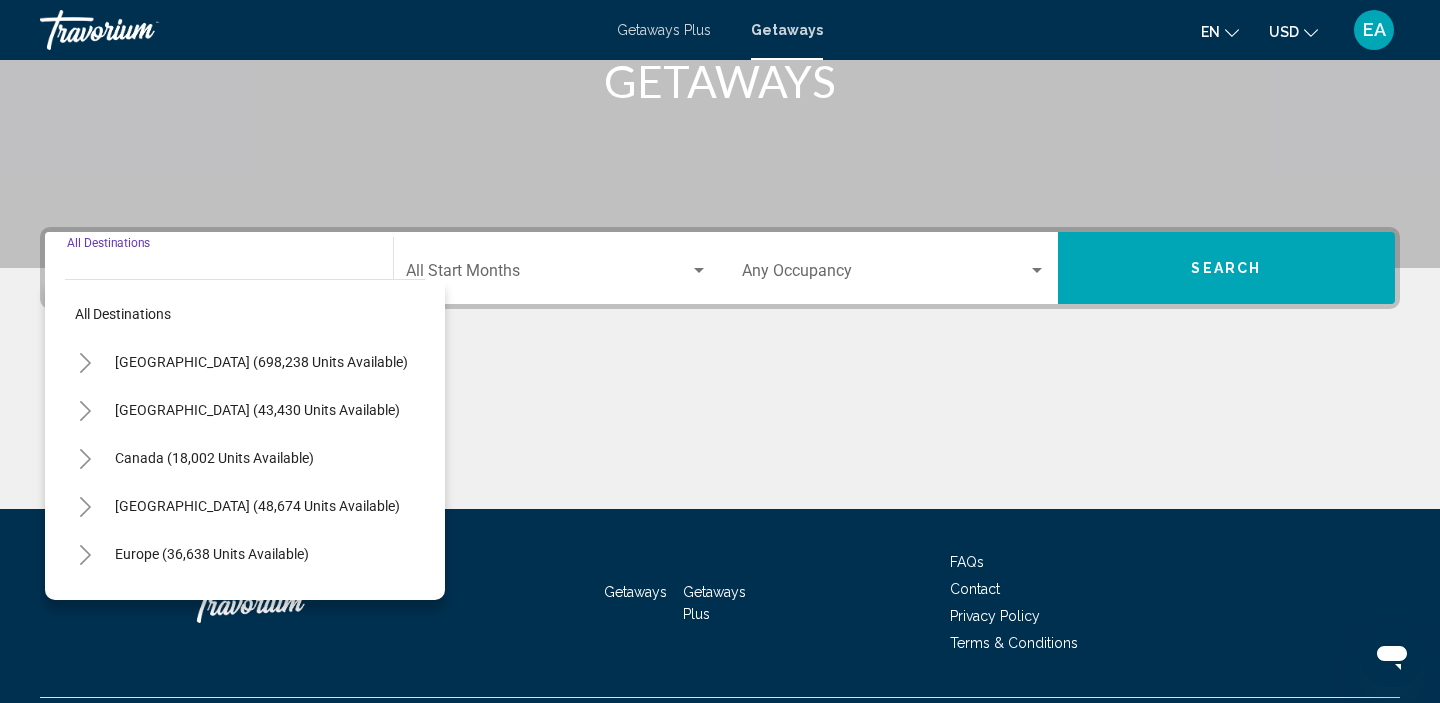 scroll, scrollTop: 383, scrollLeft: 0, axis: vertical 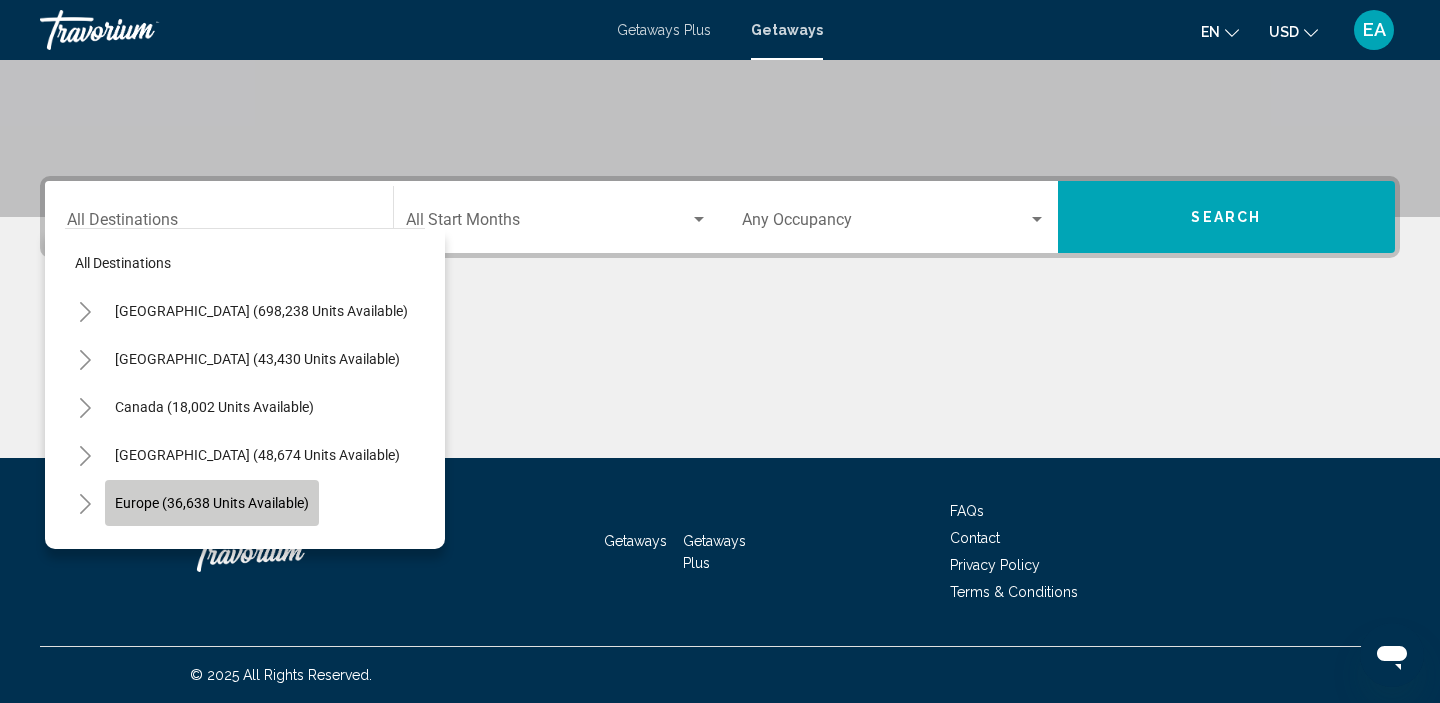 click on "Europe (36,638 units available)" 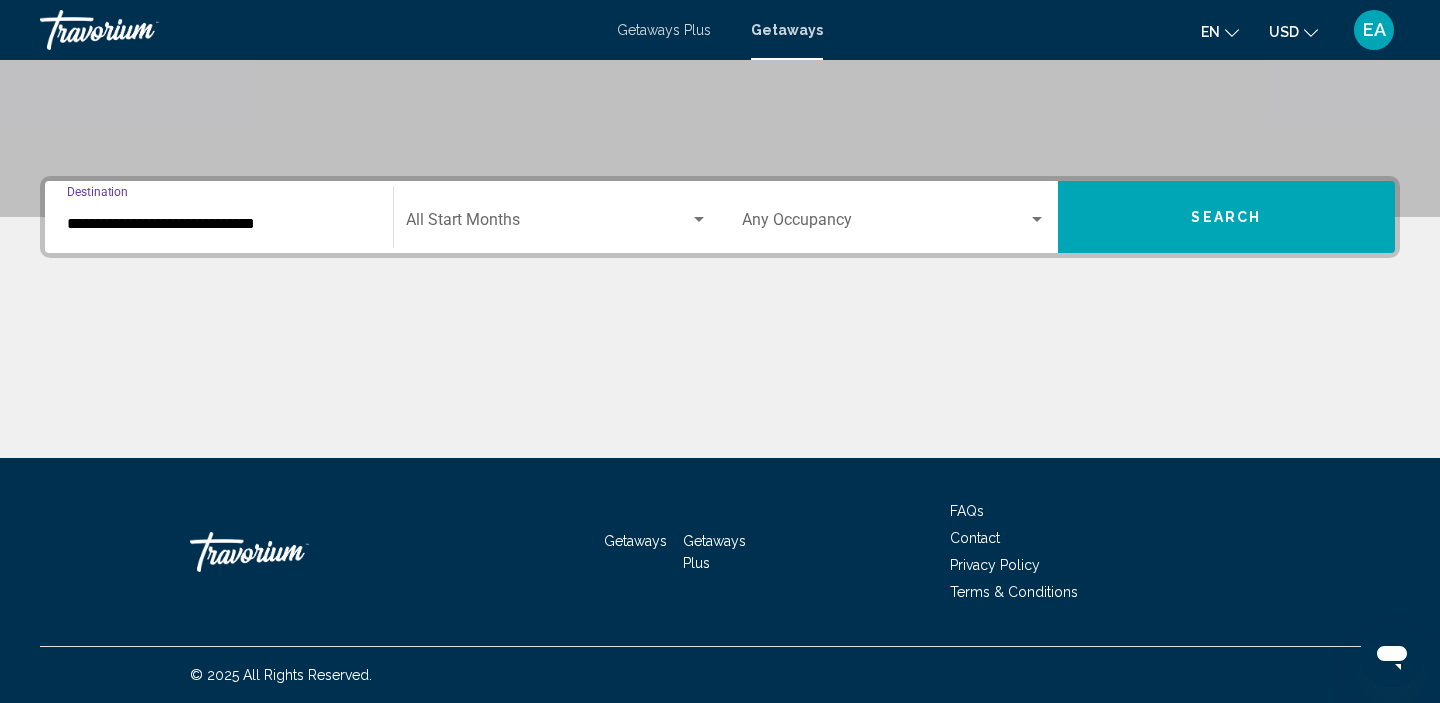 click on "**********" at bounding box center (219, 217) 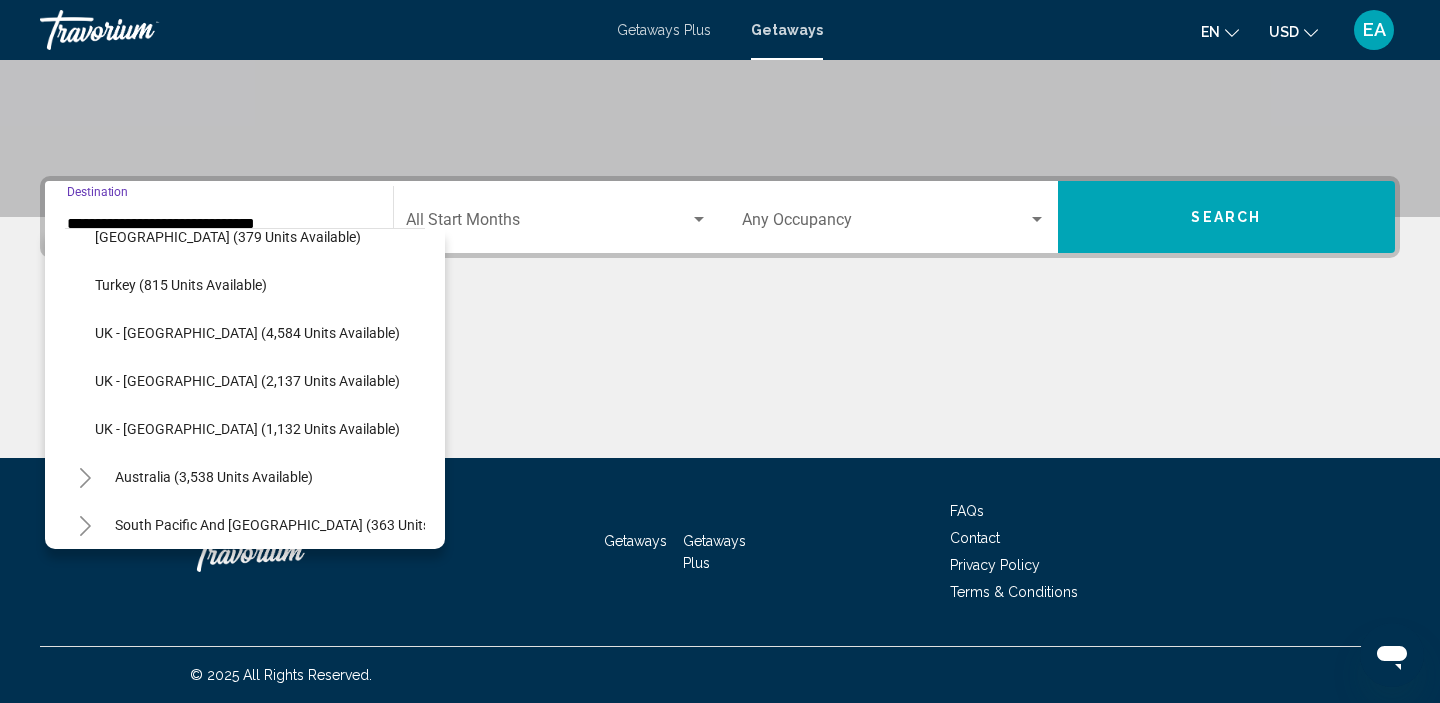 scroll, scrollTop: 1130, scrollLeft: 0, axis: vertical 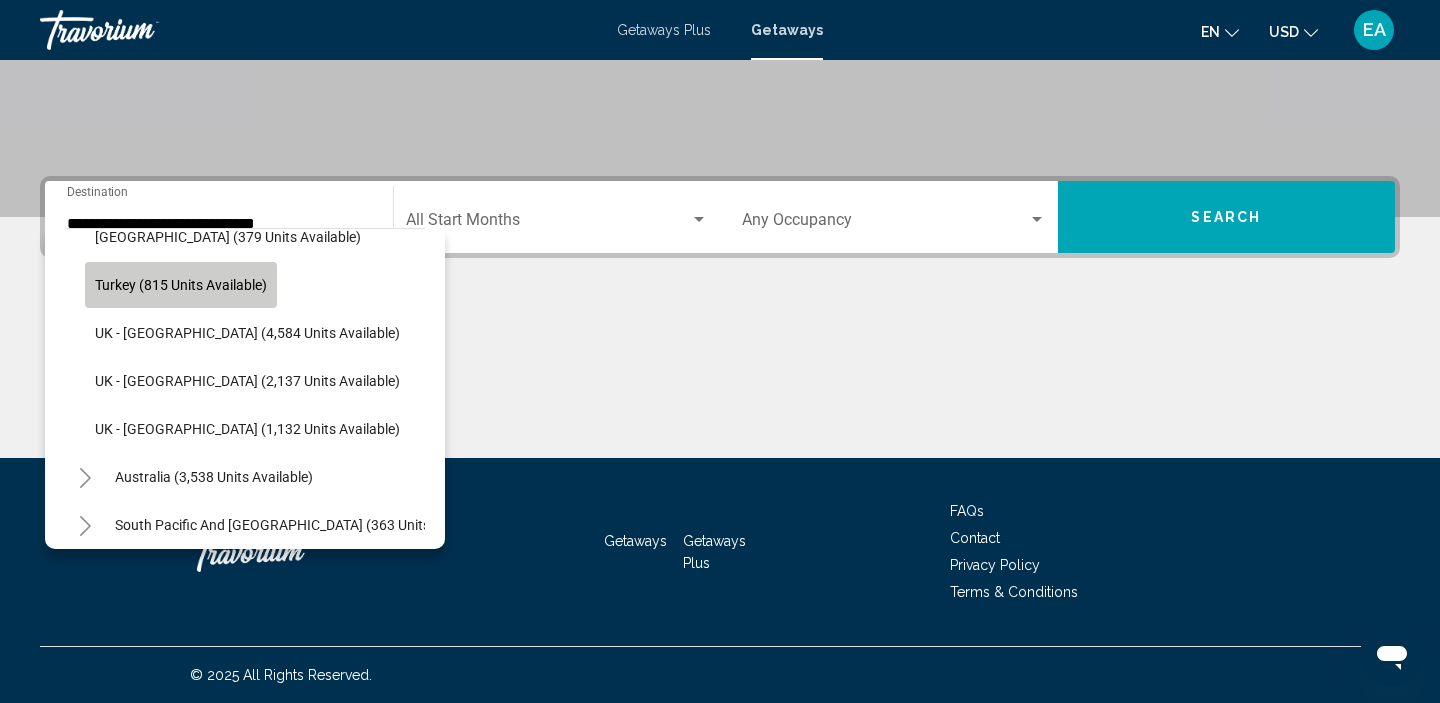 click on "Turkey (815 units available)" 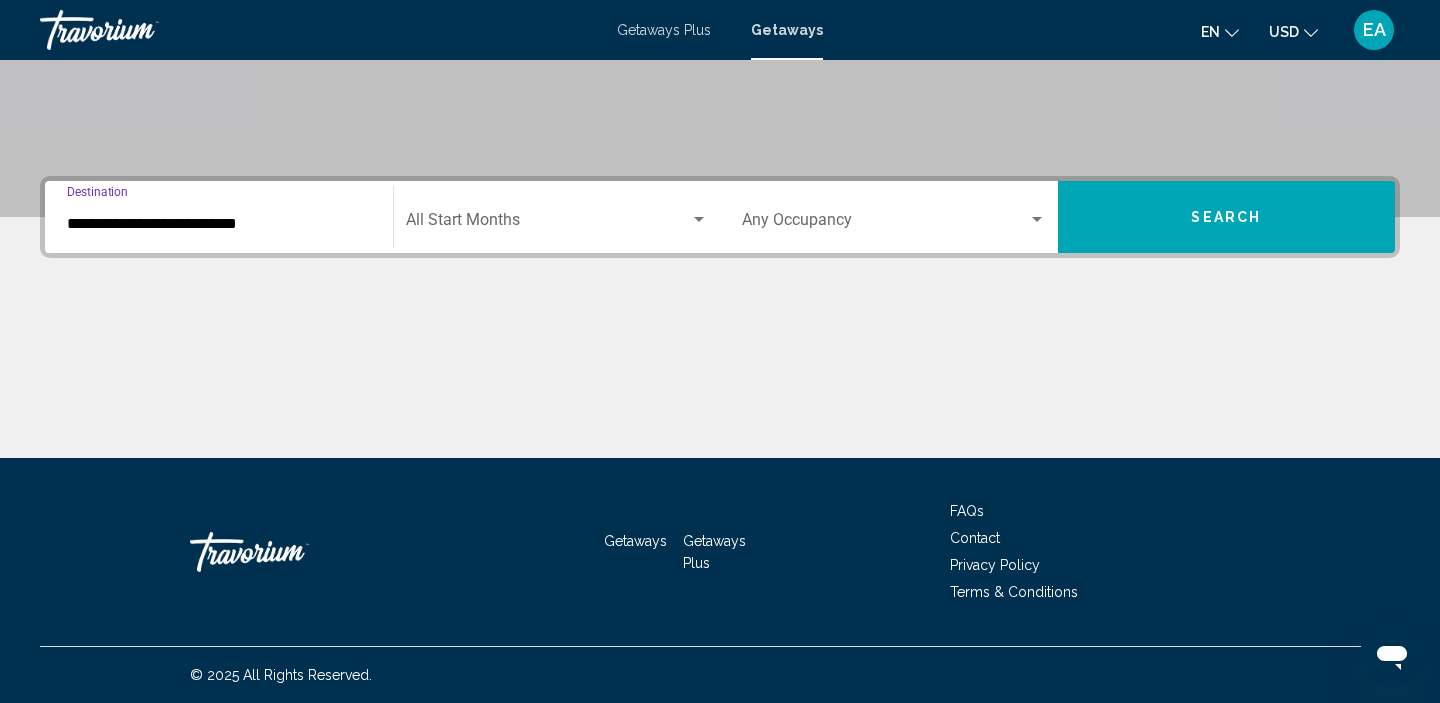 click on "Start Month All Start Months" 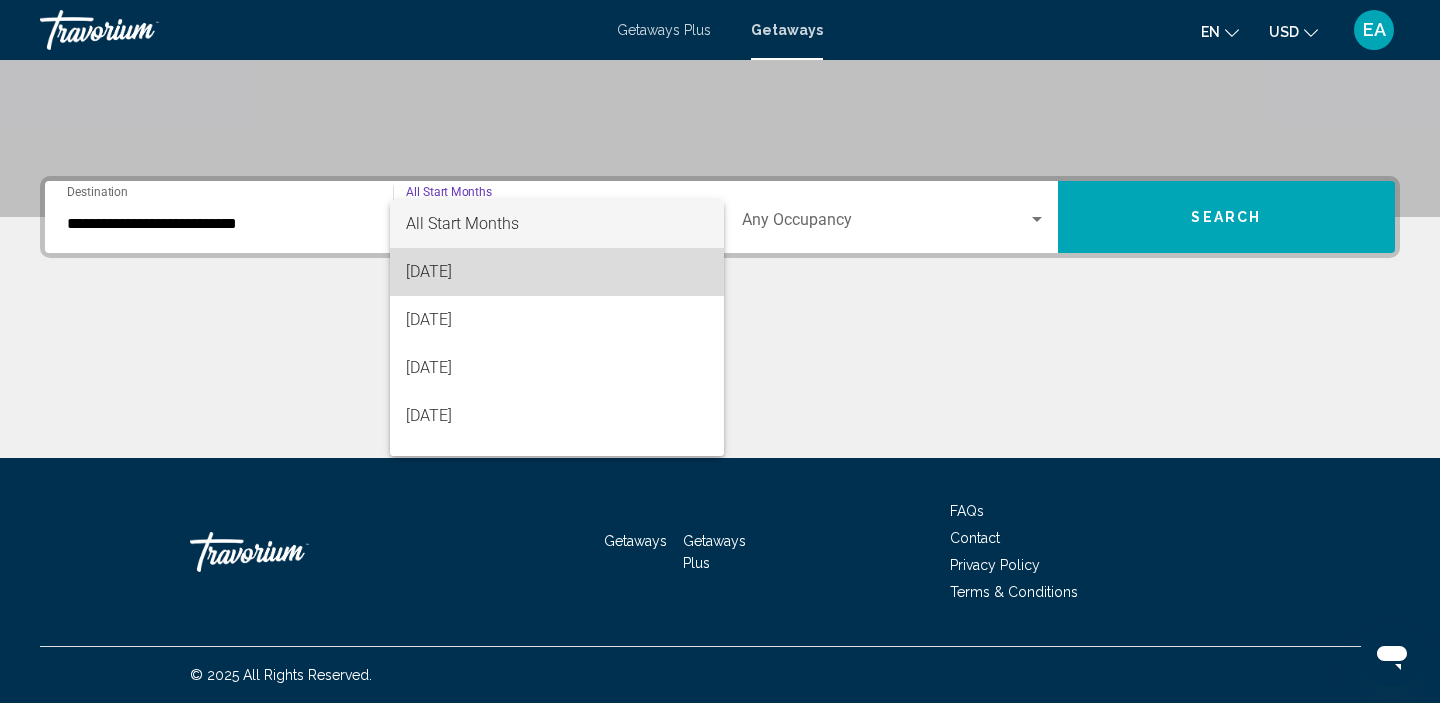 click on "July 2025" at bounding box center (557, 272) 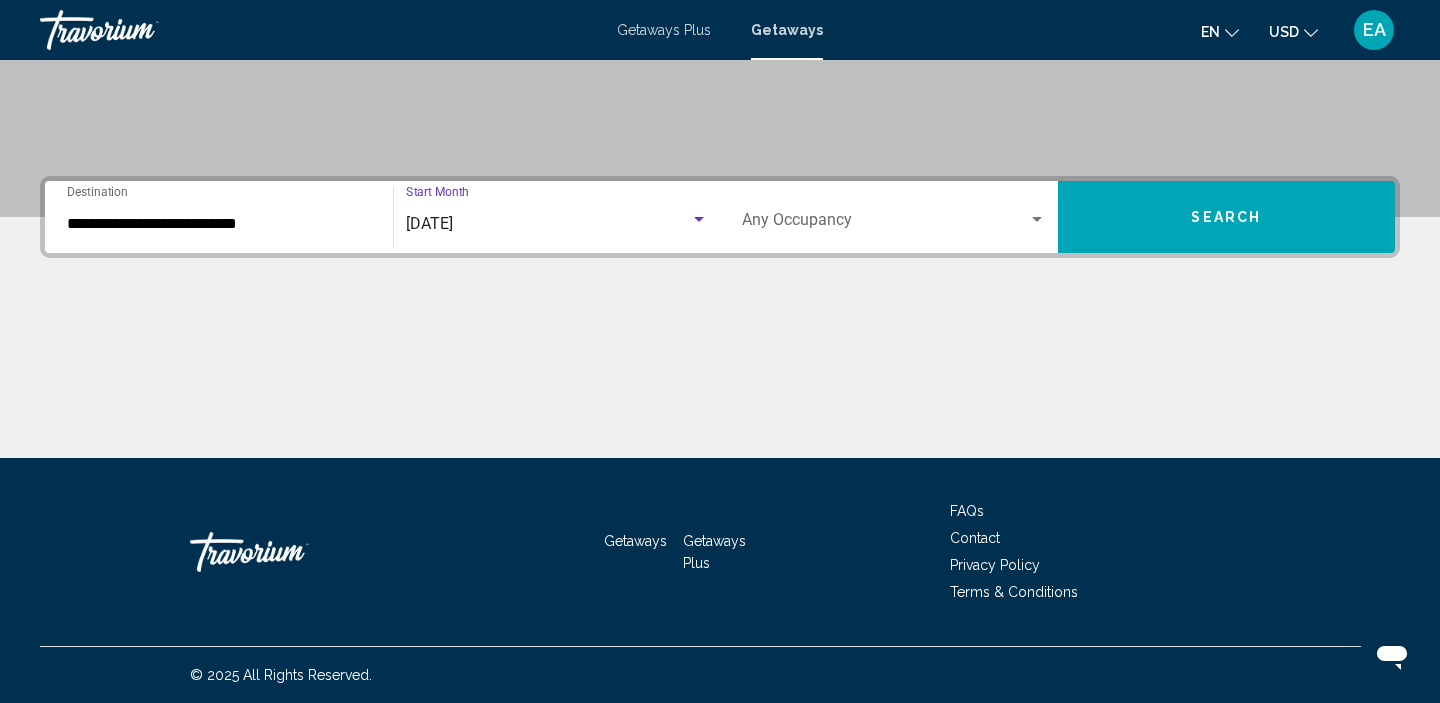 click on "Search" at bounding box center [1226, 218] 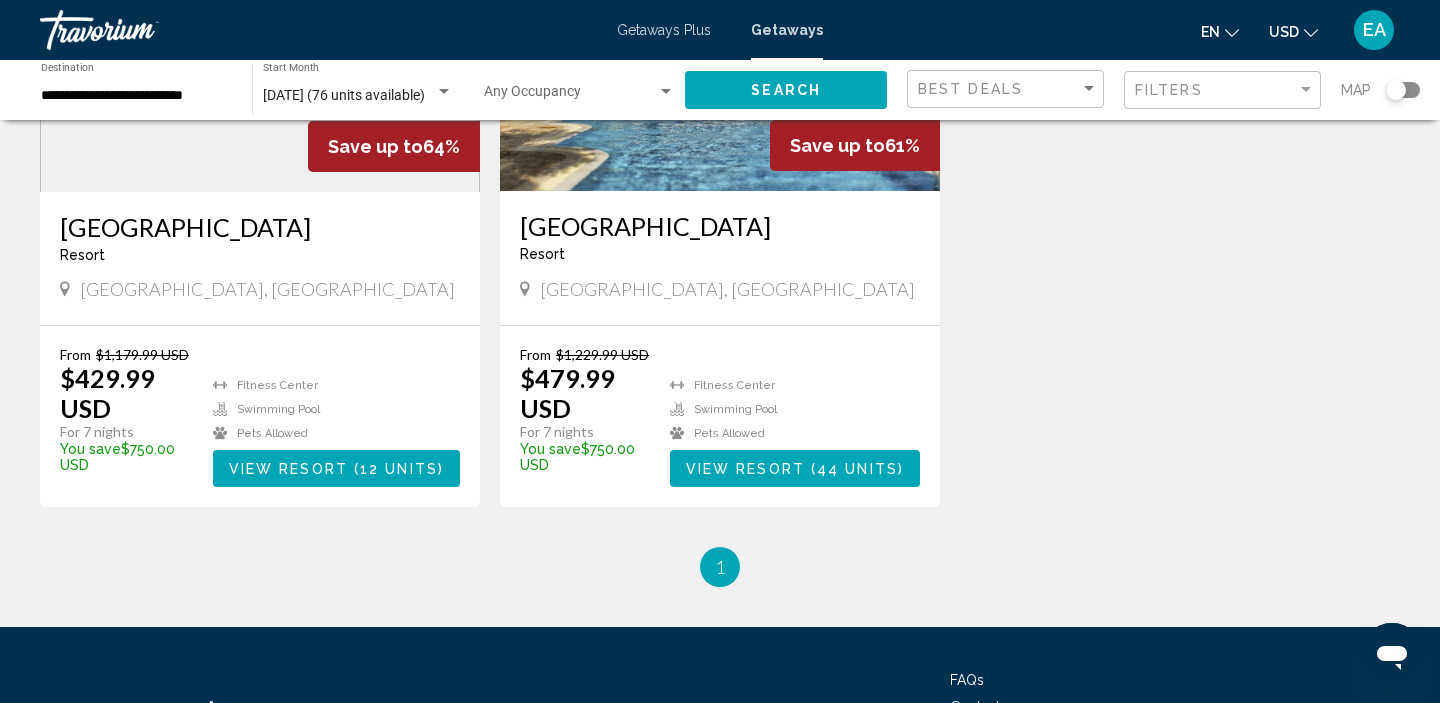 scroll, scrollTop: 1651, scrollLeft: 0, axis: vertical 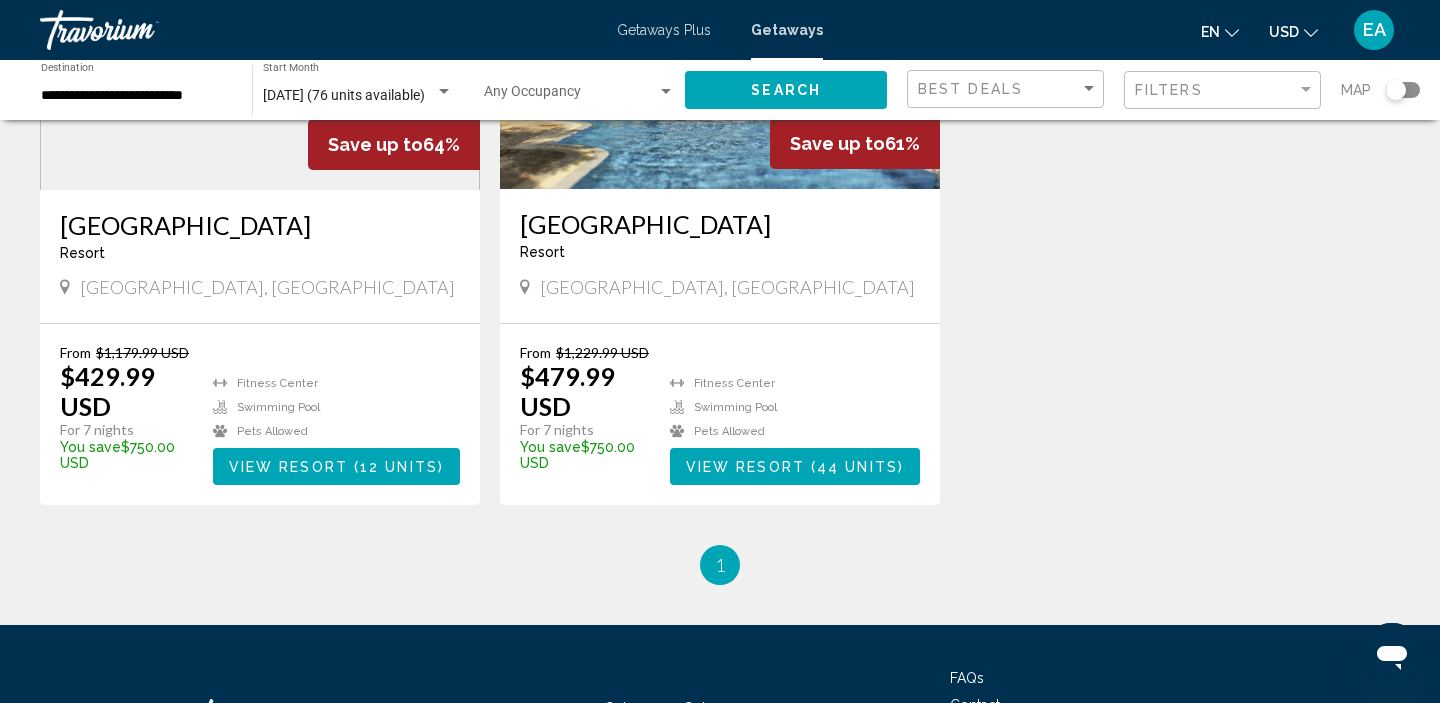 click on "View Resort" at bounding box center (288, 467) 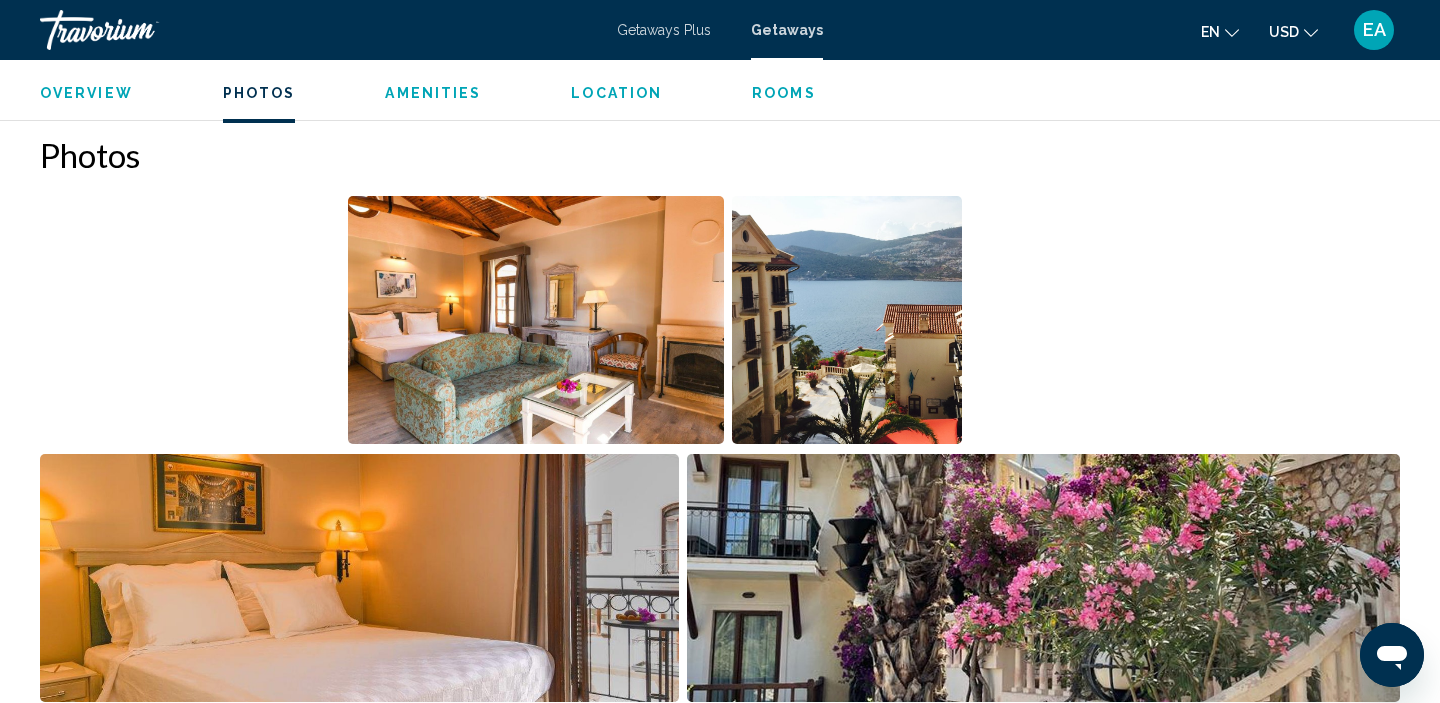 scroll, scrollTop: 839, scrollLeft: 0, axis: vertical 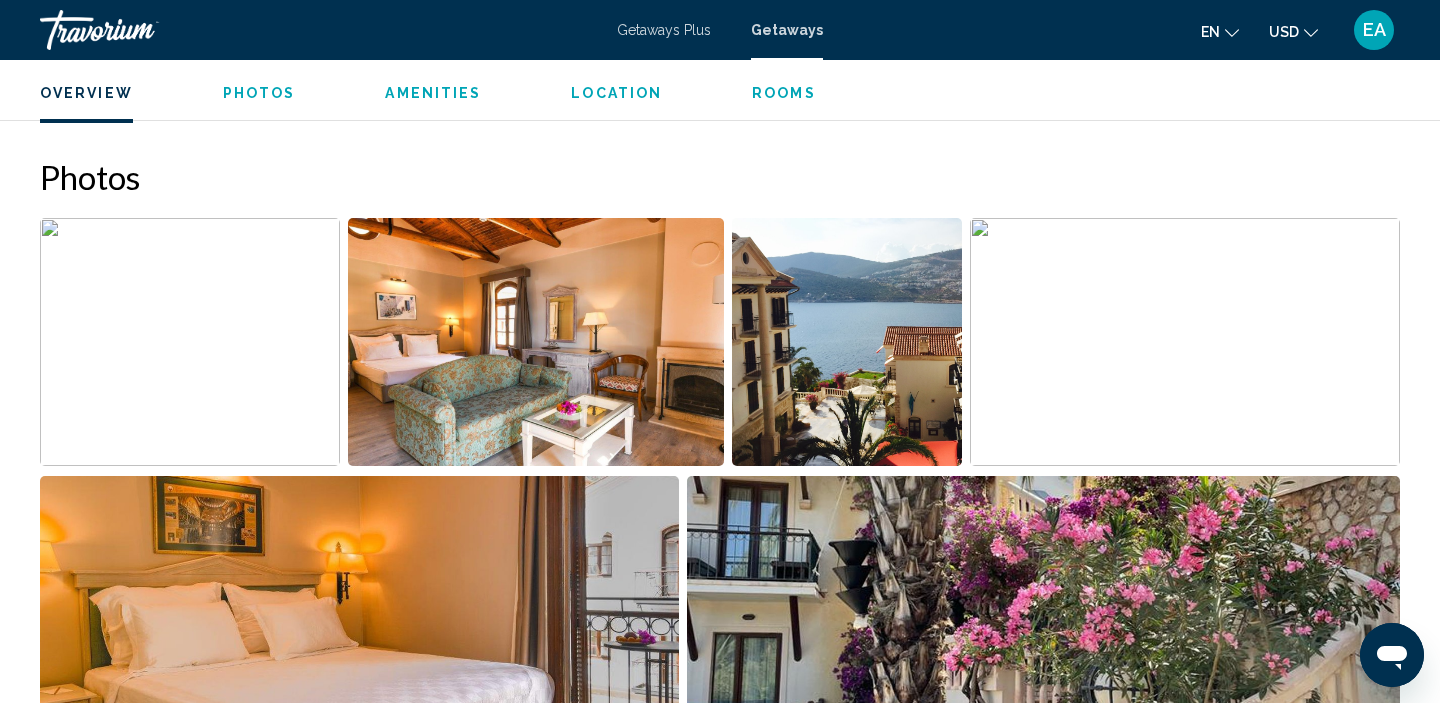 click at bounding box center [535, 342] 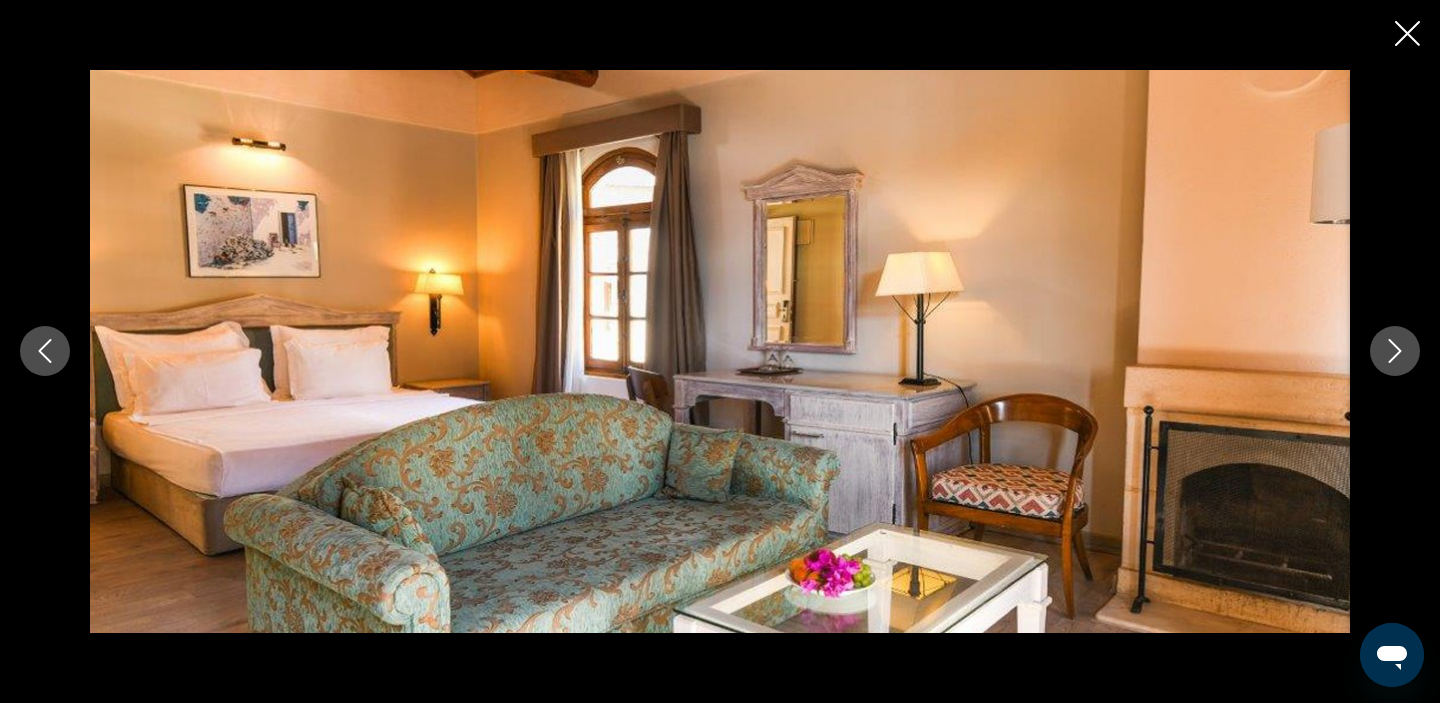 type 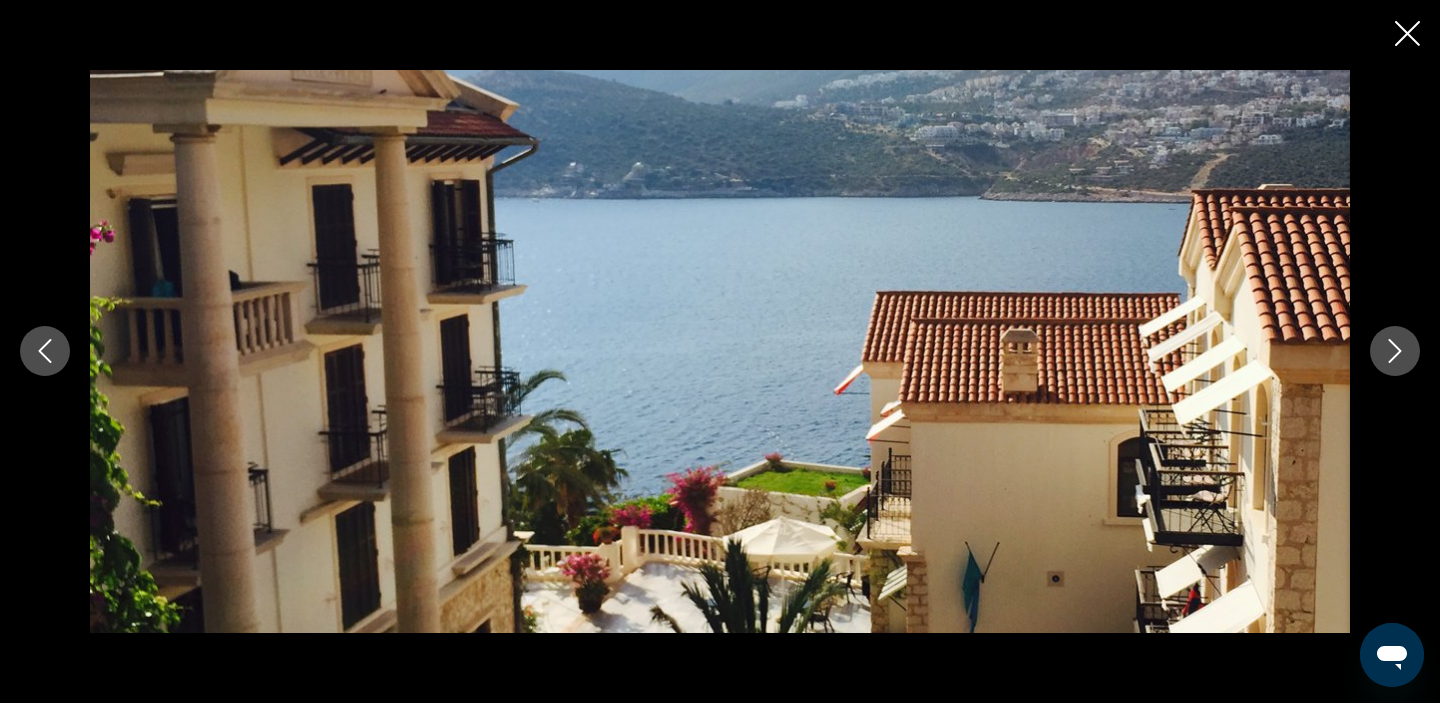 click at bounding box center [1395, 351] 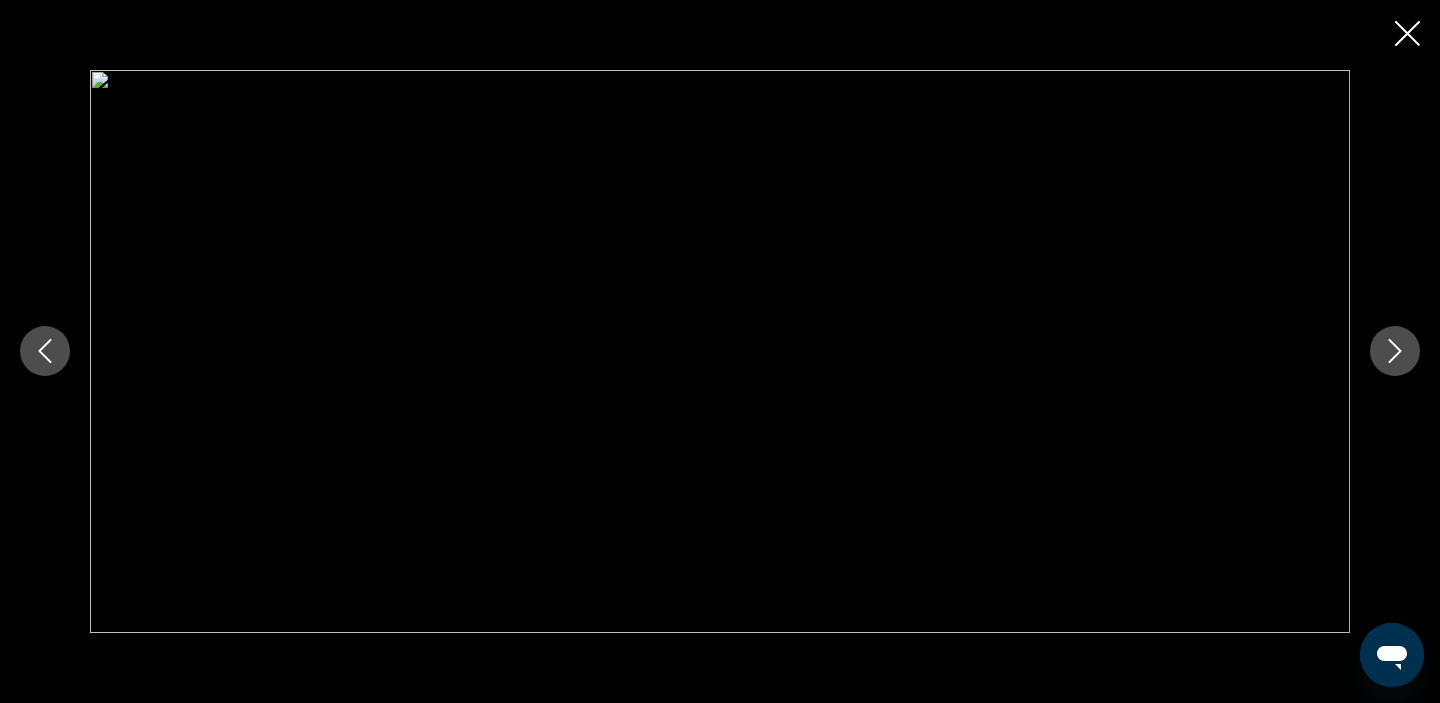 click at bounding box center [1395, 351] 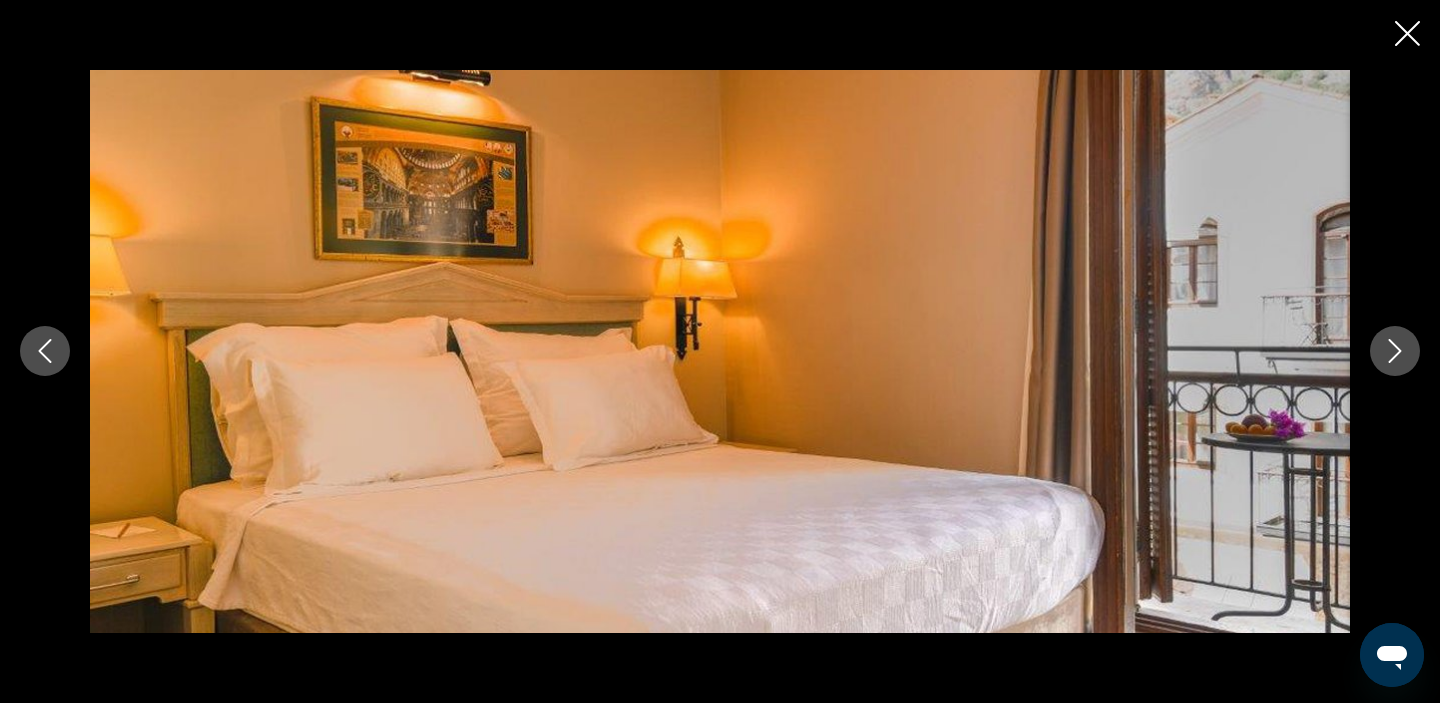 click at bounding box center (1395, 351) 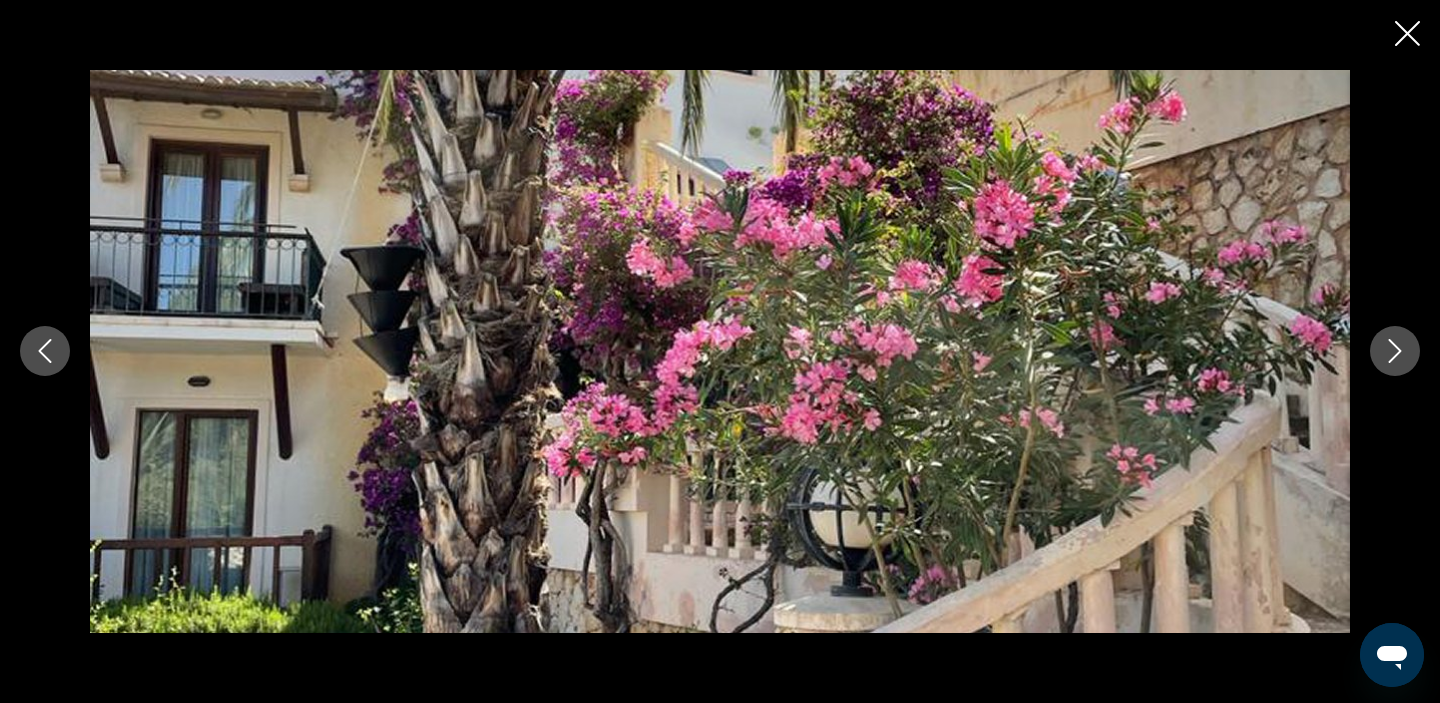 click at bounding box center (1395, 351) 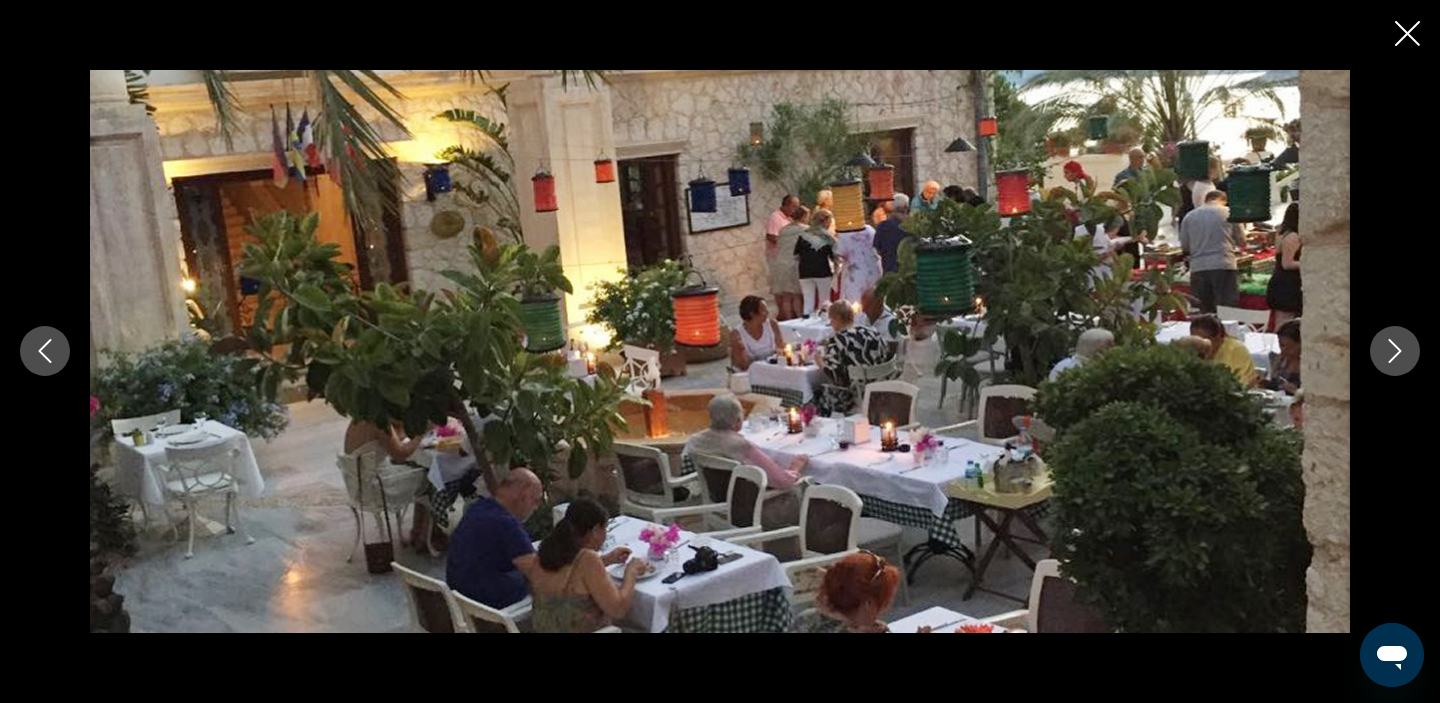 click at bounding box center (1395, 351) 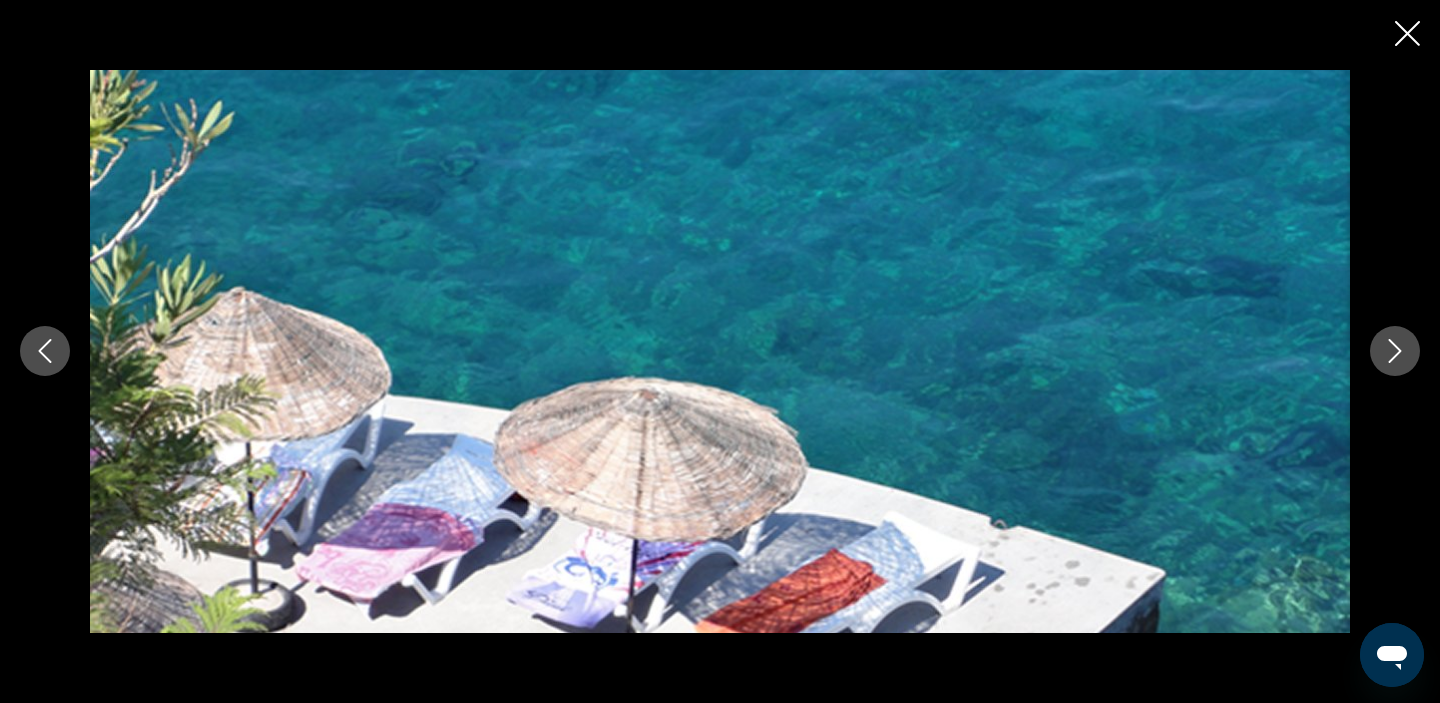 click at bounding box center (1395, 351) 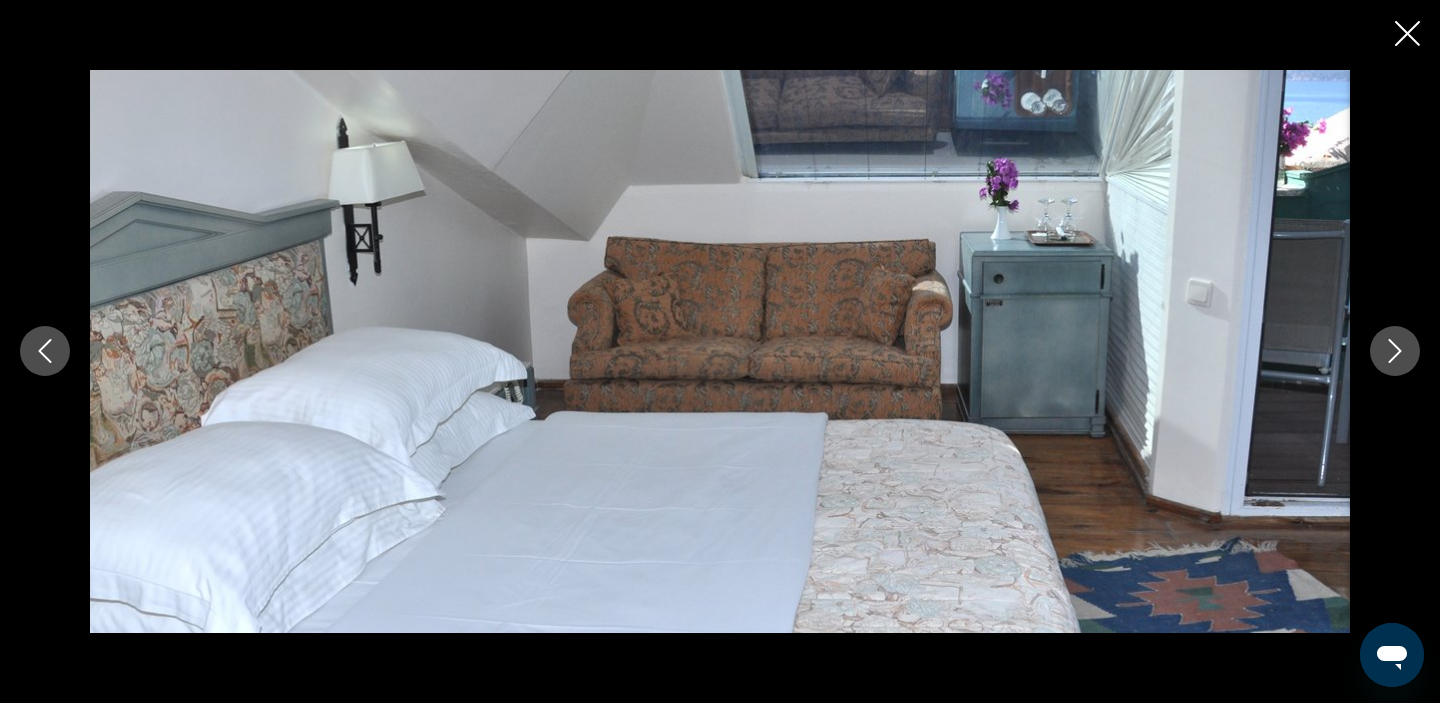 click at bounding box center (1395, 351) 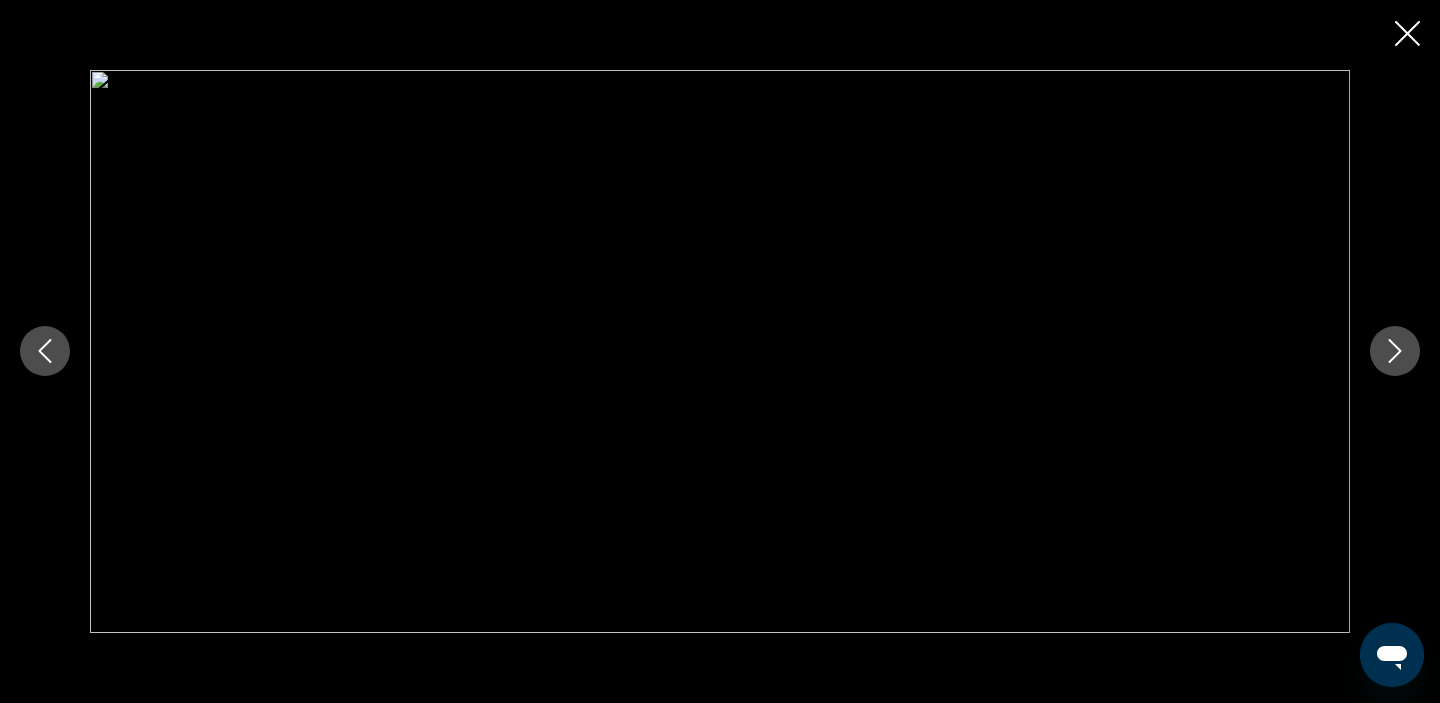 click at bounding box center [1395, 351] 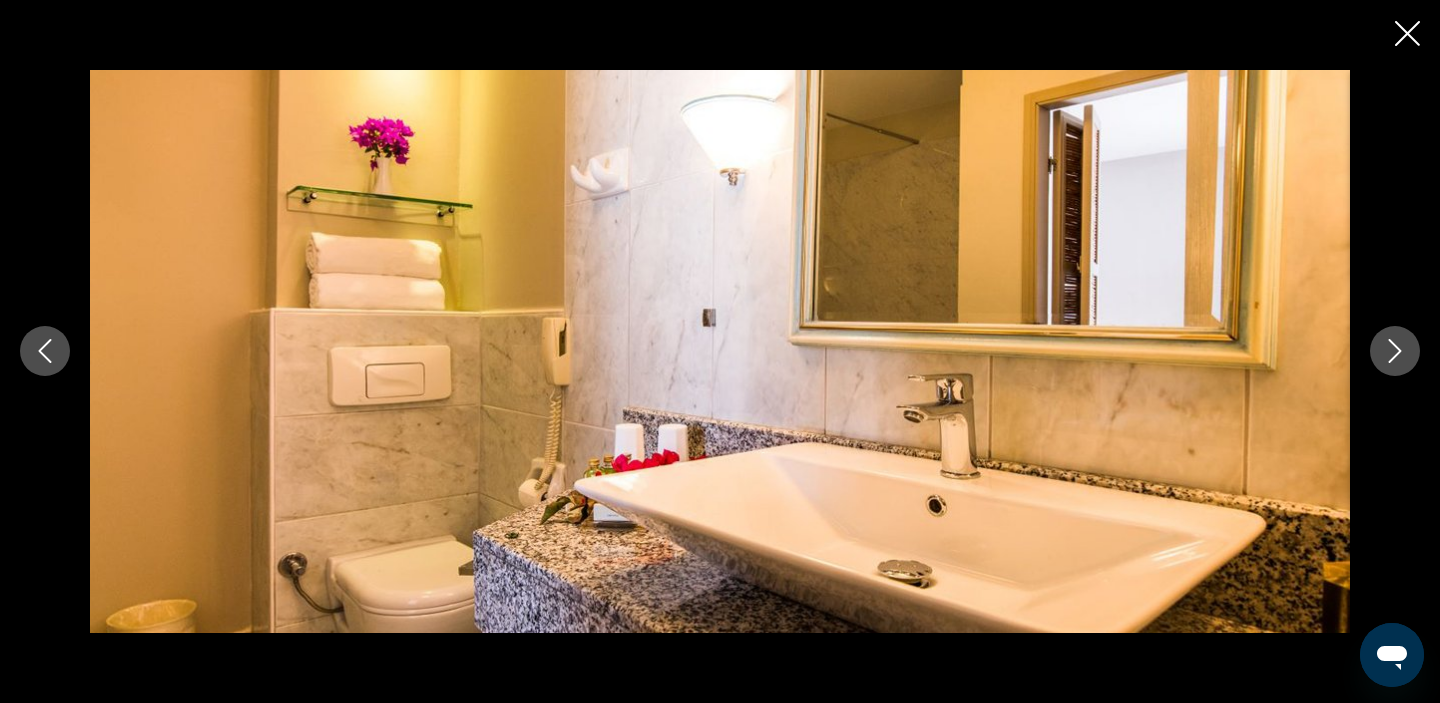 click at bounding box center [1395, 351] 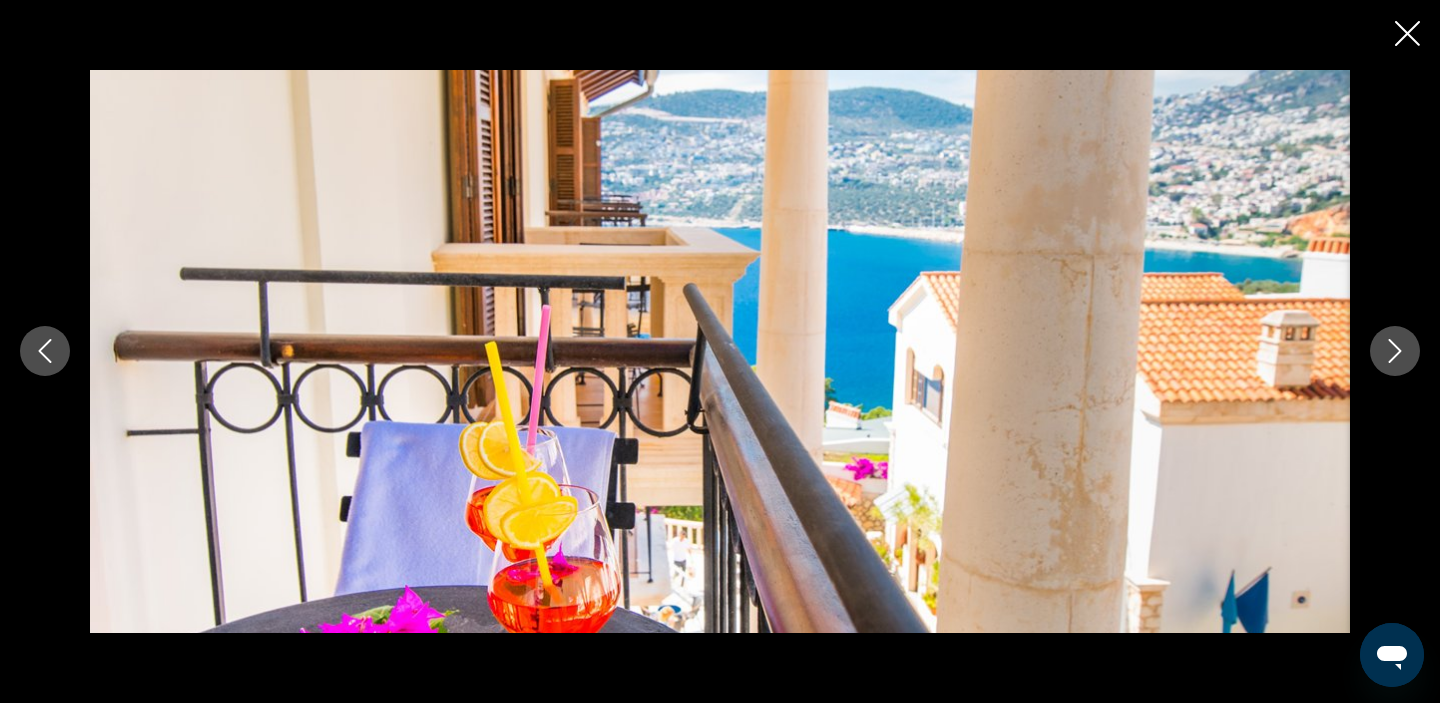 click 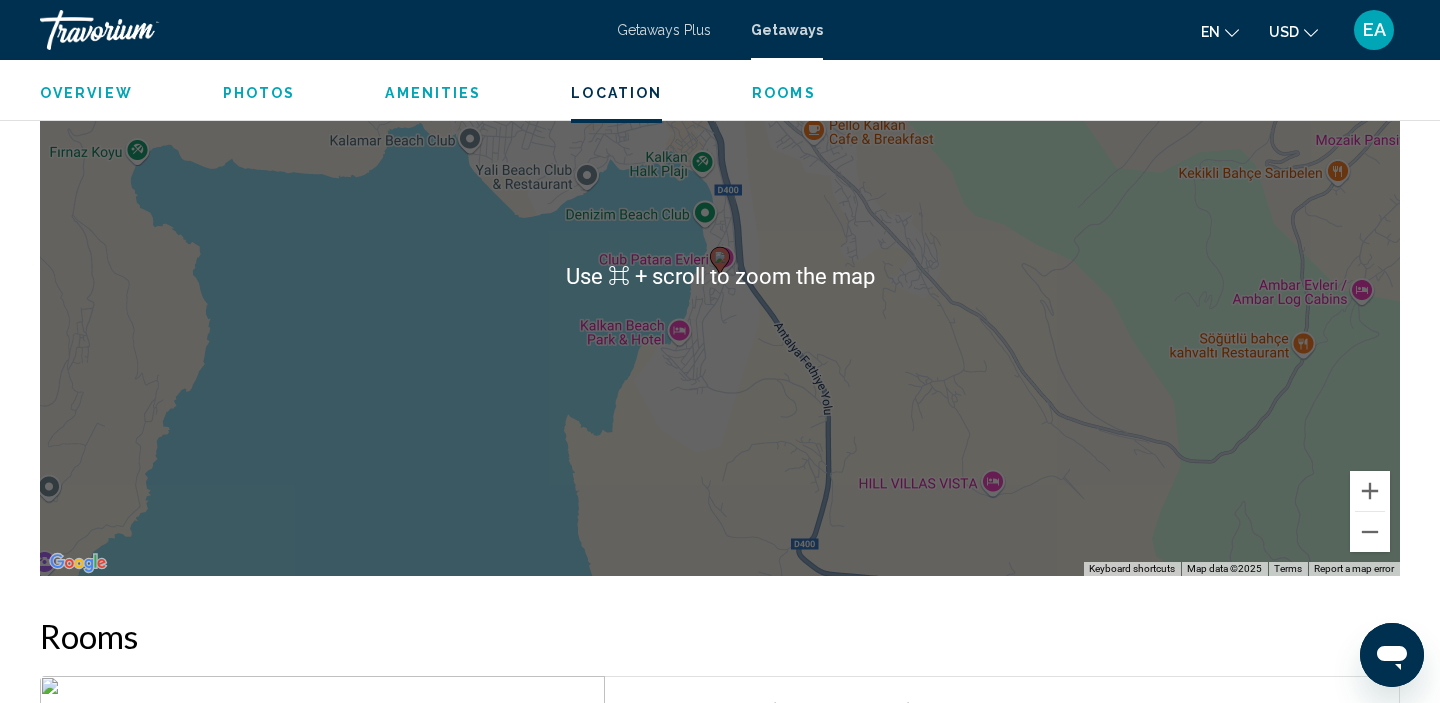 scroll, scrollTop: 2207, scrollLeft: 0, axis: vertical 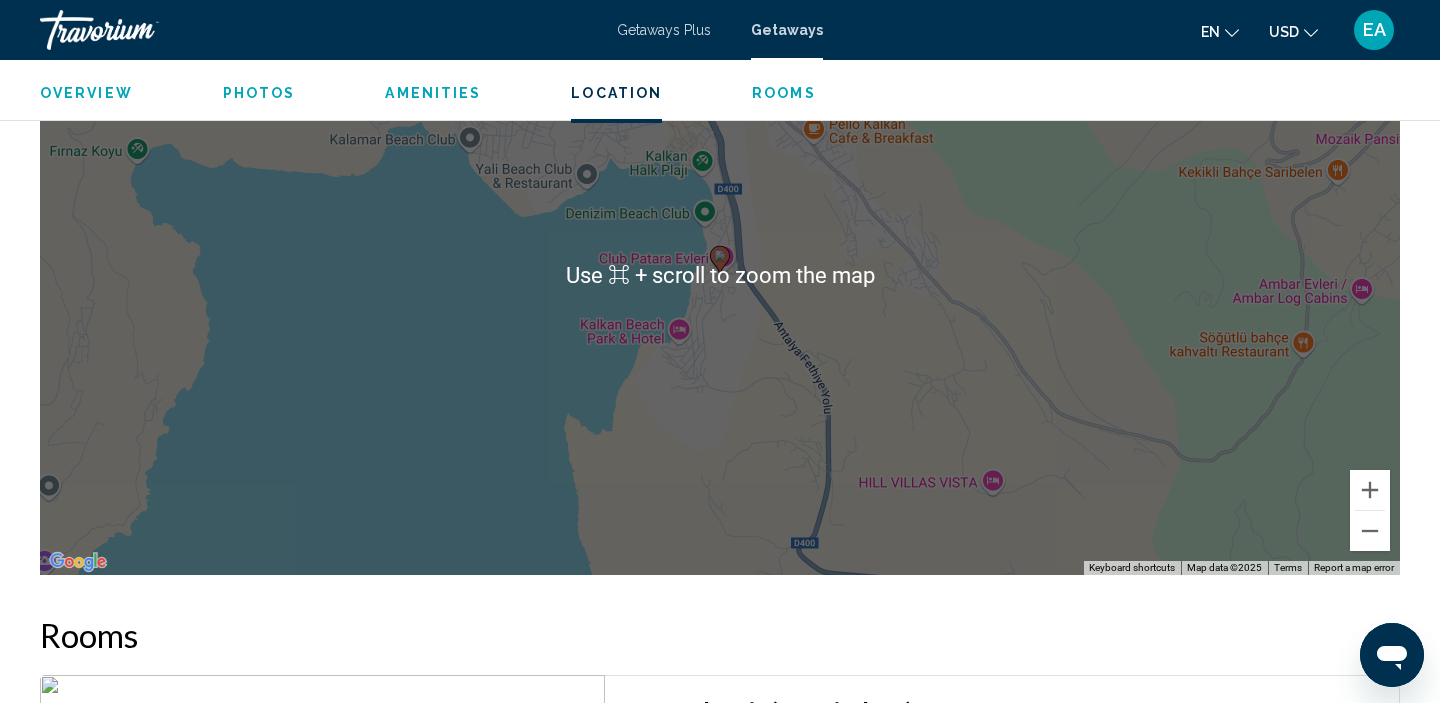 click on "To navigate, press the arrow keys. To activate drag with keyboard, press Alt + Enter. Once in keyboard drag state, use the arrow keys to move the marker. To complete the drag, press the Enter key. To cancel, press Escape." at bounding box center (720, 275) 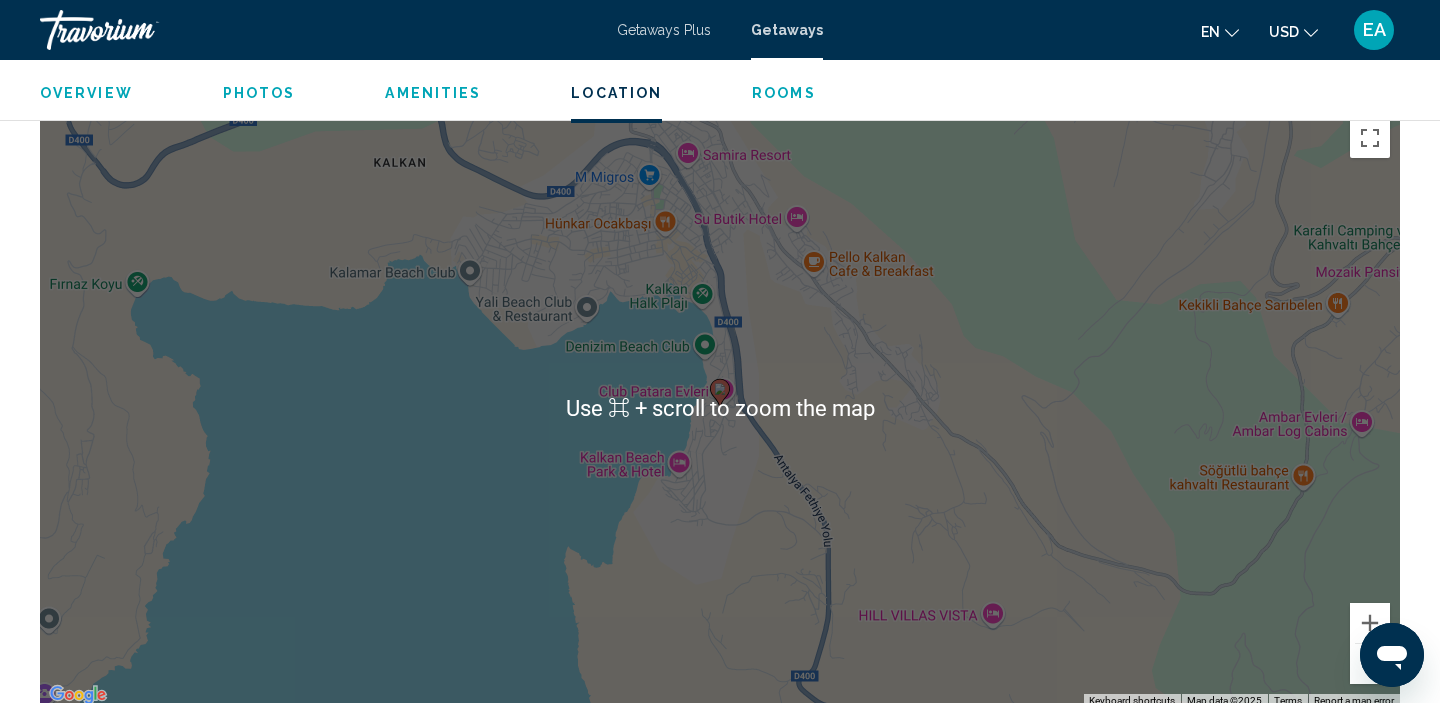scroll, scrollTop: 2076, scrollLeft: 0, axis: vertical 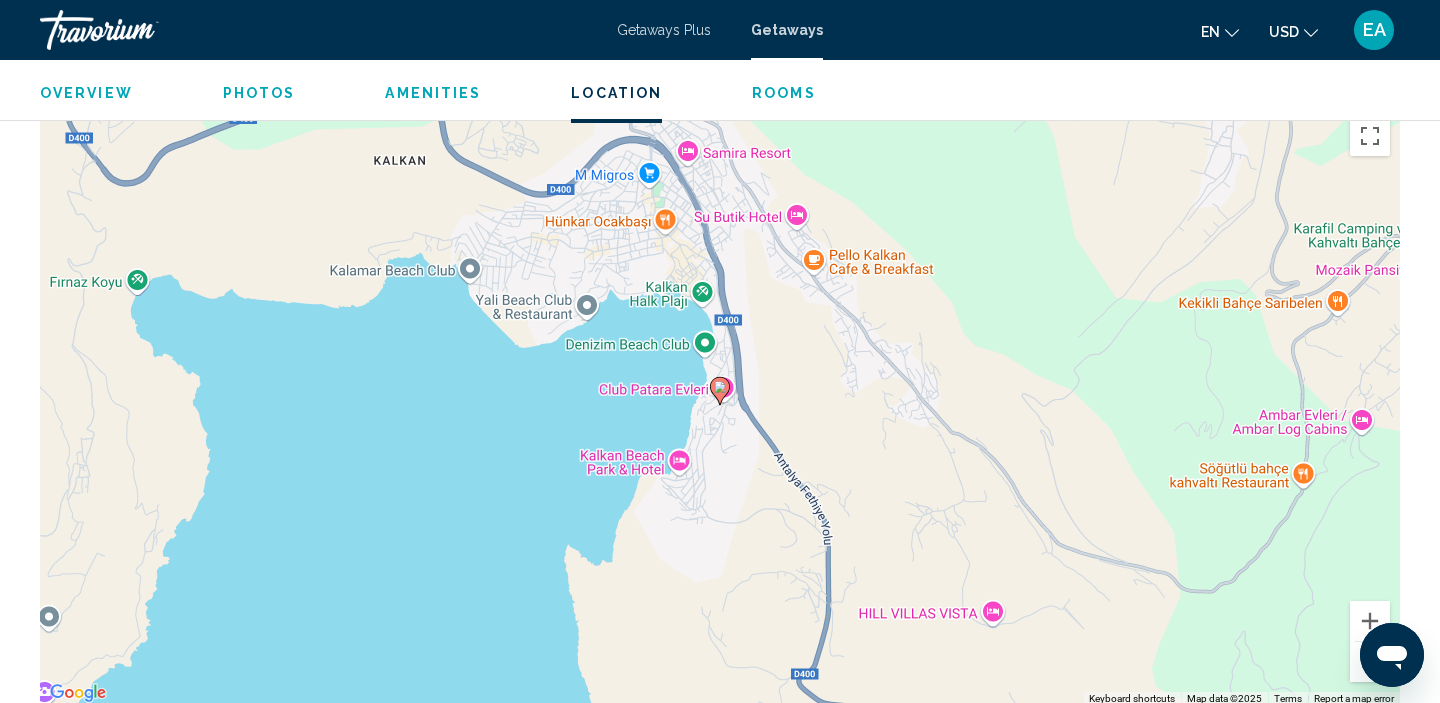click 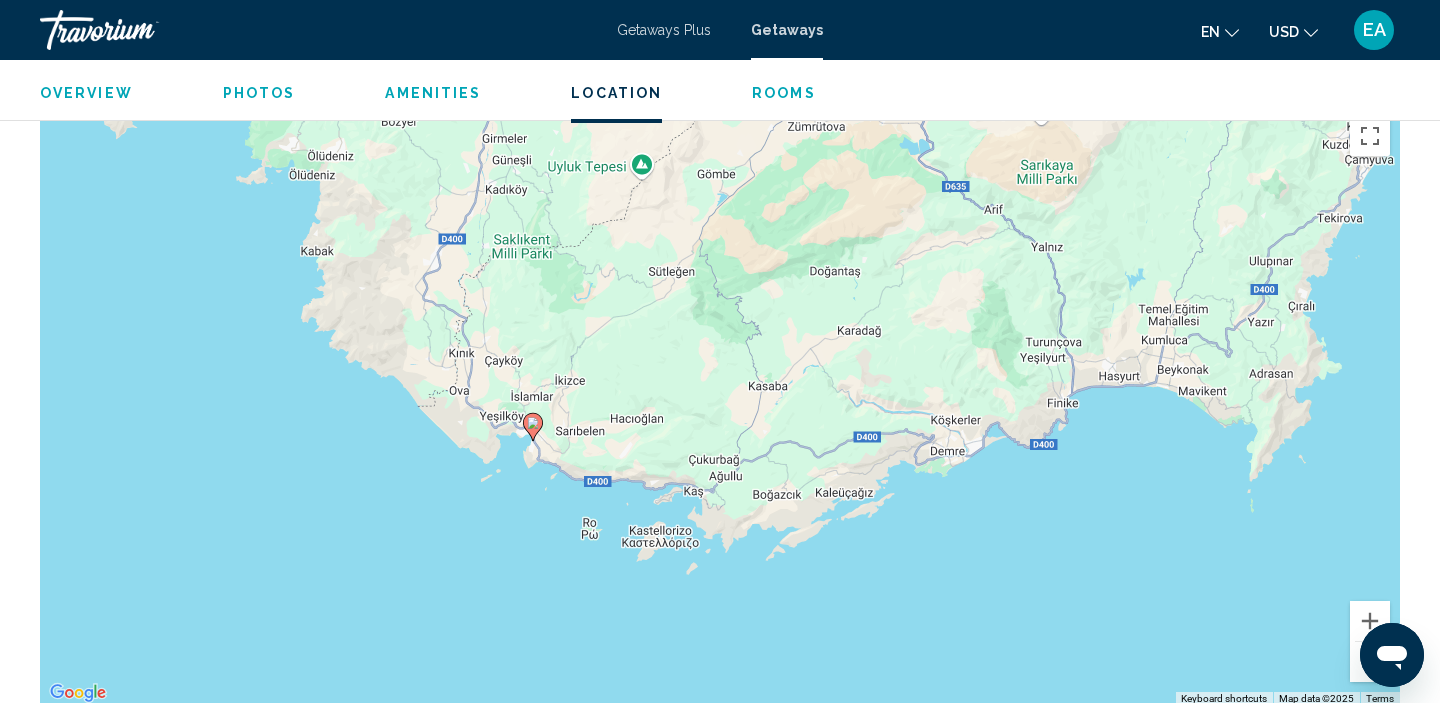 drag, startPoint x: 1109, startPoint y: 400, endPoint x: 783, endPoint y: 398, distance: 326.00613 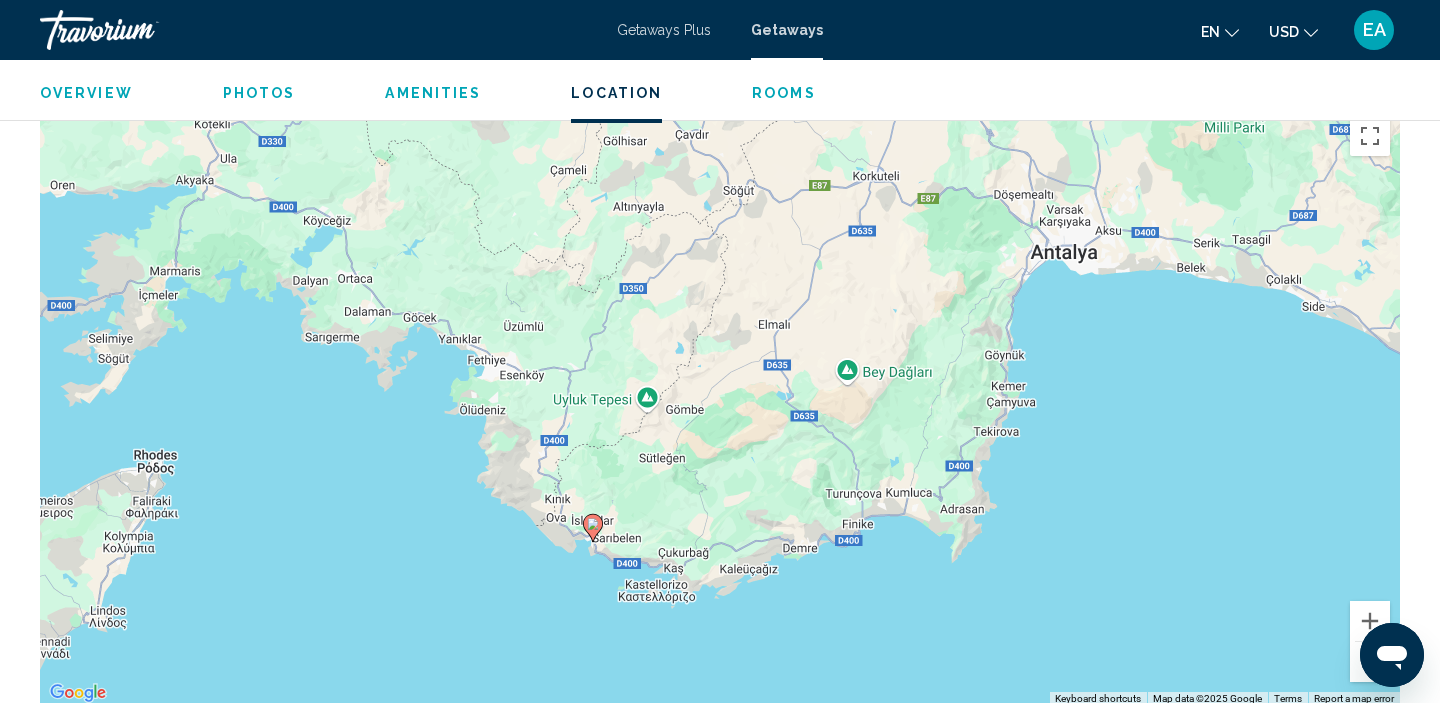 drag, startPoint x: 991, startPoint y: 266, endPoint x: 926, endPoint y: 393, distance: 142.66745 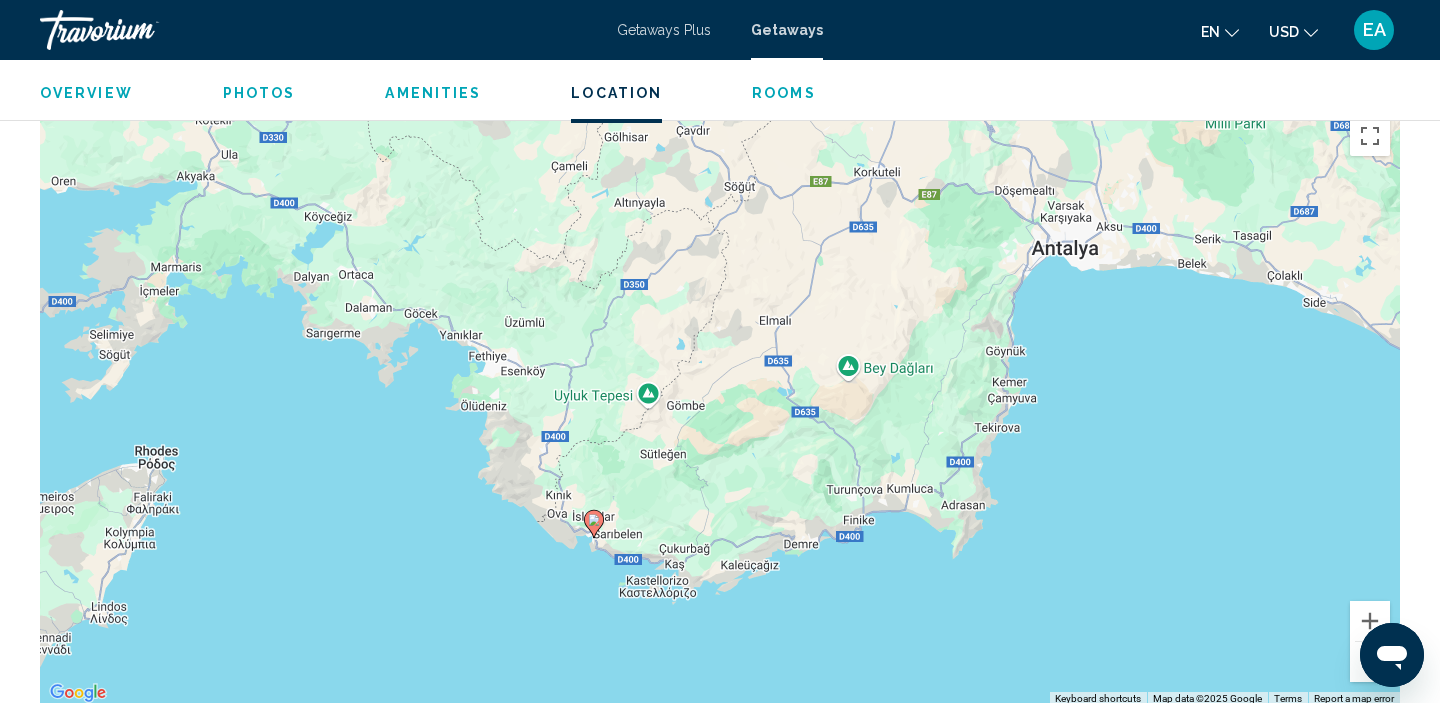 click on "To navigate, press the arrow keys. To activate drag with keyboard, press Alt + Enter. Once in keyboard drag state, use the arrow keys to move the marker. To complete the drag, press the Enter key. To cancel, press Escape." at bounding box center (720, 406) 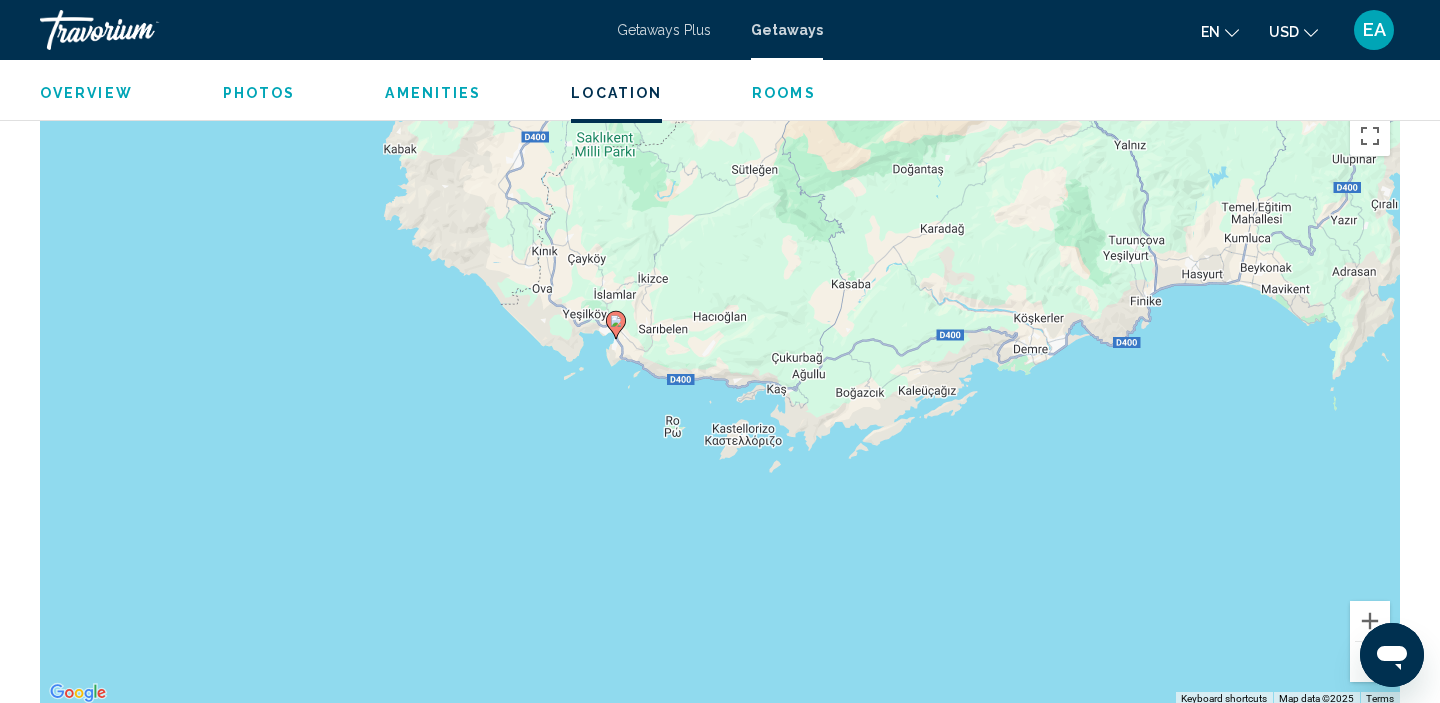 drag, startPoint x: 811, startPoint y: 489, endPoint x: 735, endPoint y: 267, distance: 234.64867 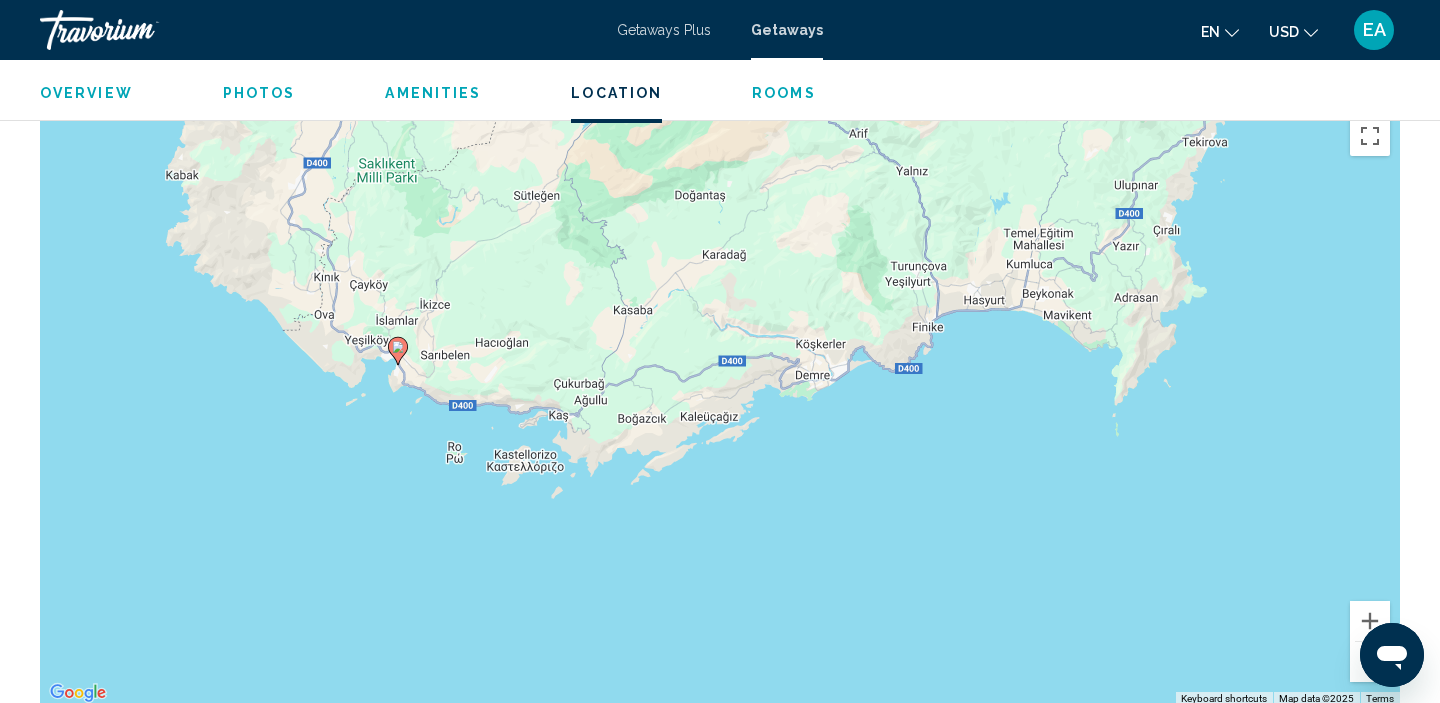 drag, startPoint x: 1047, startPoint y: 422, endPoint x: 825, endPoint y: 448, distance: 223.51733 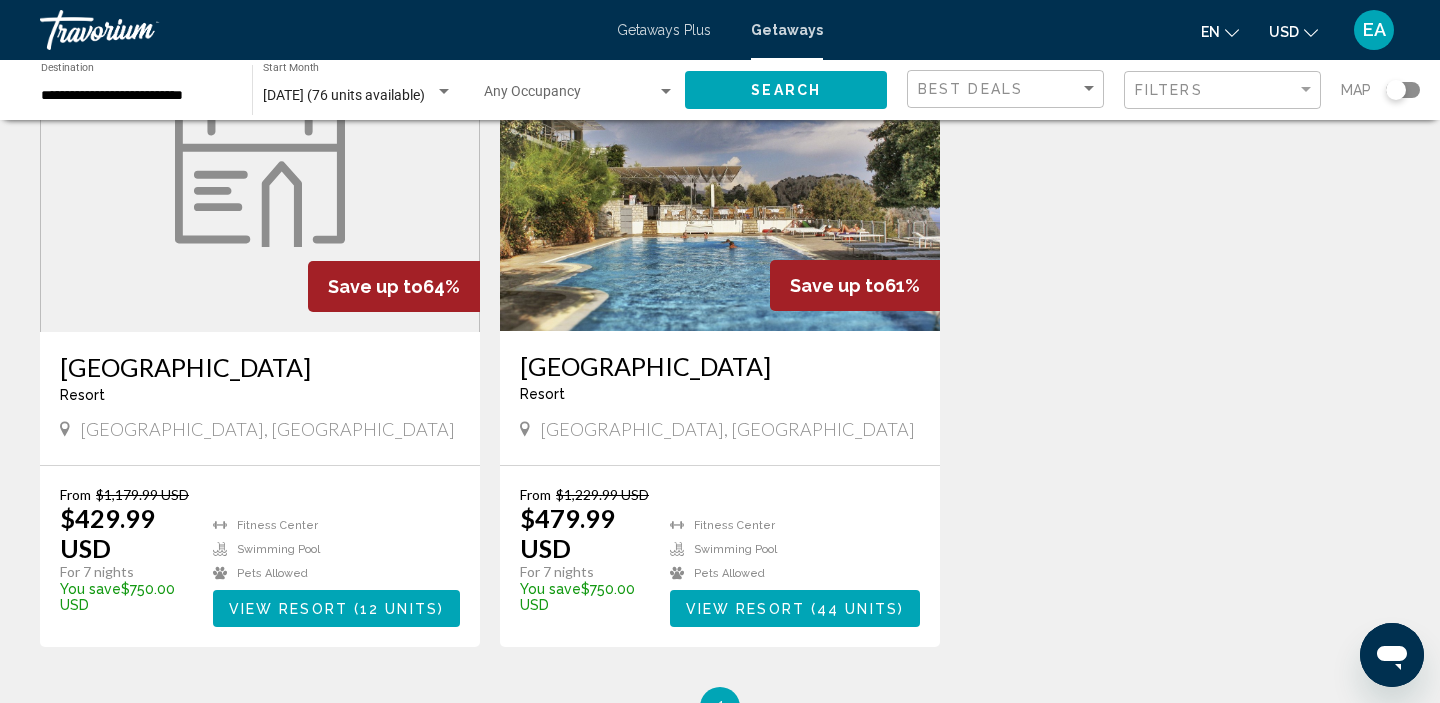 scroll, scrollTop: 1488, scrollLeft: 0, axis: vertical 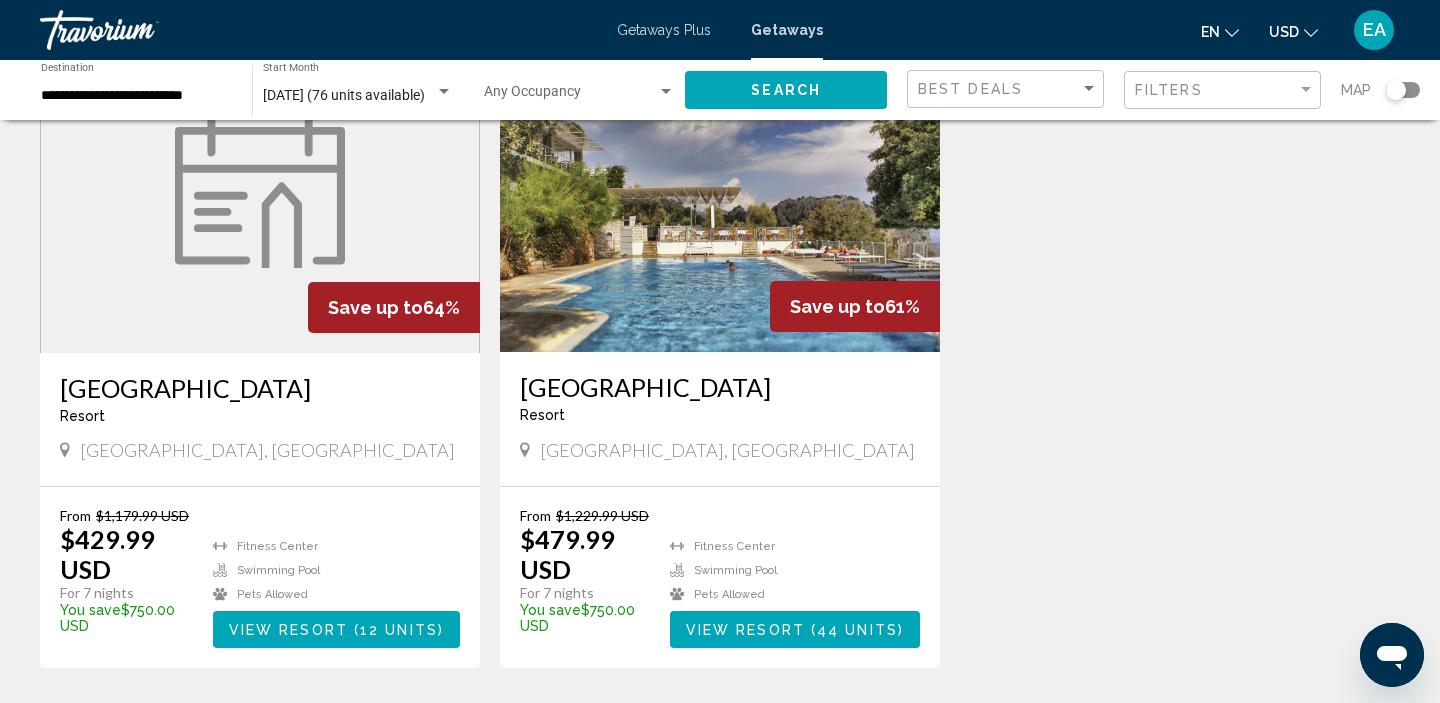 click on "Loryma Resort" at bounding box center [720, 387] 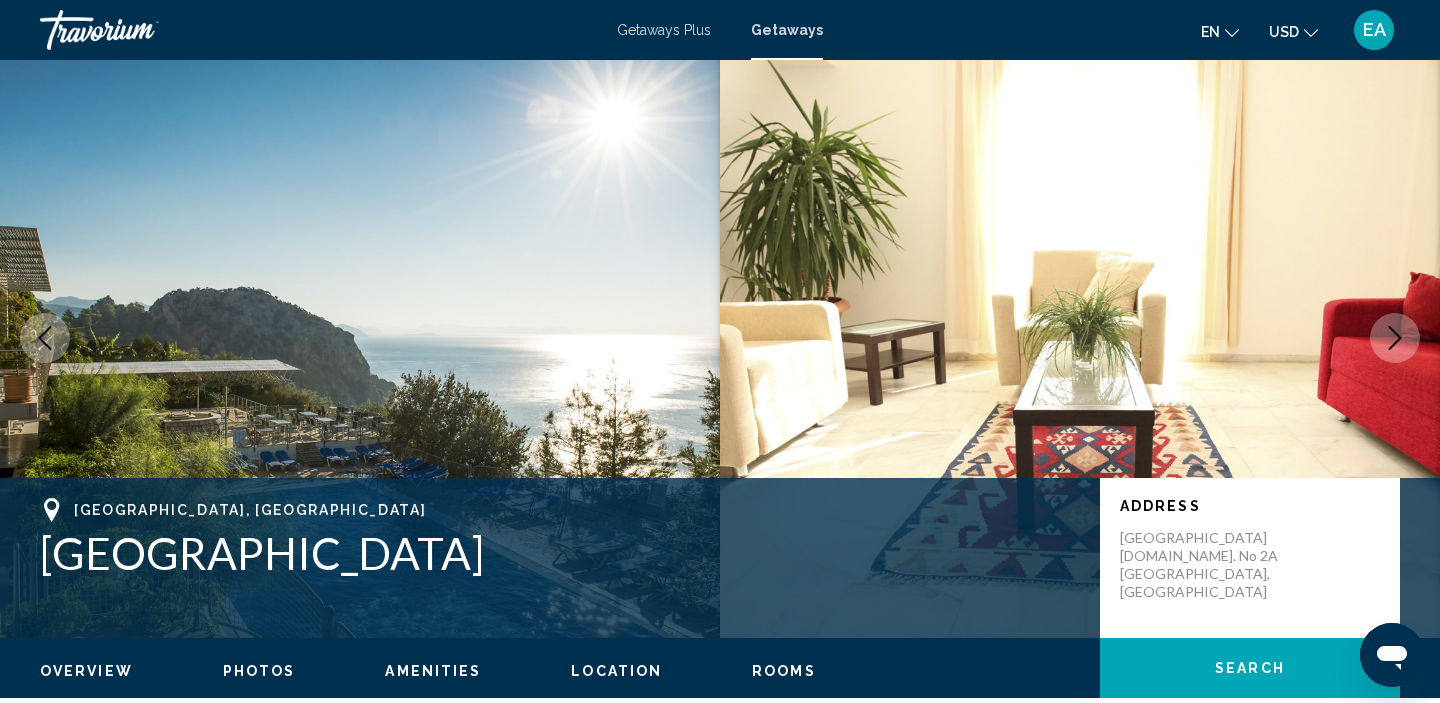 scroll, scrollTop: 0, scrollLeft: 0, axis: both 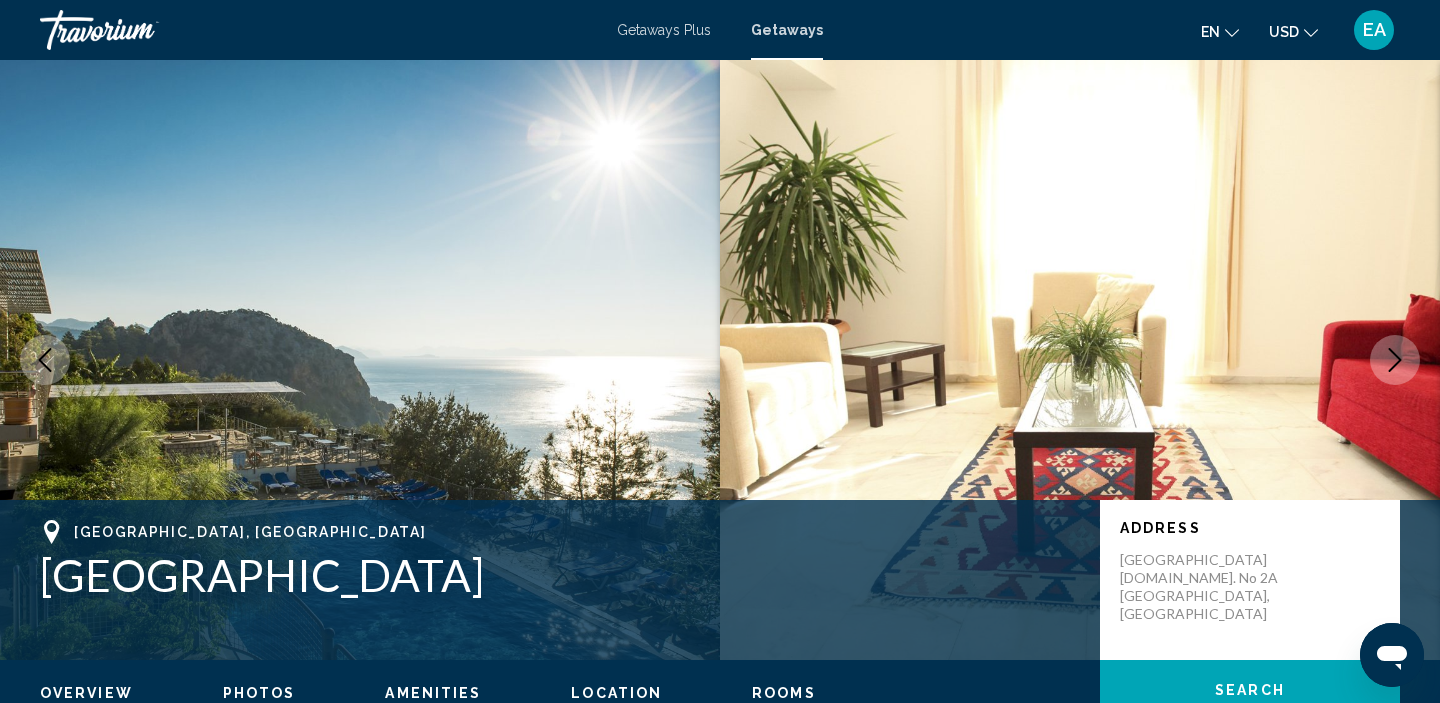 click 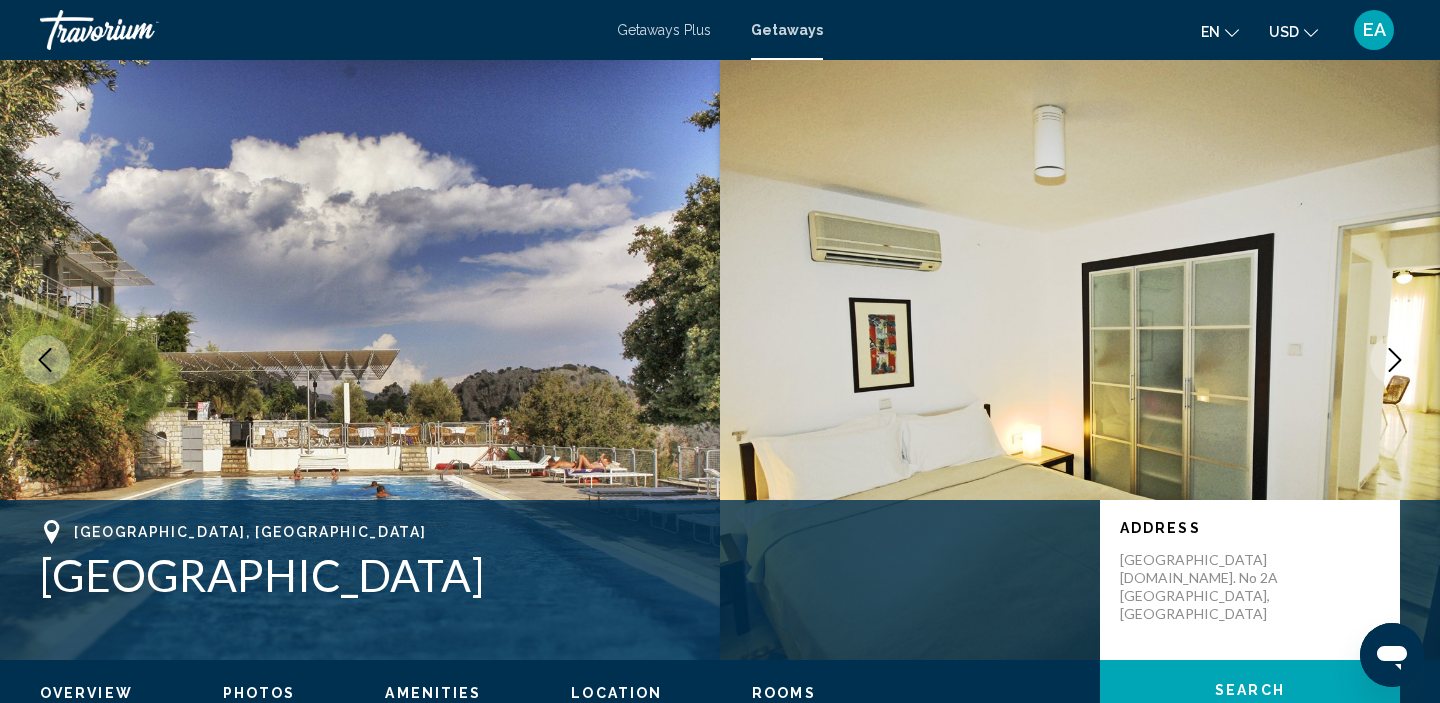 click 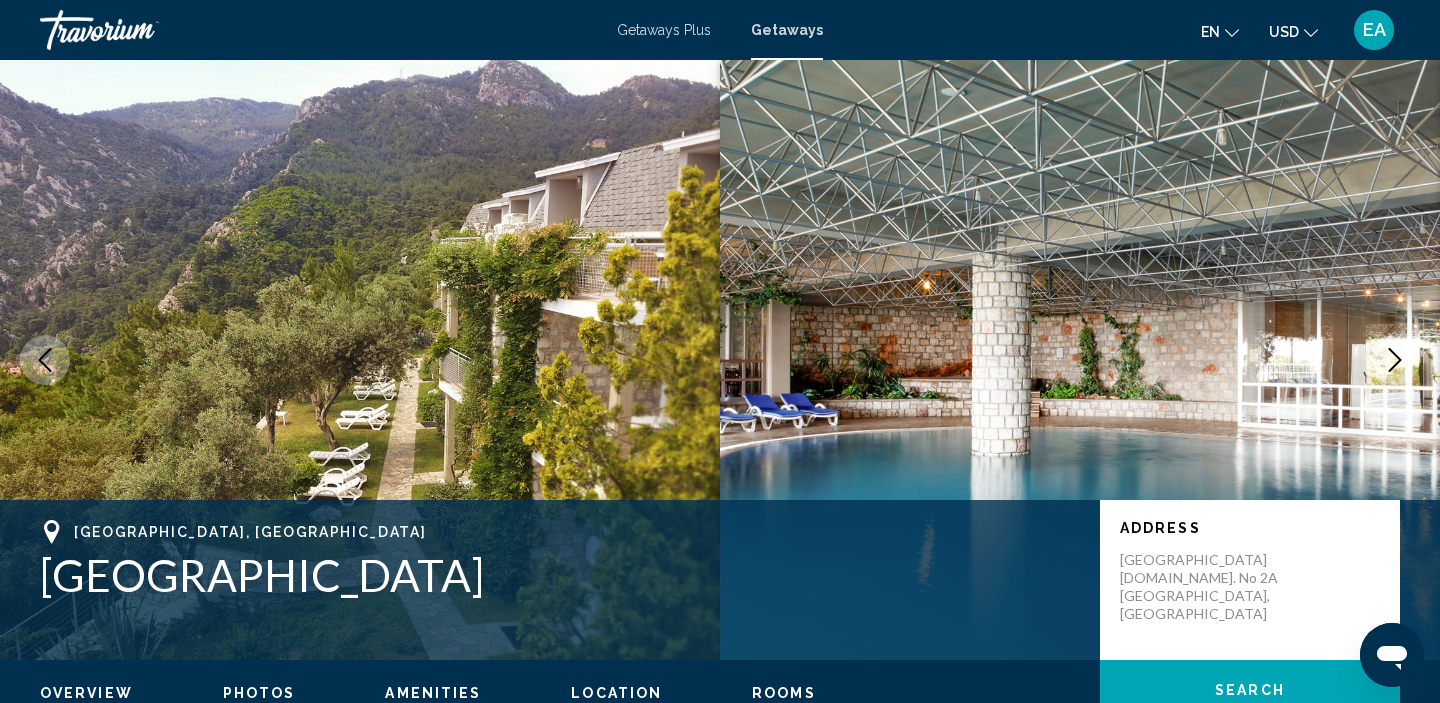 click 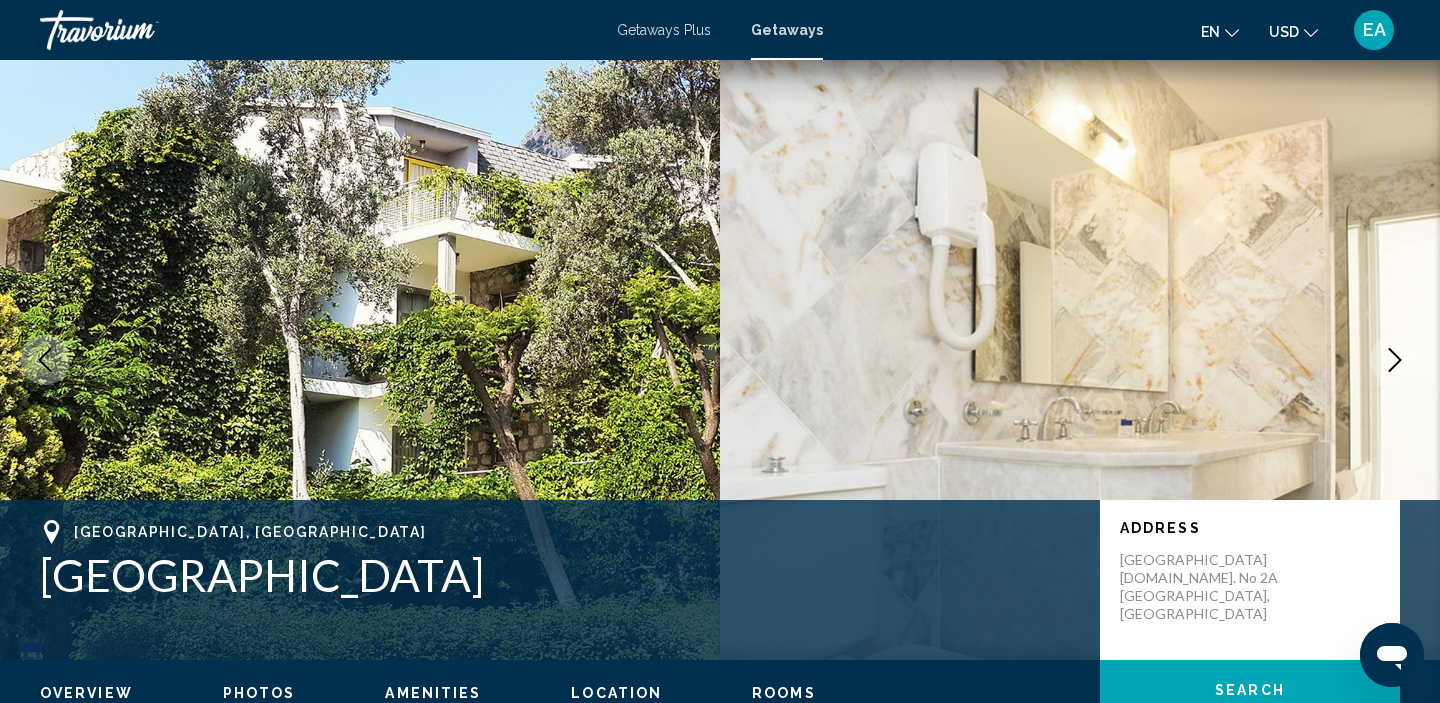 click 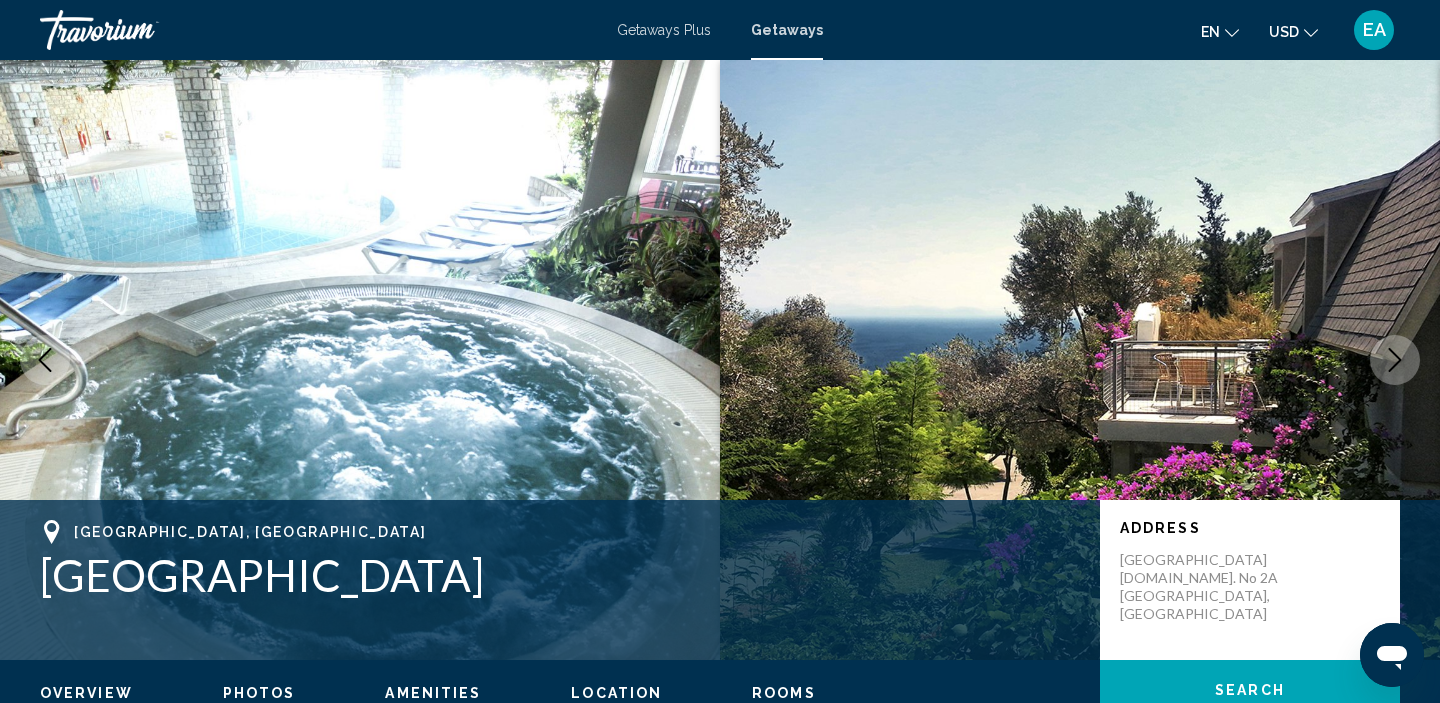 click 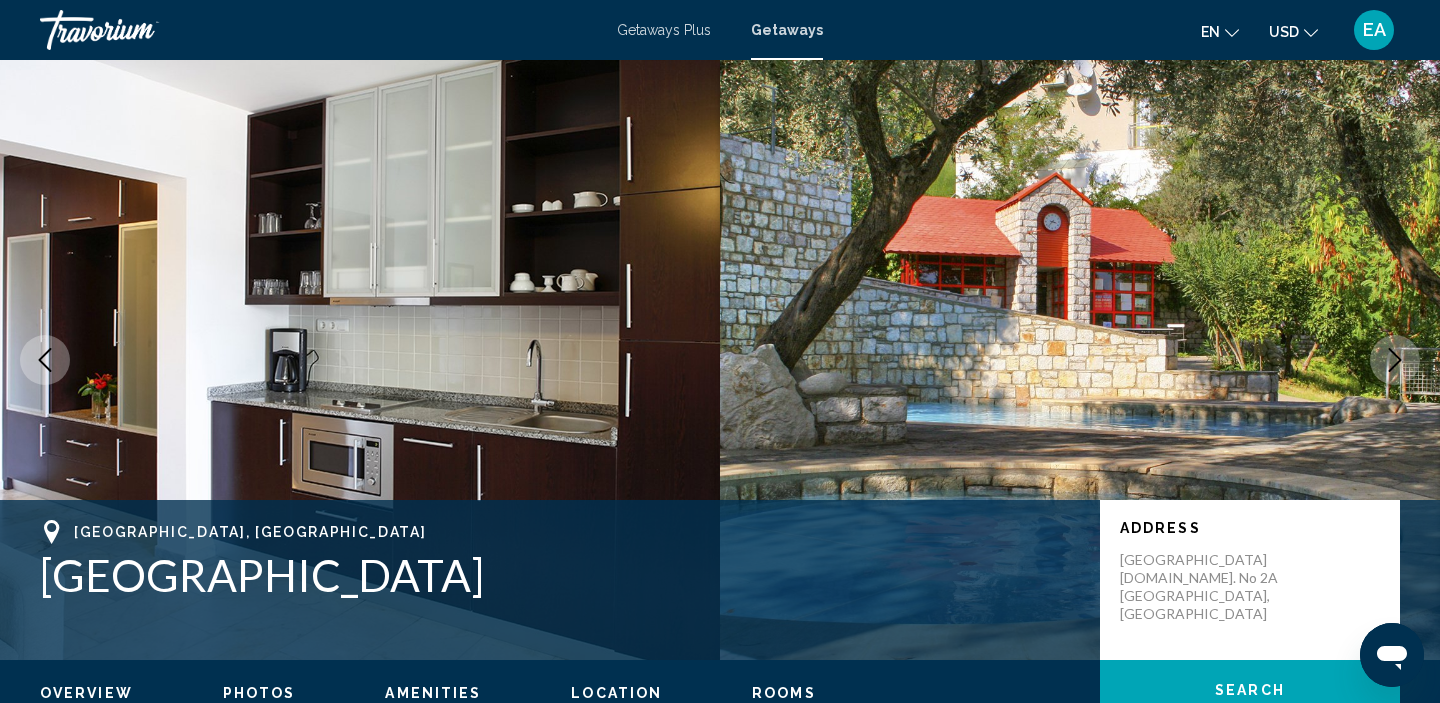 click 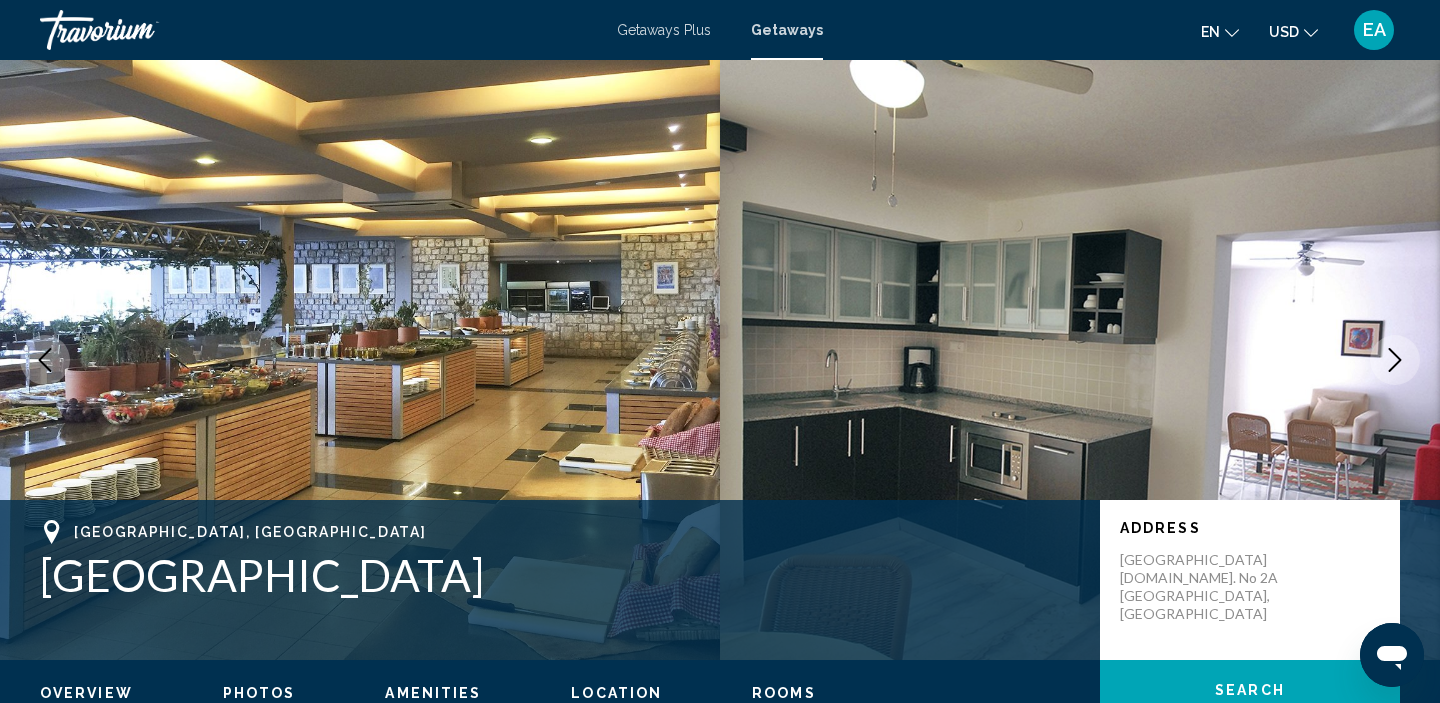 click 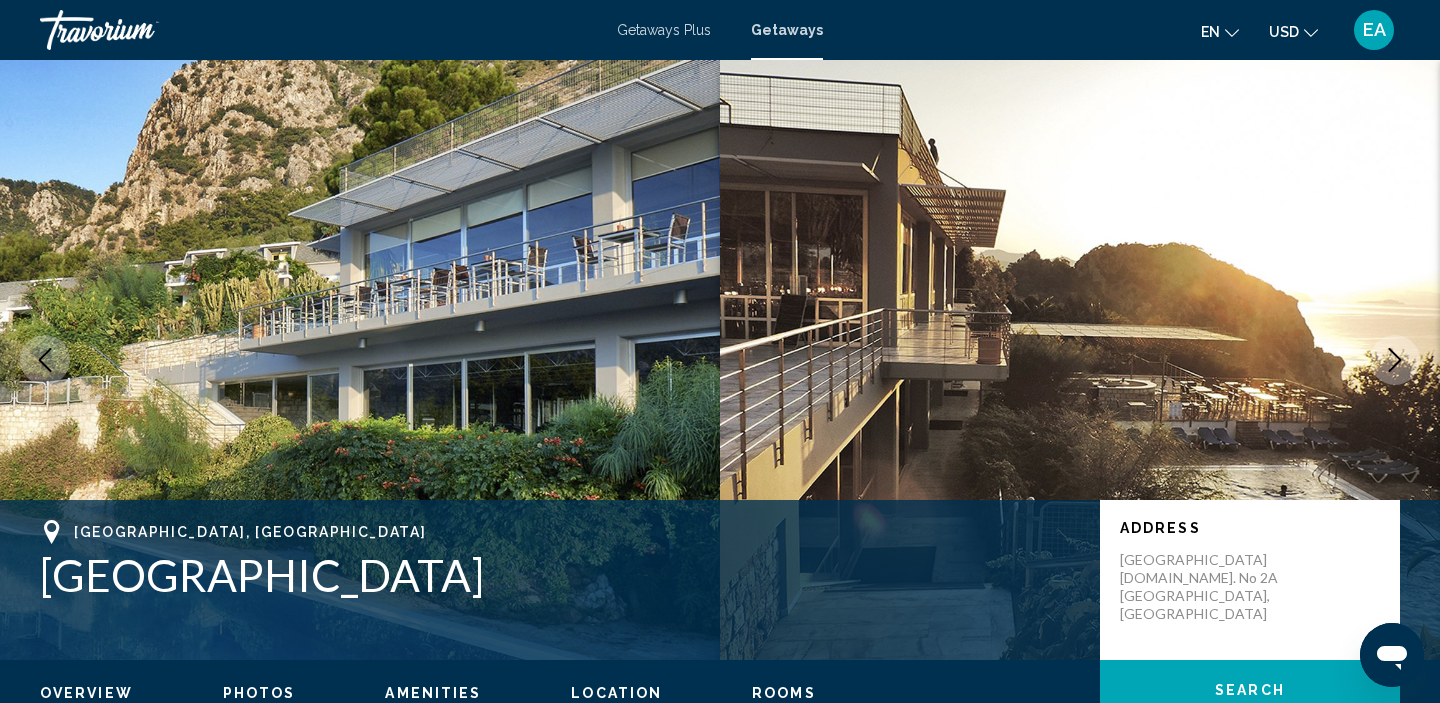 click 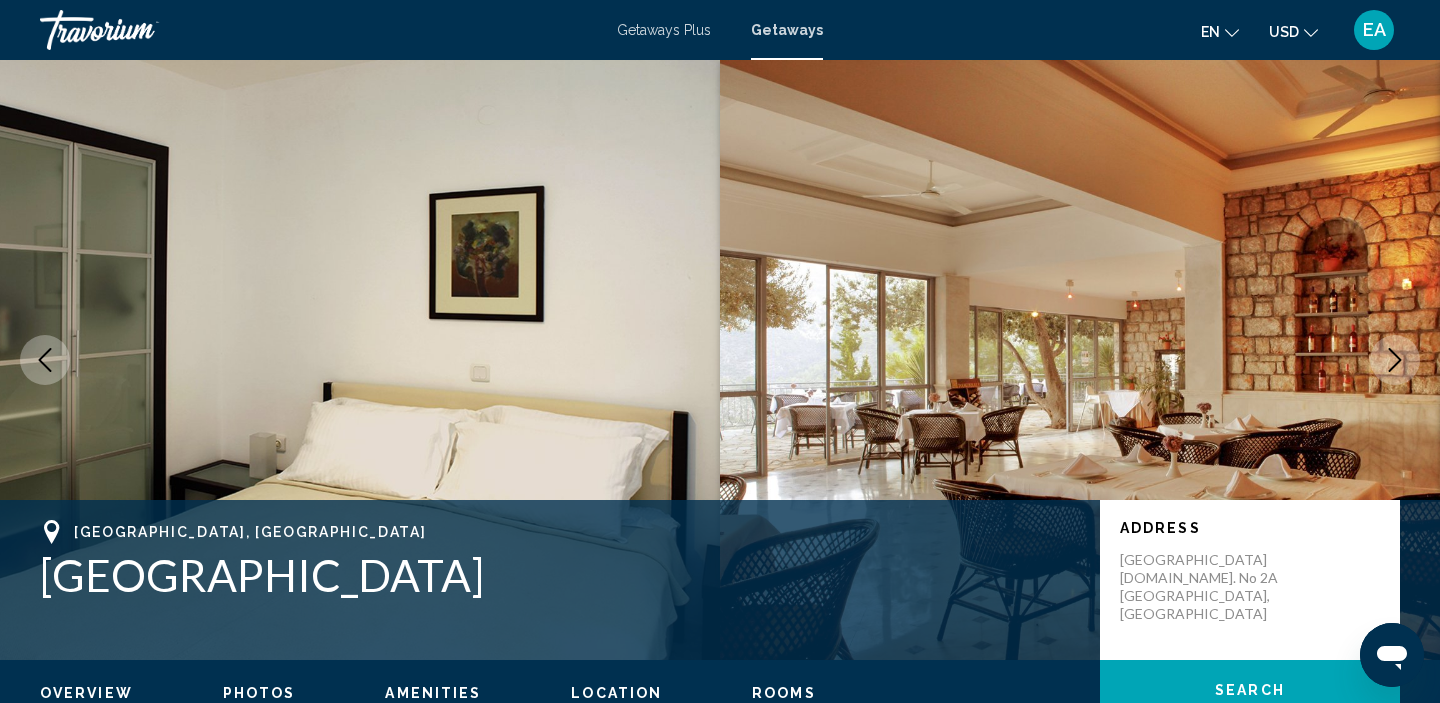 click 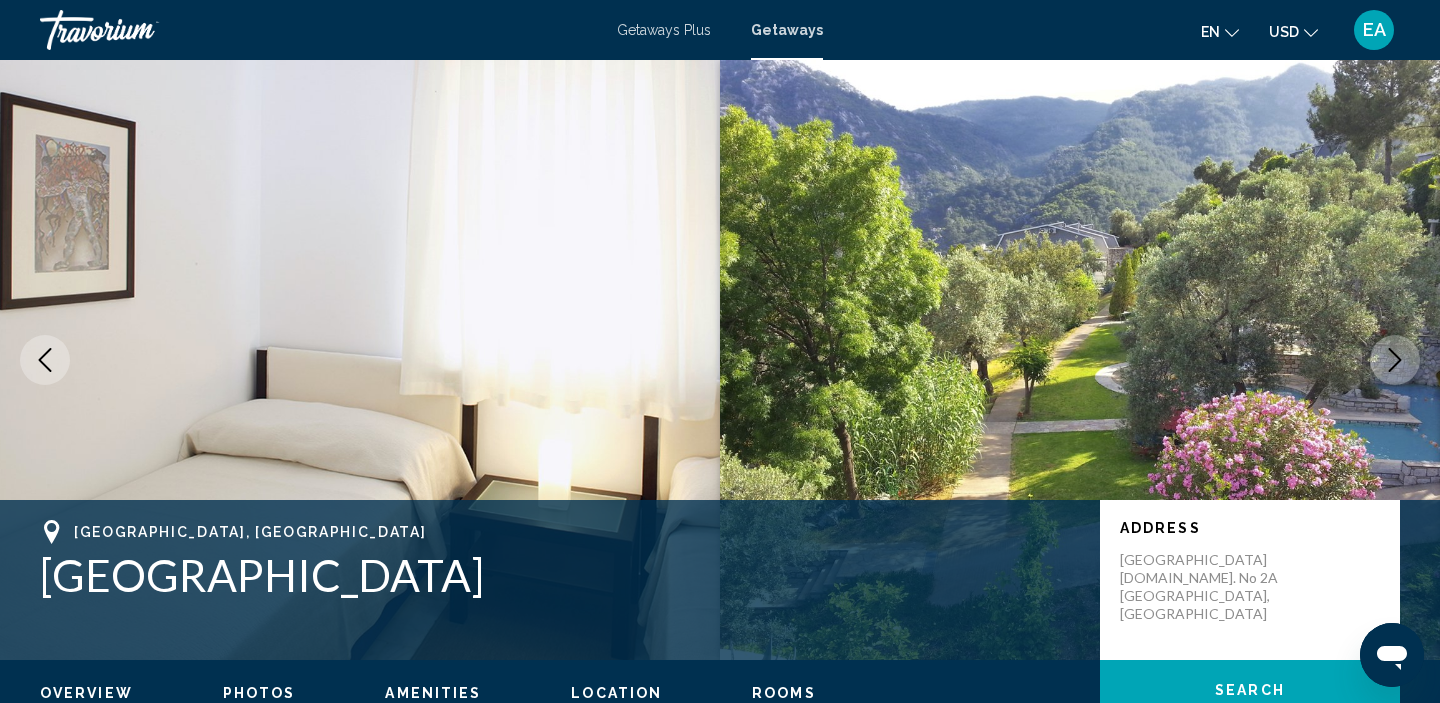 click 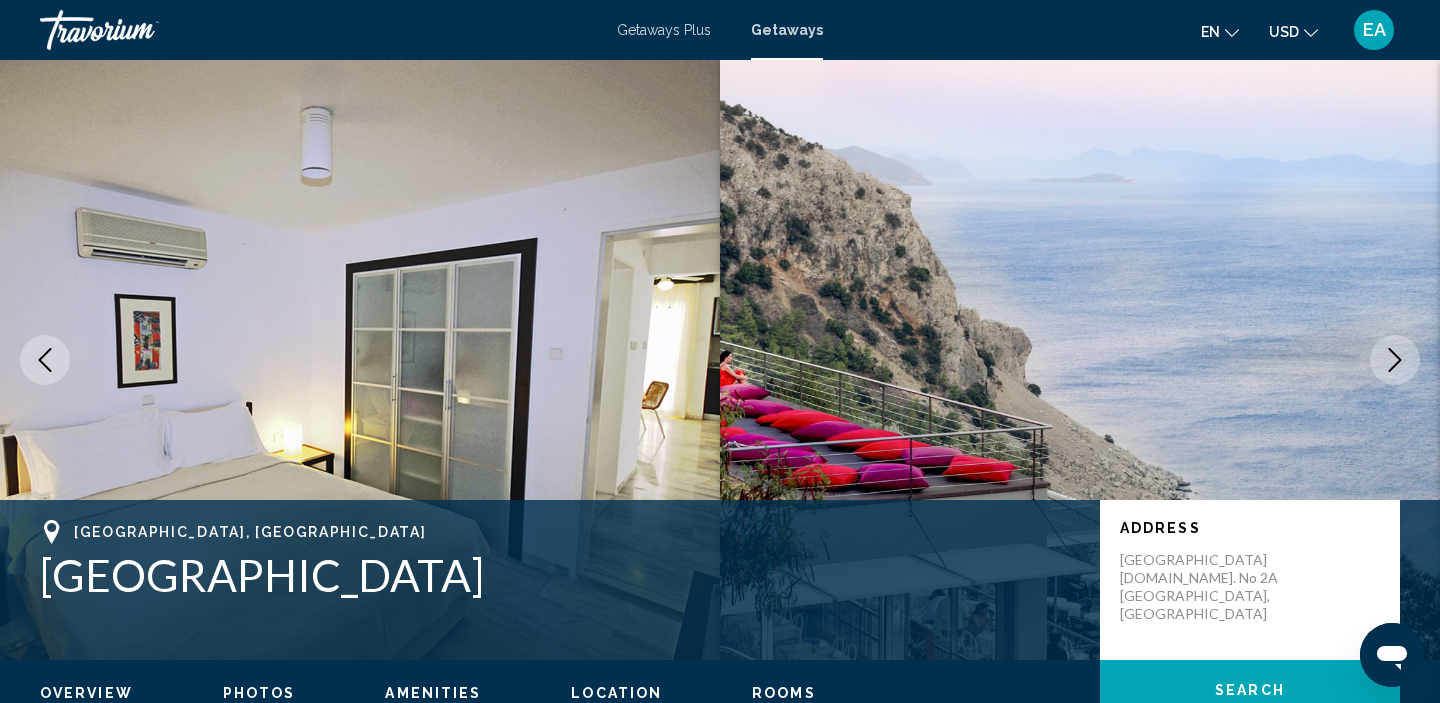 click 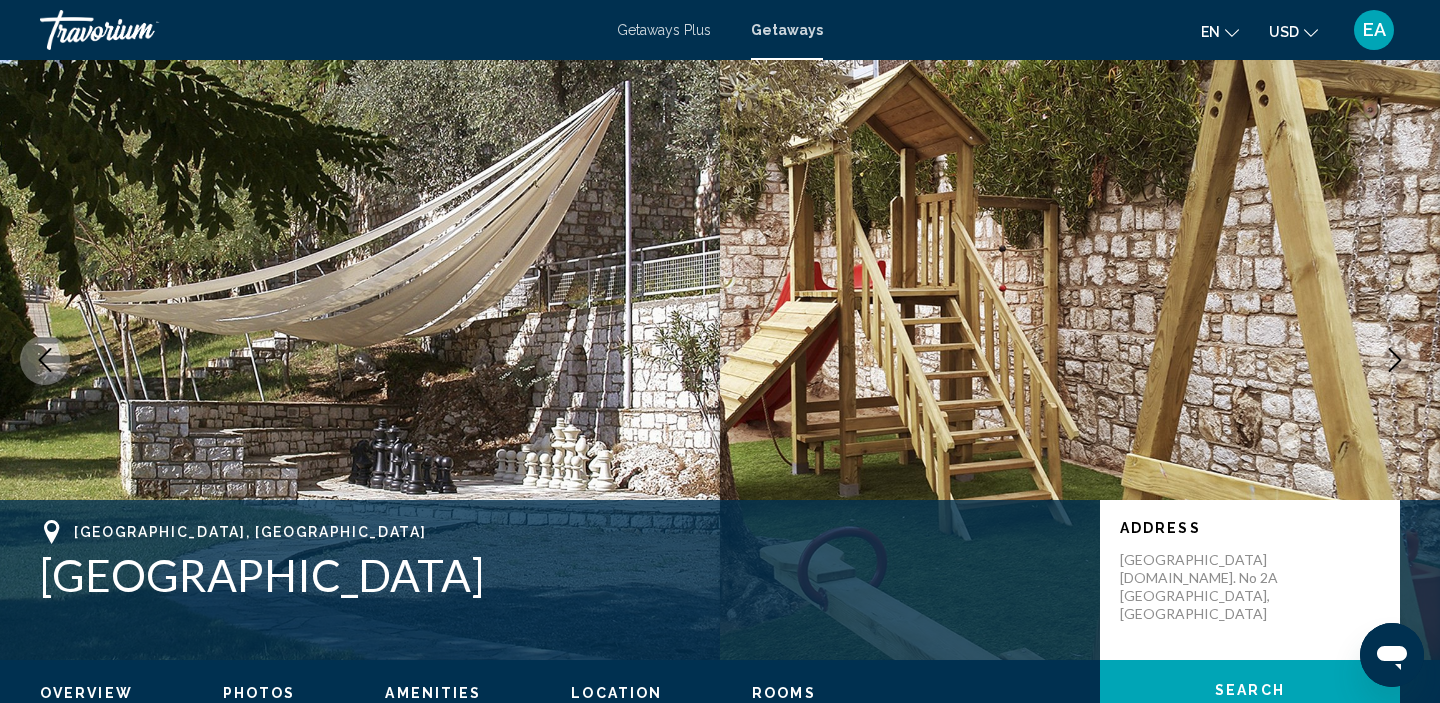 click 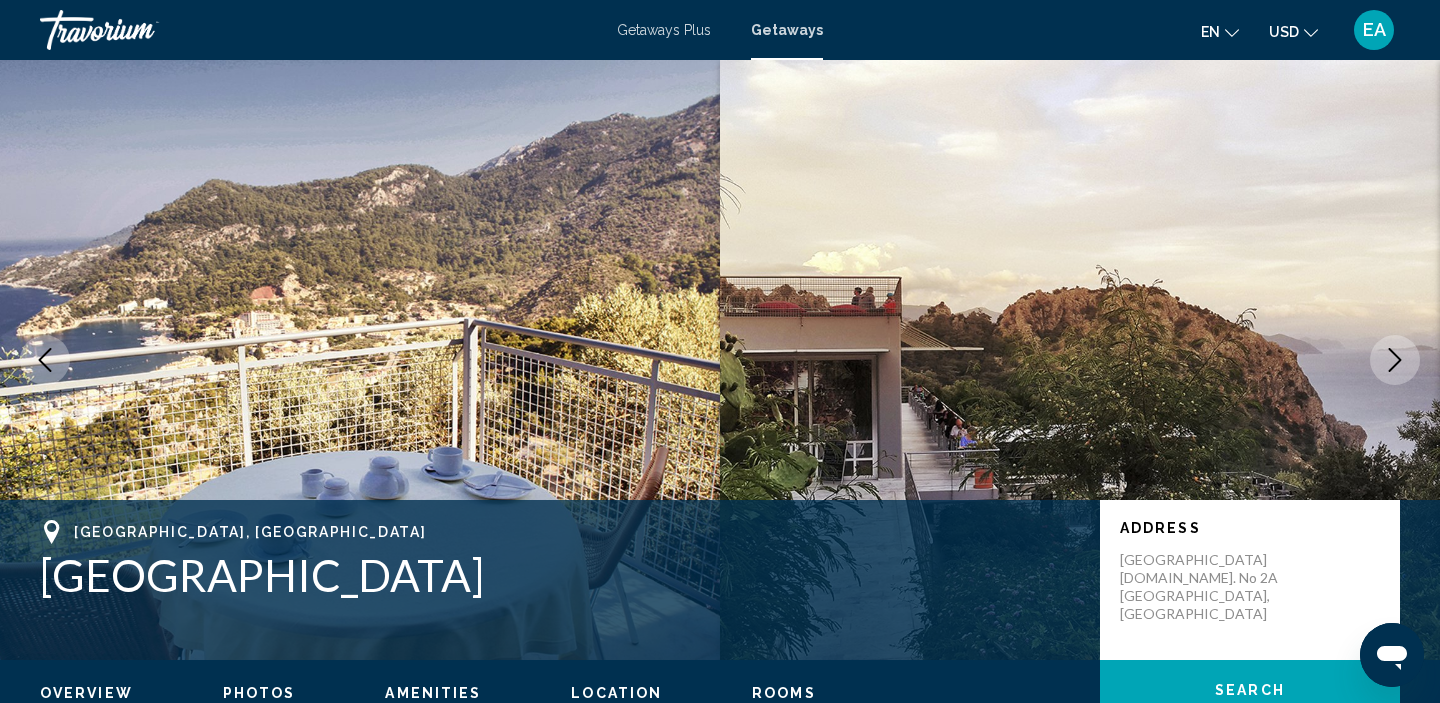 click 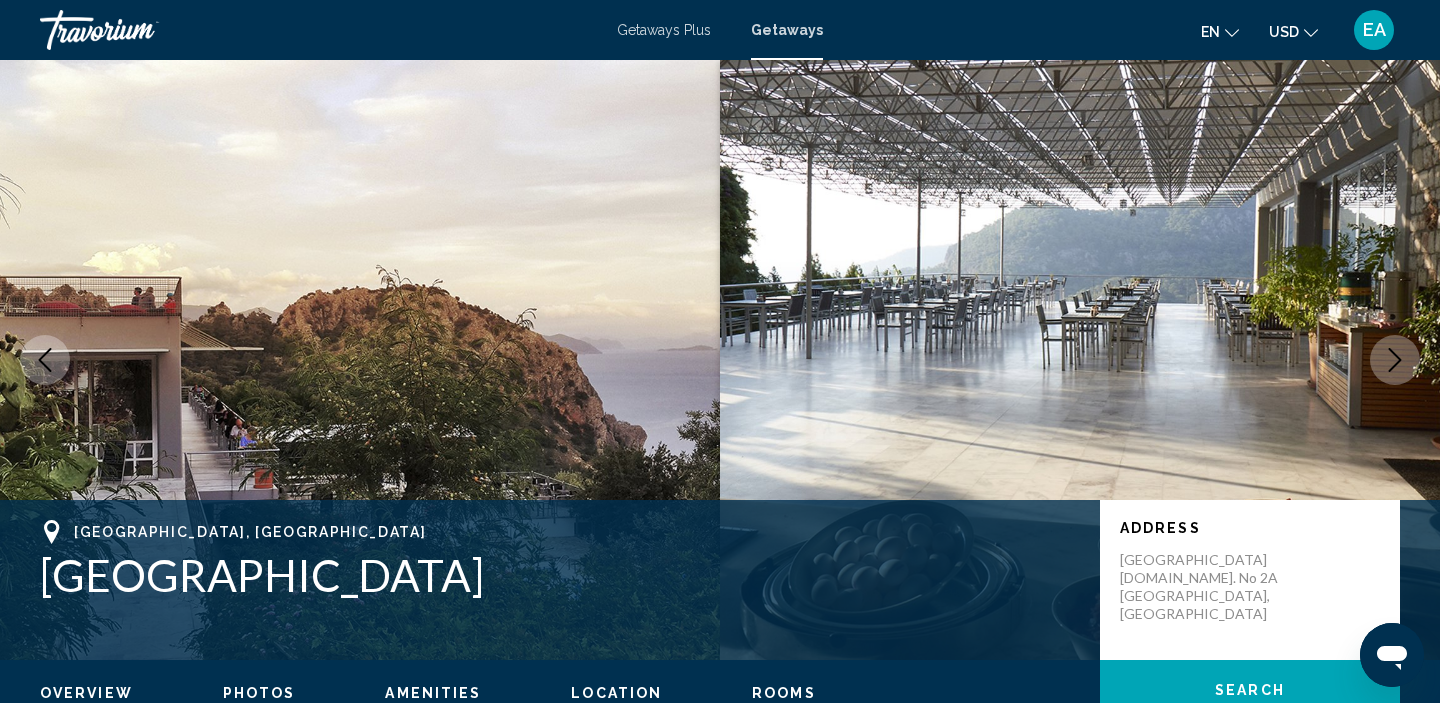 click 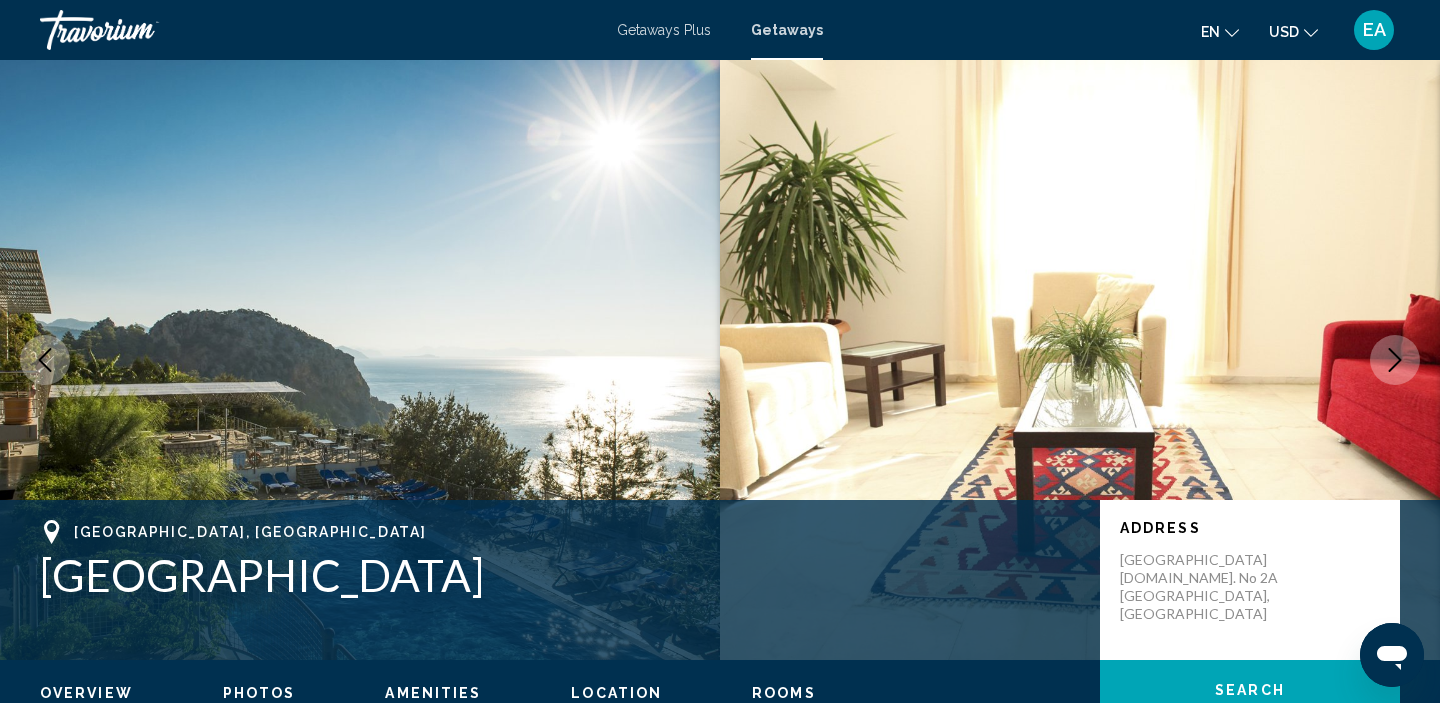 click 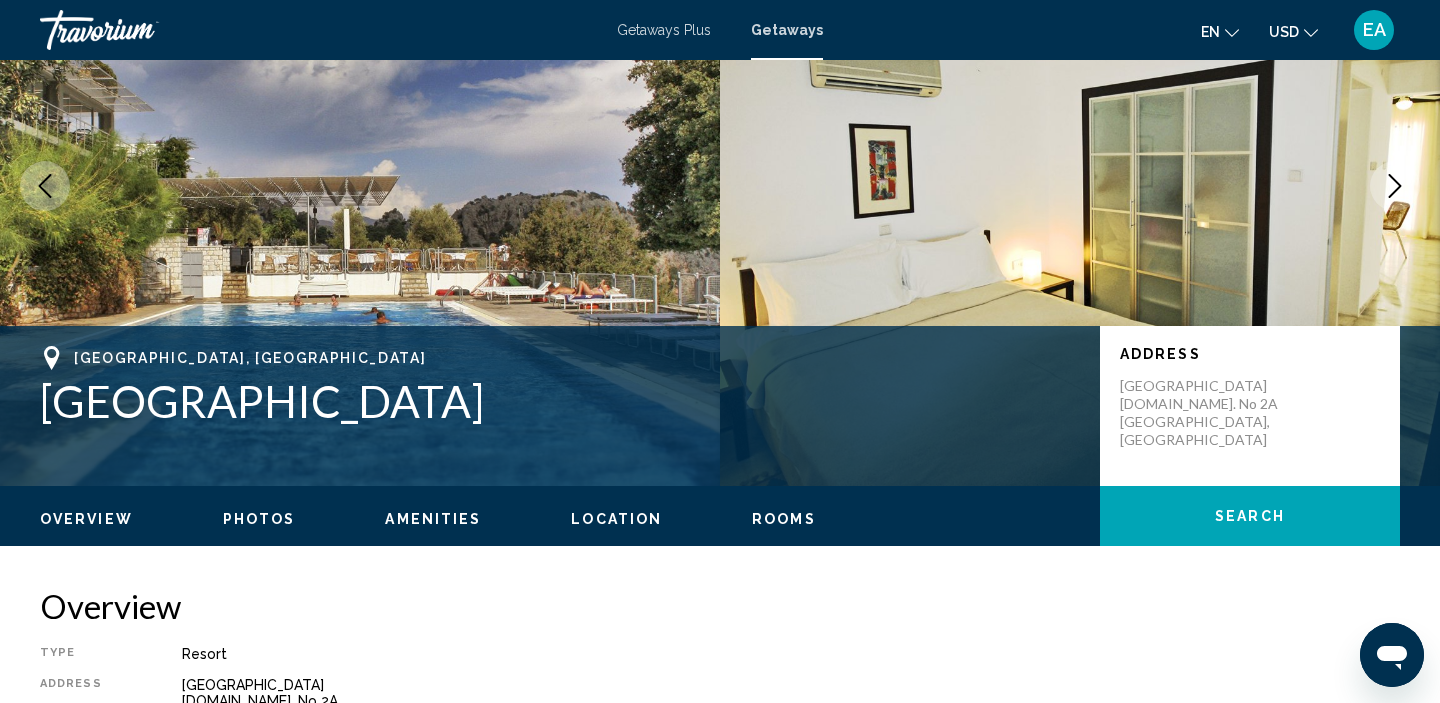 scroll, scrollTop: 0, scrollLeft: 0, axis: both 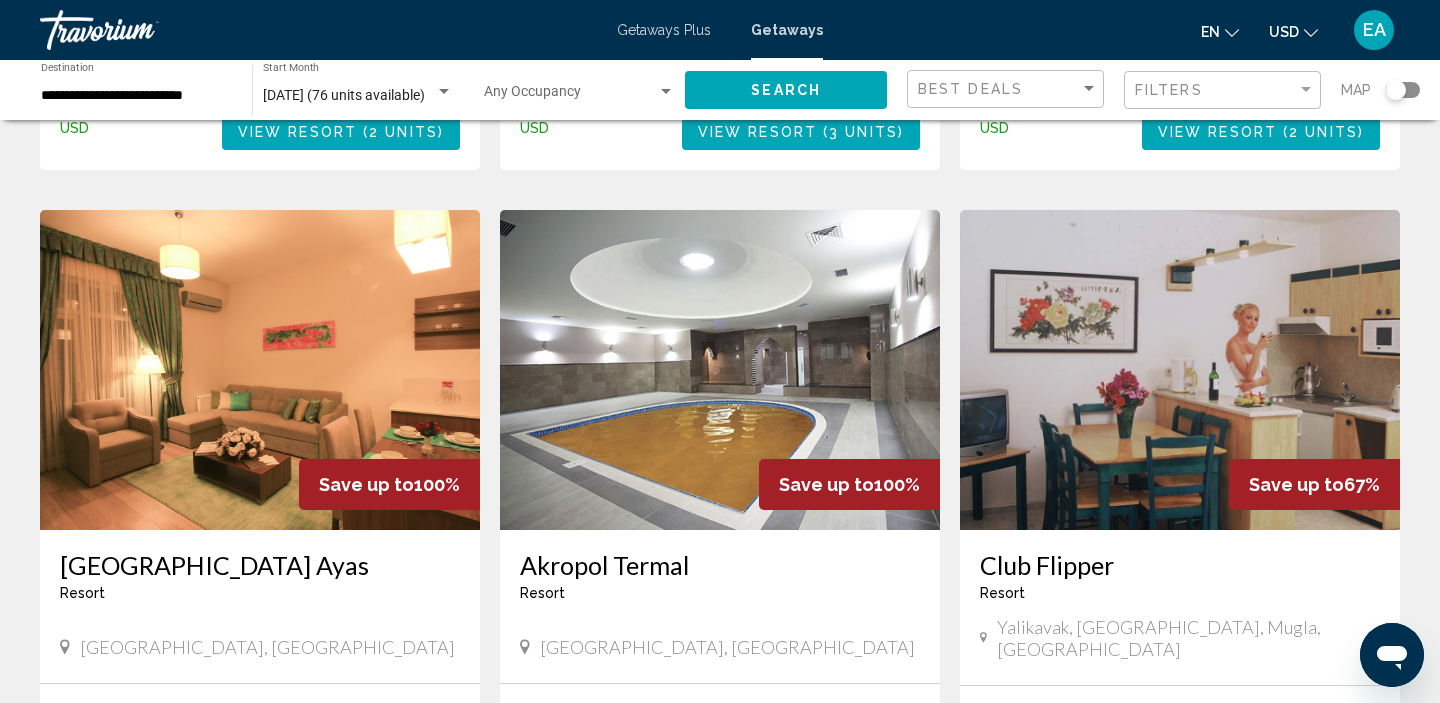 click on "**********" at bounding box center (136, 96) 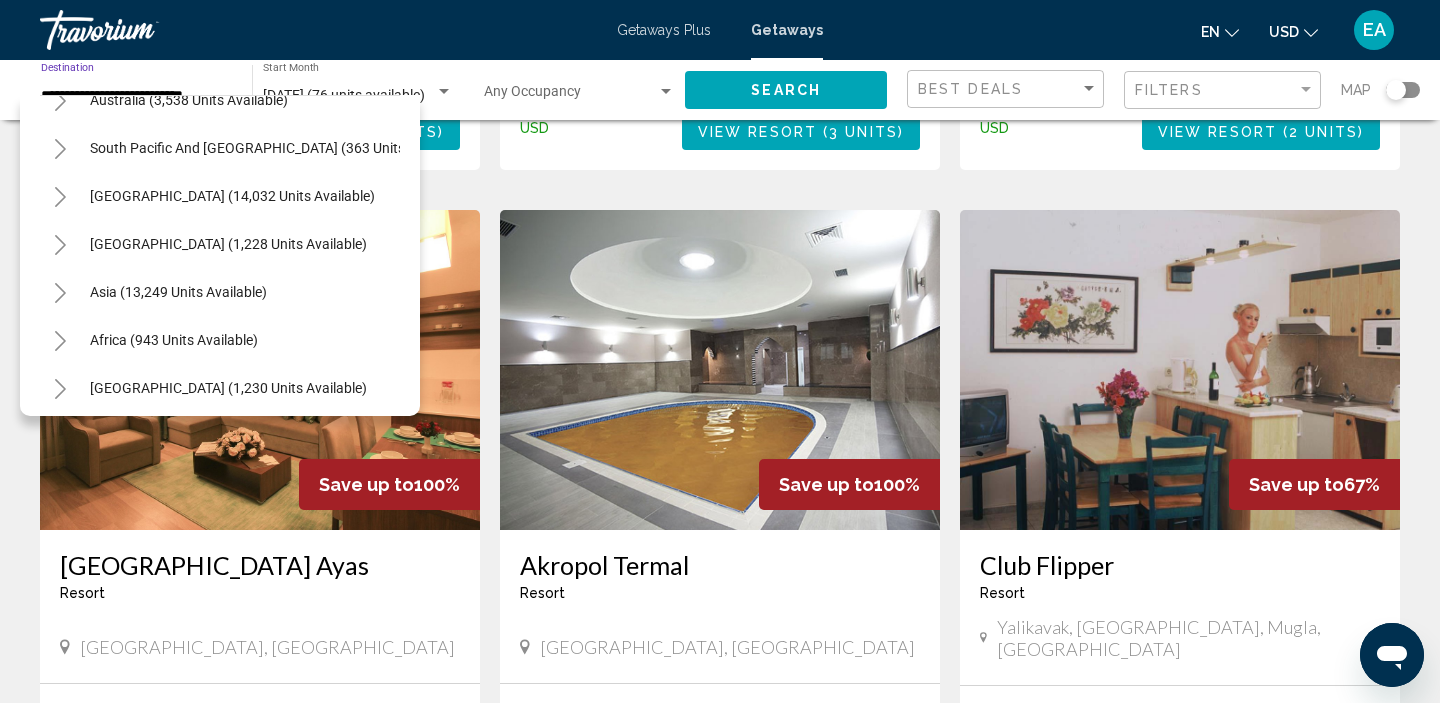 scroll, scrollTop: 1380, scrollLeft: 0, axis: vertical 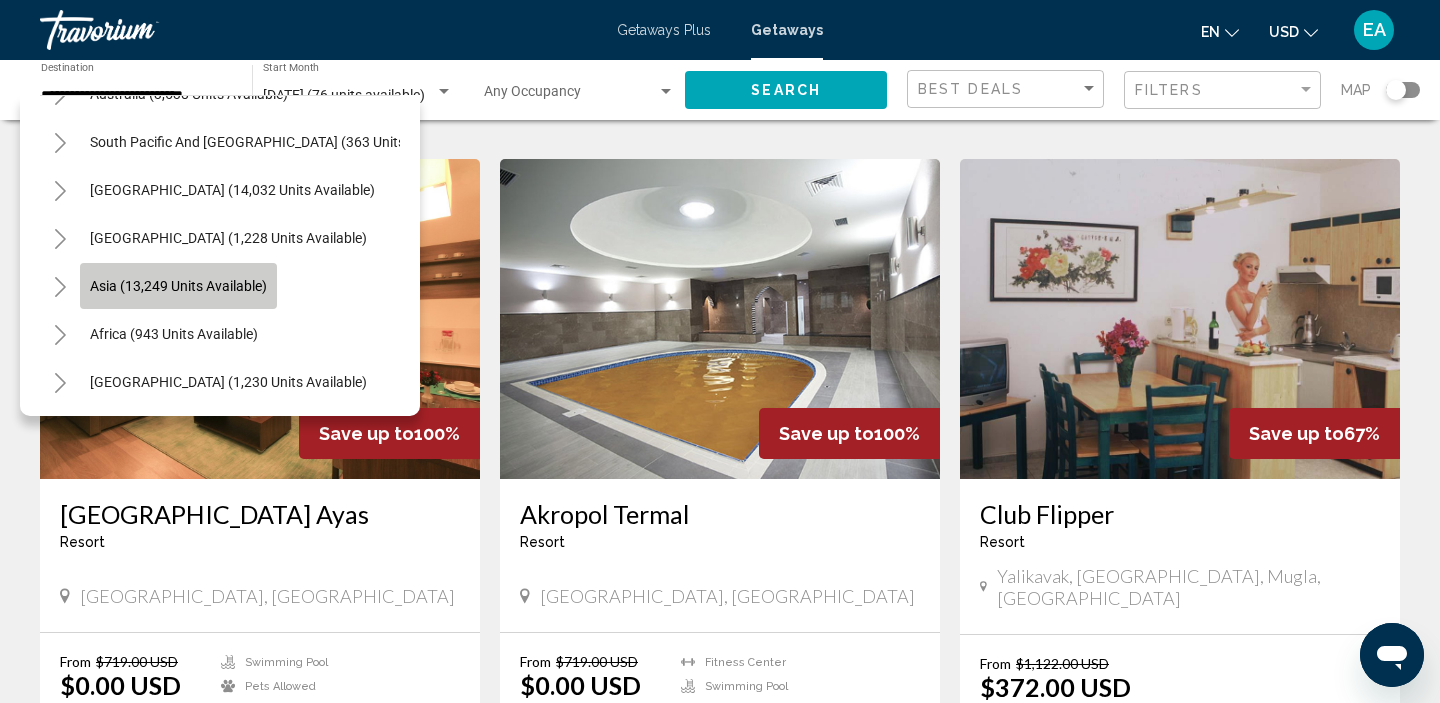 click on "Asia (13,249 units available)" 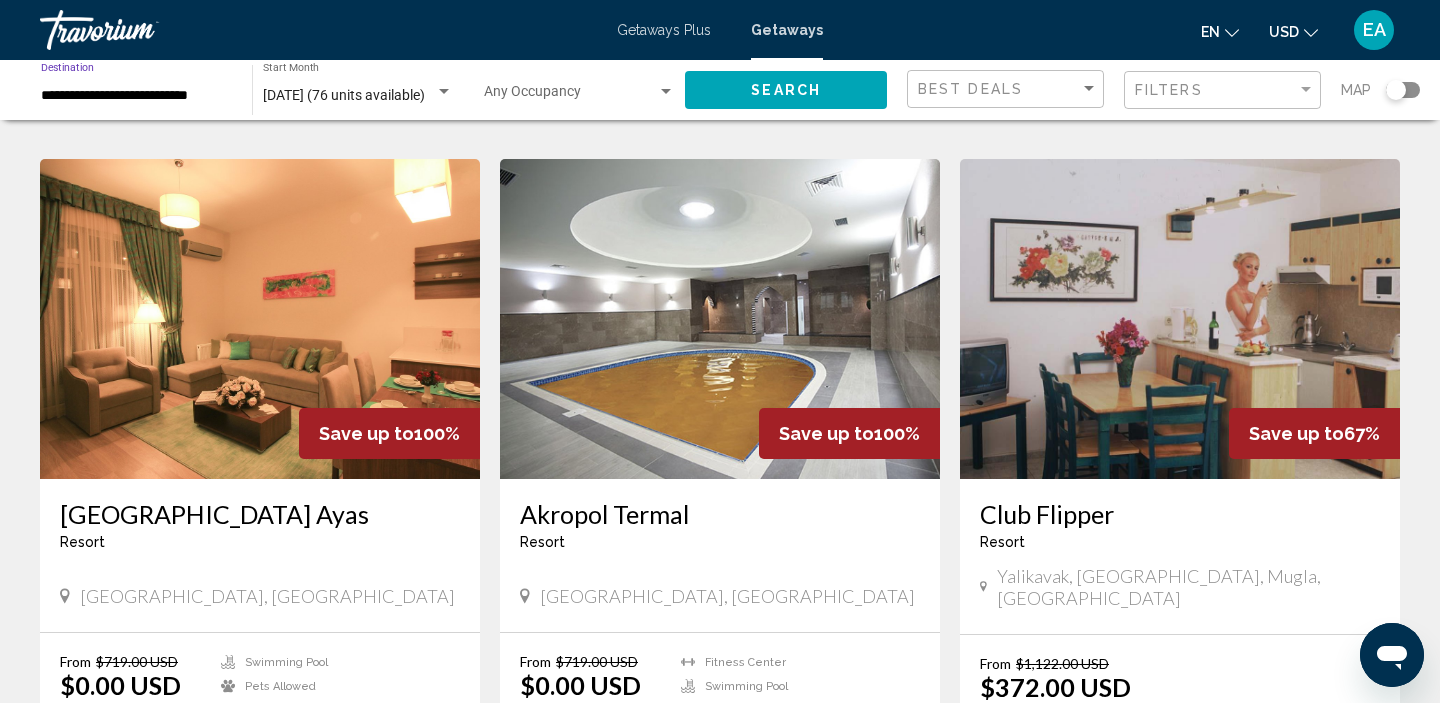 click on "**********" at bounding box center (136, 96) 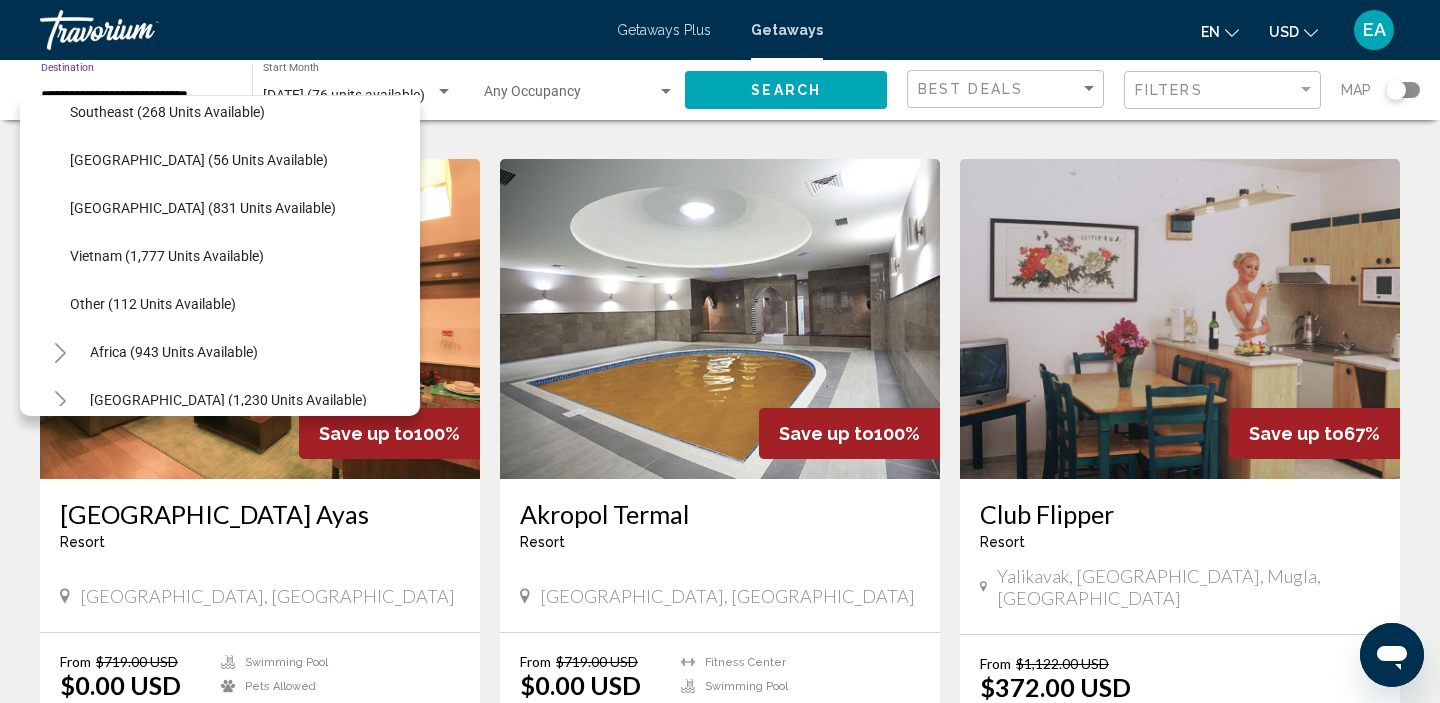scroll, scrollTop: 2100, scrollLeft: 0, axis: vertical 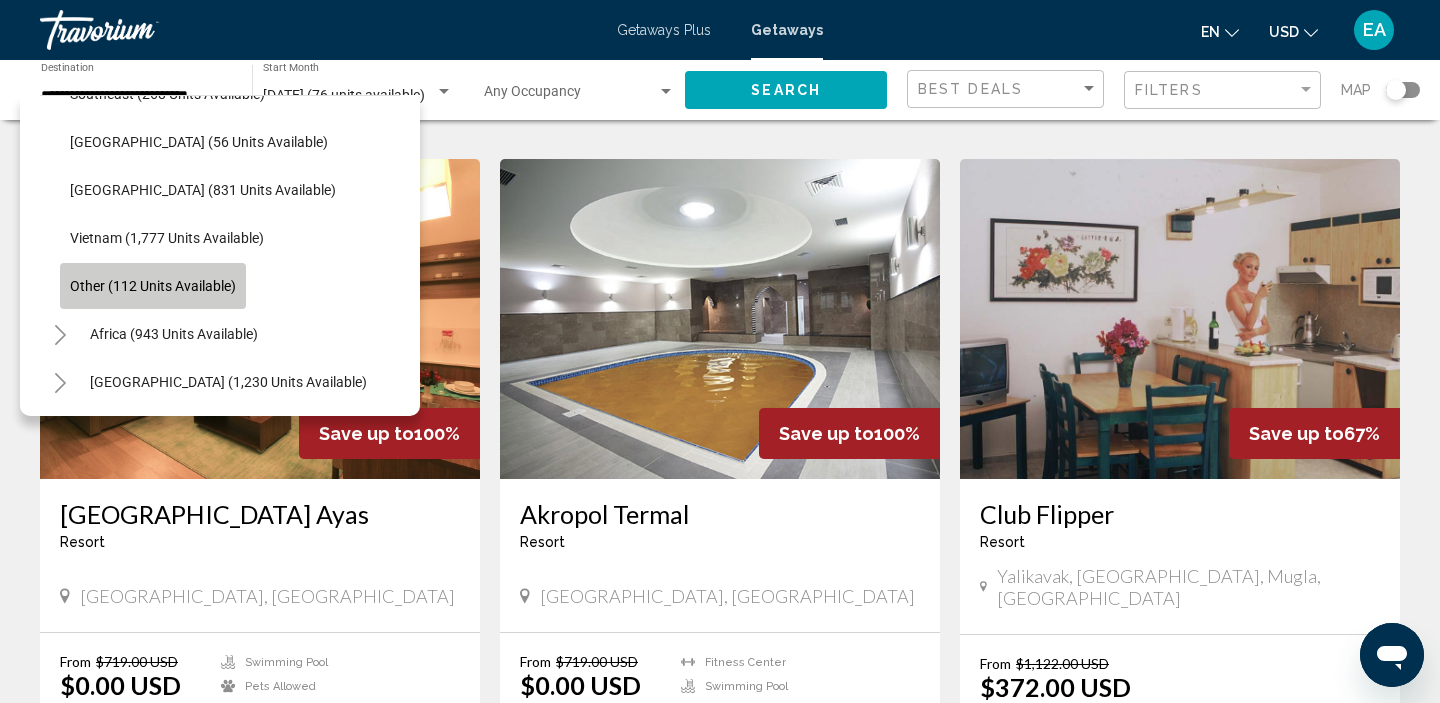 click on "Other (112 units available)" 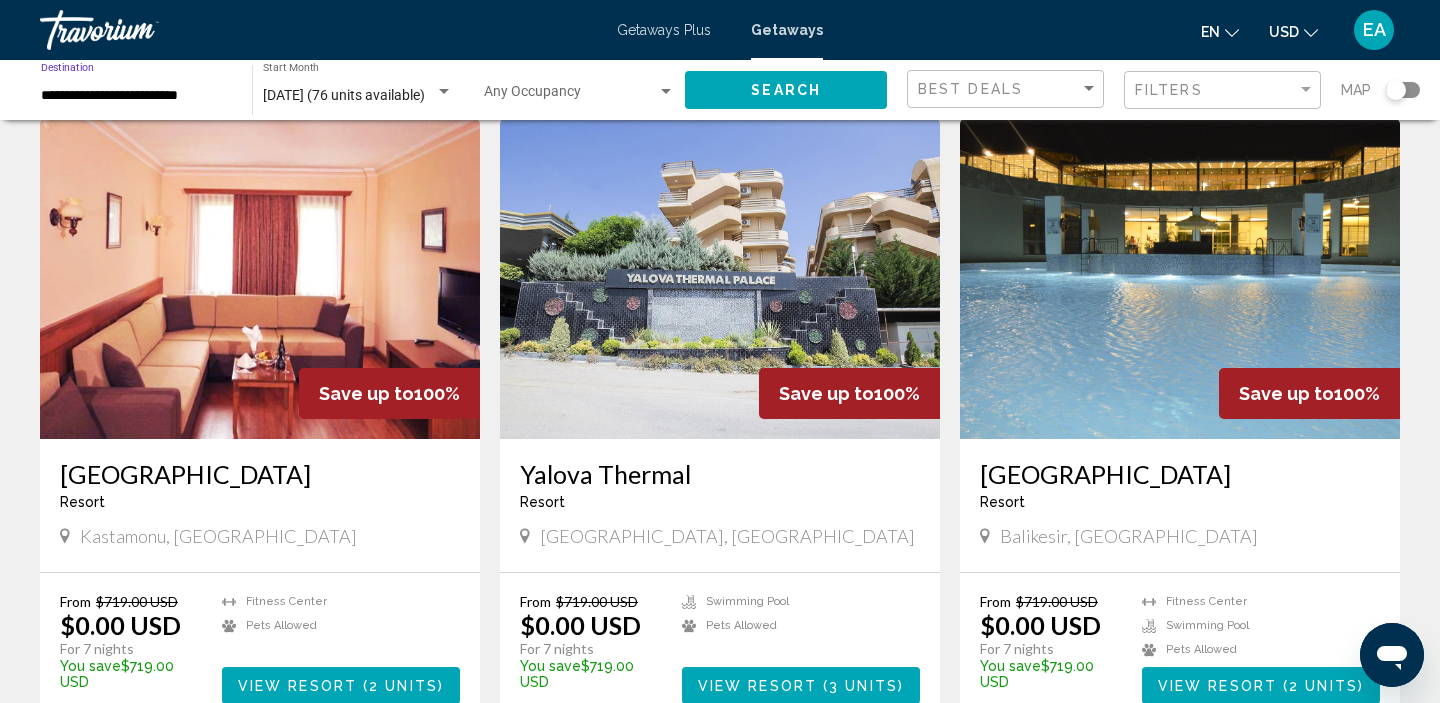 scroll, scrollTop: 90, scrollLeft: 0, axis: vertical 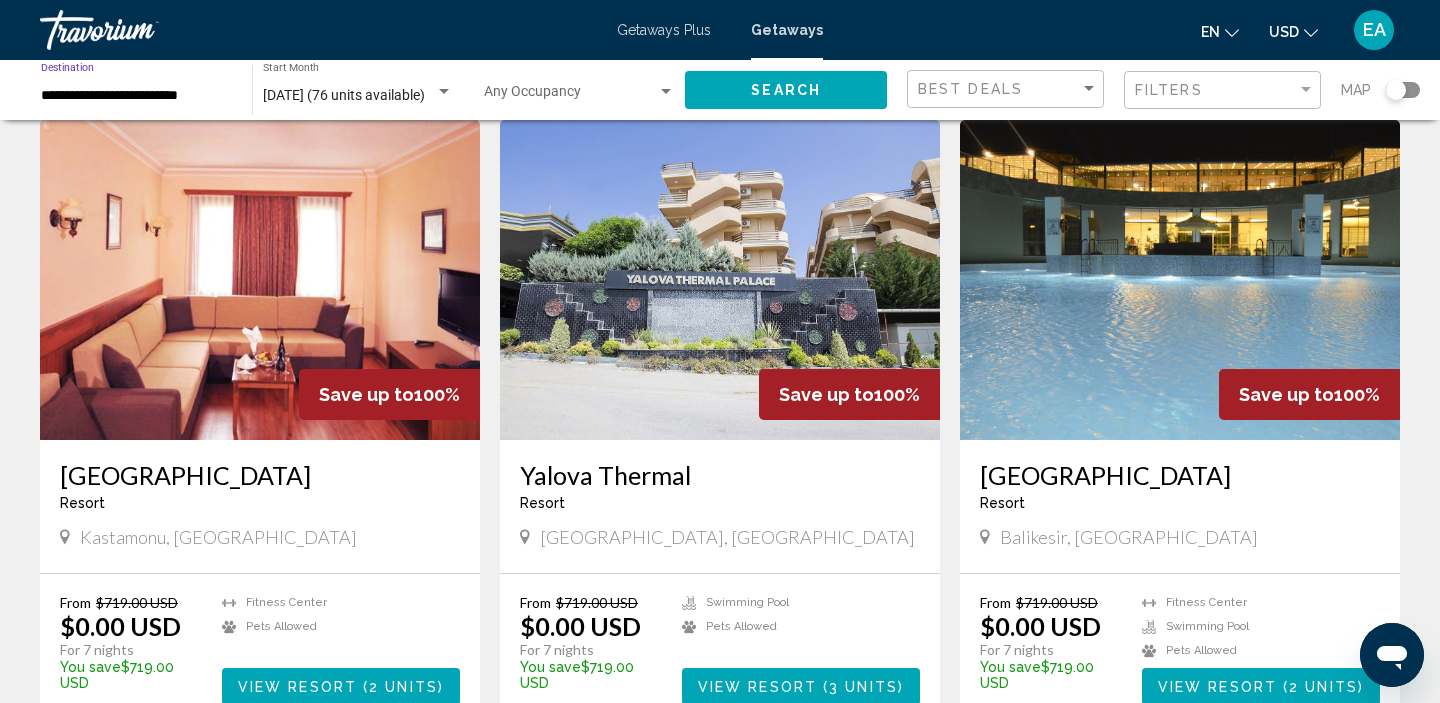 click on "Search" 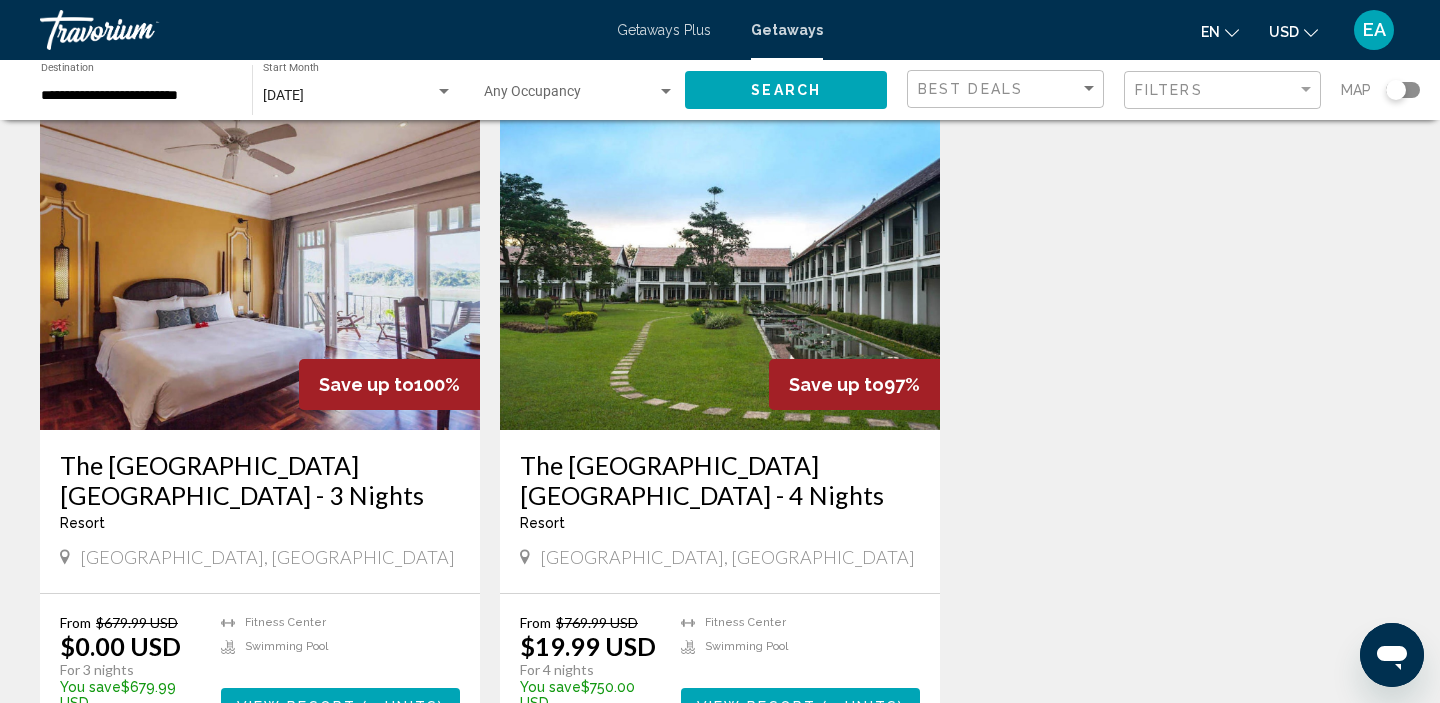 scroll, scrollTop: 83, scrollLeft: 0, axis: vertical 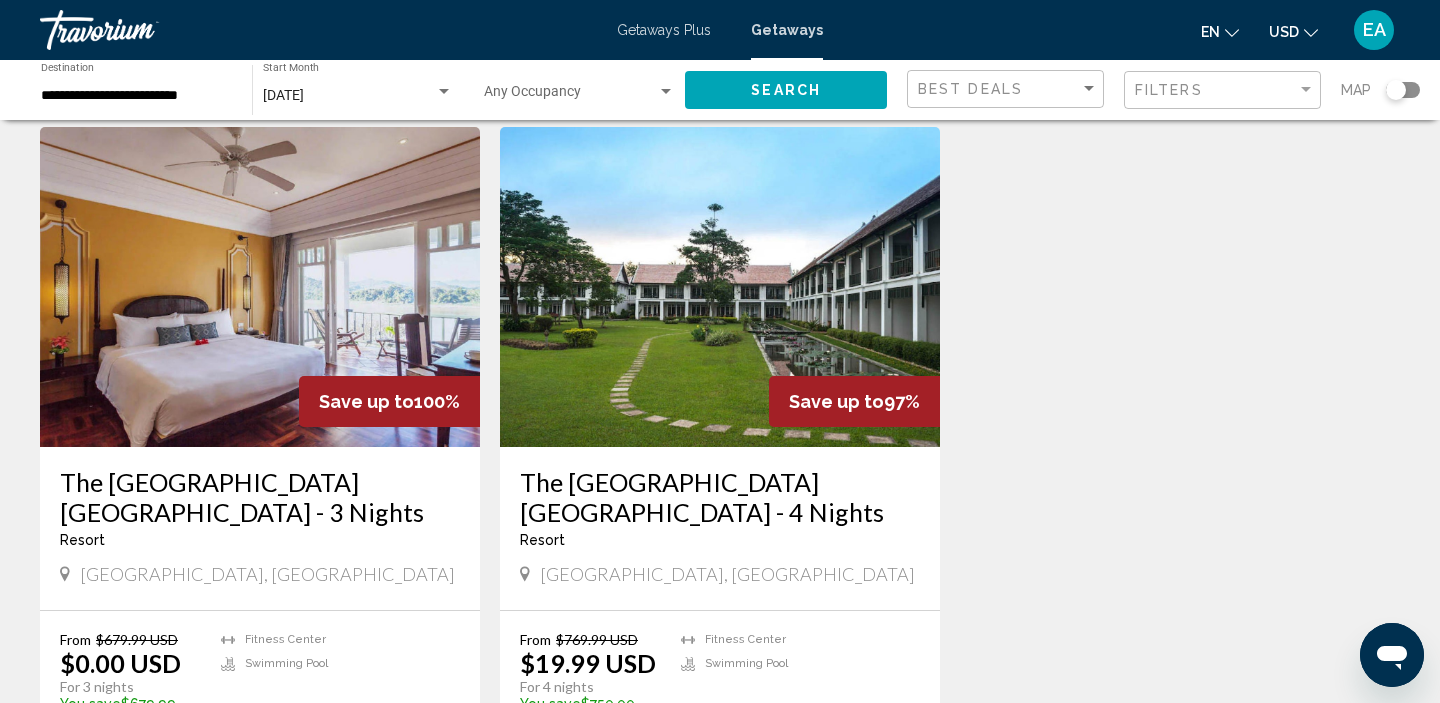 click on "July 2025" at bounding box center (349, 96) 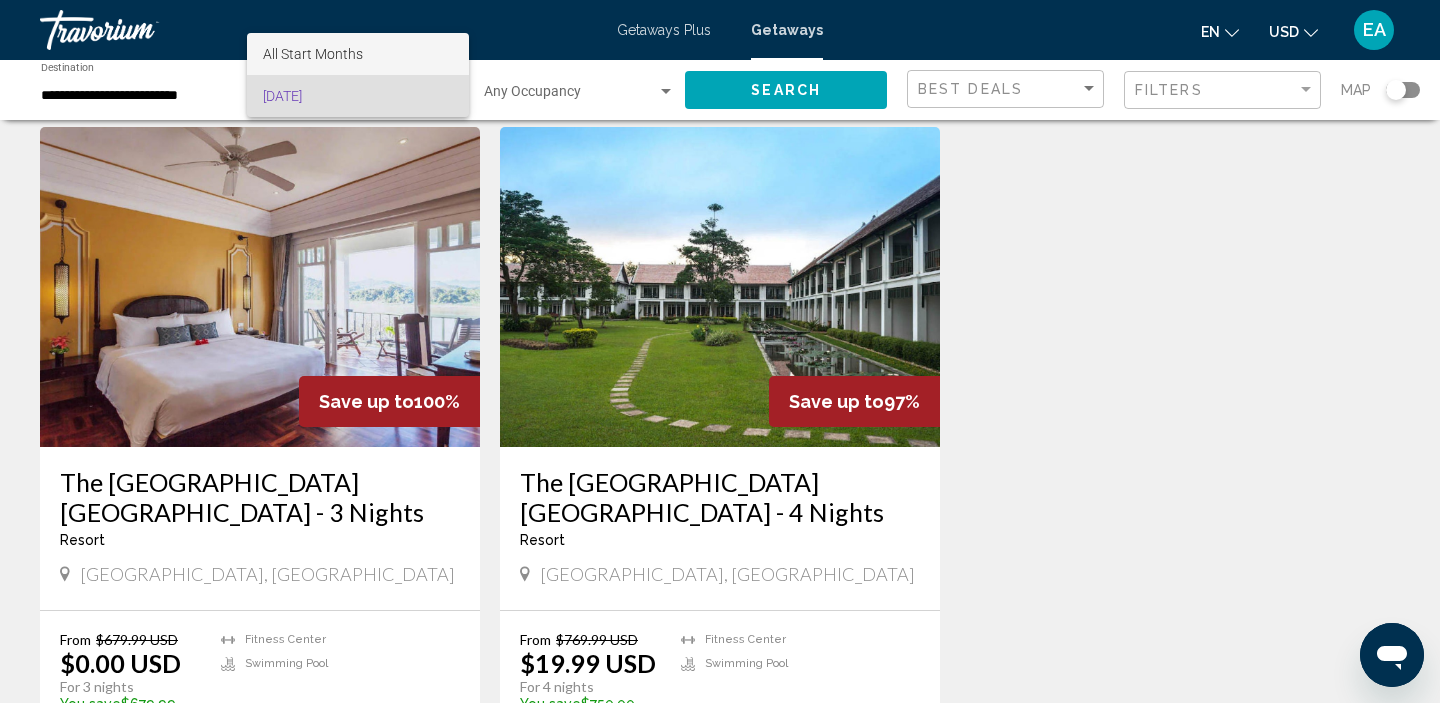 click on "All Start Months" at bounding box center [313, 54] 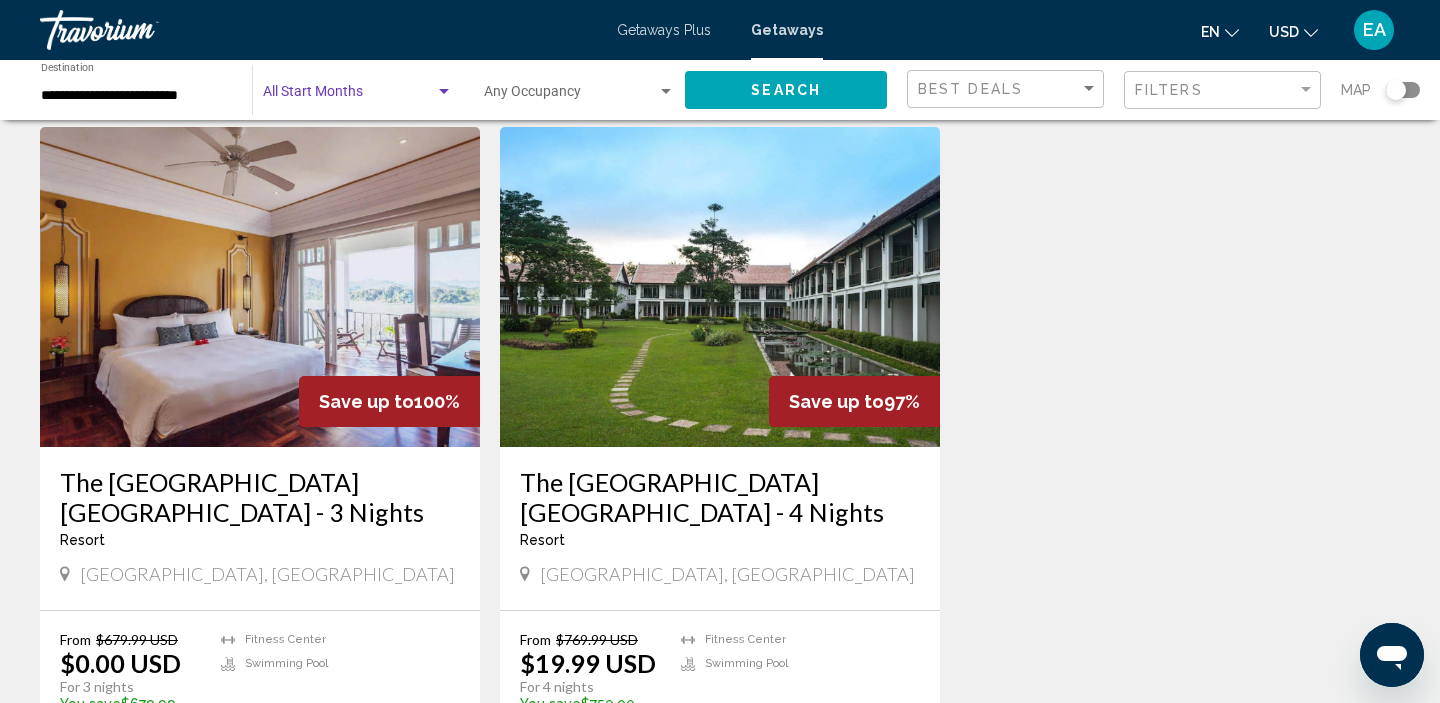 click at bounding box center (349, 96) 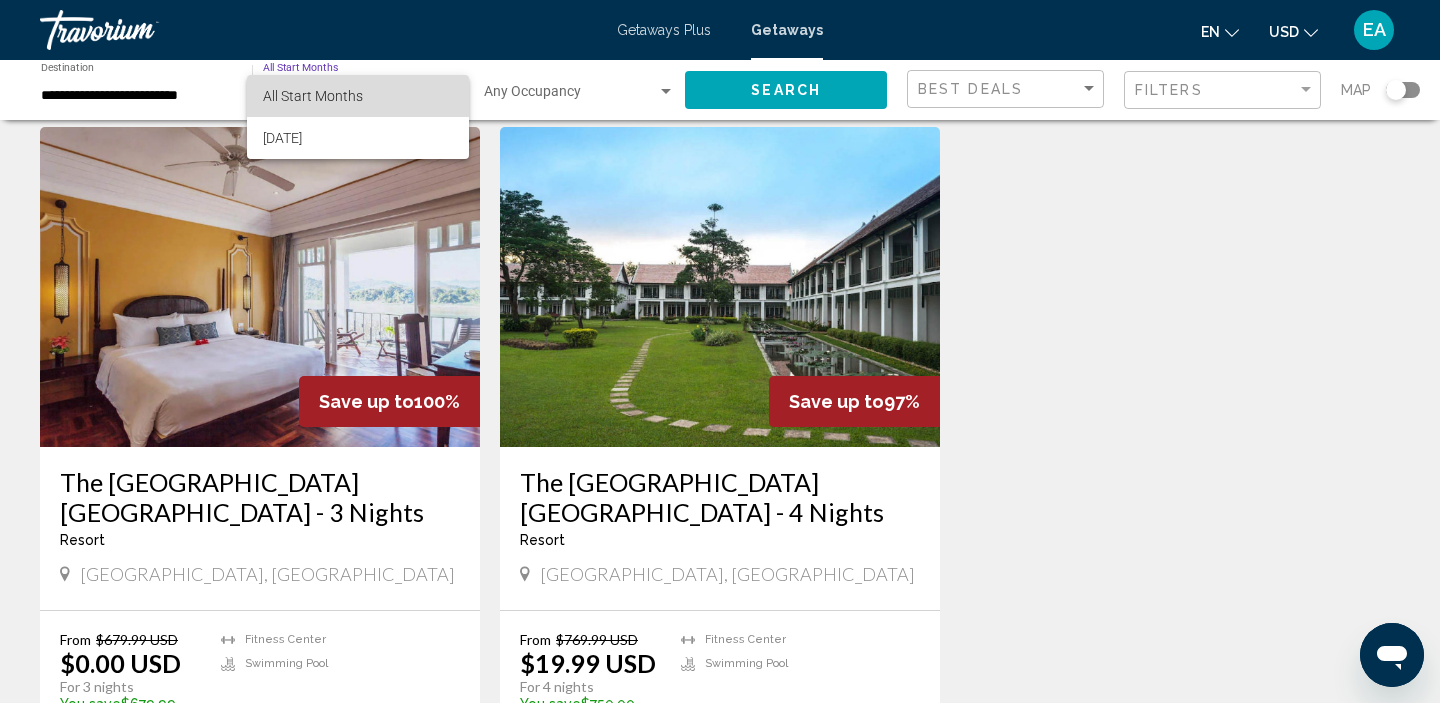 click on "All Start Months" at bounding box center [313, 96] 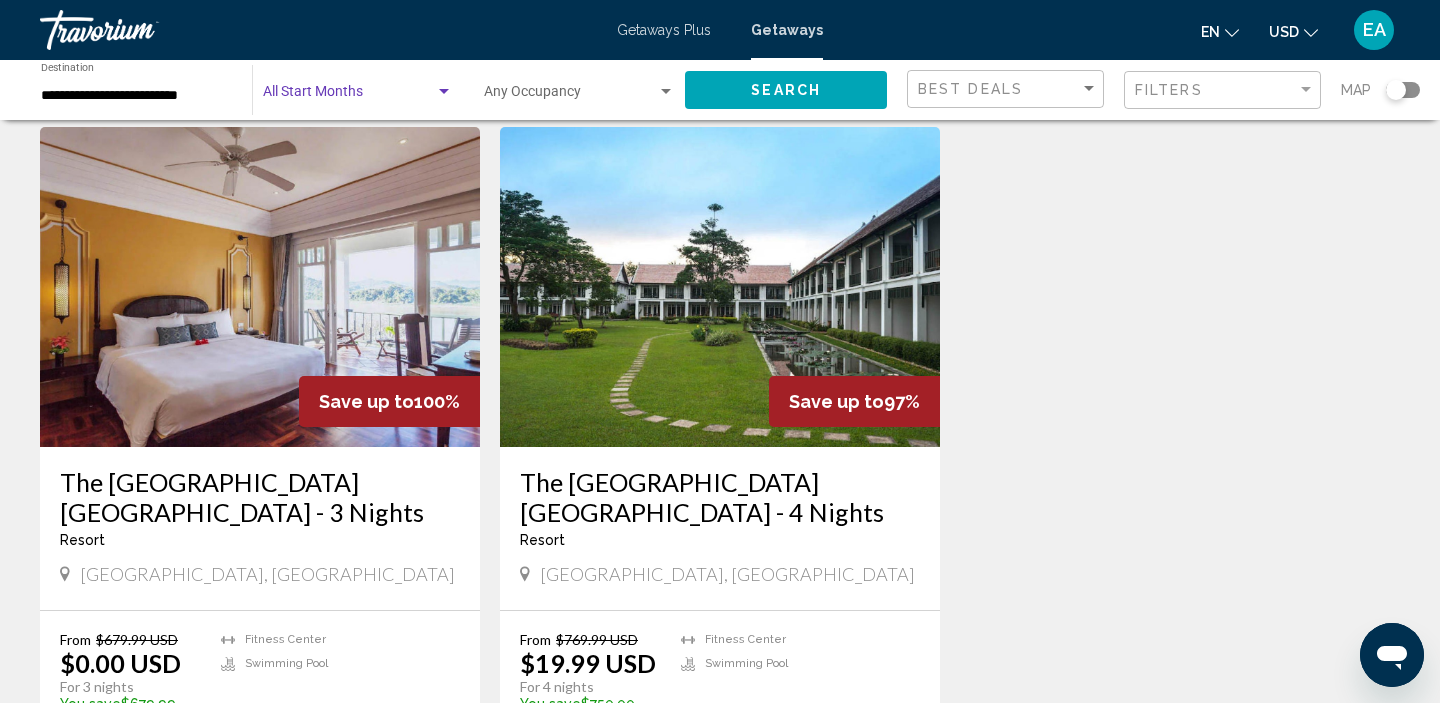 click on "Search" 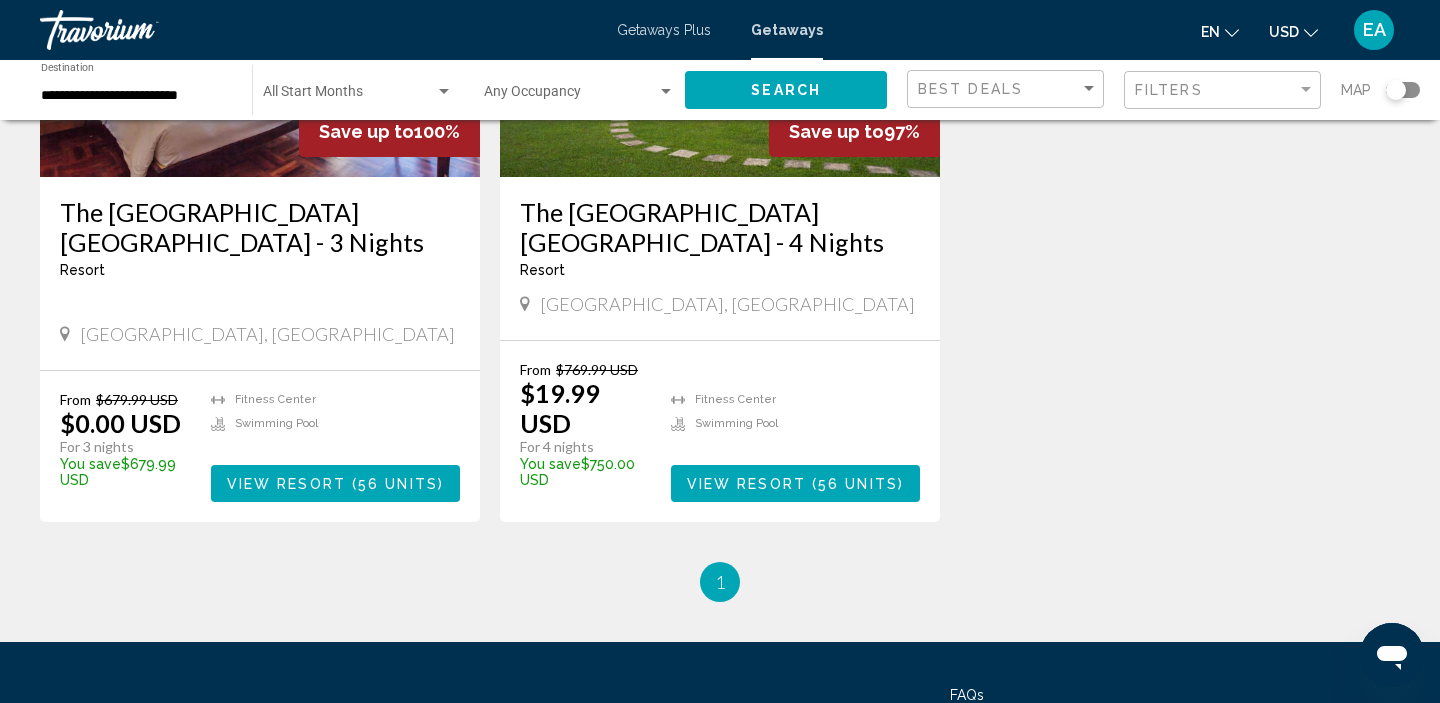 scroll, scrollTop: 0, scrollLeft: 0, axis: both 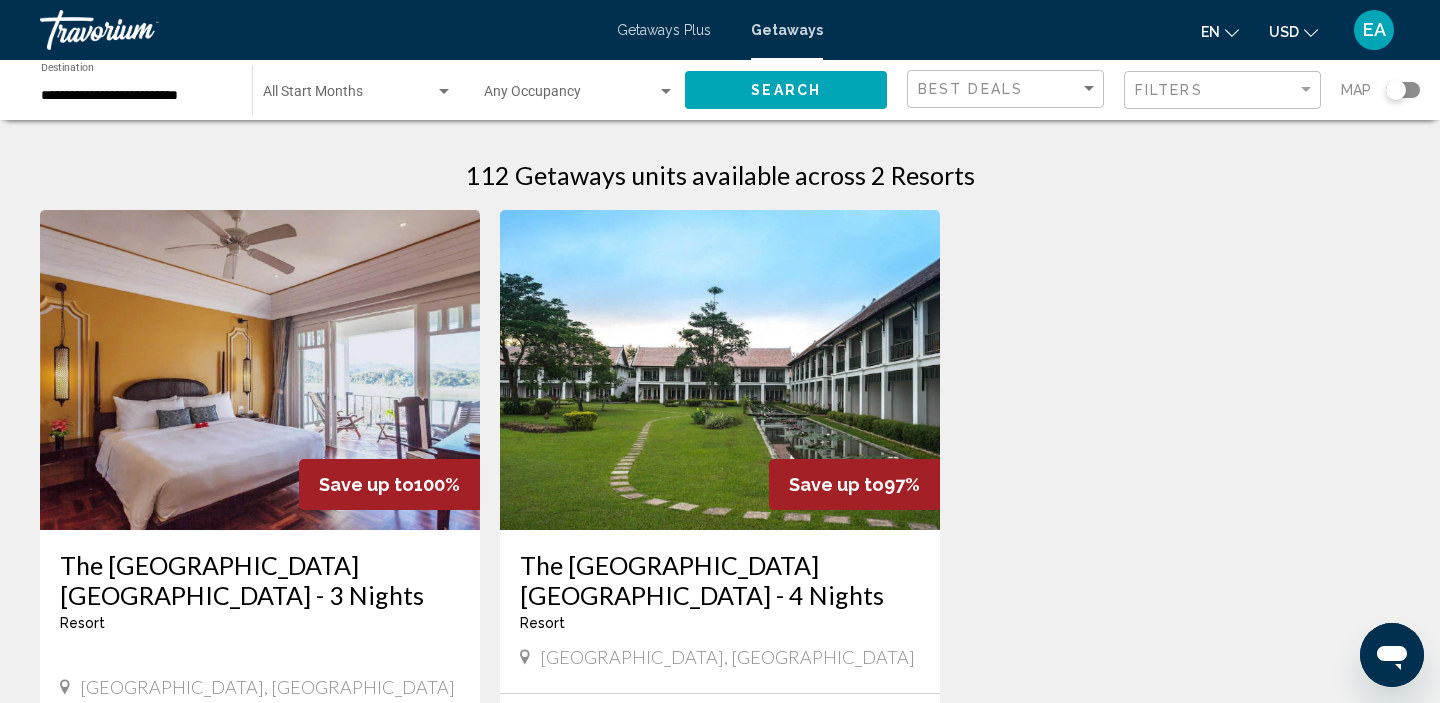 click on "**********" at bounding box center (136, 96) 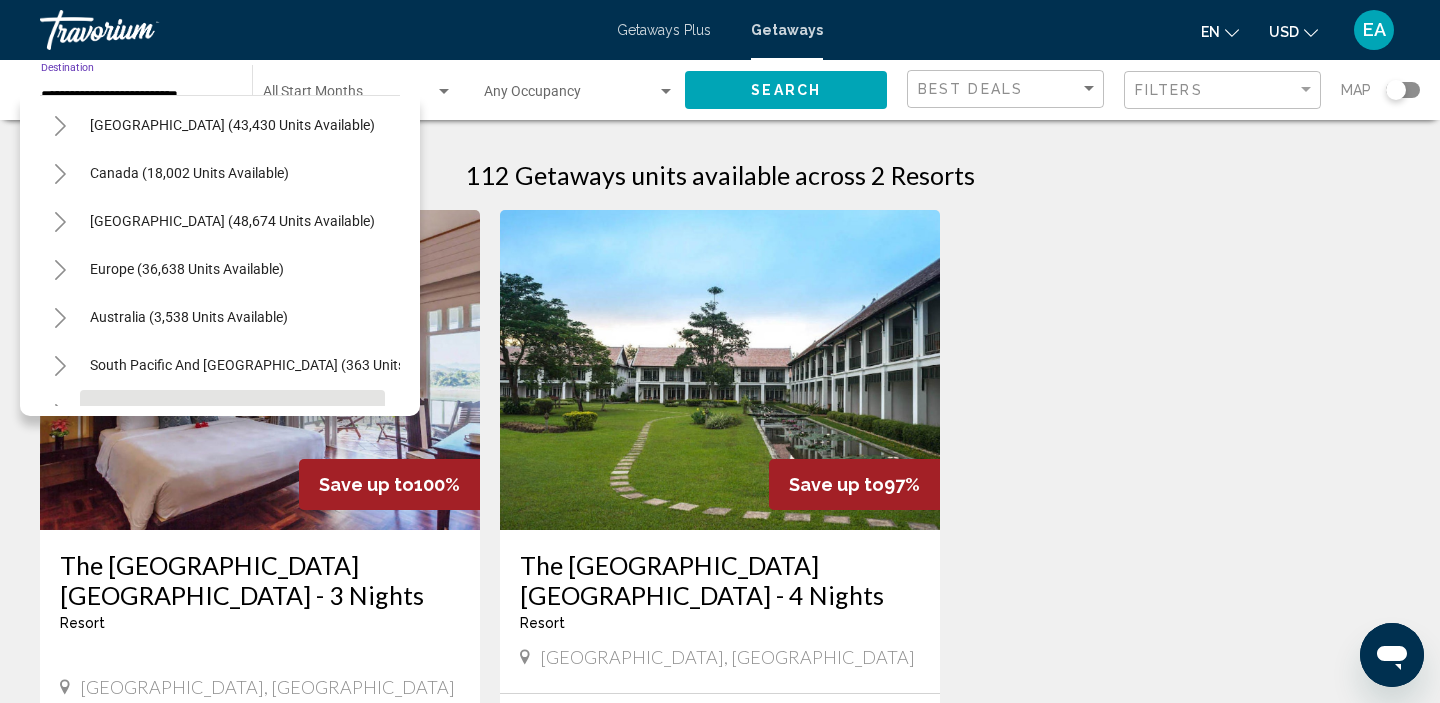 scroll, scrollTop: 92, scrollLeft: 0, axis: vertical 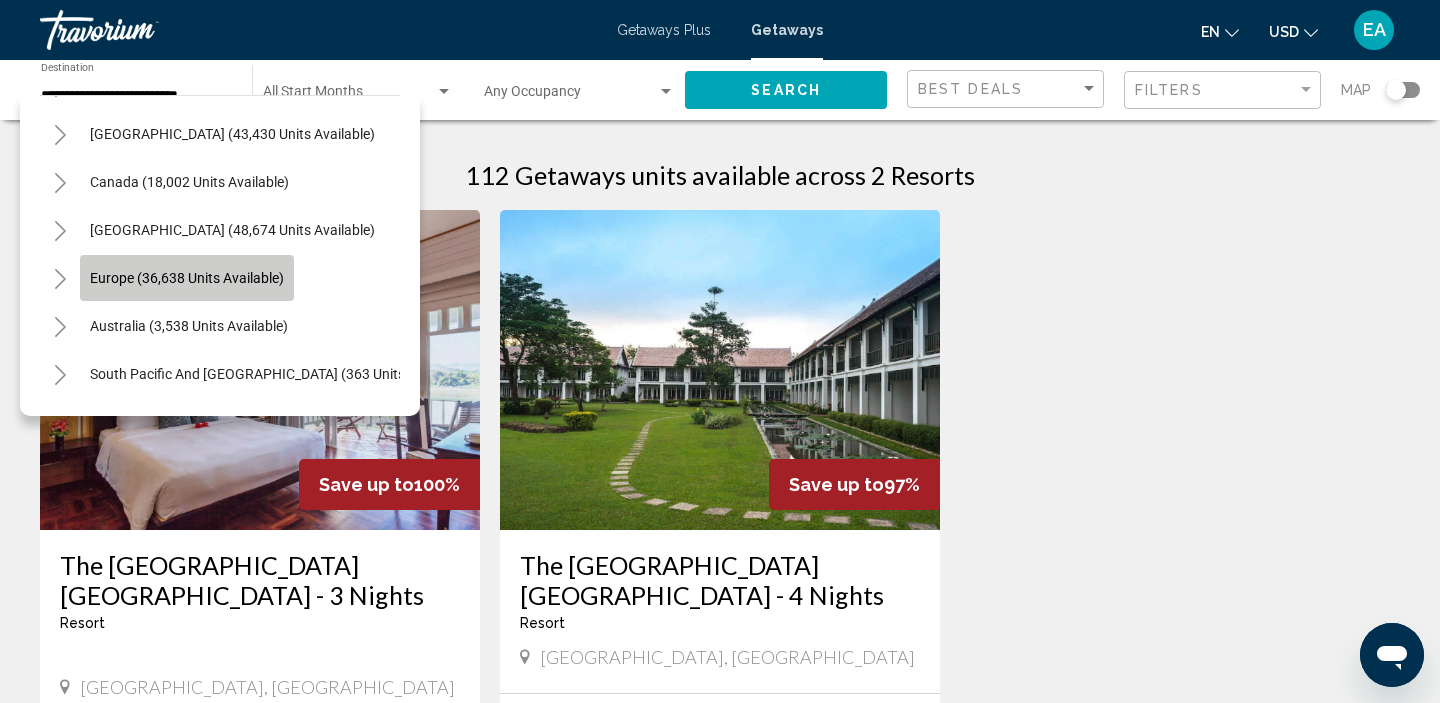click on "Europe (36,638 units available)" 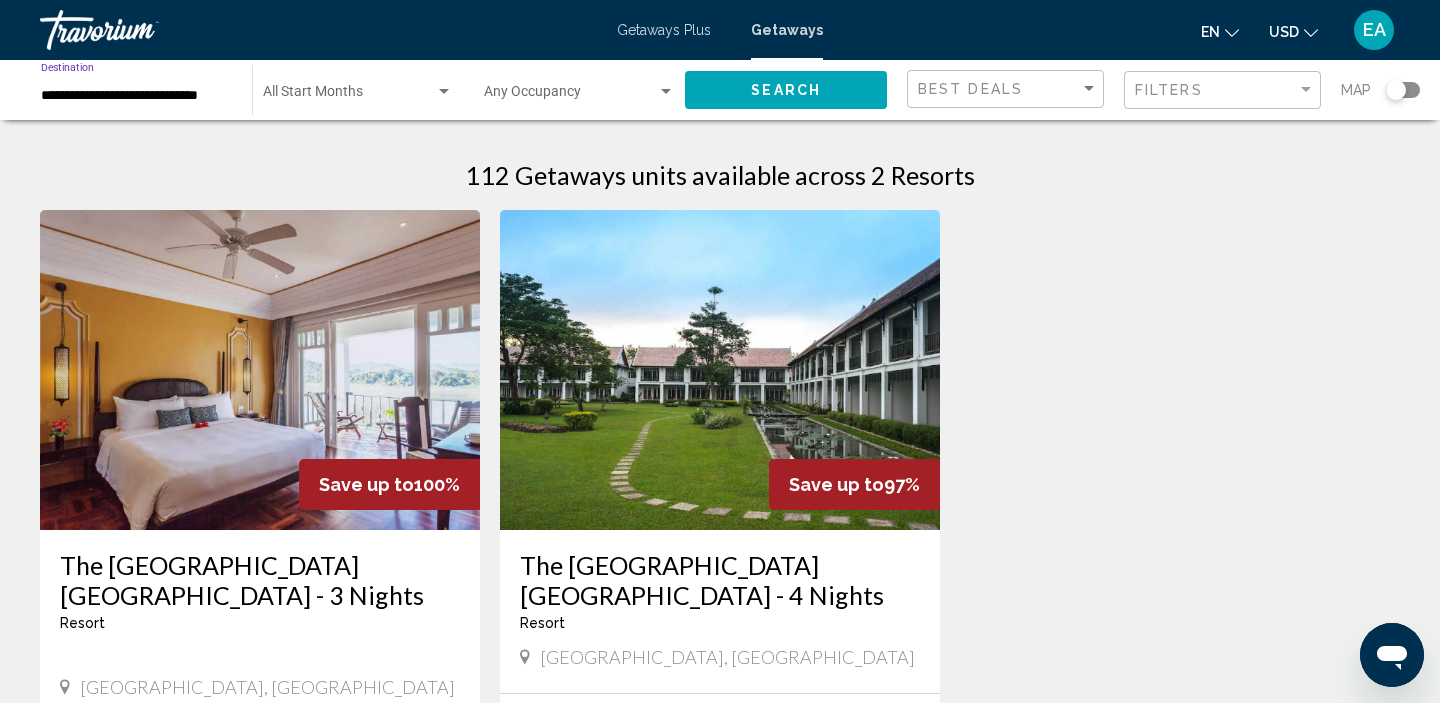 click on "**********" at bounding box center (136, 96) 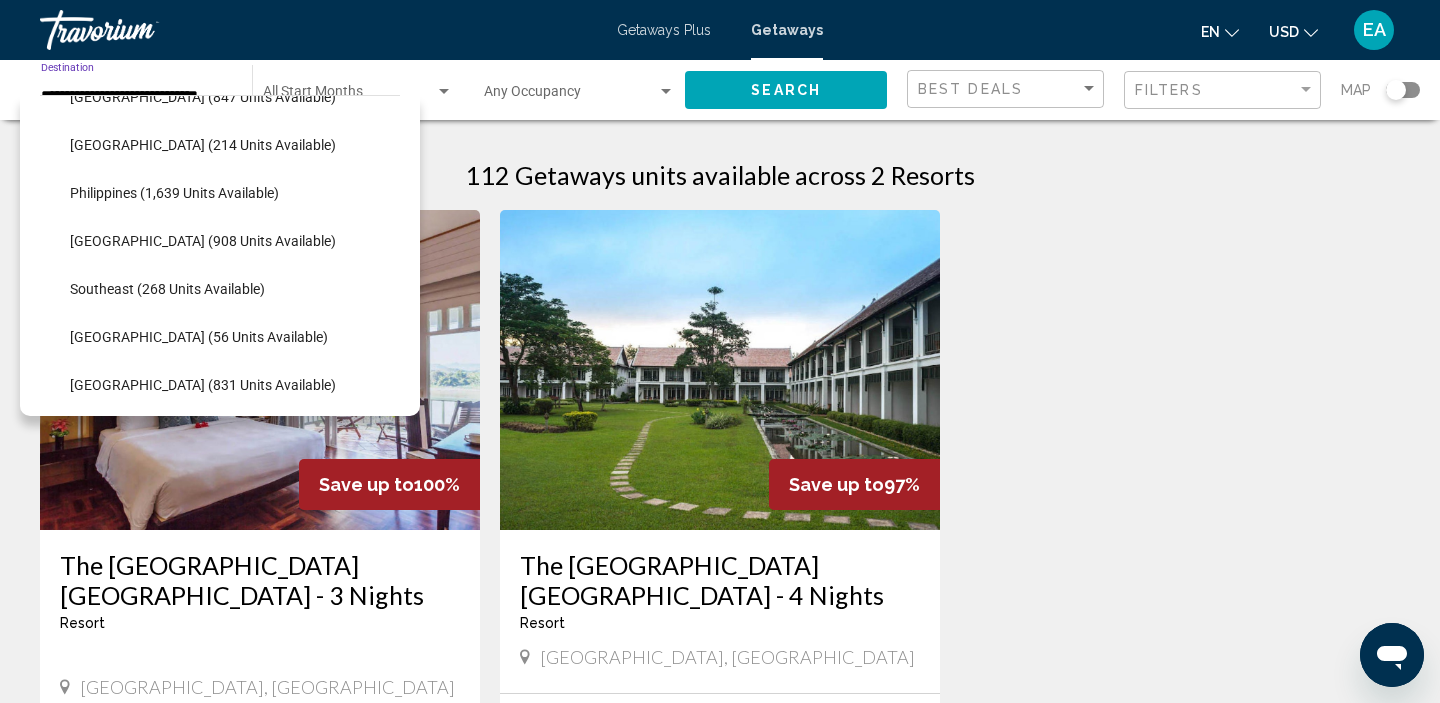 scroll, scrollTop: 2100, scrollLeft: 0, axis: vertical 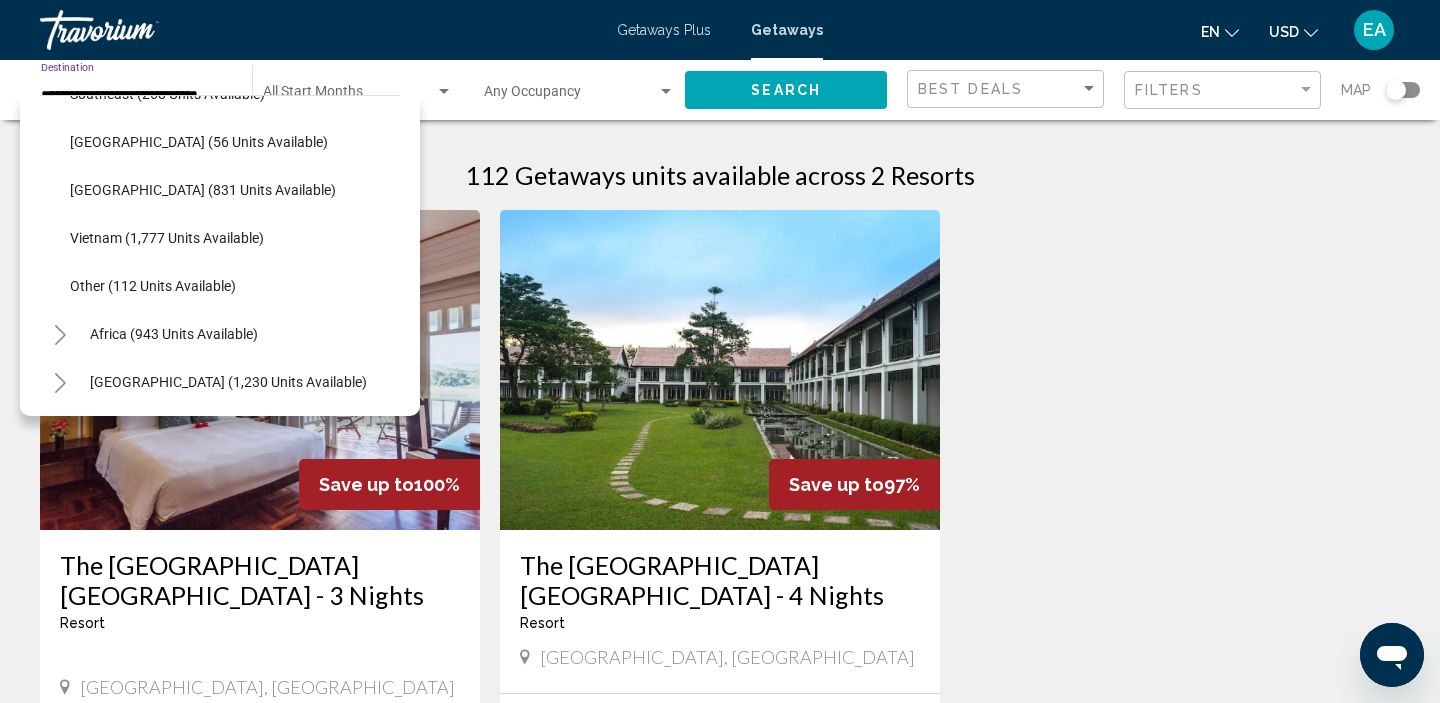 click on "Save up to  100%   The Grand Luang Prabang Melia - 3 Nights  Resort  -  This is an adults only resort
Luang Prabang, Laos From $679.99 USD $0.00 USD For 3 nights You save  $679.99 USD   temp
Fitness Center
Swimming Pool View Resort    ( 56 units )  Save up to  97%   The Grand Luang Prabang Melia - 4 Nights  Resort  -  This is an adults only resort
Luang Prabang, Laos From $769.99 USD $19.99 USD For 4 nights You save  $750.00 USD   temp
Fitness Center
Swimming Pool View Resort    ( 56 units )  No results based on your filters." at bounding box center (720, 562) 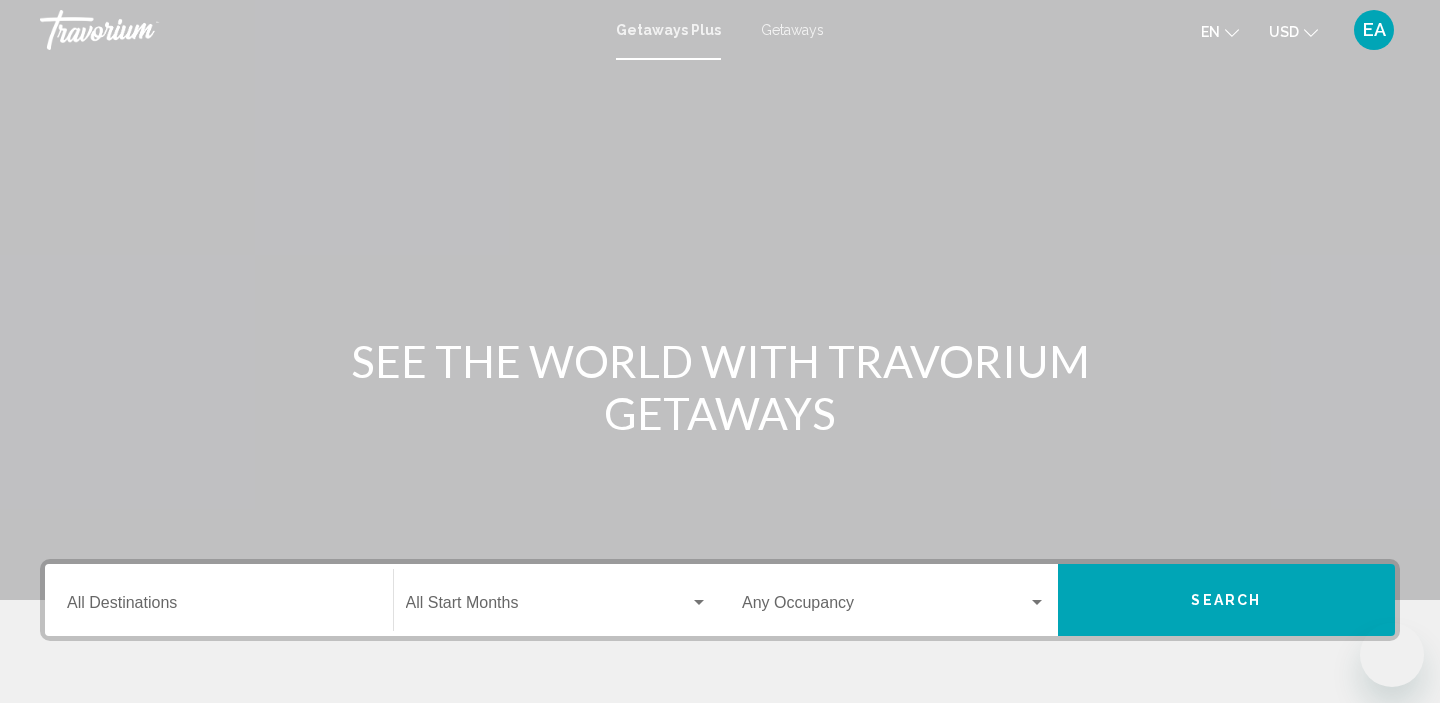 scroll, scrollTop: 0, scrollLeft: 0, axis: both 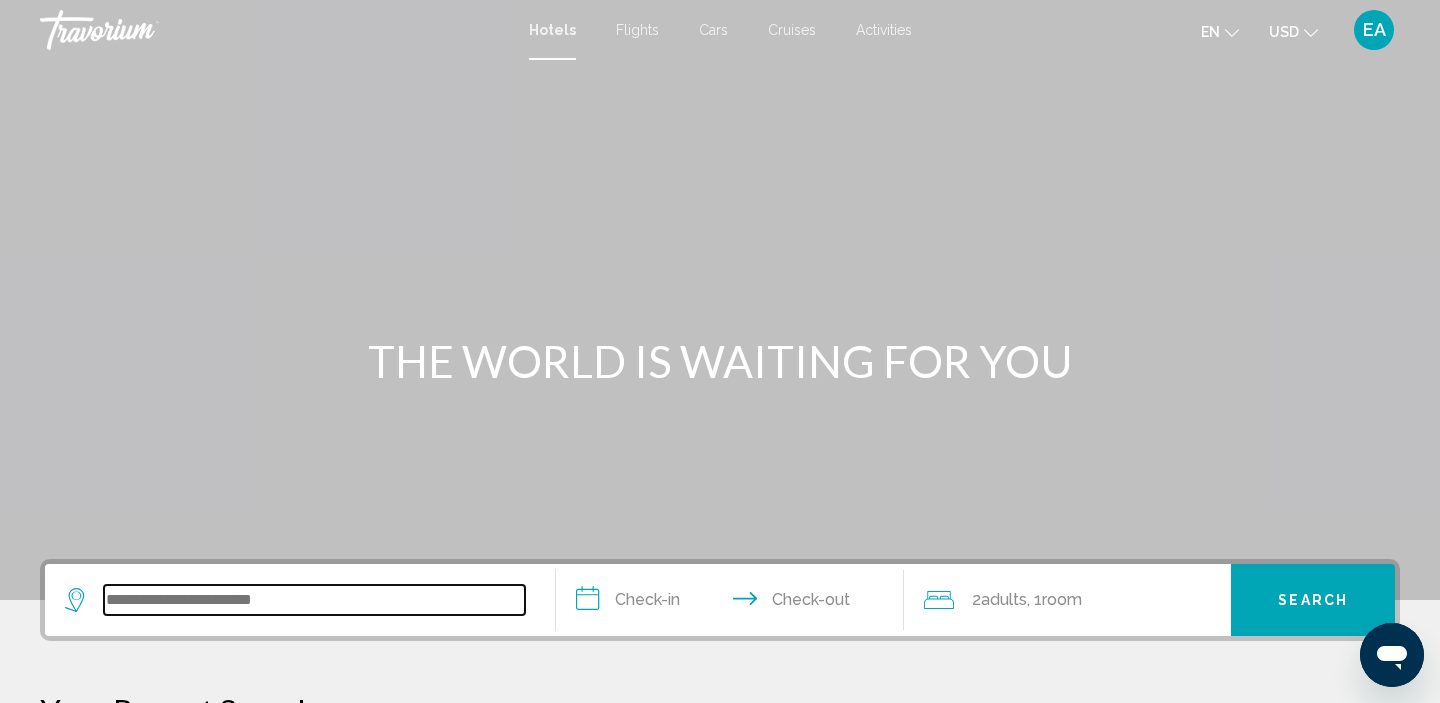 click at bounding box center [314, 600] 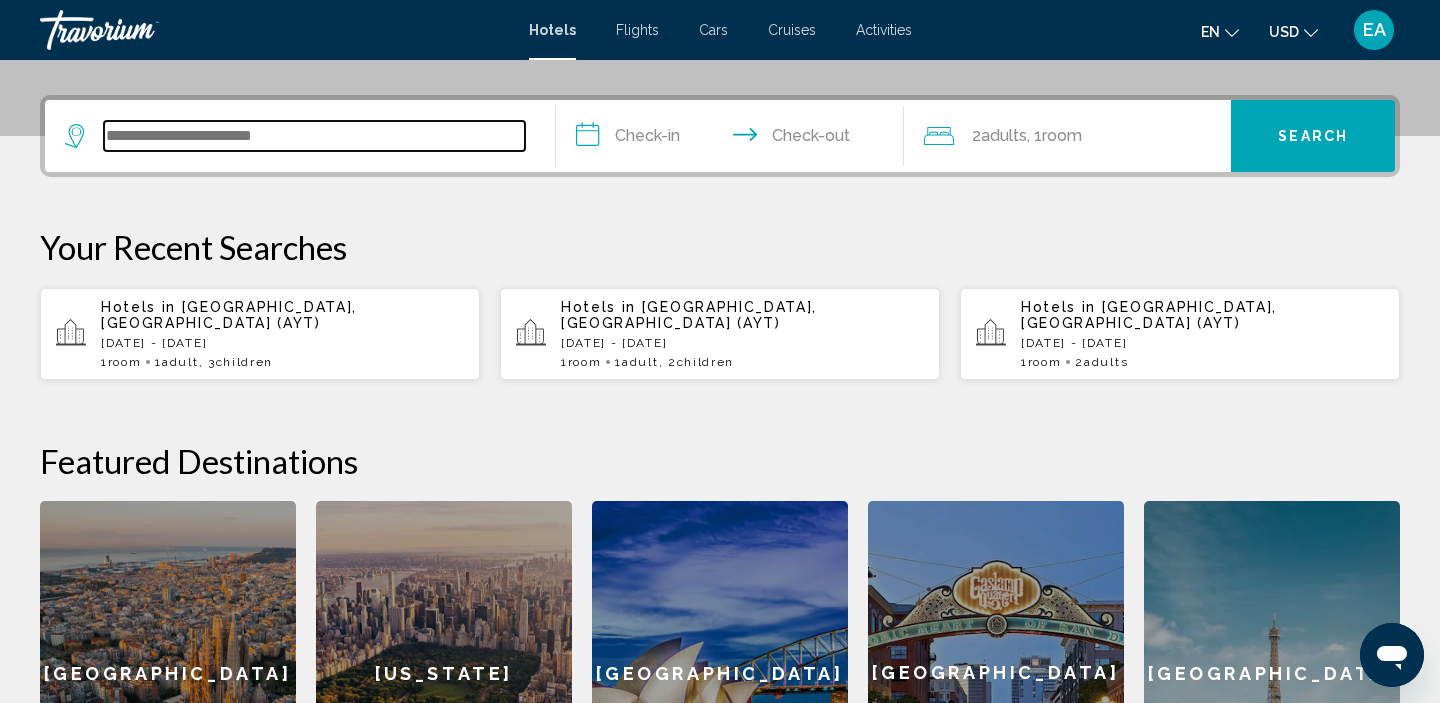 scroll, scrollTop: 494, scrollLeft: 0, axis: vertical 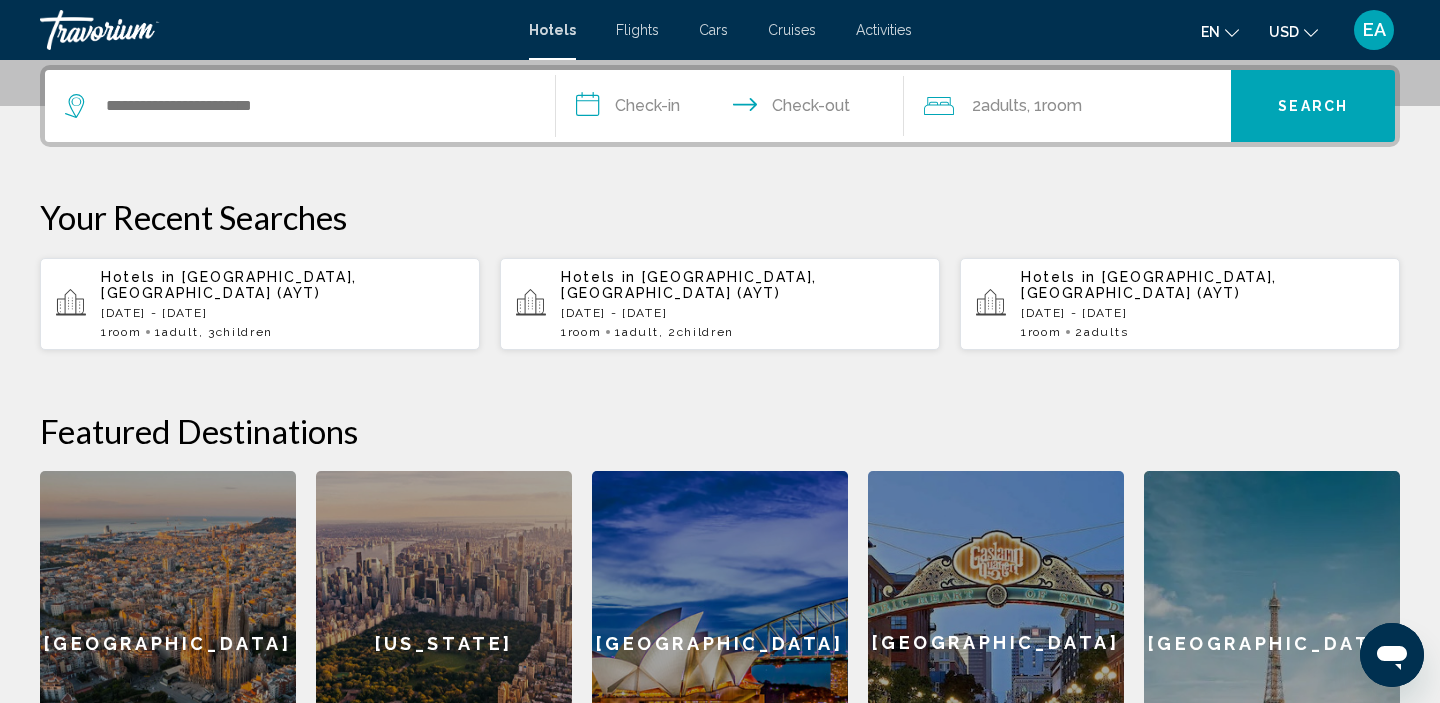click on "Hotels in    [GEOGRAPHIC_DATA], [GEOGRAPHIC_DATA] (AYT)  [DATE] - [DATE]  1  Room rooms 1  Adult Adults , 3  Child Children" at bounding box center (282, 304) 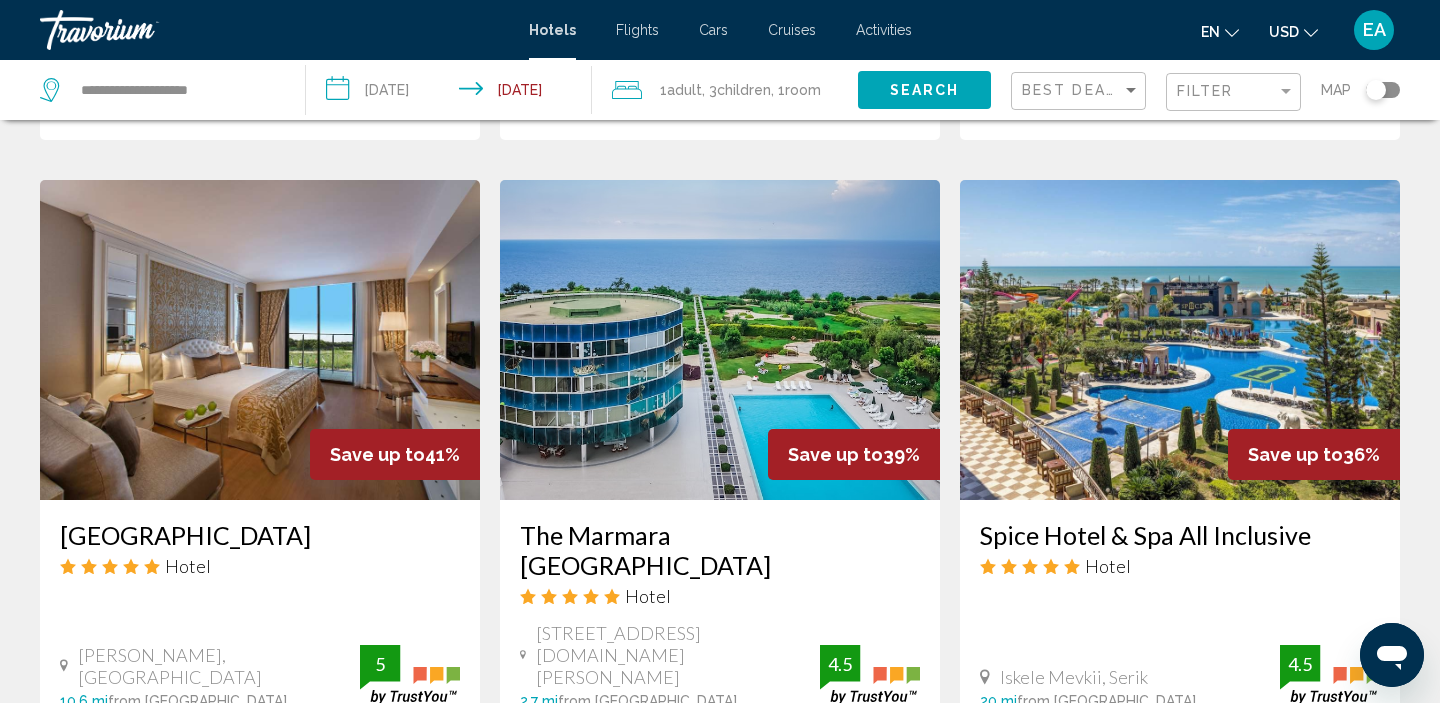 scroll, scrollTop: 2369, scrollLeft: 0, axis: vertical 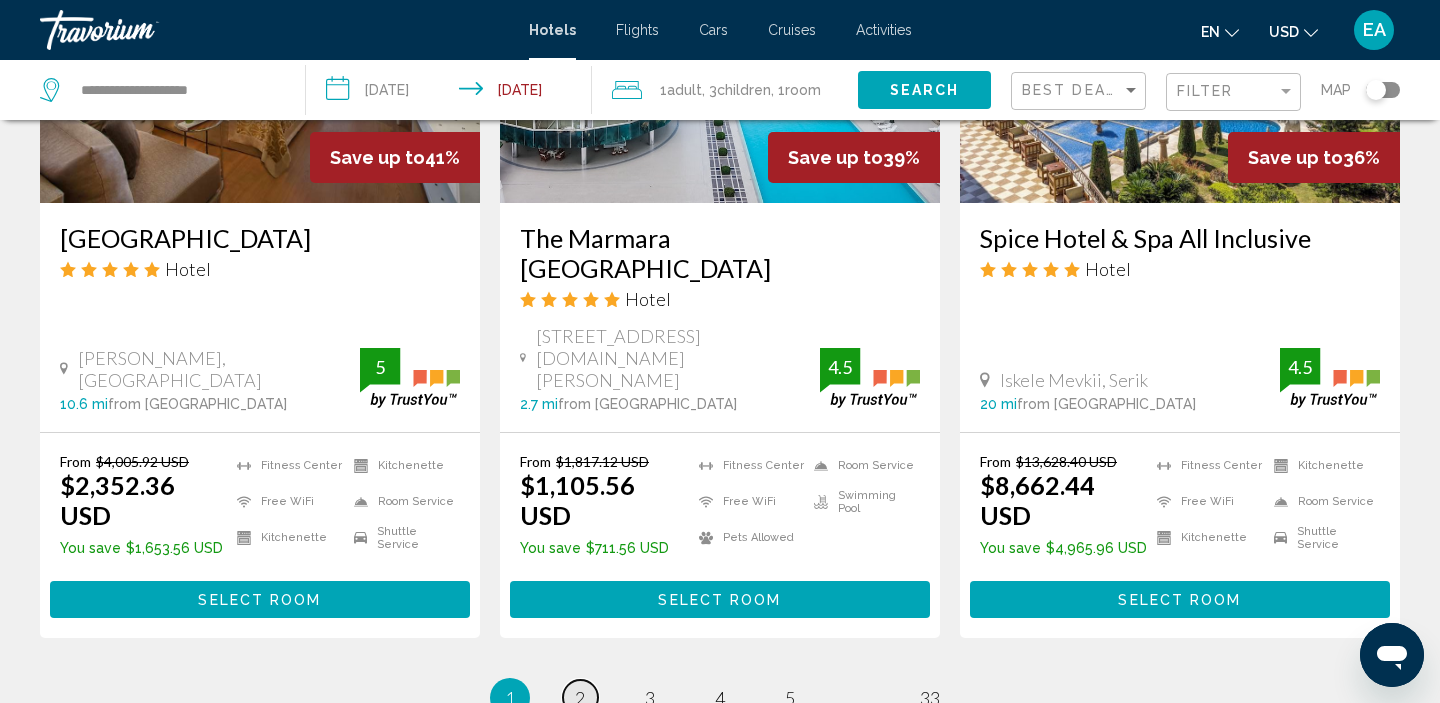 click on "2" at bounding box center [580, 698] 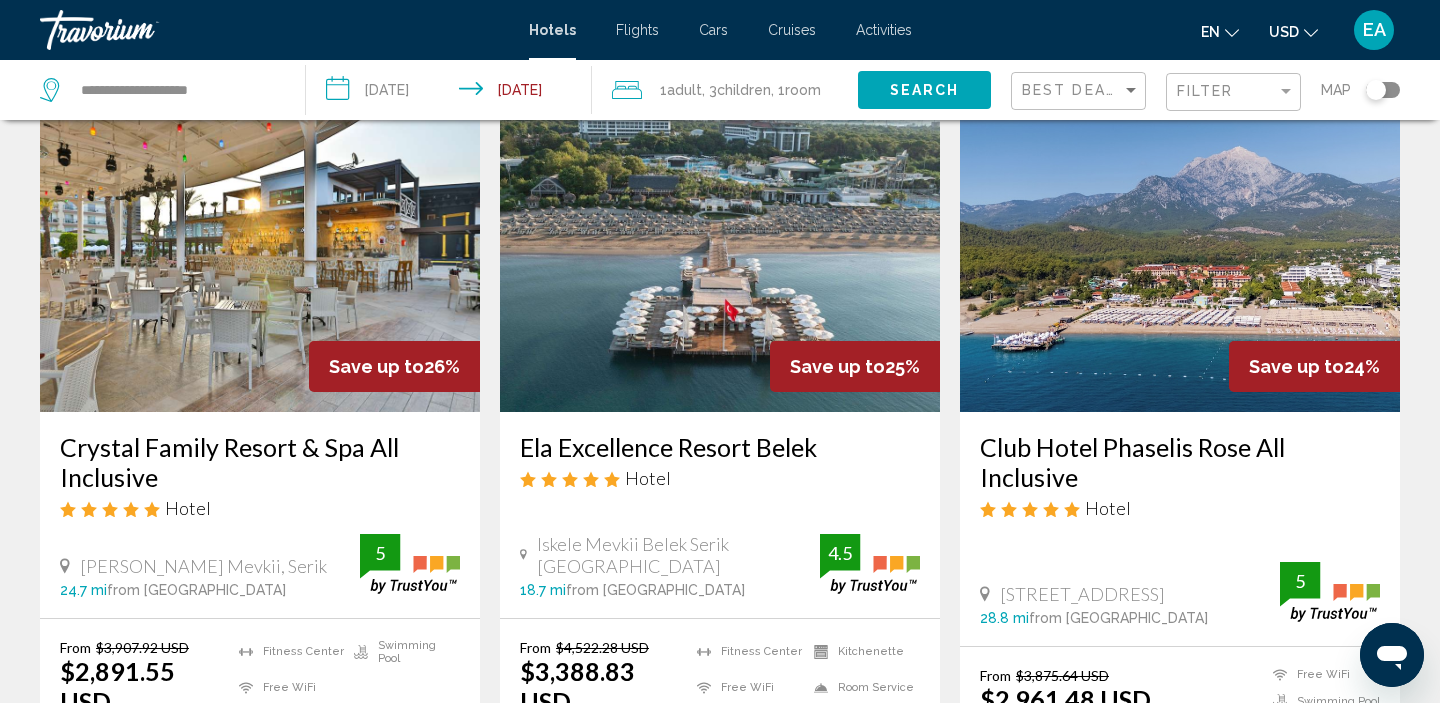 scroll, scrollTop: 2356, scrollLeft: 0, axis: vertical 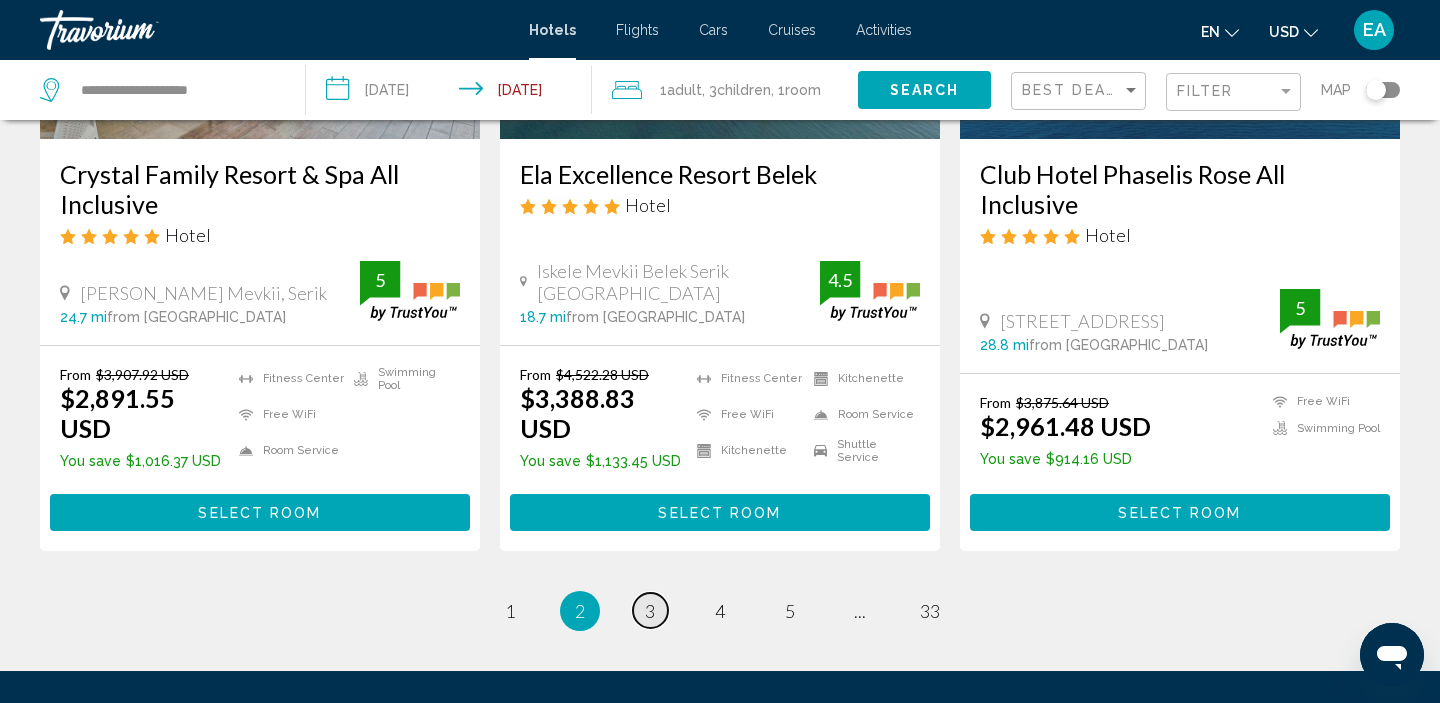 click on "3" at bounding box center (650, 611) 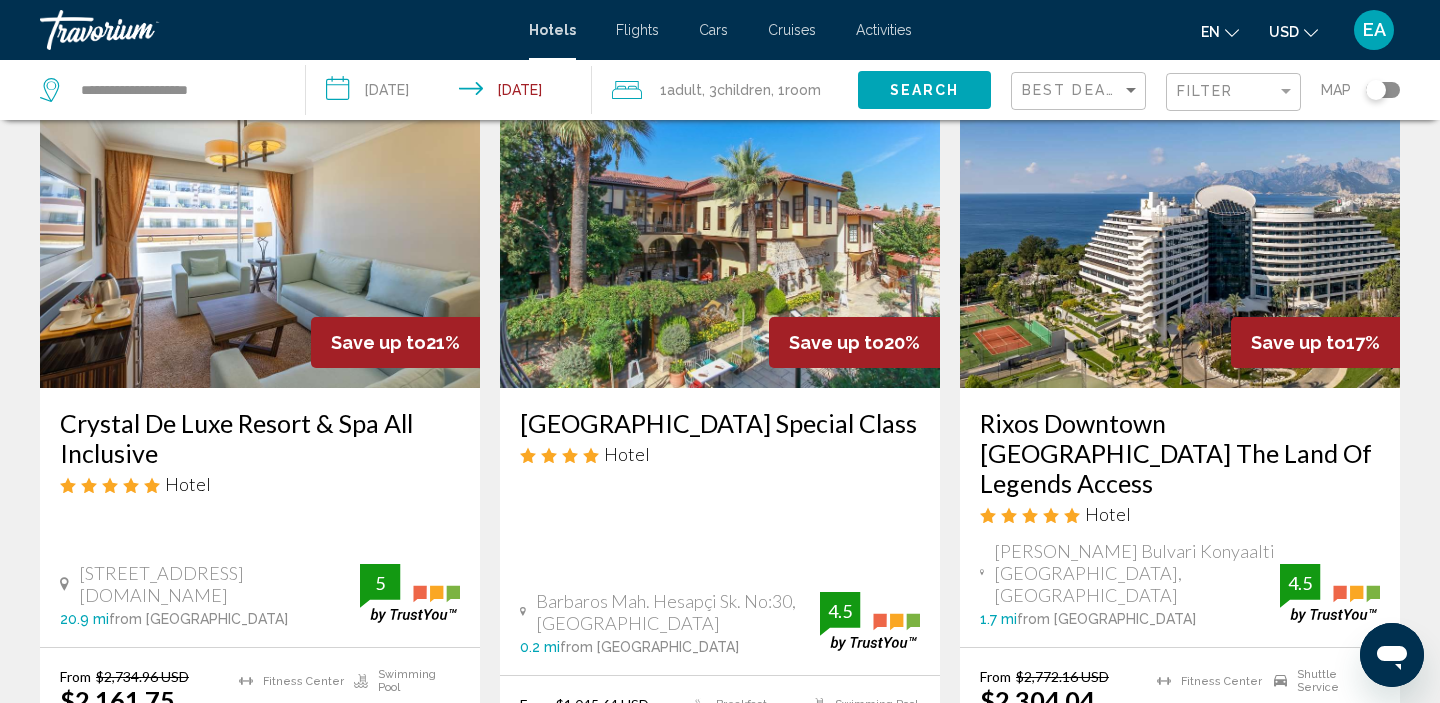 scroll, scrollTop: 917, scrollLeft: 0, axis: vertical 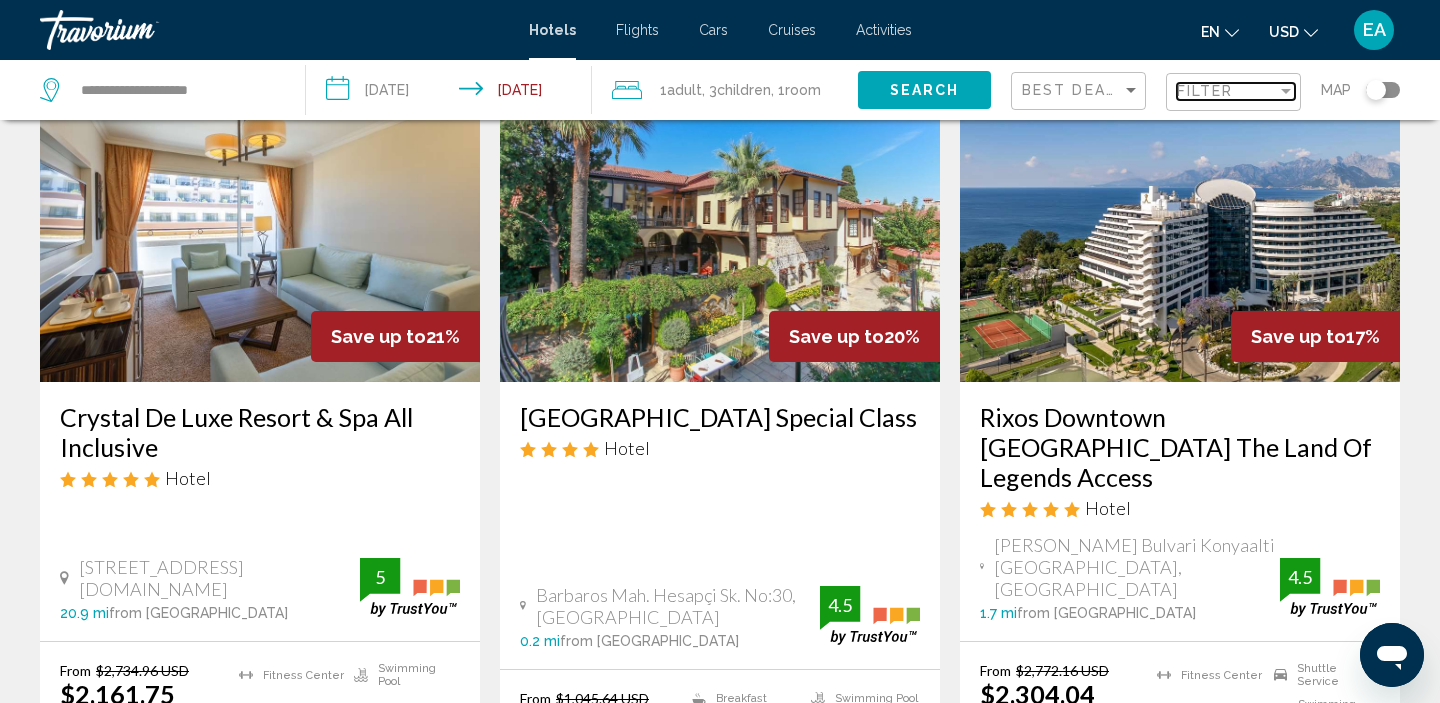 click at bounding box center [1286, 91] 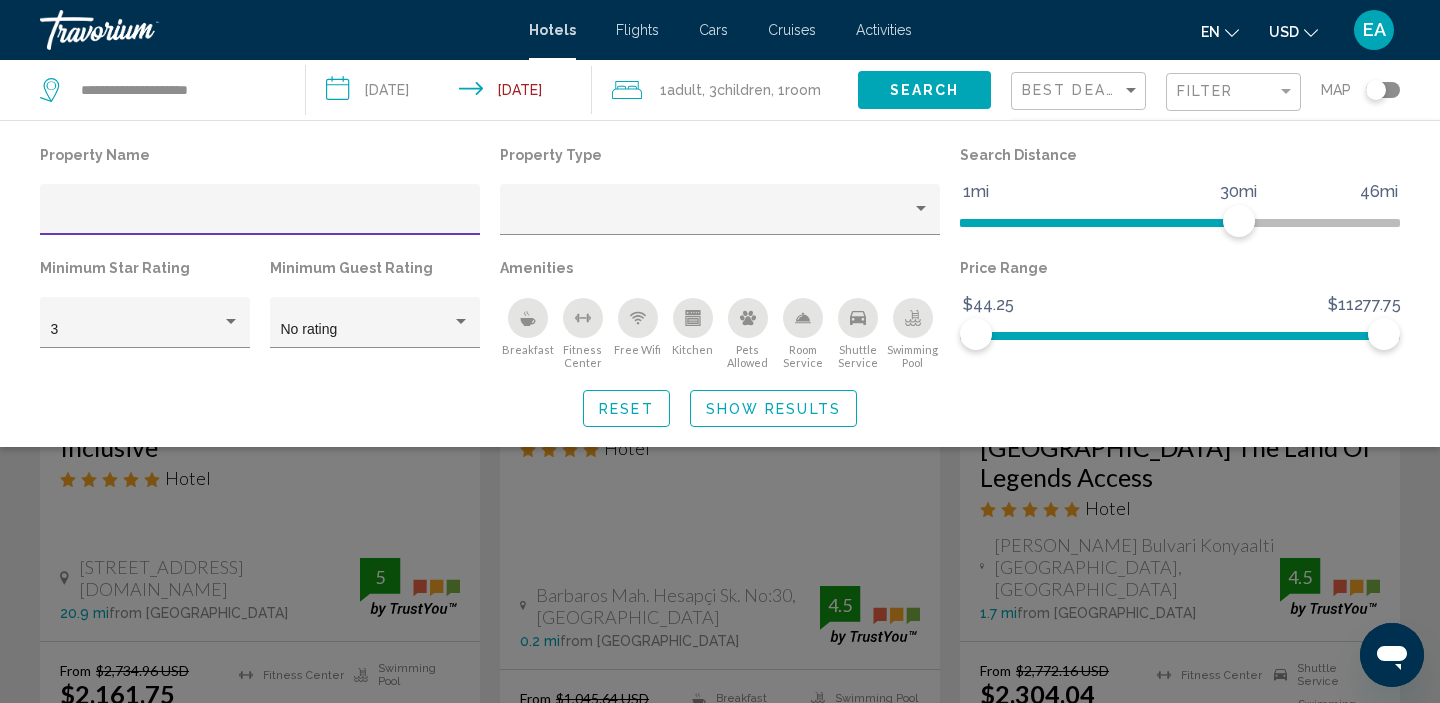 click 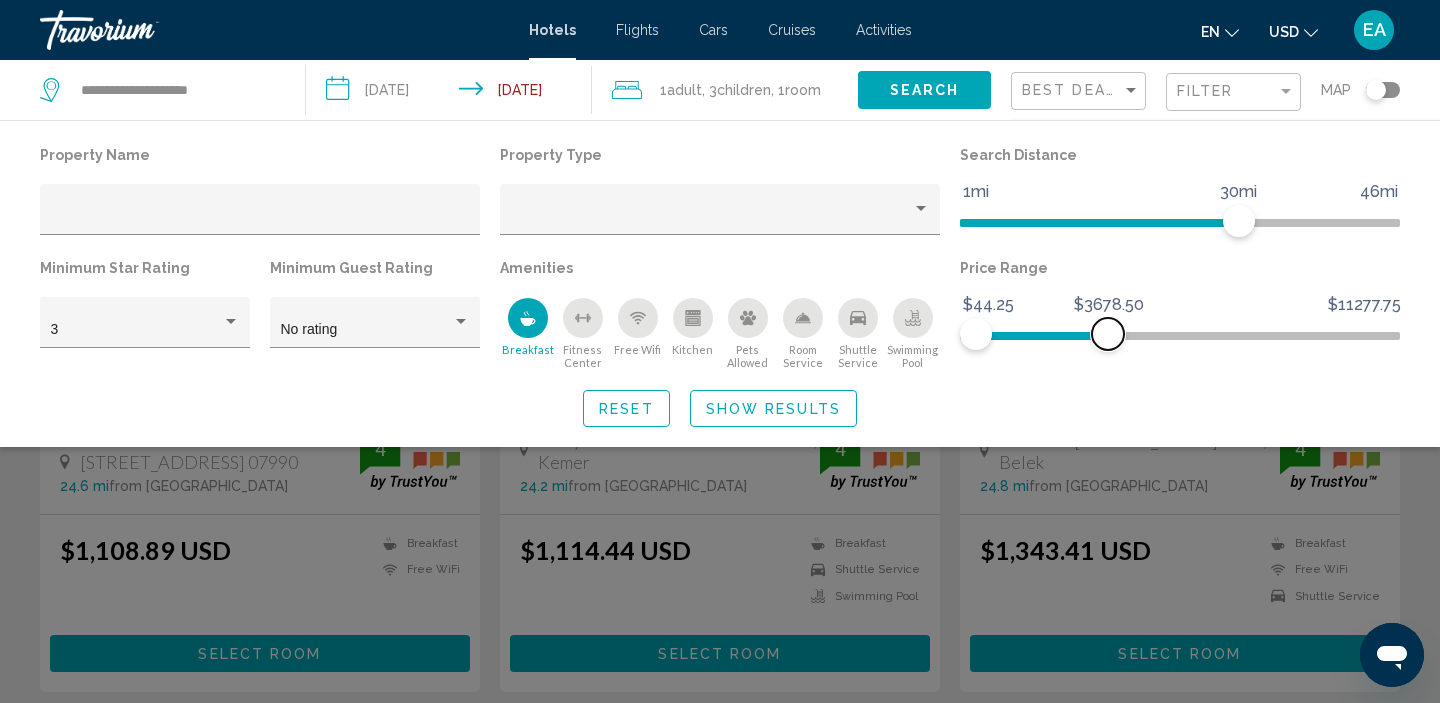 drag, startPoint x: 1381, startPoint y: 336, endPoint x: 1108, endPoint y: 339, distance: 273.01648 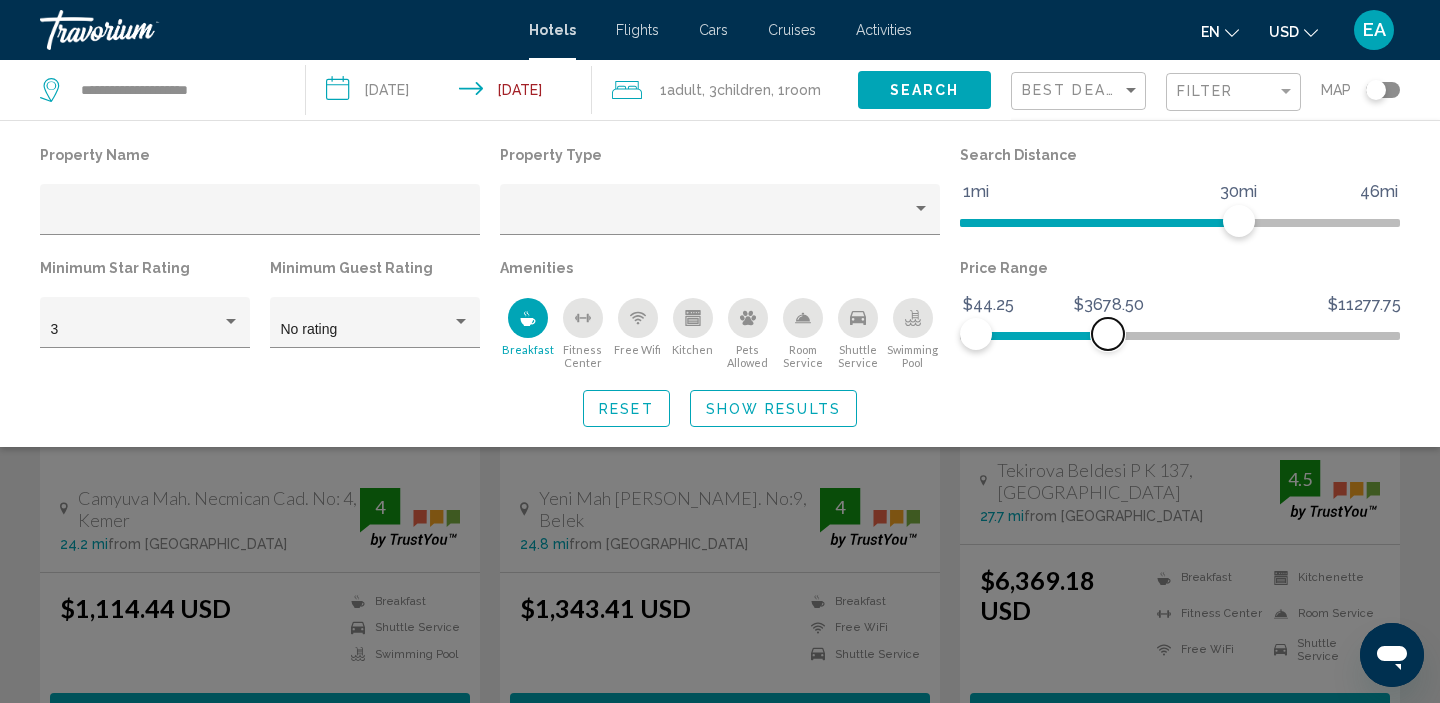 scroll, scrollTop: 180, scrollLeft: 0, axis: vertical 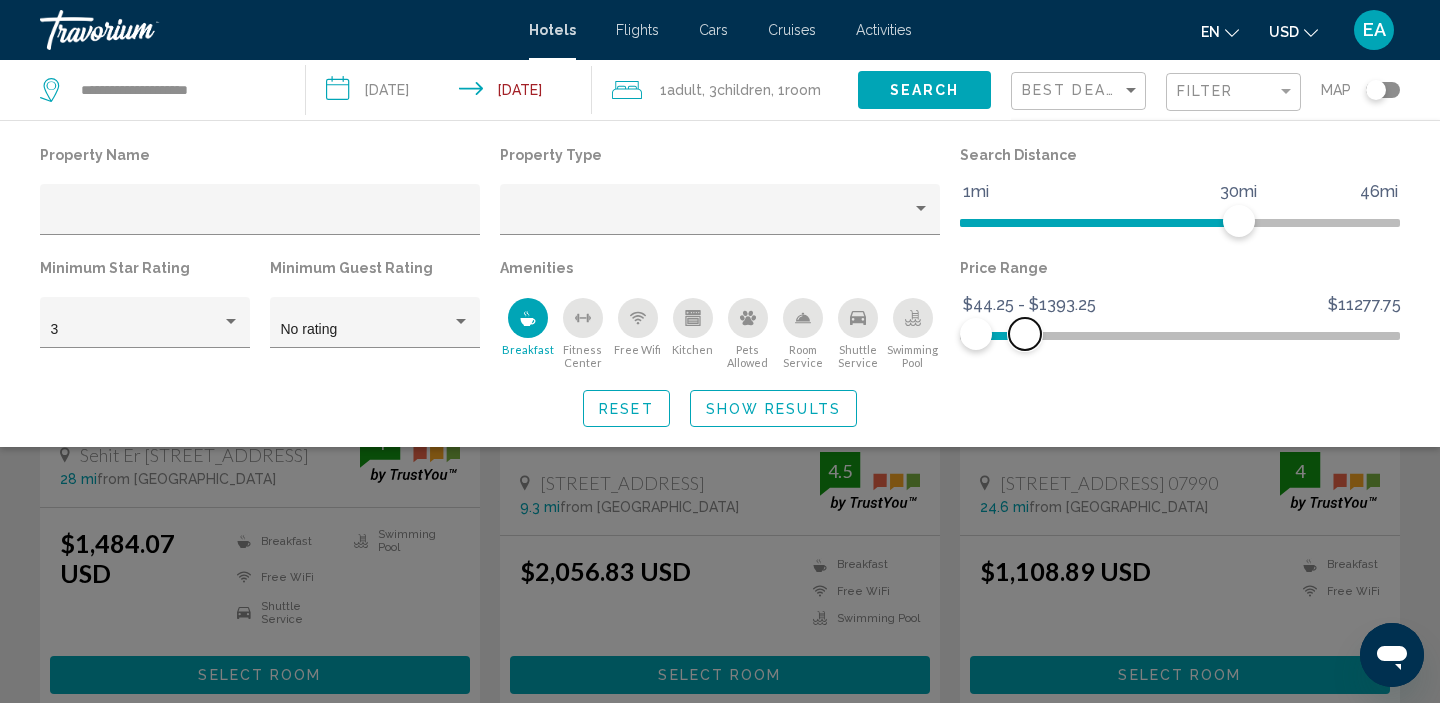drag, startPoint x: 1108, startPoint y: 339, endPoint x: 1025, endPoint y: 342, distance: 83.0542 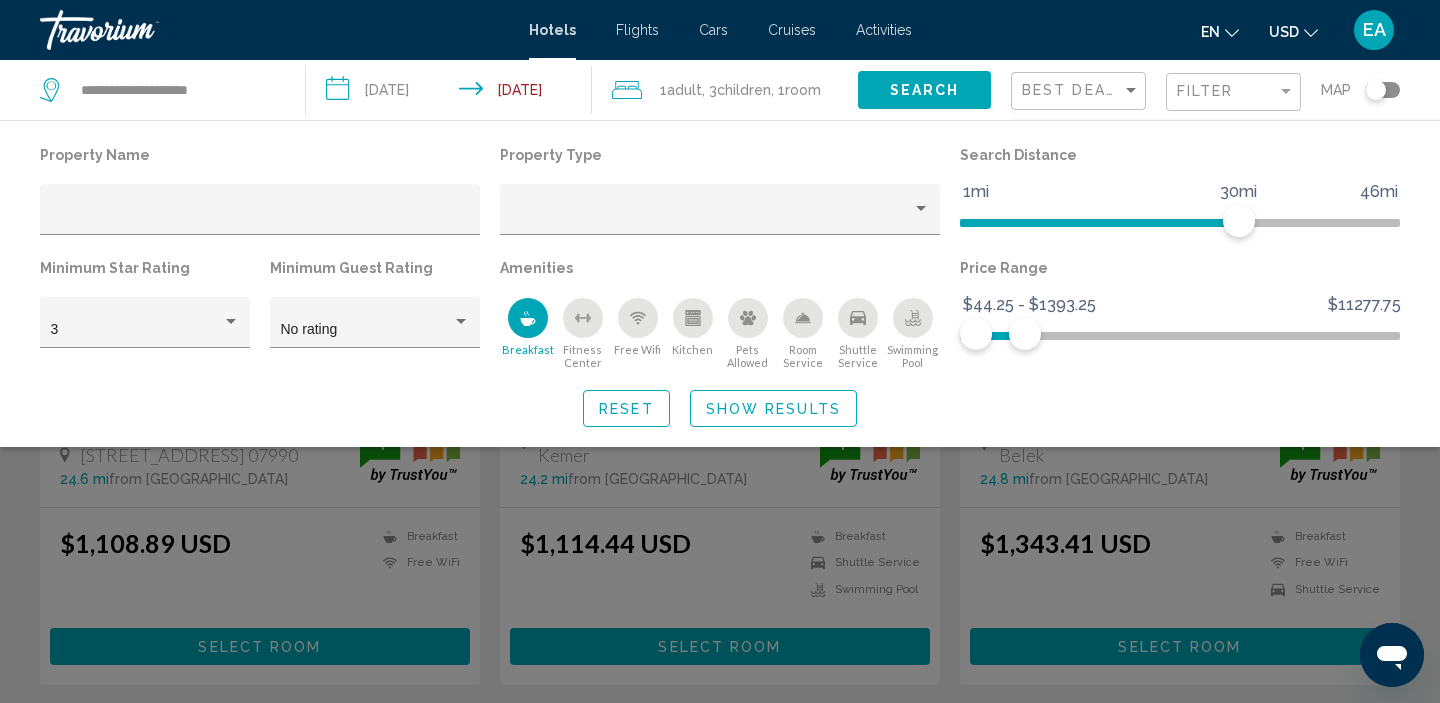 click on "Search" 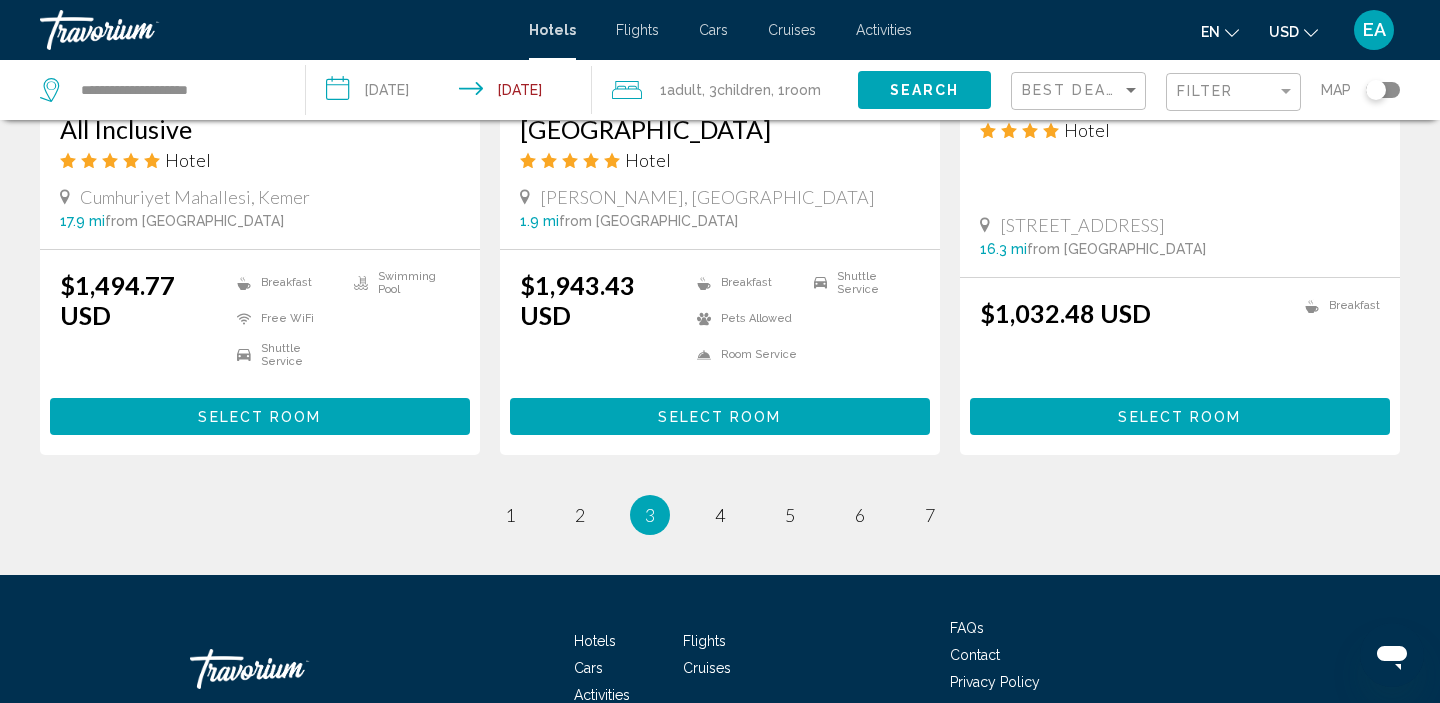 scroll, scrollTop: 2679, scrollLeft: 0, axis: vertical 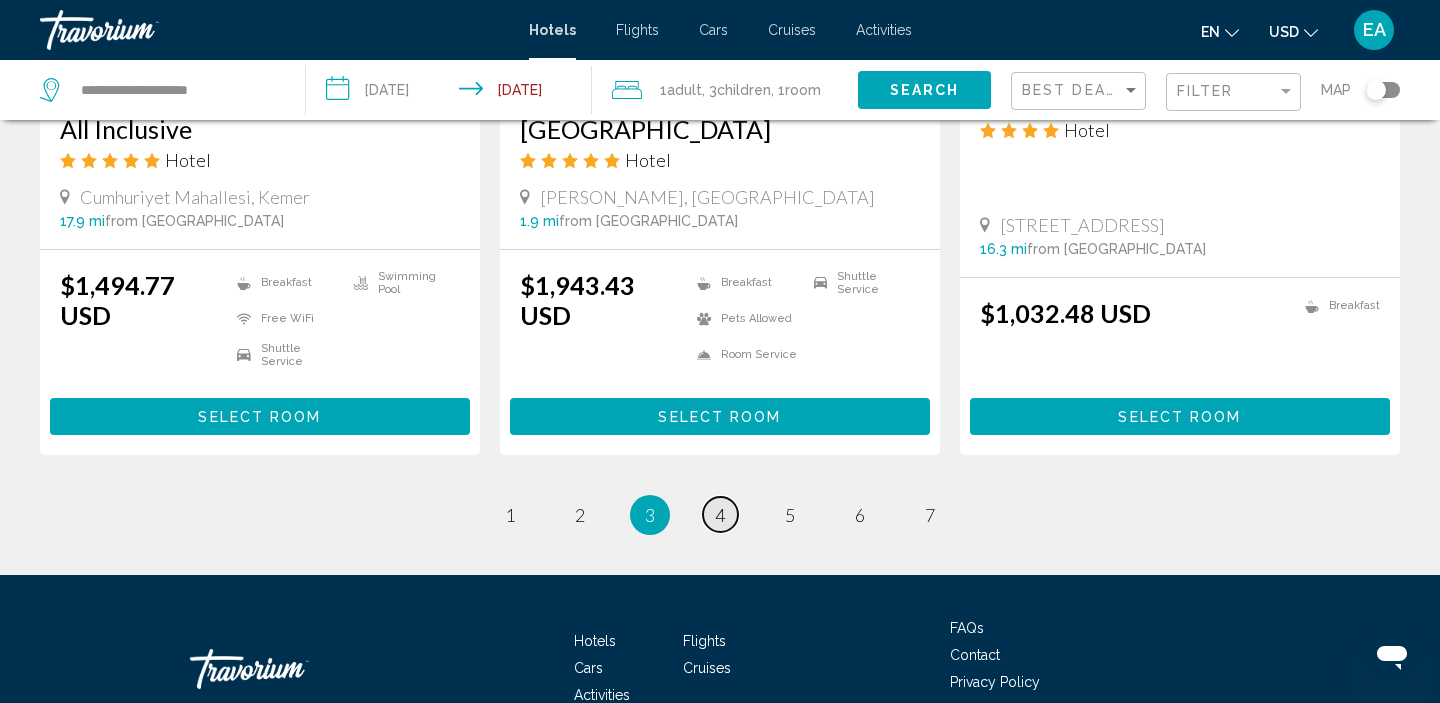 click on "page  4" at bounding box center (720, 514) 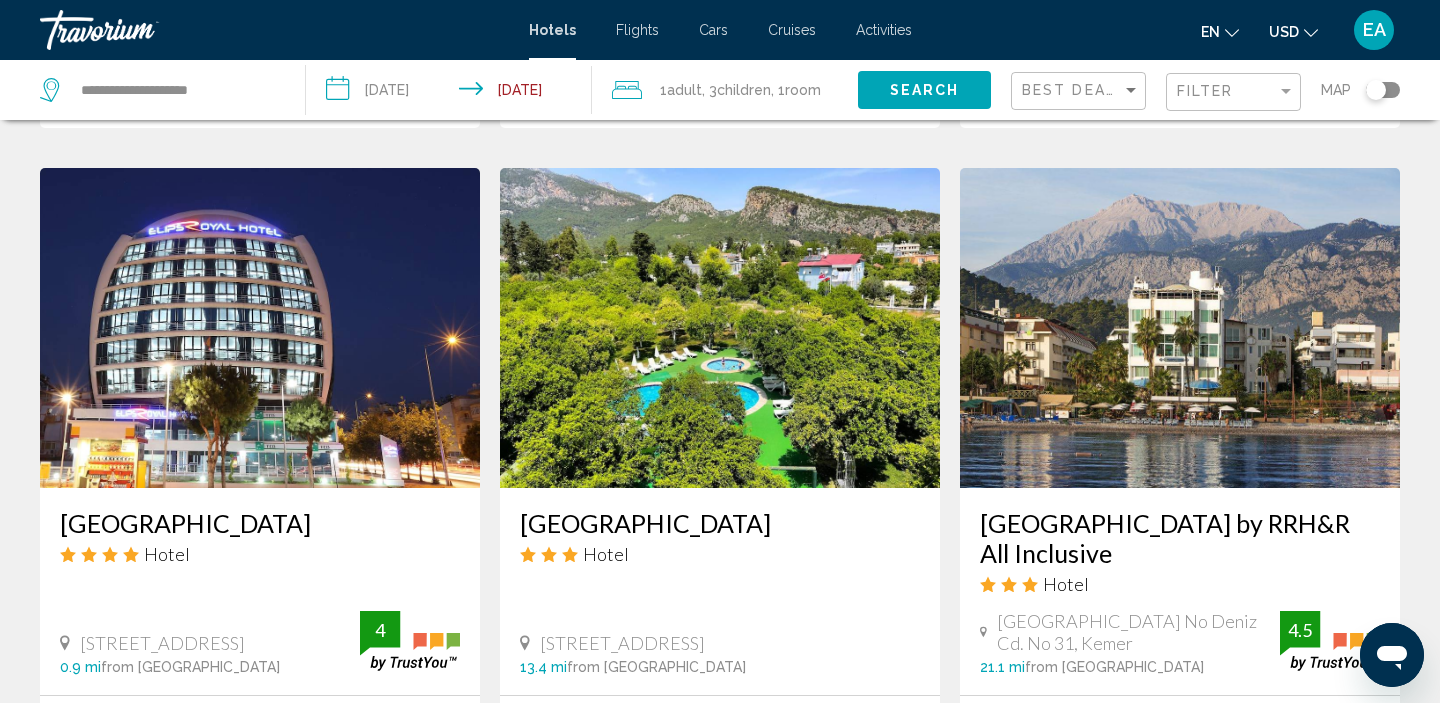 scroll, scrollTop: 2262, scrollLeft: 0, axis: vertical 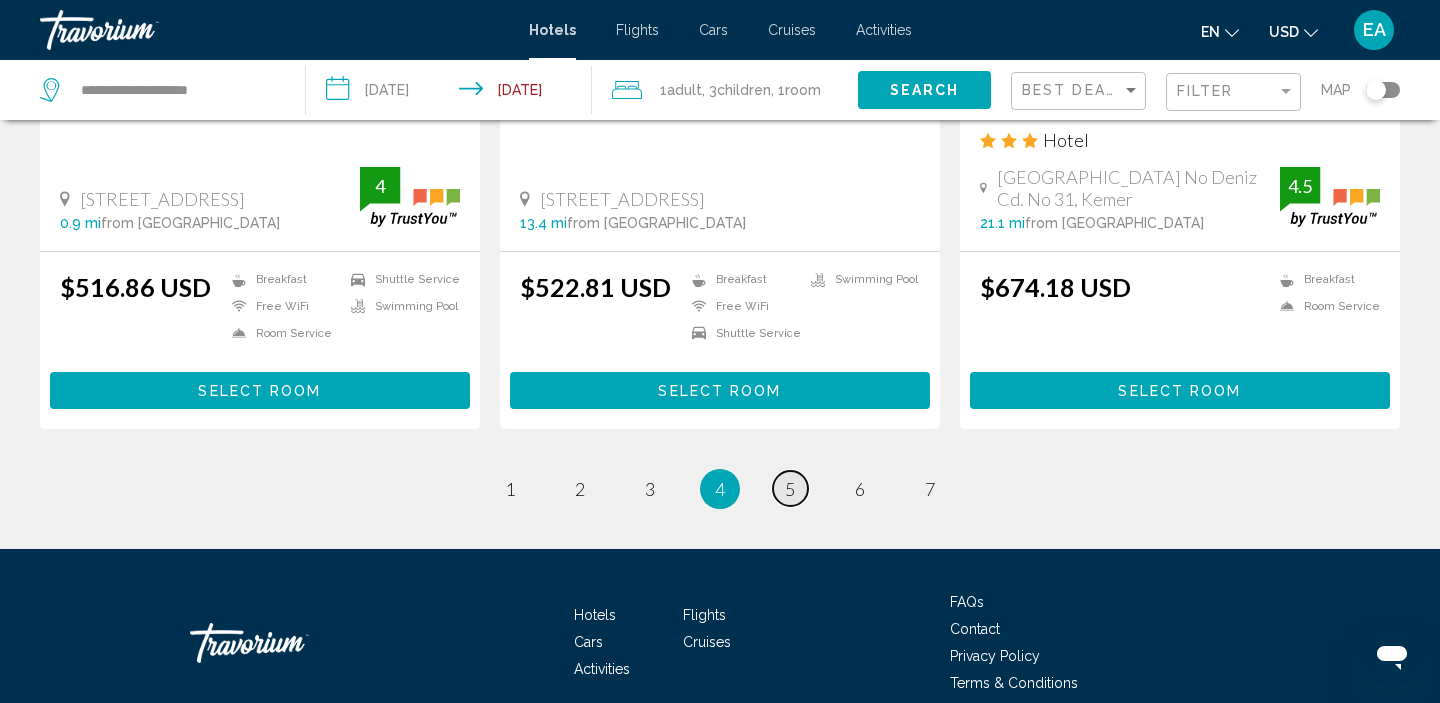 click on "5" at bounding box center (790, 489) 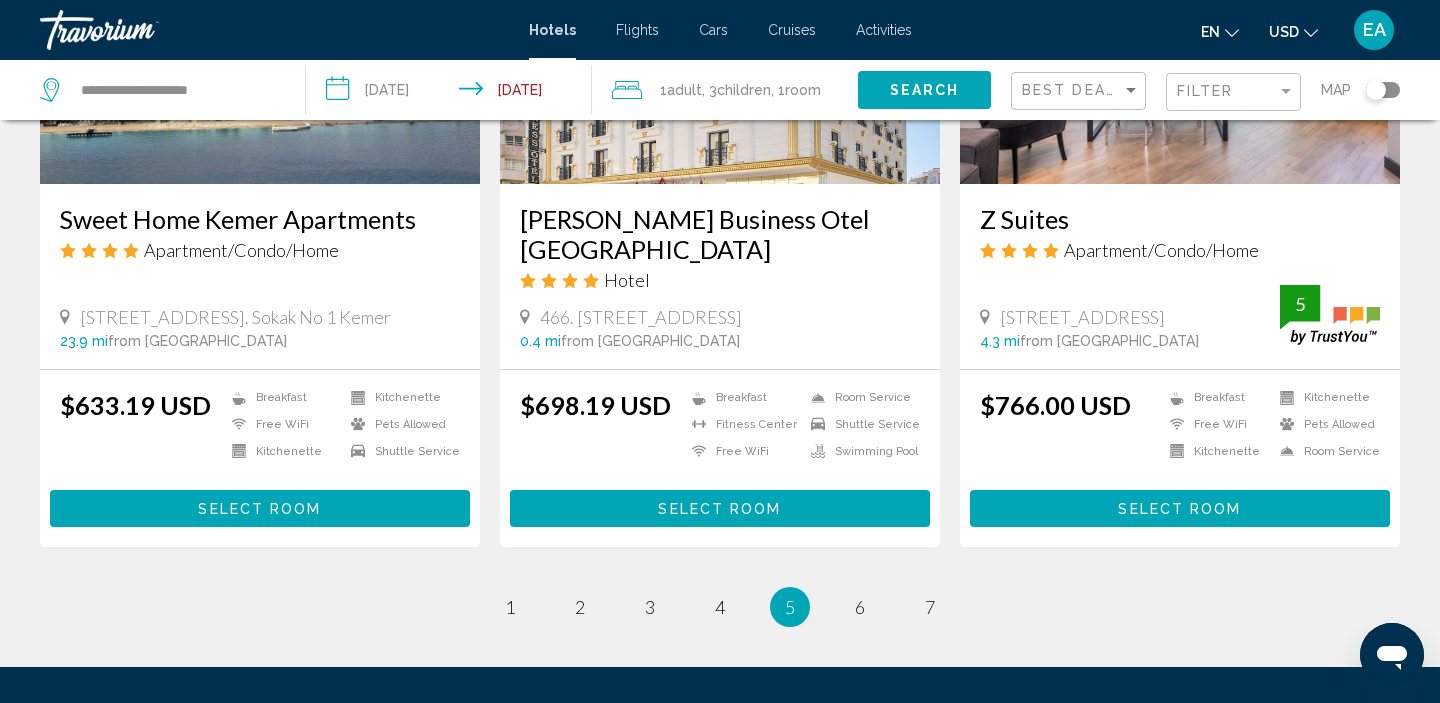 scroll, scrollTop: 2533, scrollLeft: 0, axis: vertical 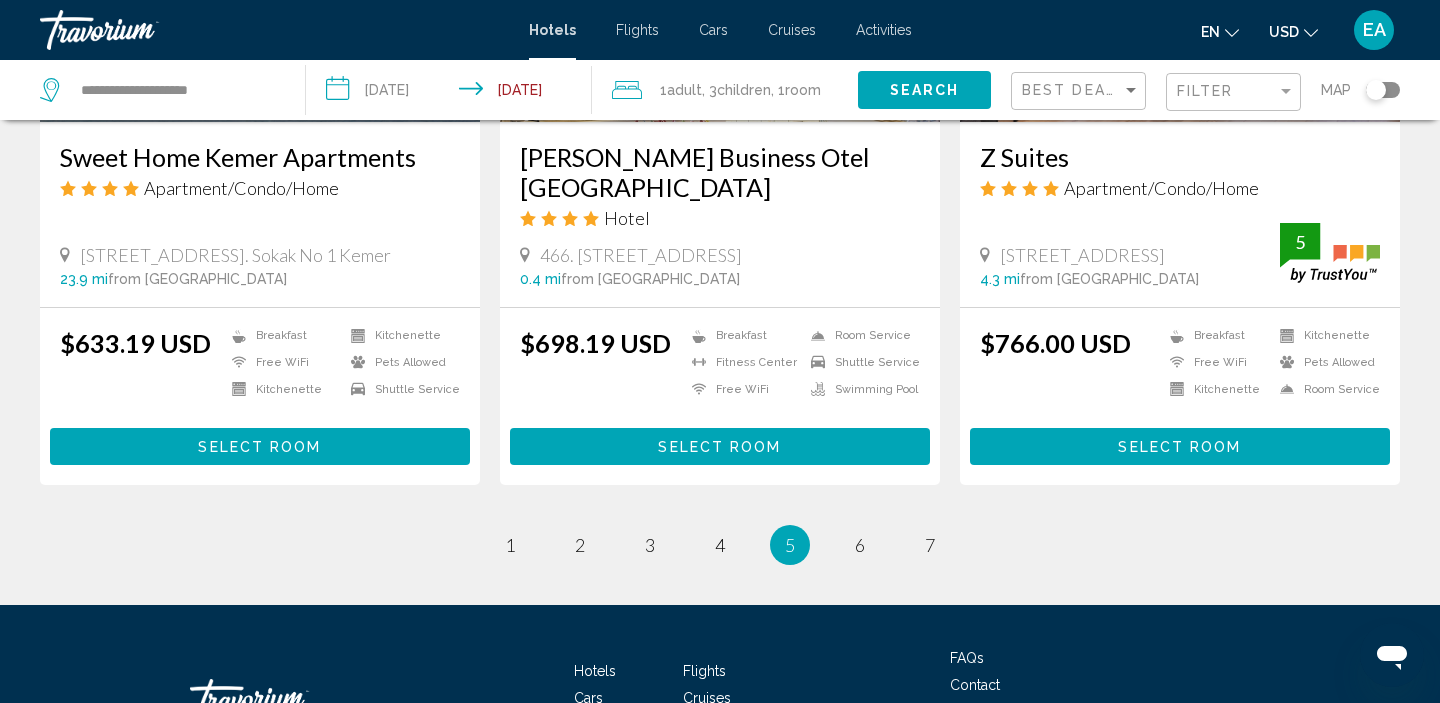 click on "page  6" at bounding box center (860, 545) 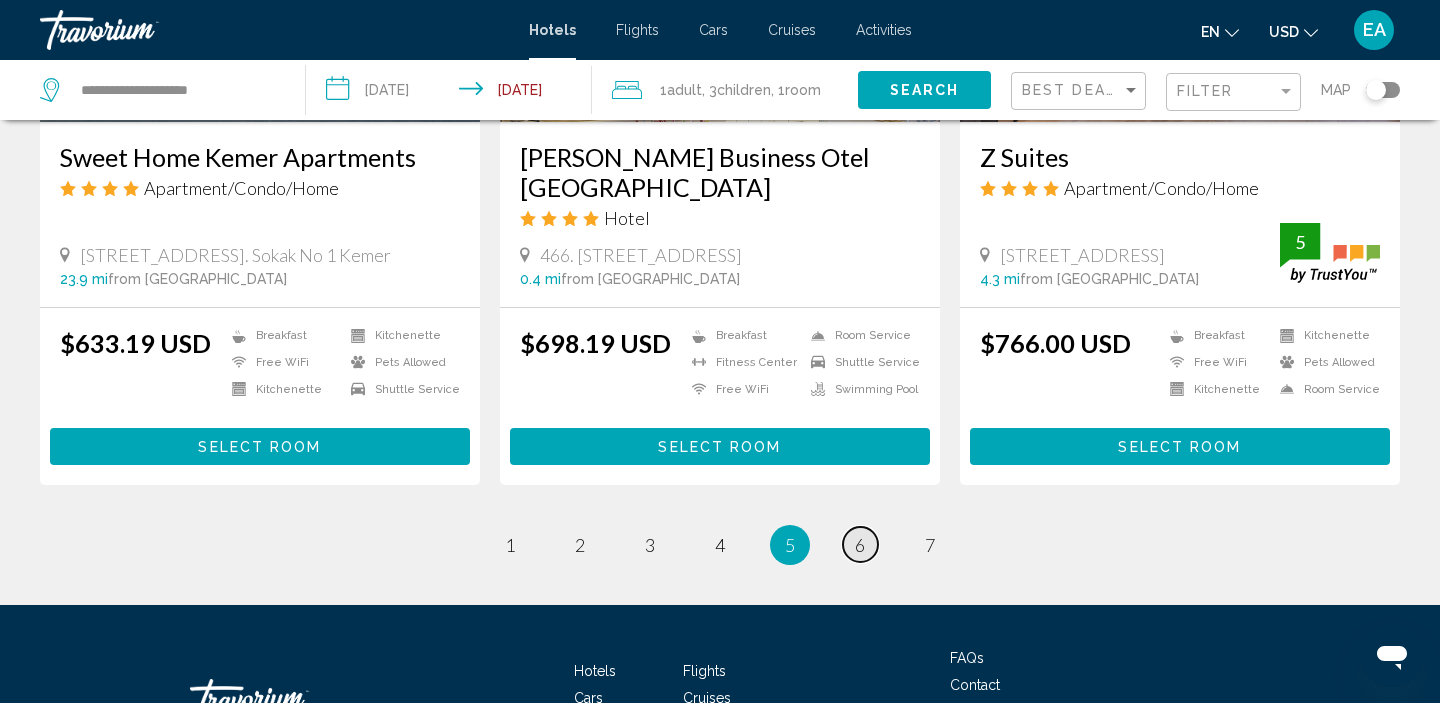 click on "6" at bounding box center (860, 545) 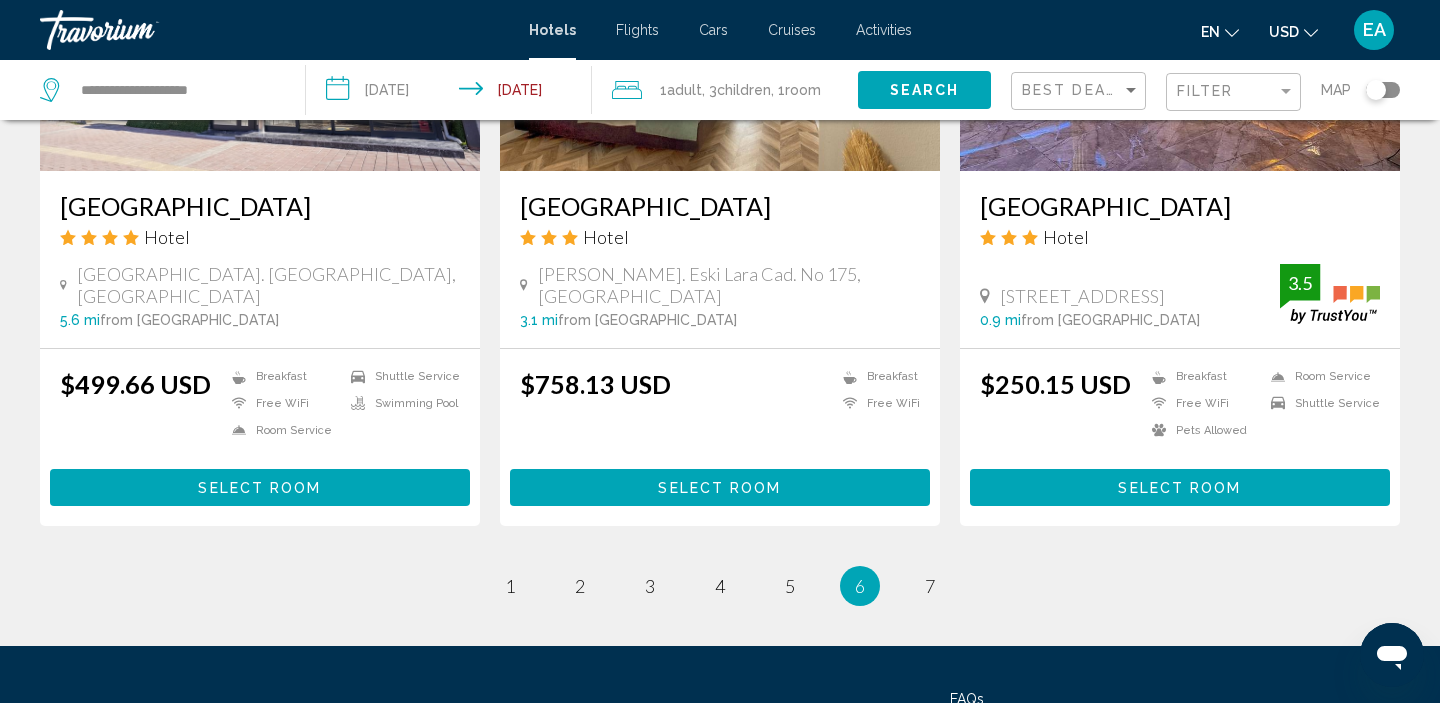 scroll, scrollTop: 2515, scrollLeft: 0, axis: vertical 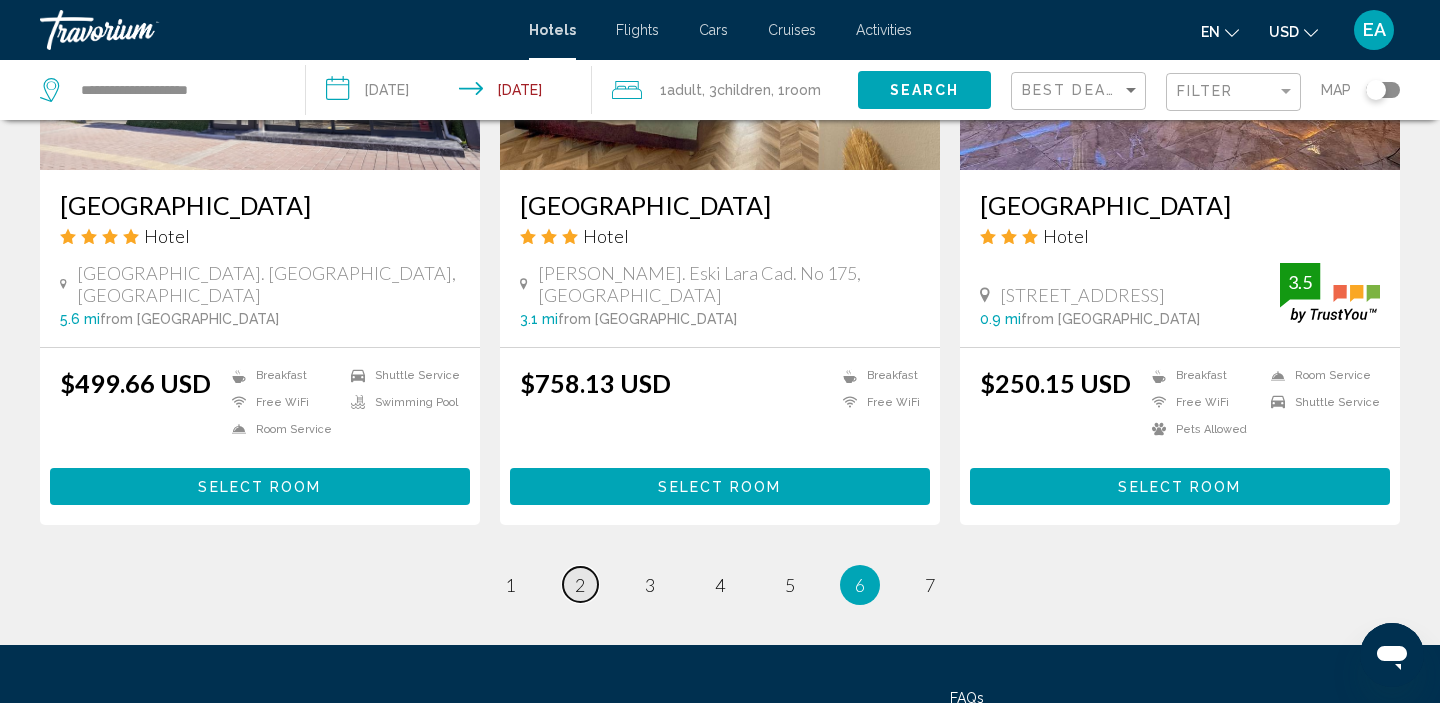 click on "2" at bounding box center (580, 585) 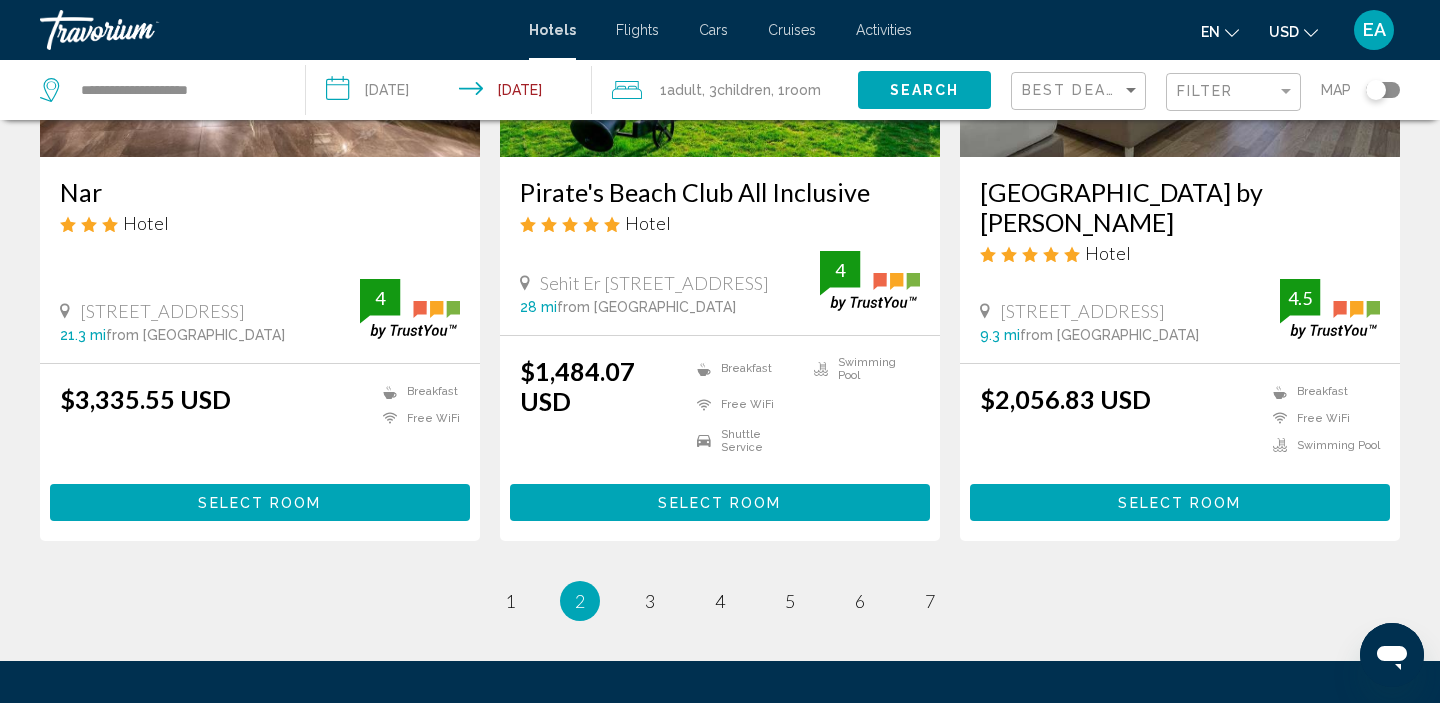 scroll, scrollTop: 2680, scrollLeft: 0, axis: vertical 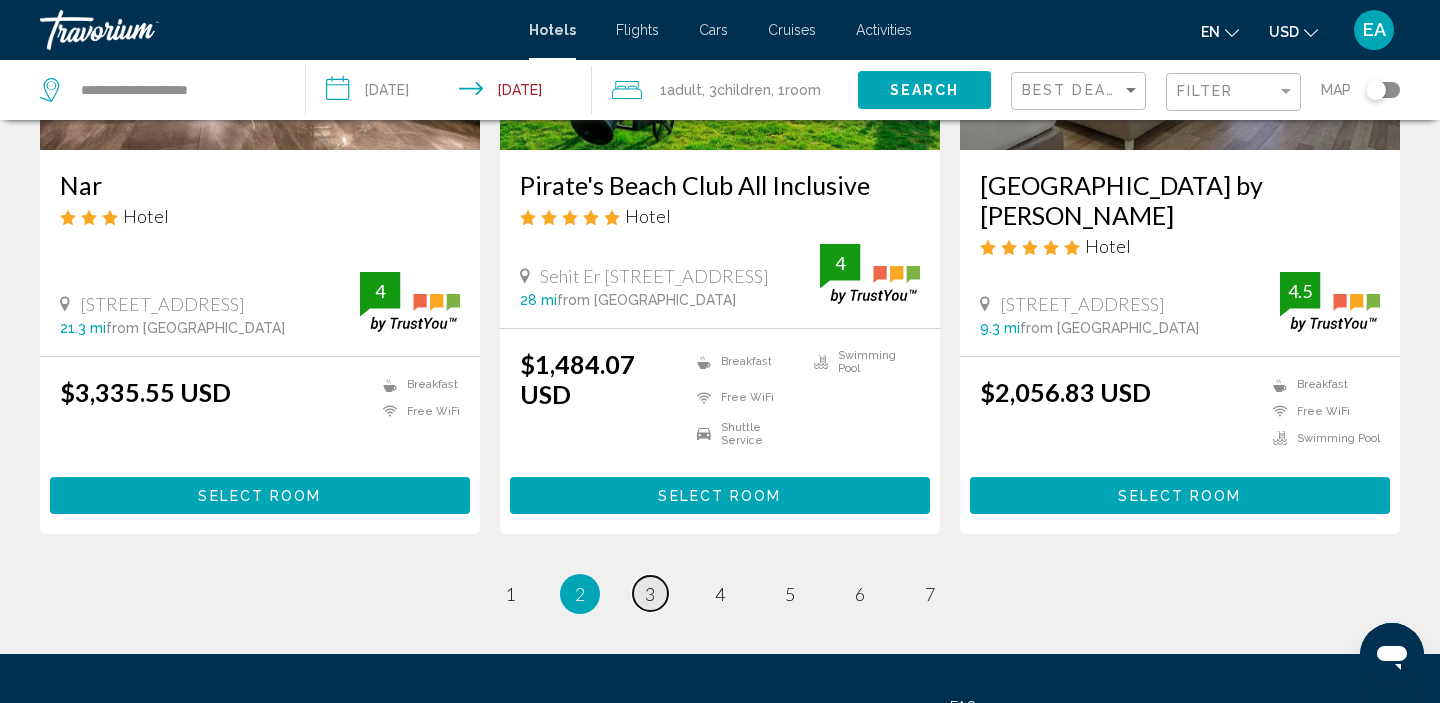 click on "3" at bounding box center [650, 594] 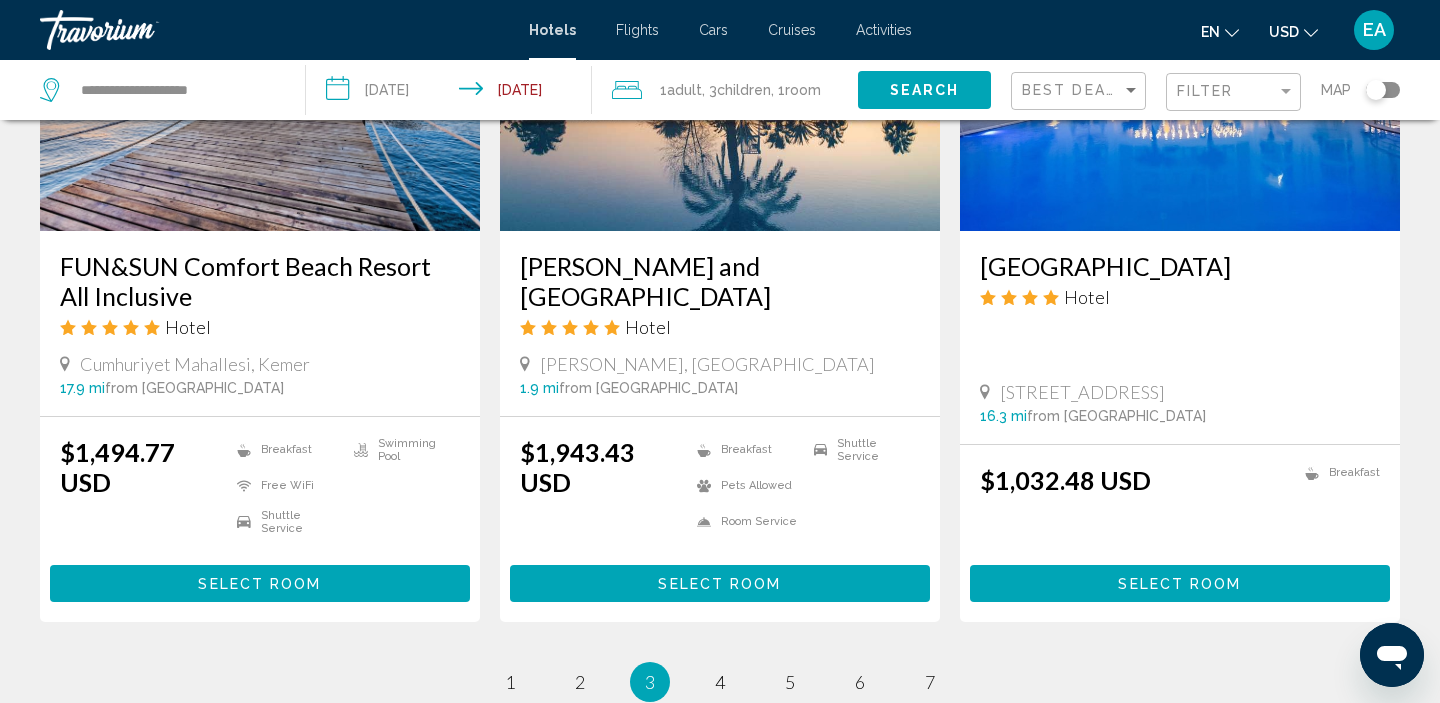 scroll, scrollTop: 2563, scrollLeft: 0, axis: vertical 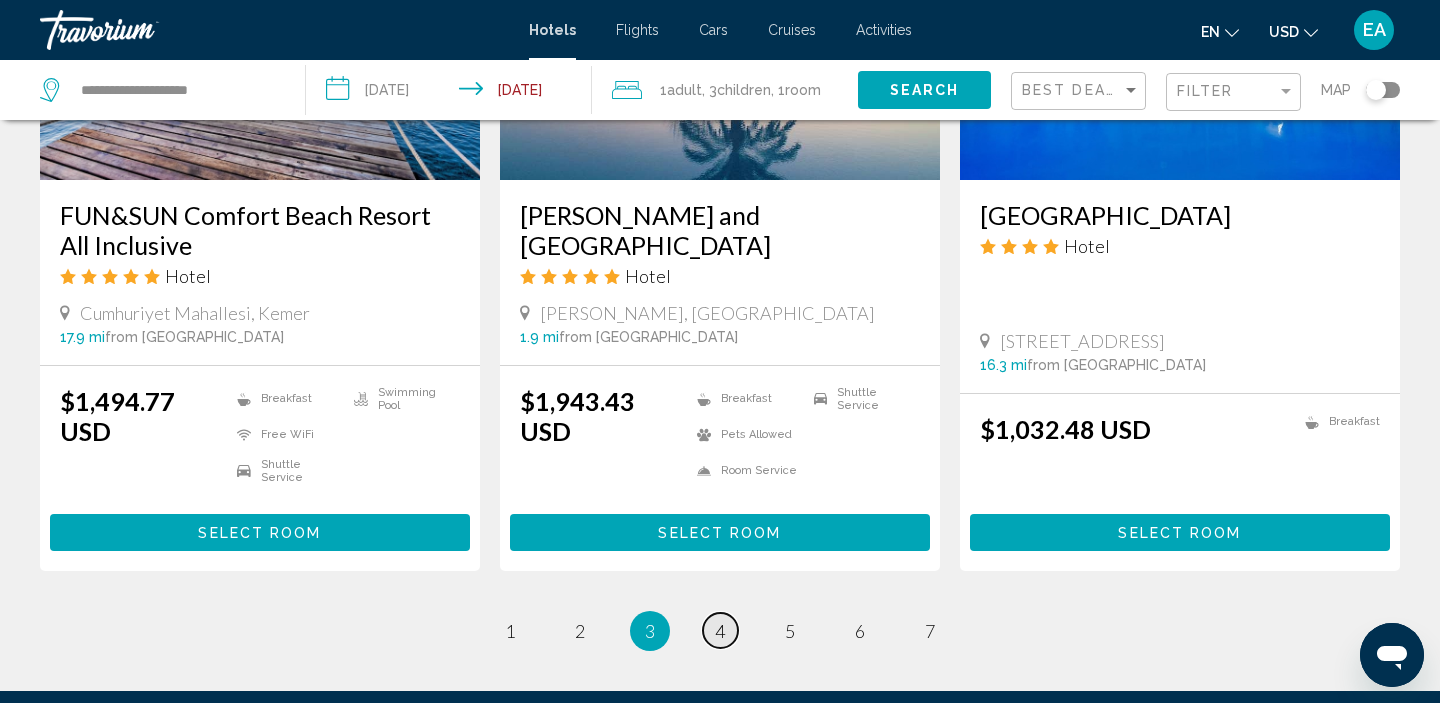 click on "4" at bounding box center (720, 631) 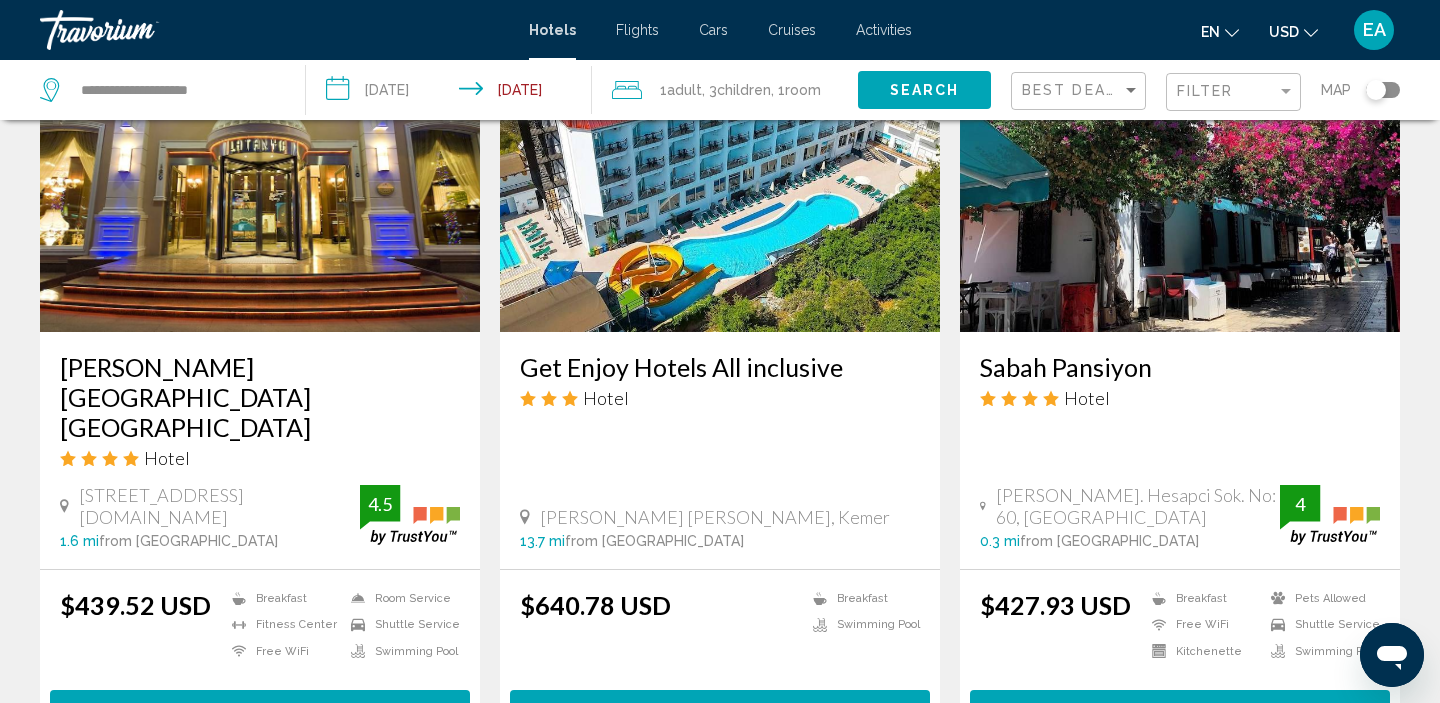 scroll, scrollTop: 888, scrollLeft: 0, axis: vertical 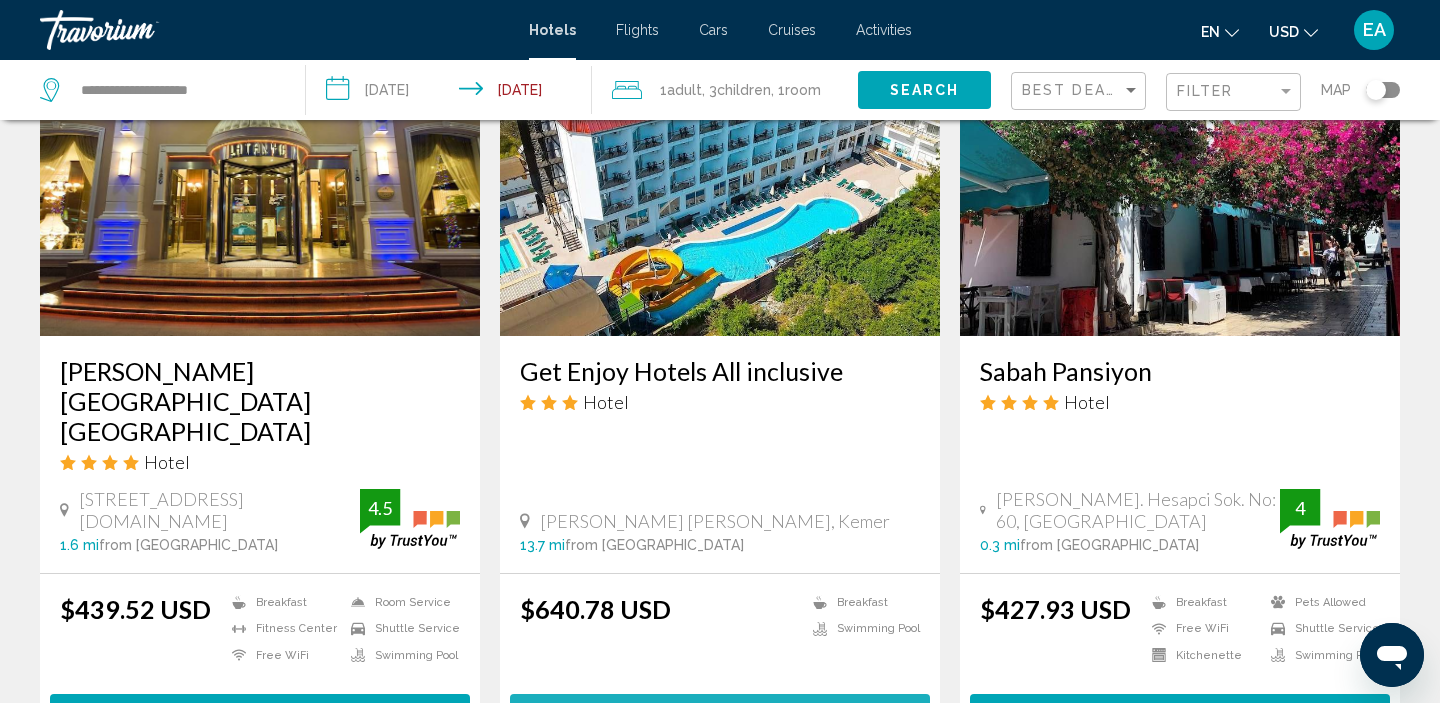click on "Select Room" at bounding box center [719, 713] 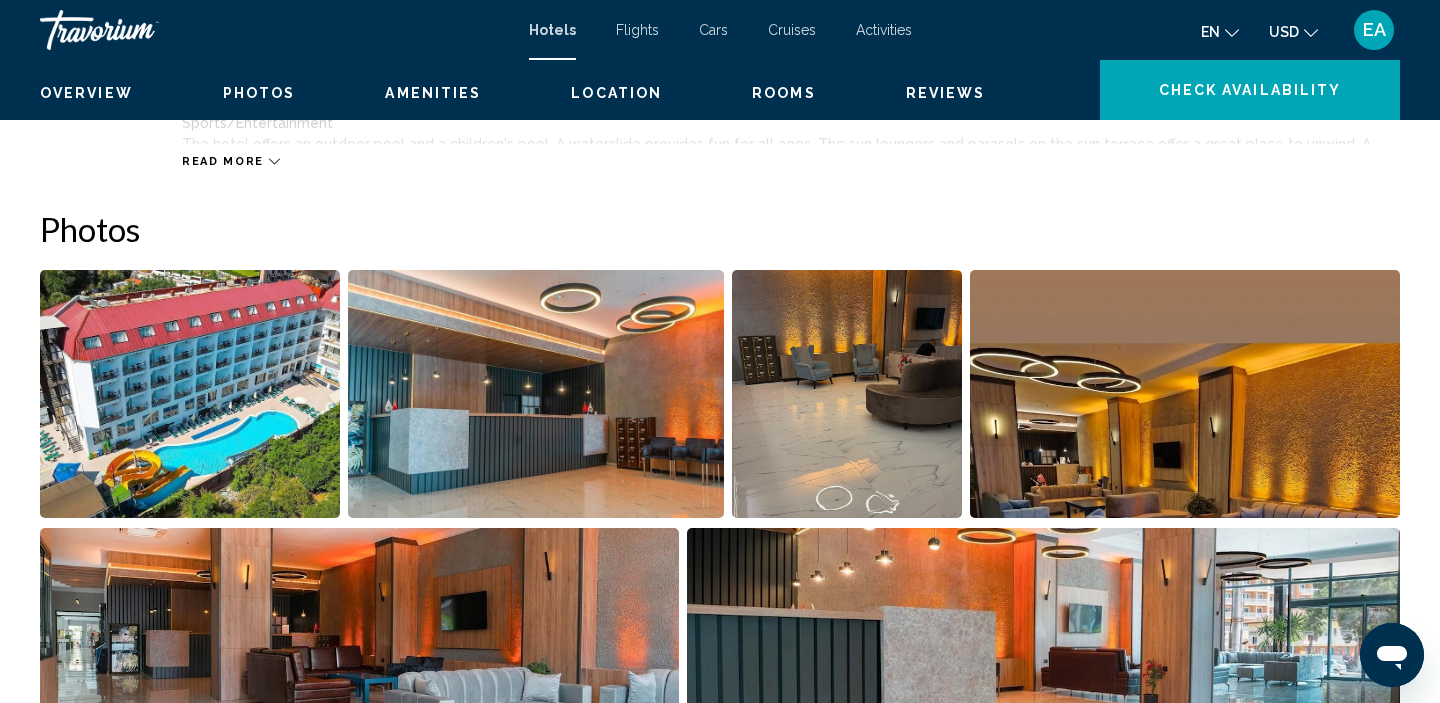 scroll, scrollTop: 8, scrollLeft: 0, axis: vertical 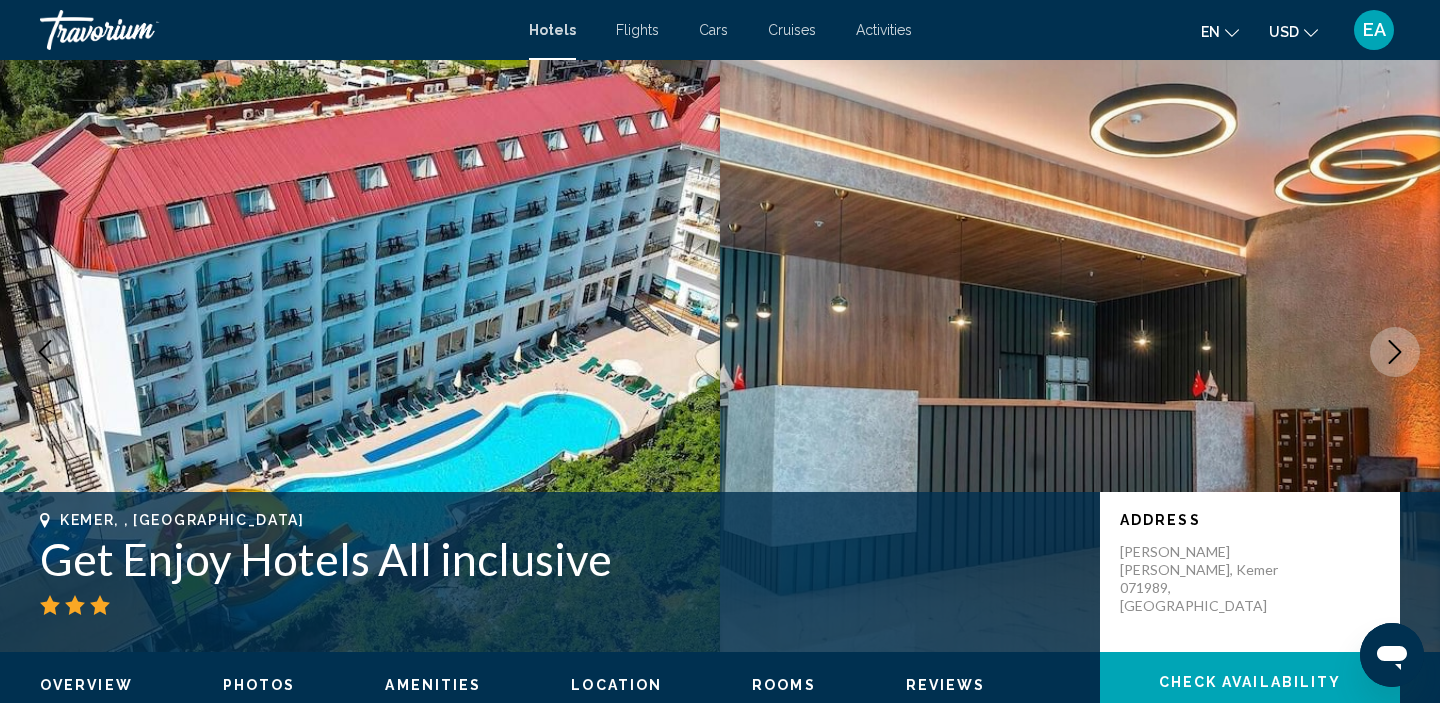 click 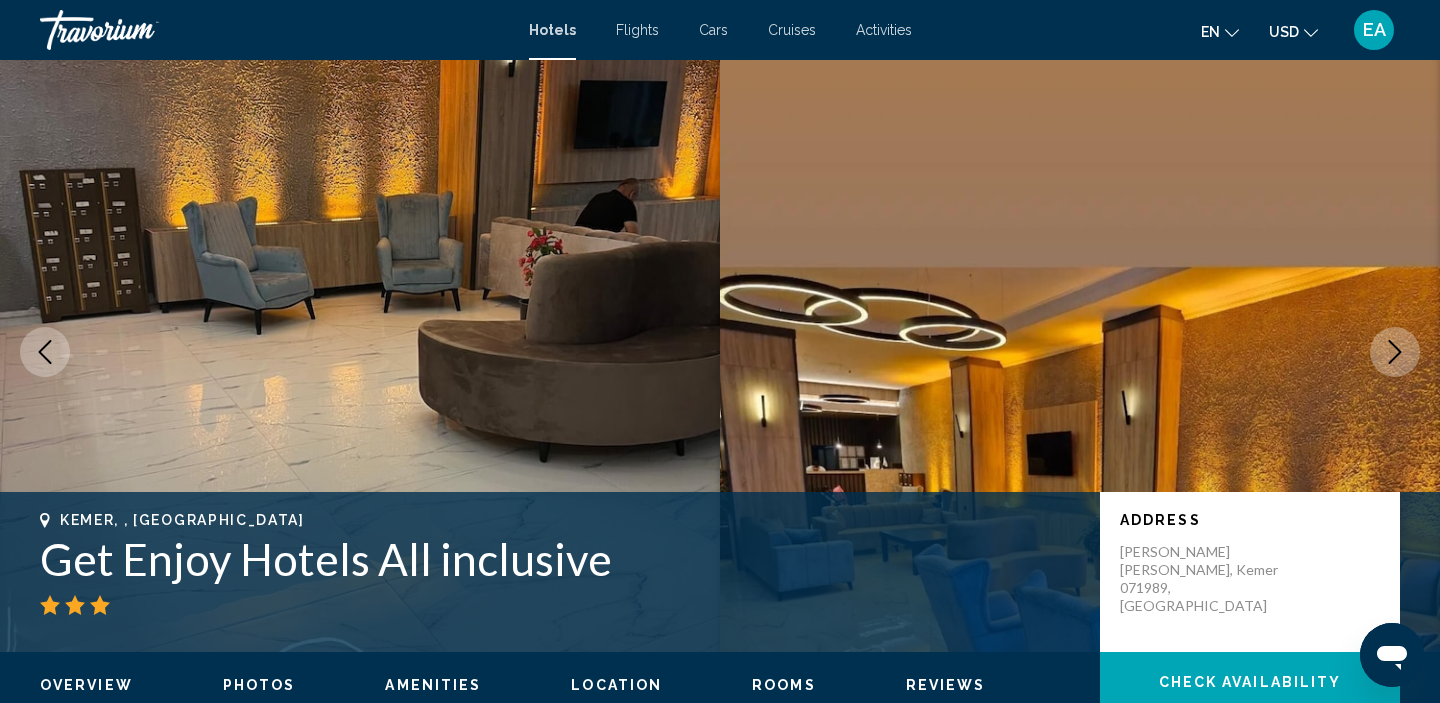 click 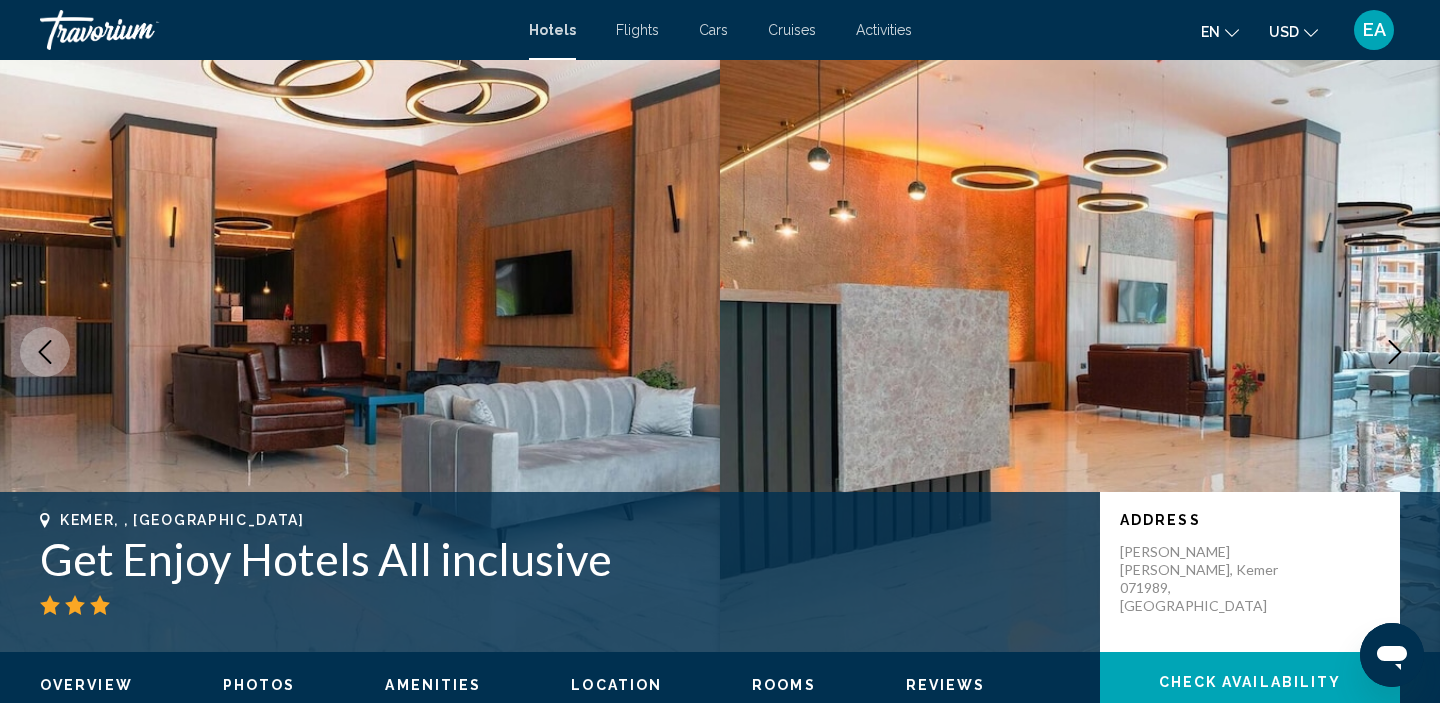 click 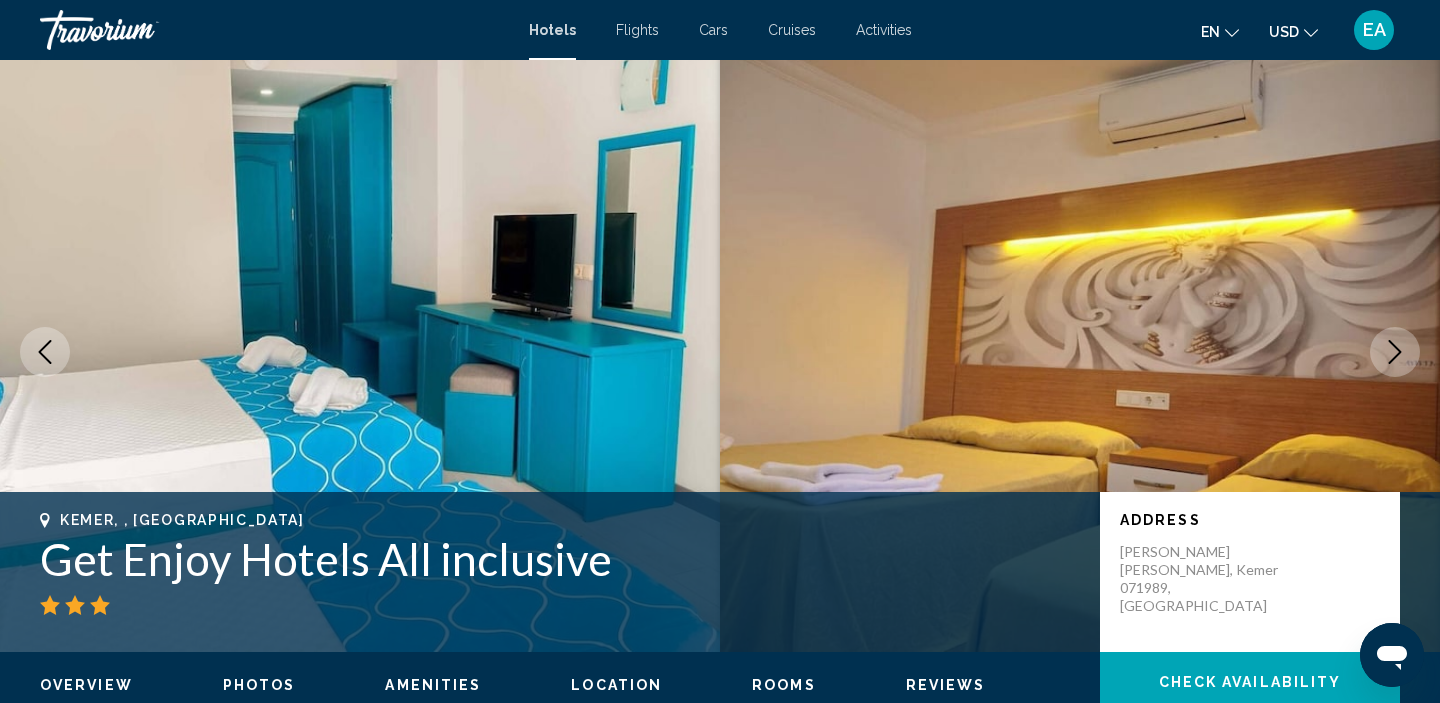 click 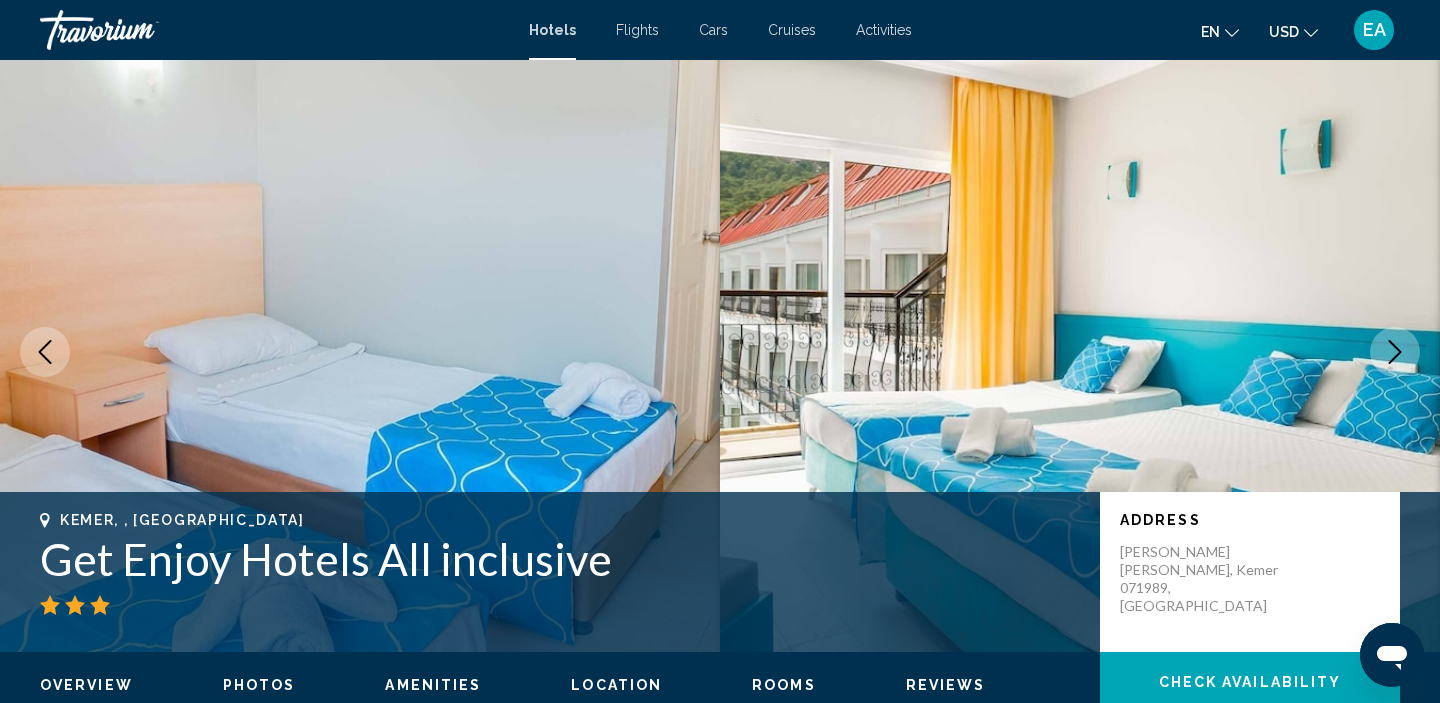 click 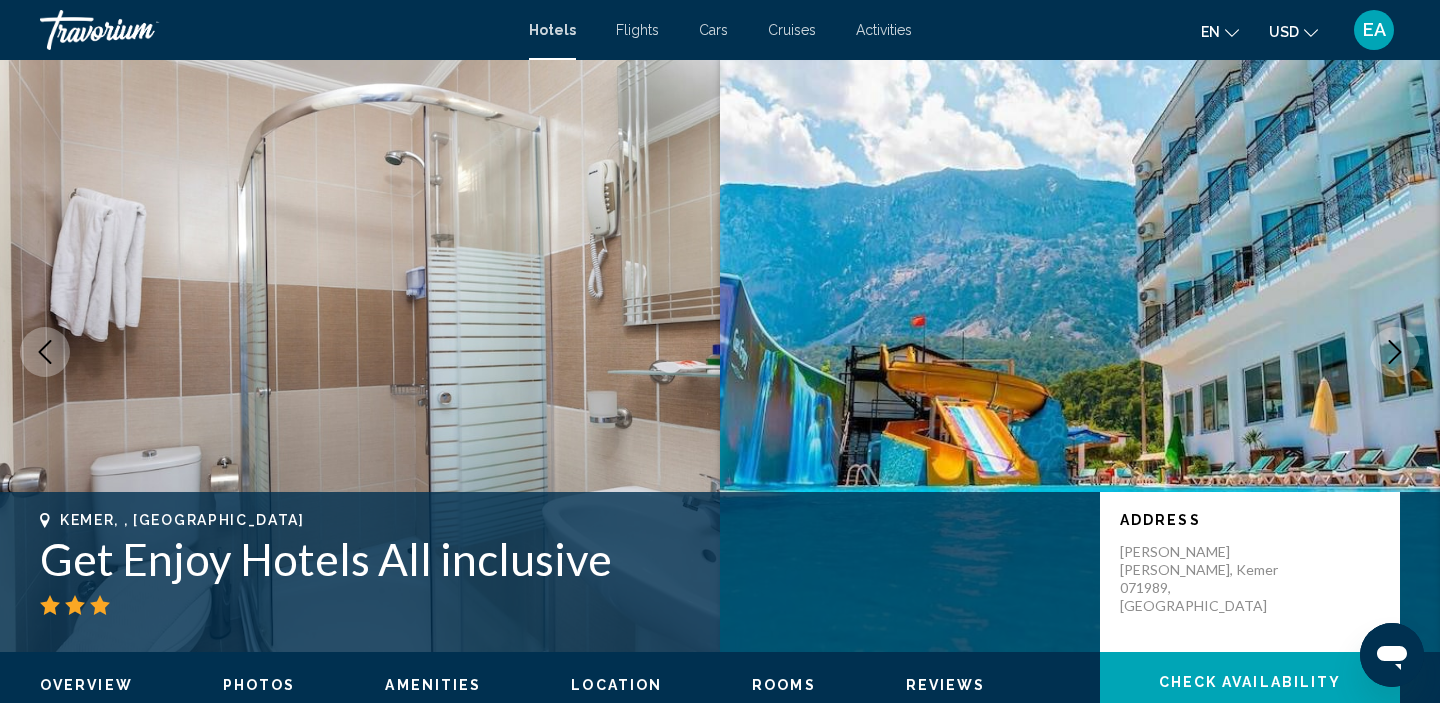 click 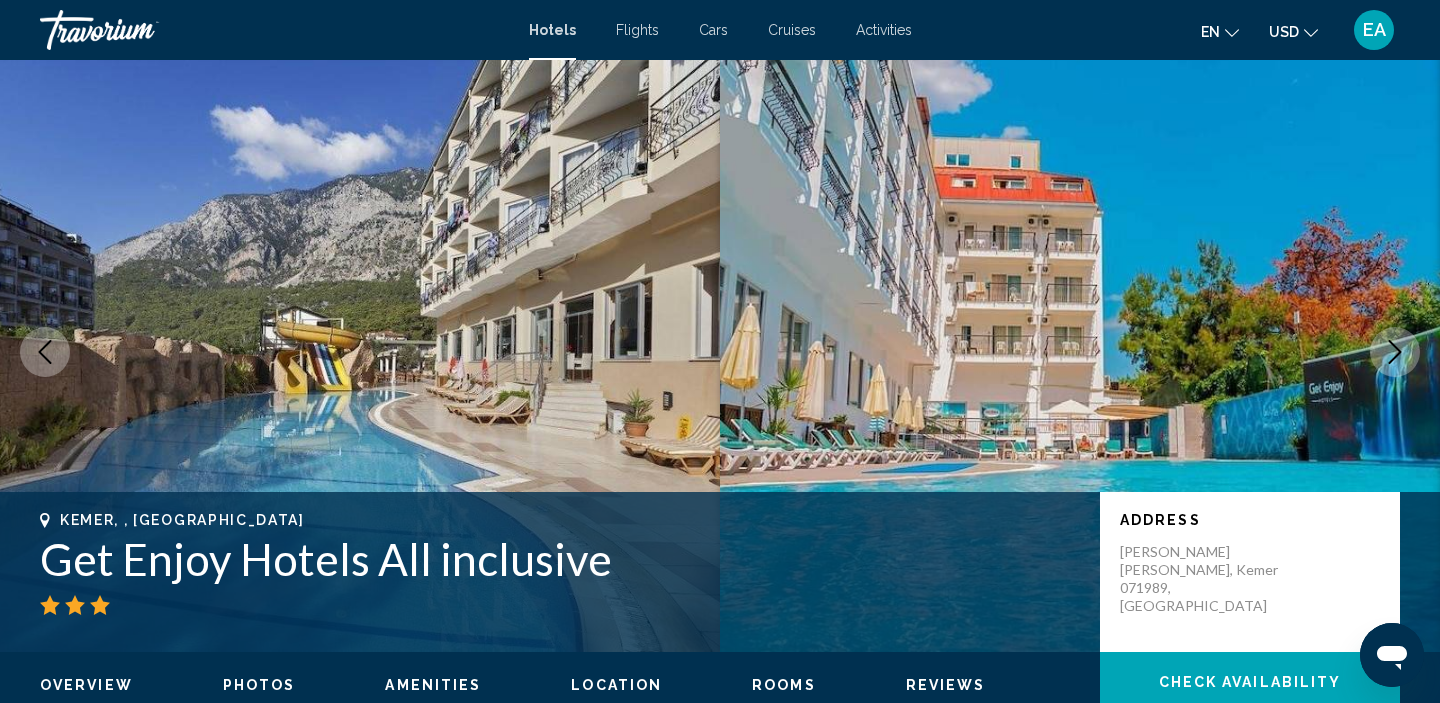 click 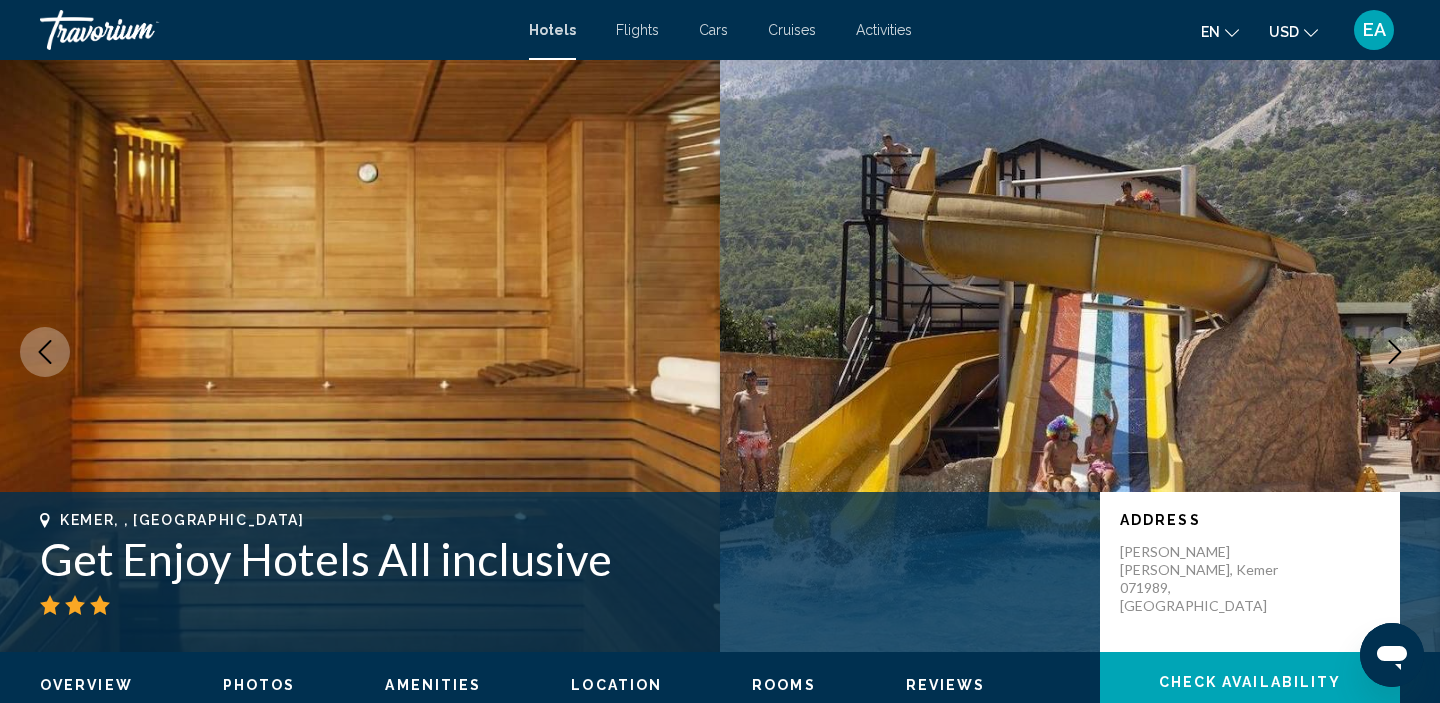 click 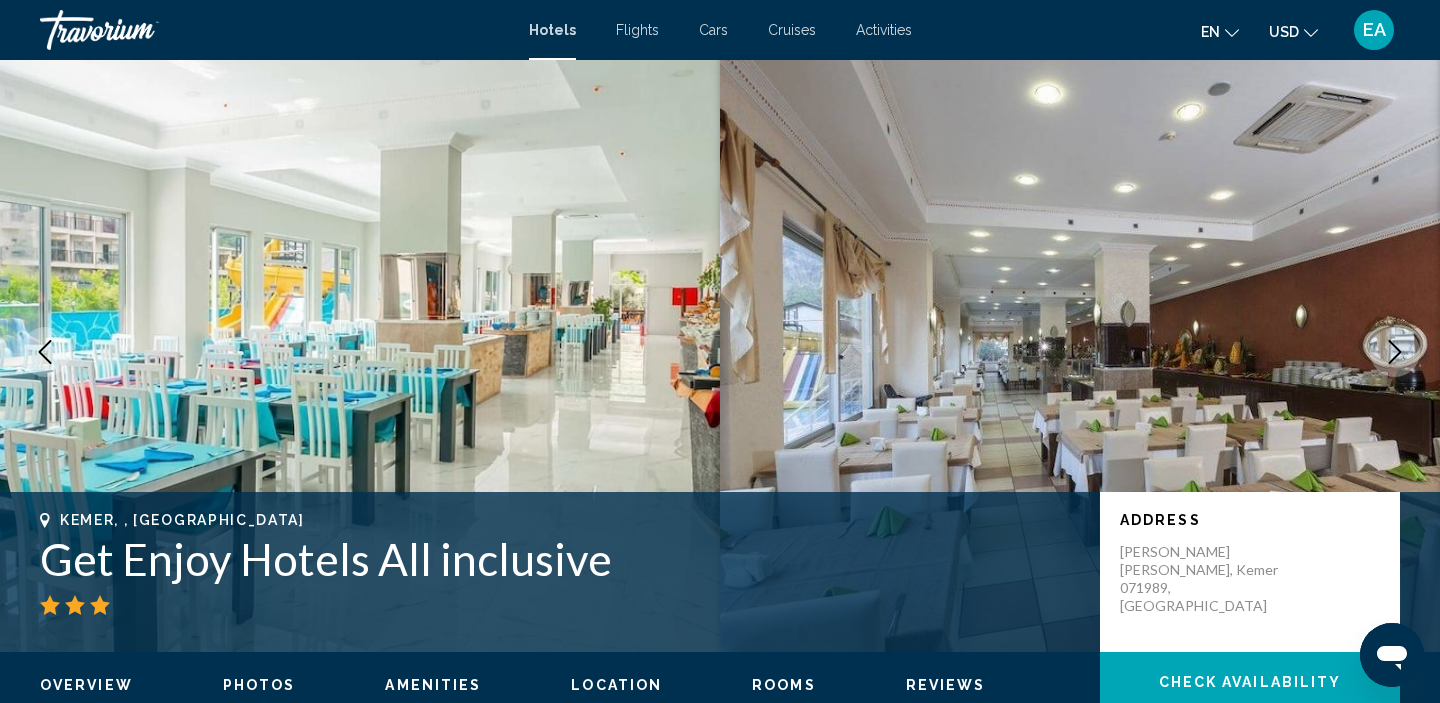 click 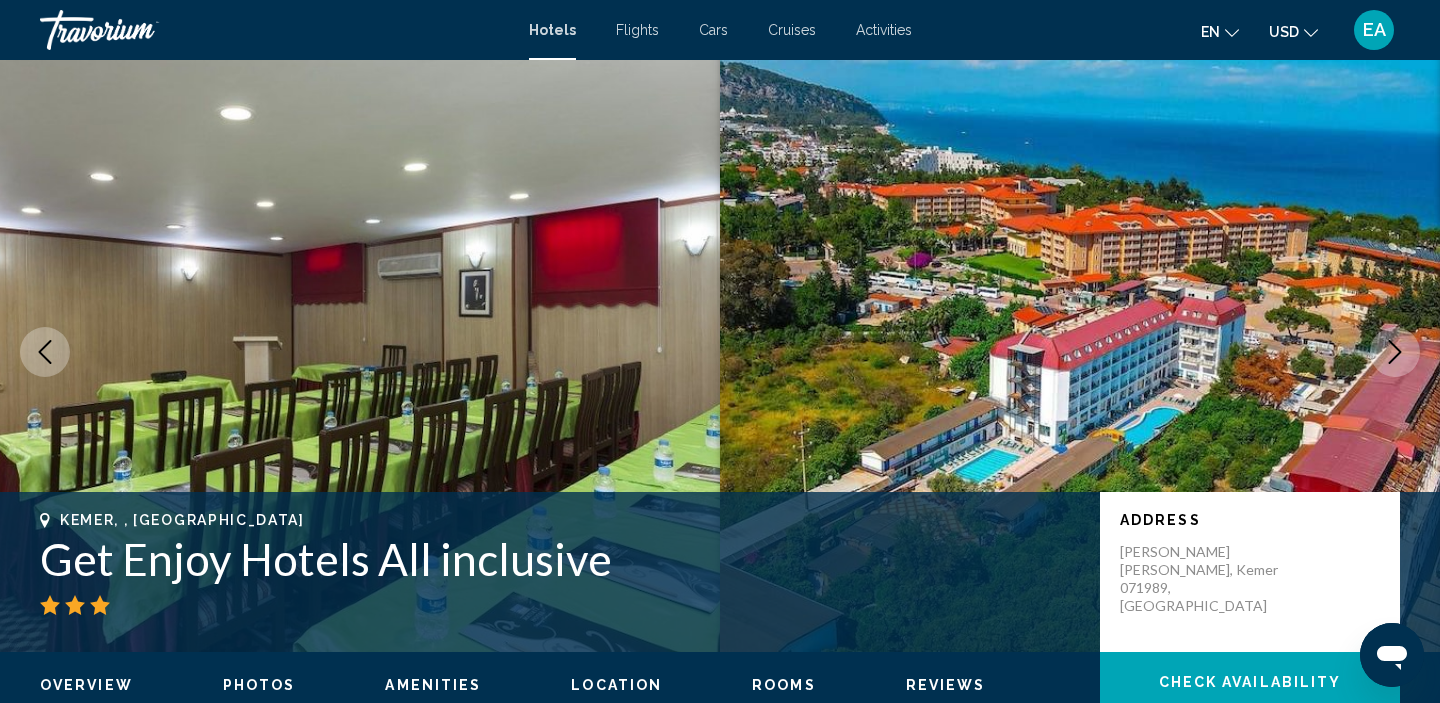 click 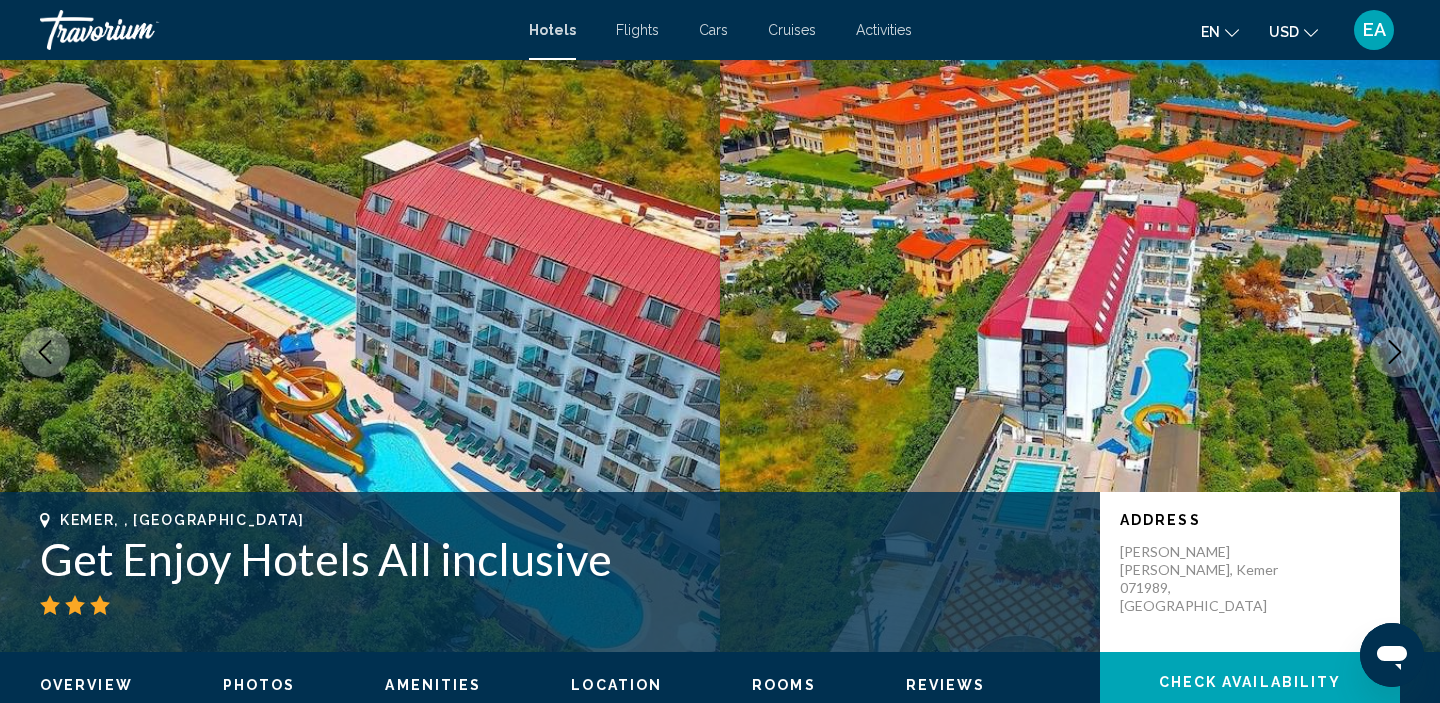 click 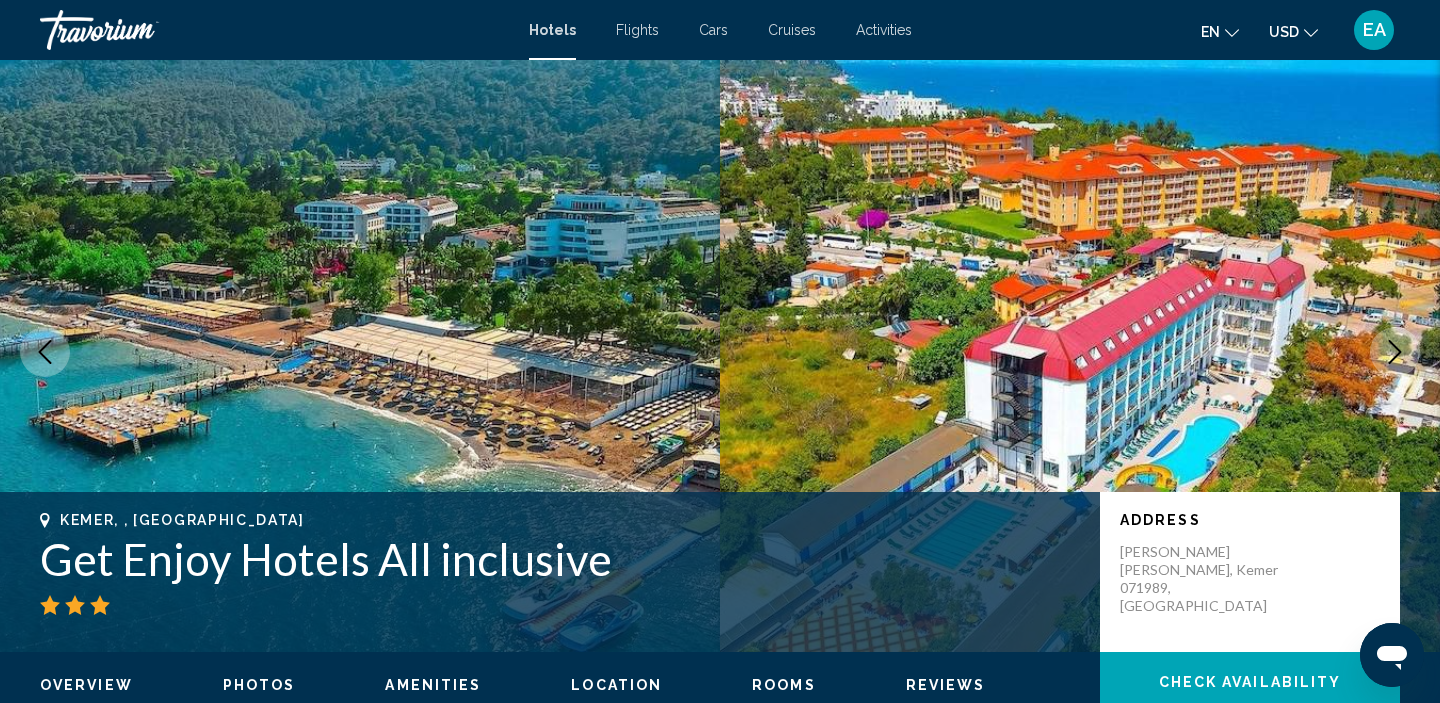click 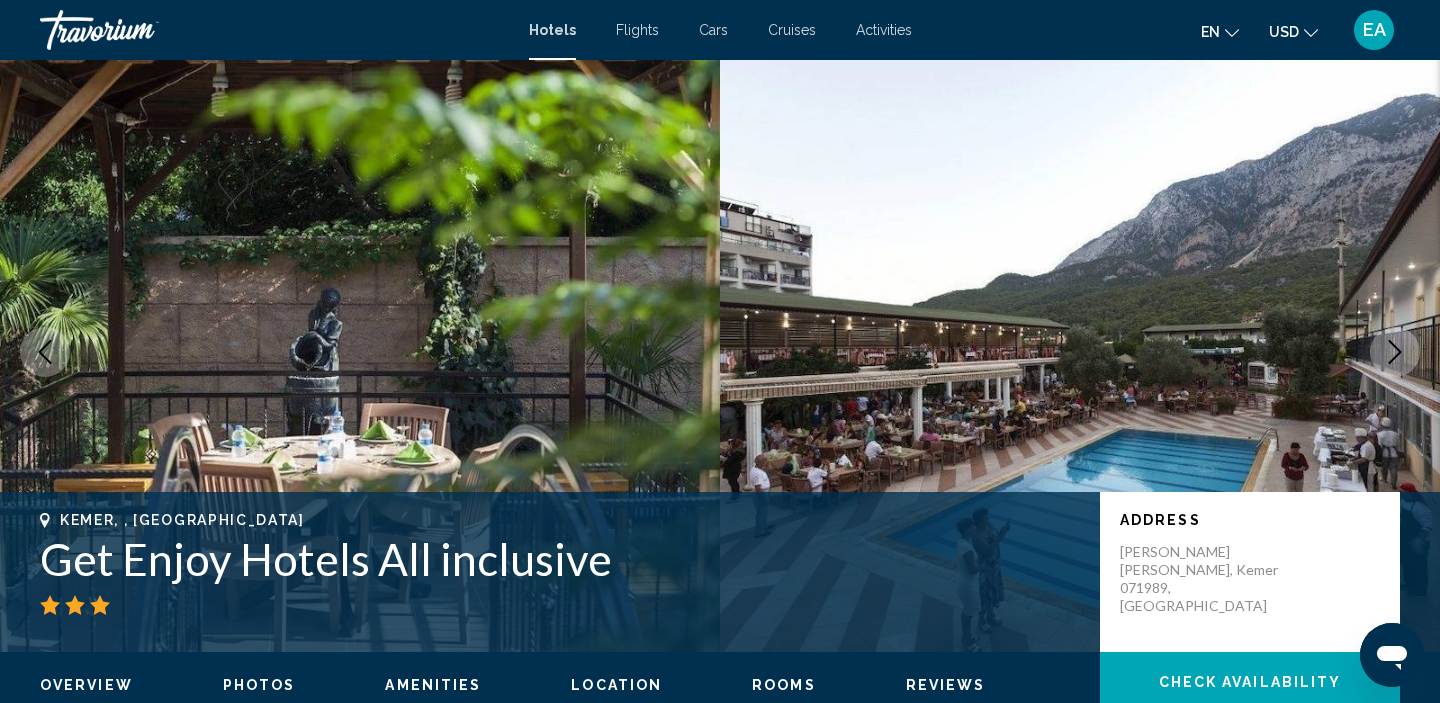 click 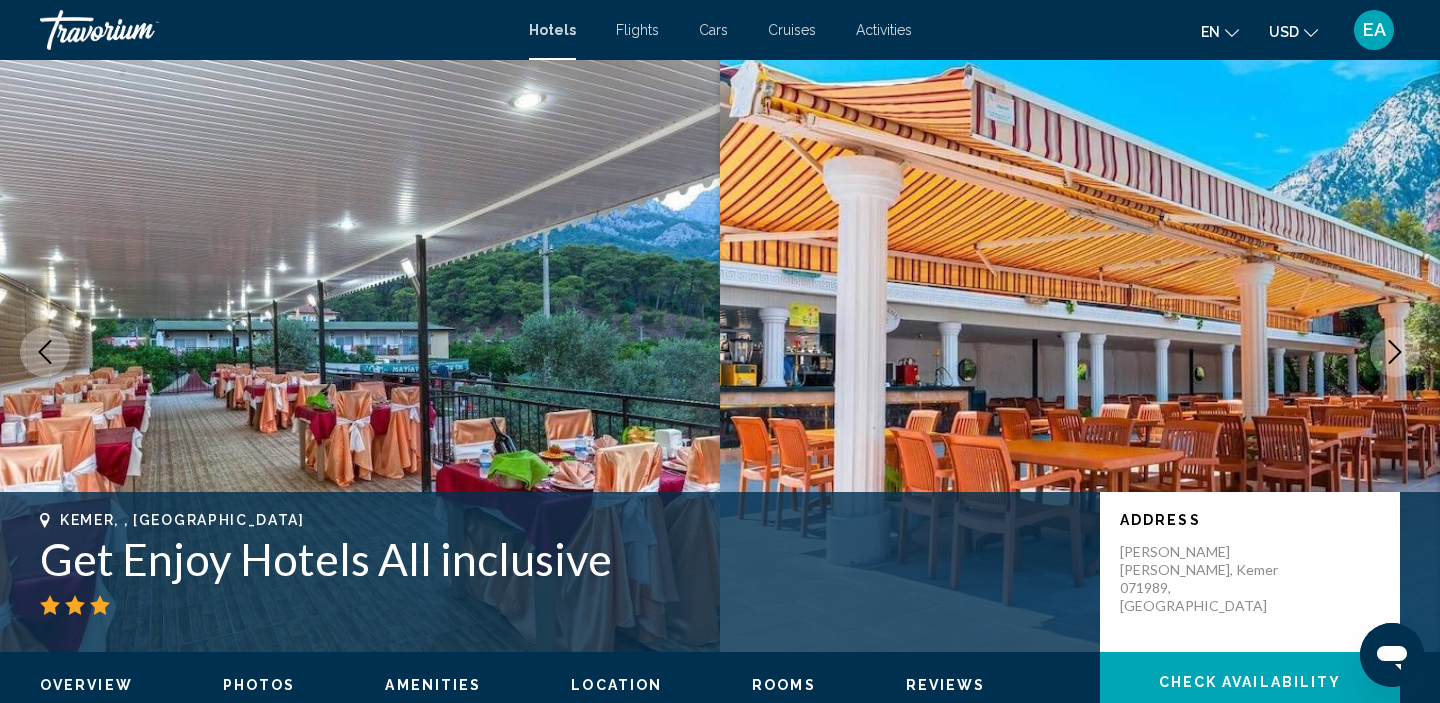 click 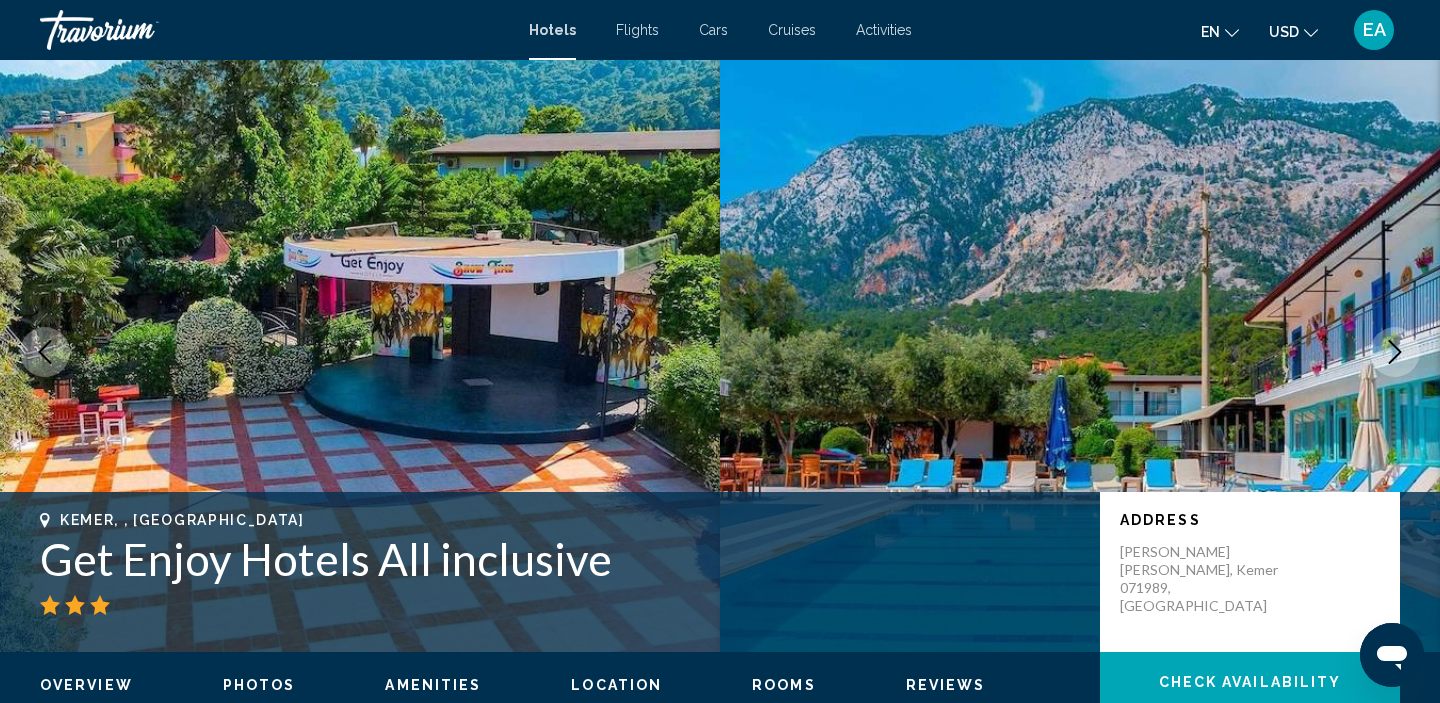 click 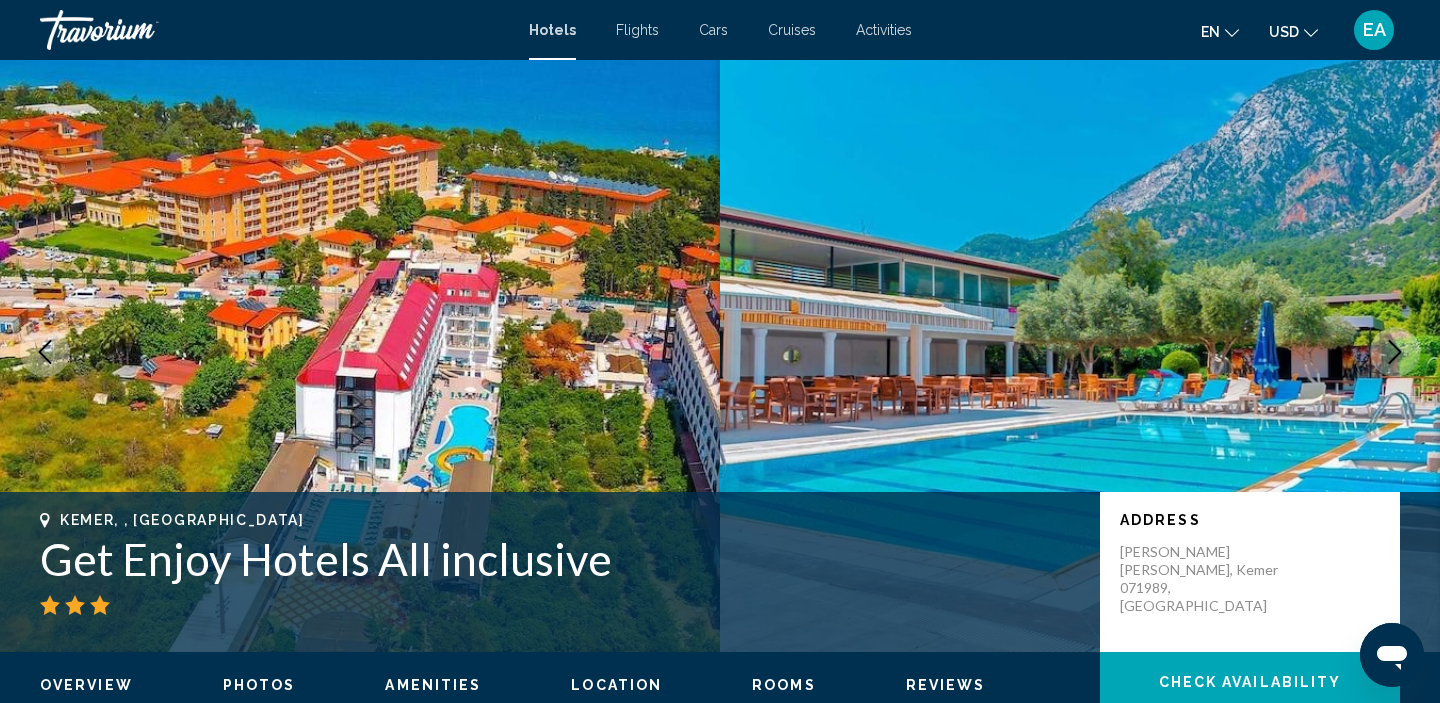 click 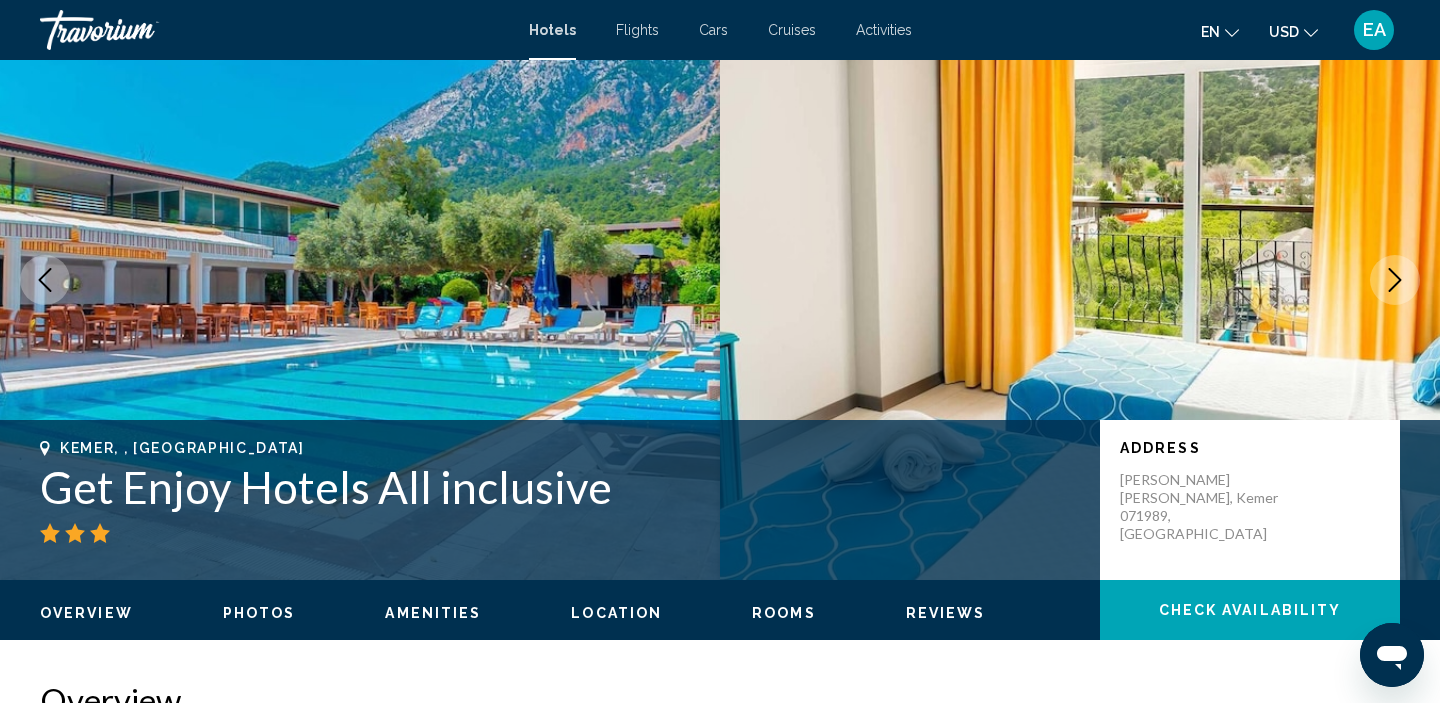 scroll, scrollTop: 0, scrollLeft: 0, axis: both 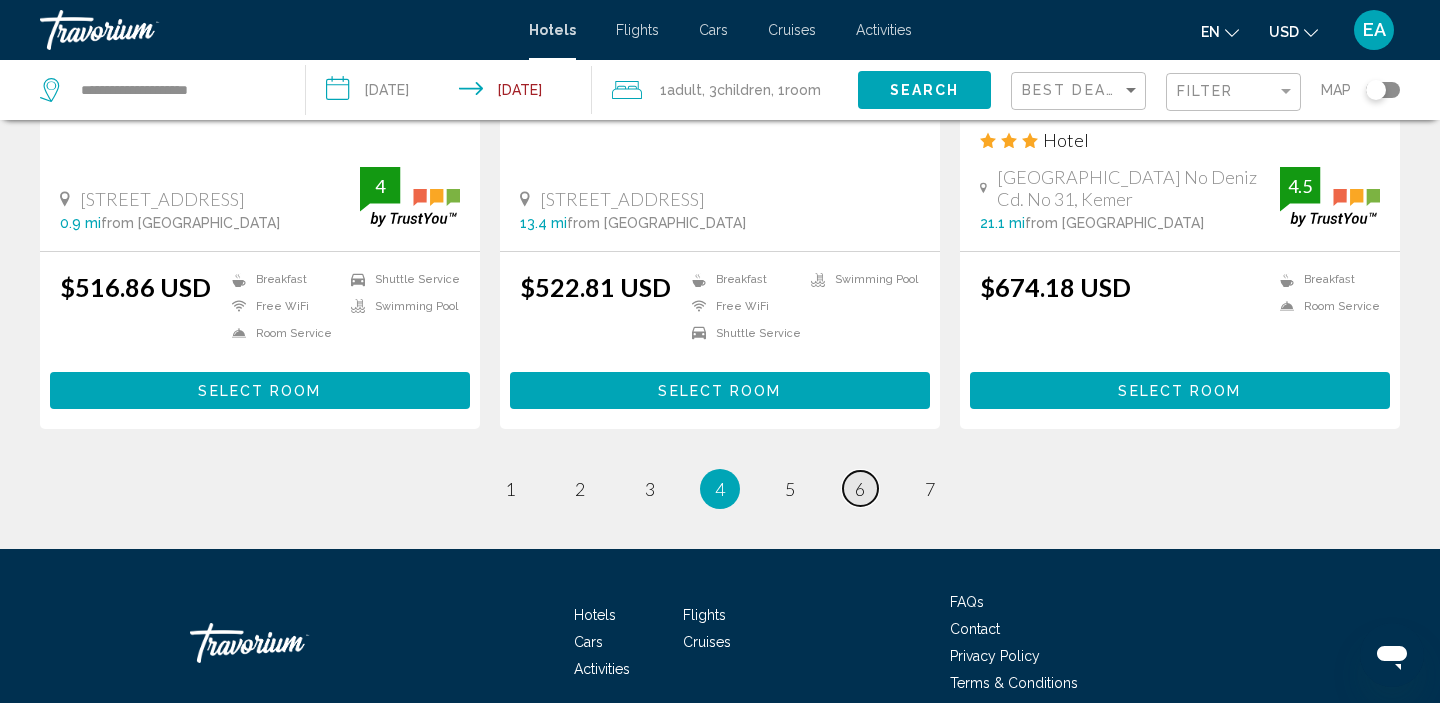 click on "6" at bounding box center (860, 489) 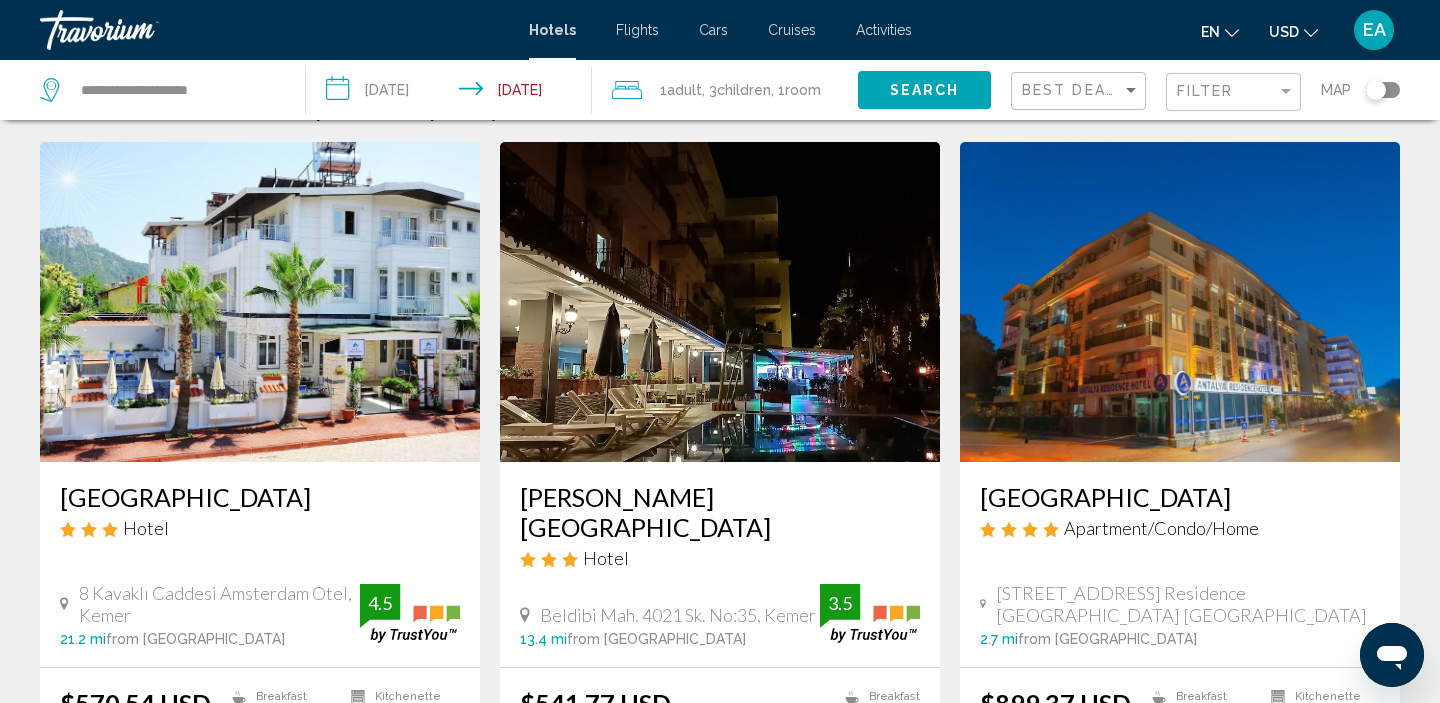 scroll, scrollTop: 0, scrollLeft: 0, axis: both 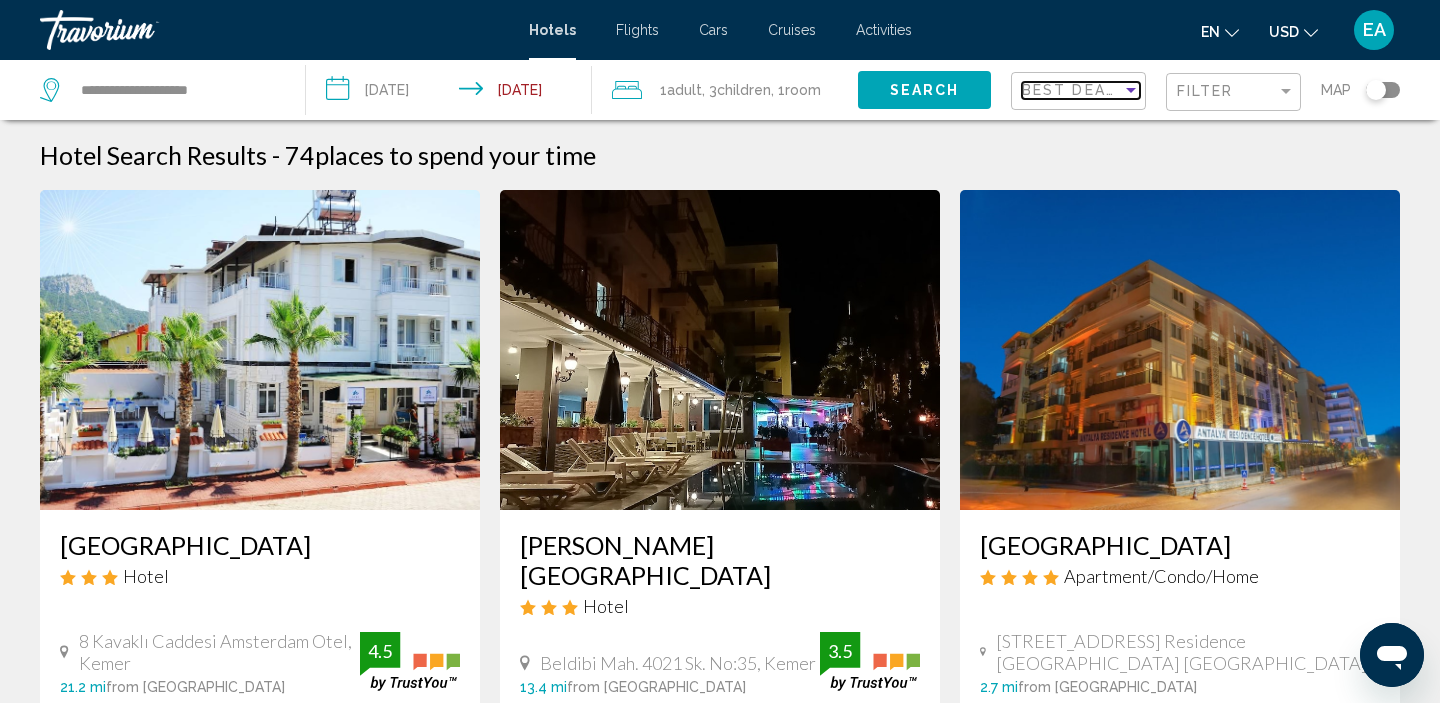 click on "Best Deals" at bounding box center [1074, 90] 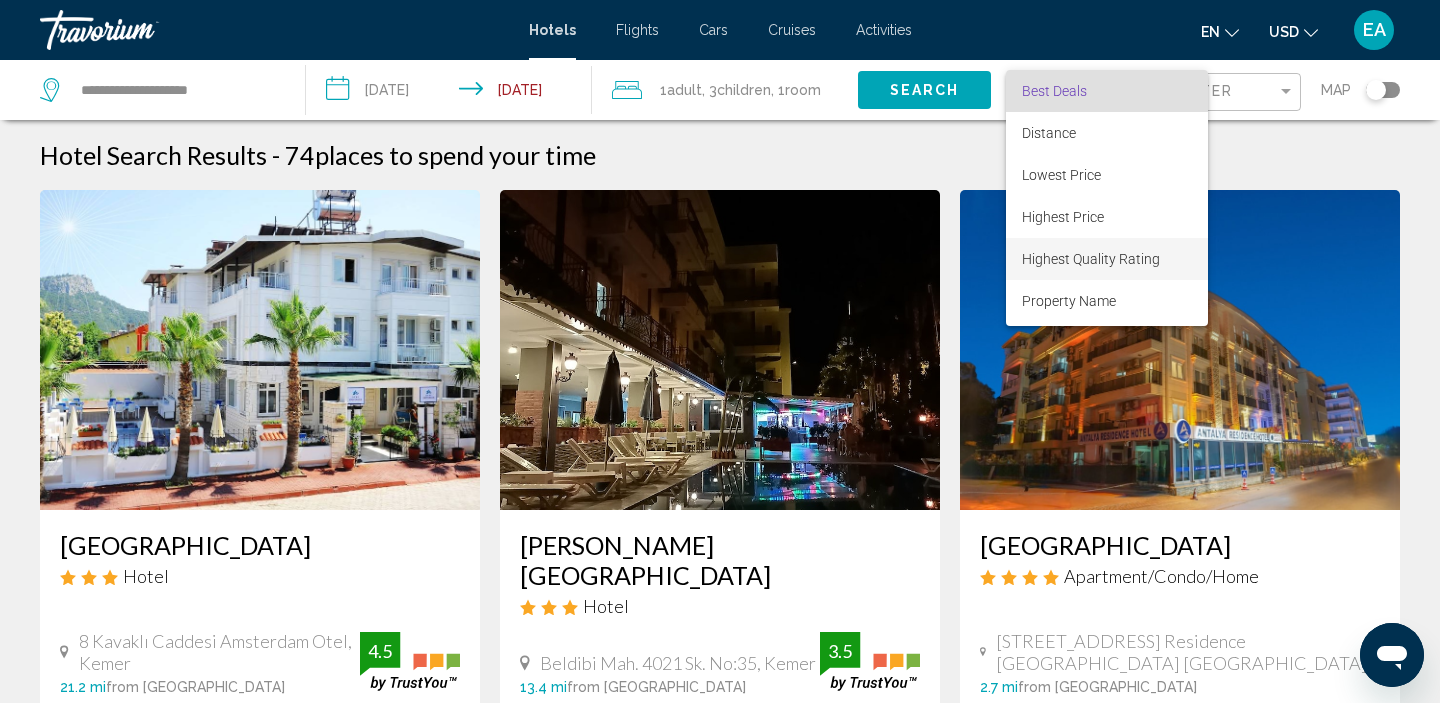 click on "Highest Quality Rating" at bounding box center (1091, 259) 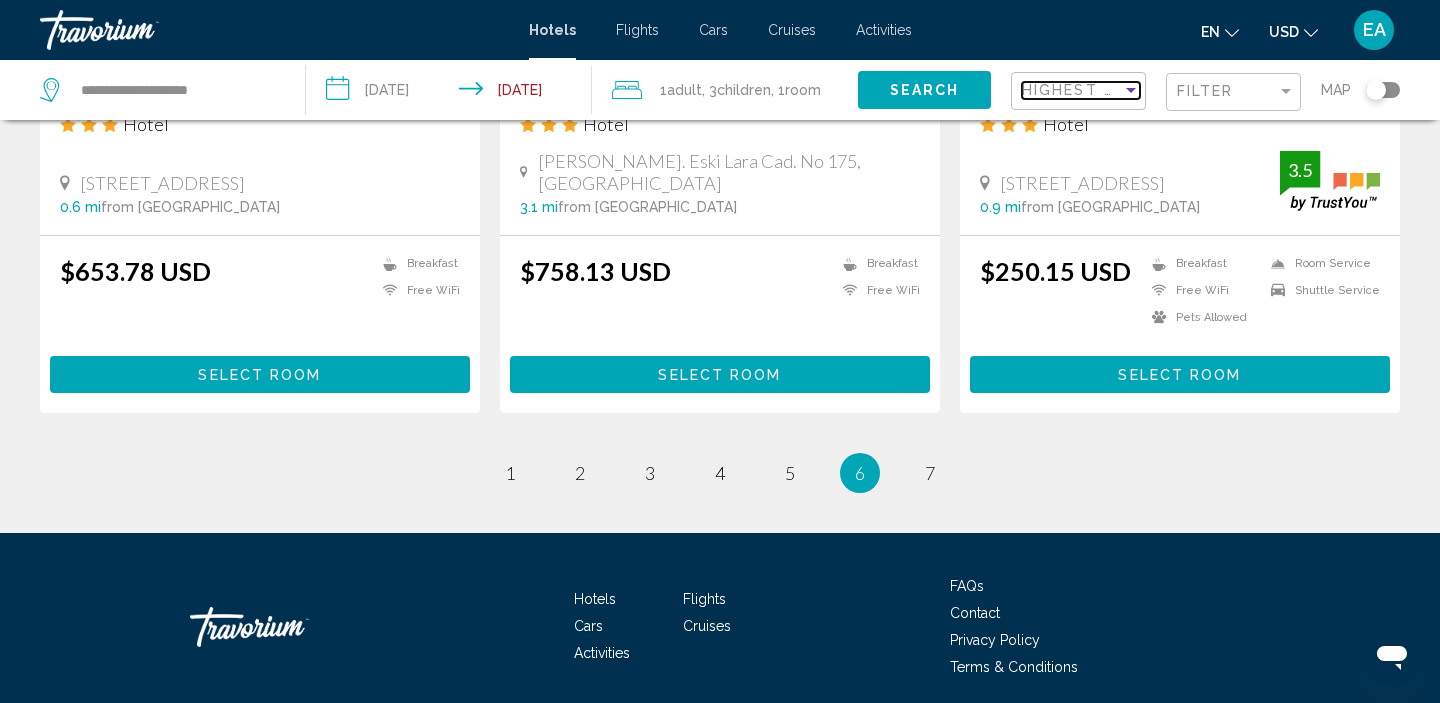 scroll, scrollTop: 2661, scrollLeft: 0, axis: vertical 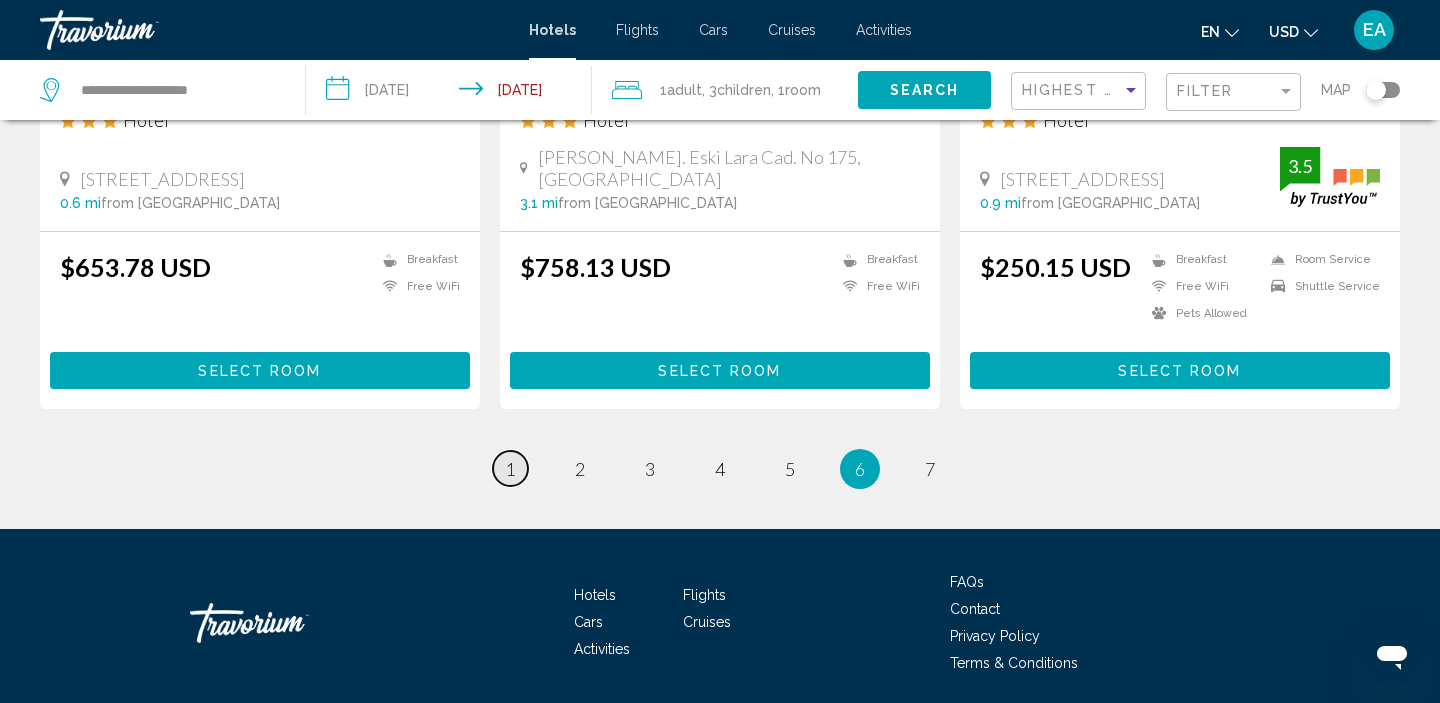click on "1" at bounding box center [510, 469] 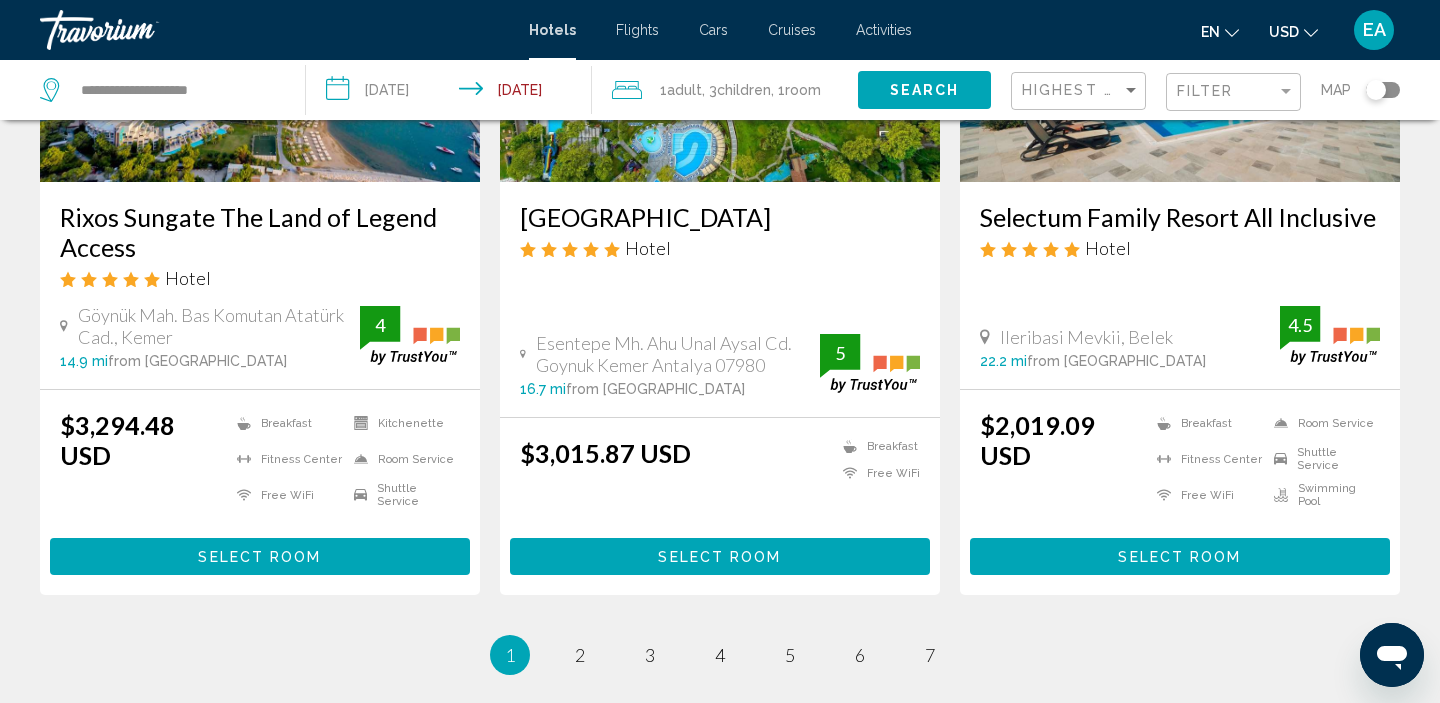 scroll, scrollTop: 2731, scrollLeft: 0, axis: vertical 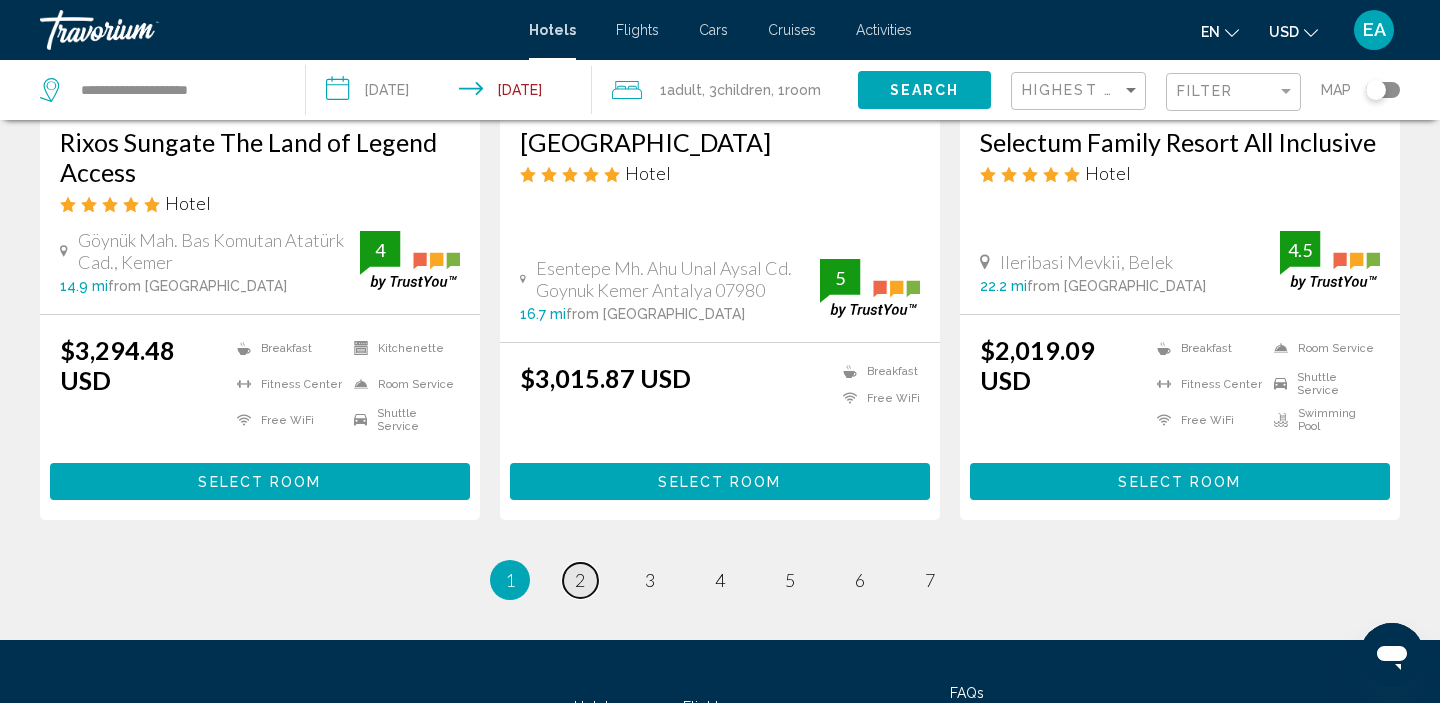 click on "page  2" at bounding box center [580, 580] 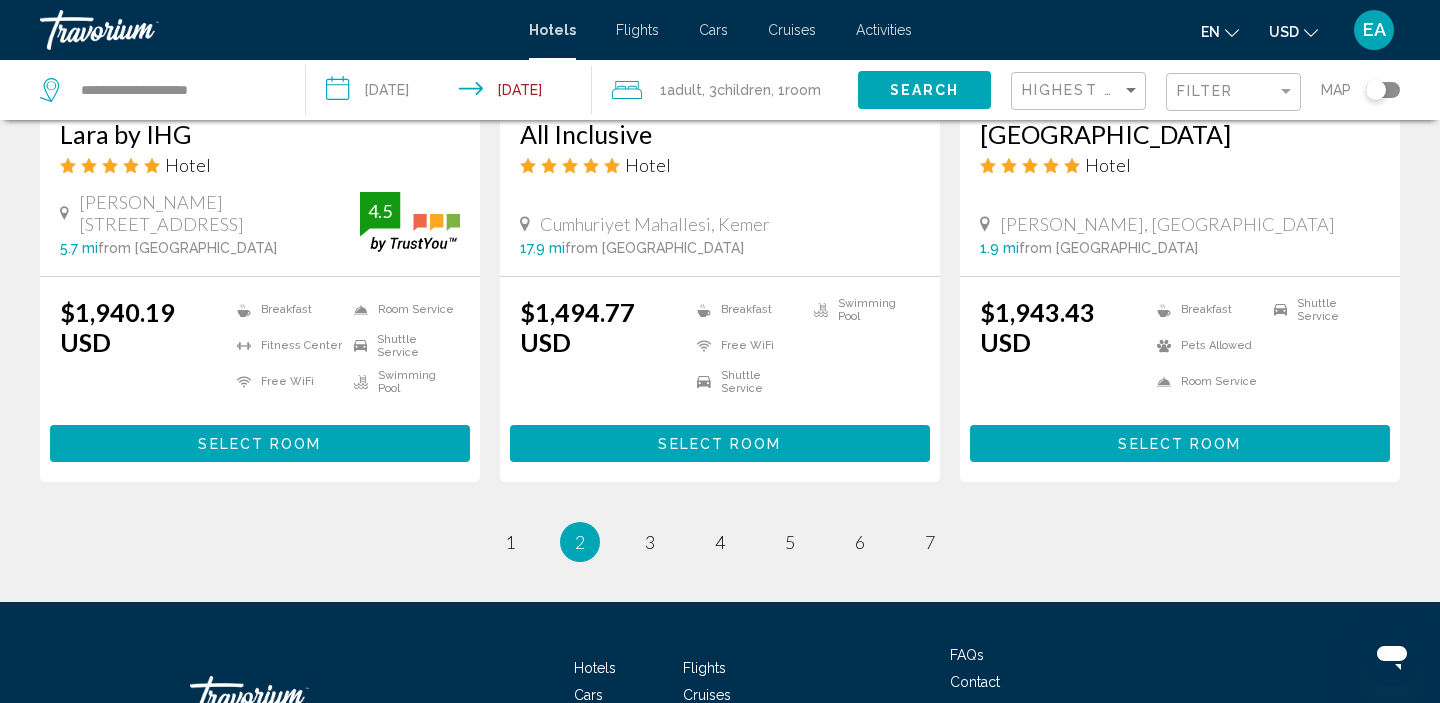 scroll, scrollTop: 2731, scrollLeft: 0, axis: vertical 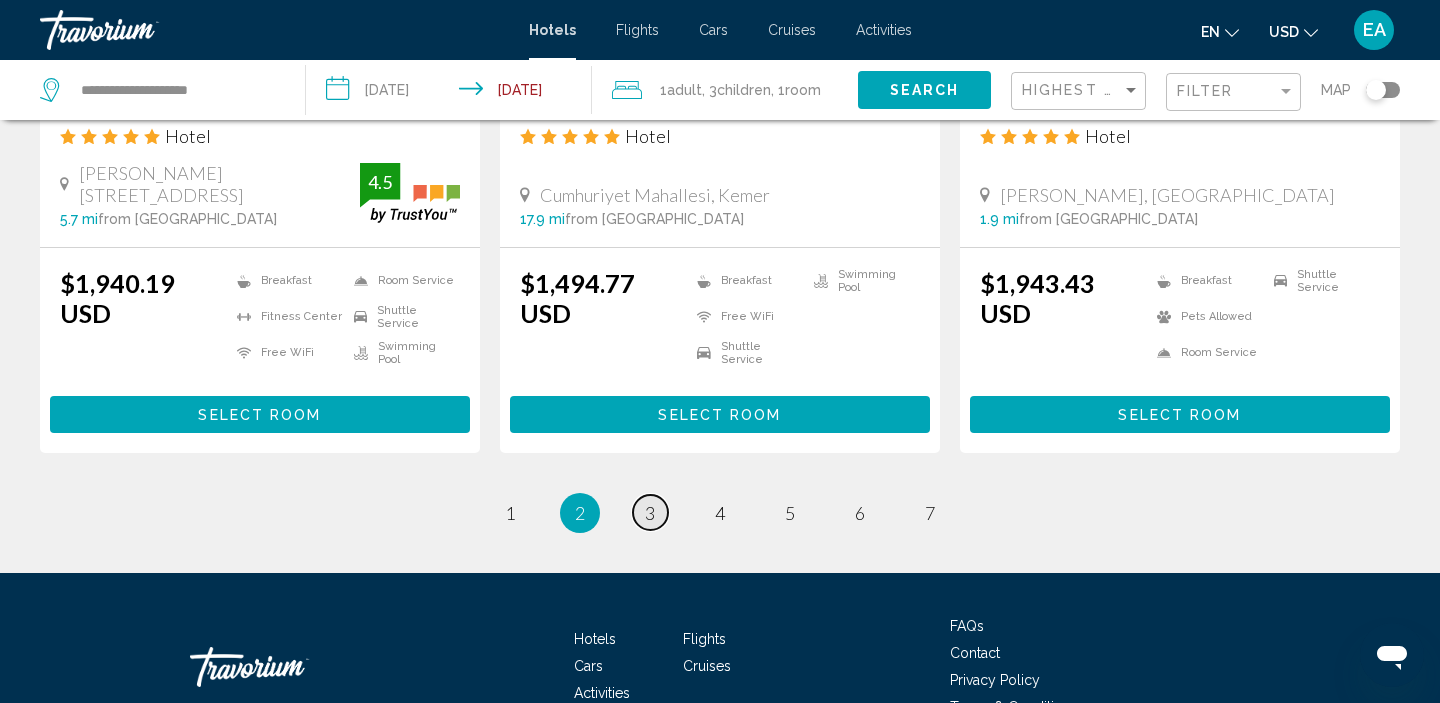click on "page  3" at bounding box center [650, 512] 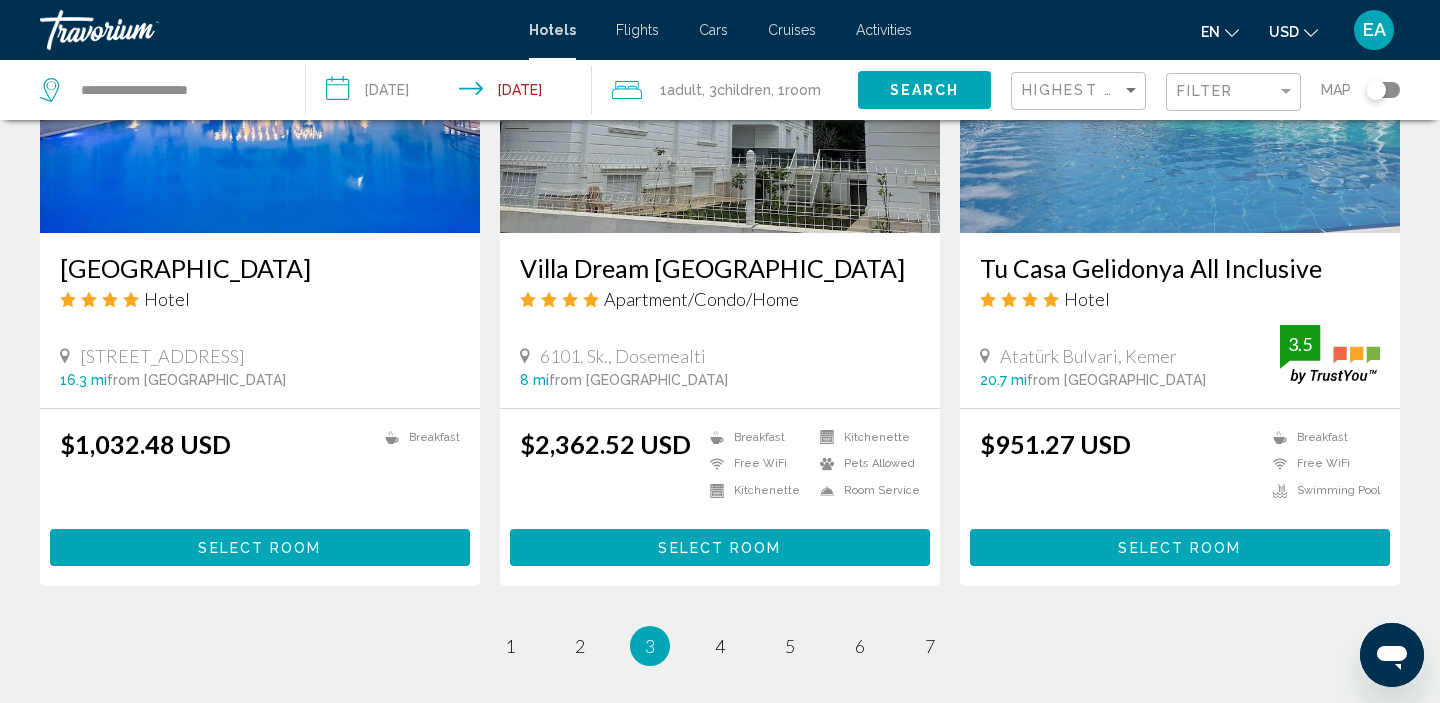 scroll, scrollTop: 2630, scrollLeft: 0, axis: vertical 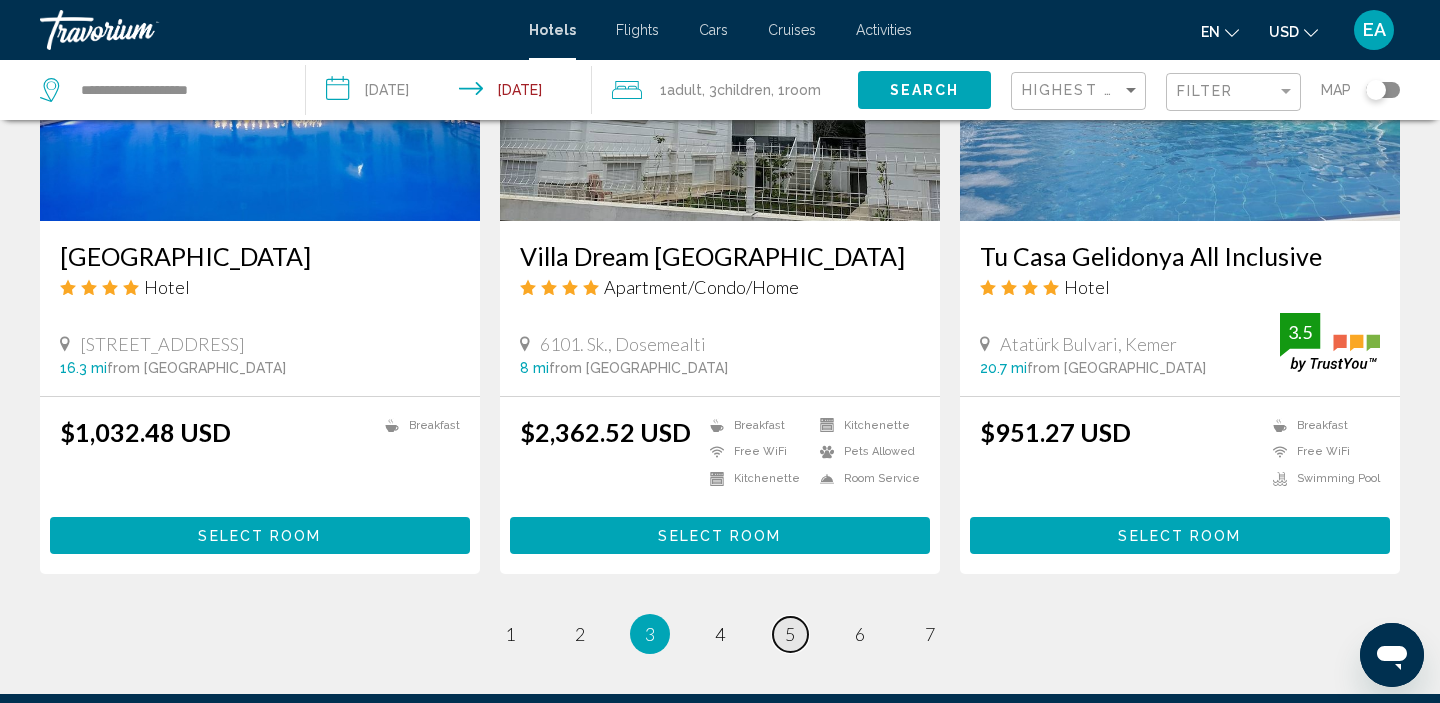 click on "page  5" at bounding box center (790, 634) 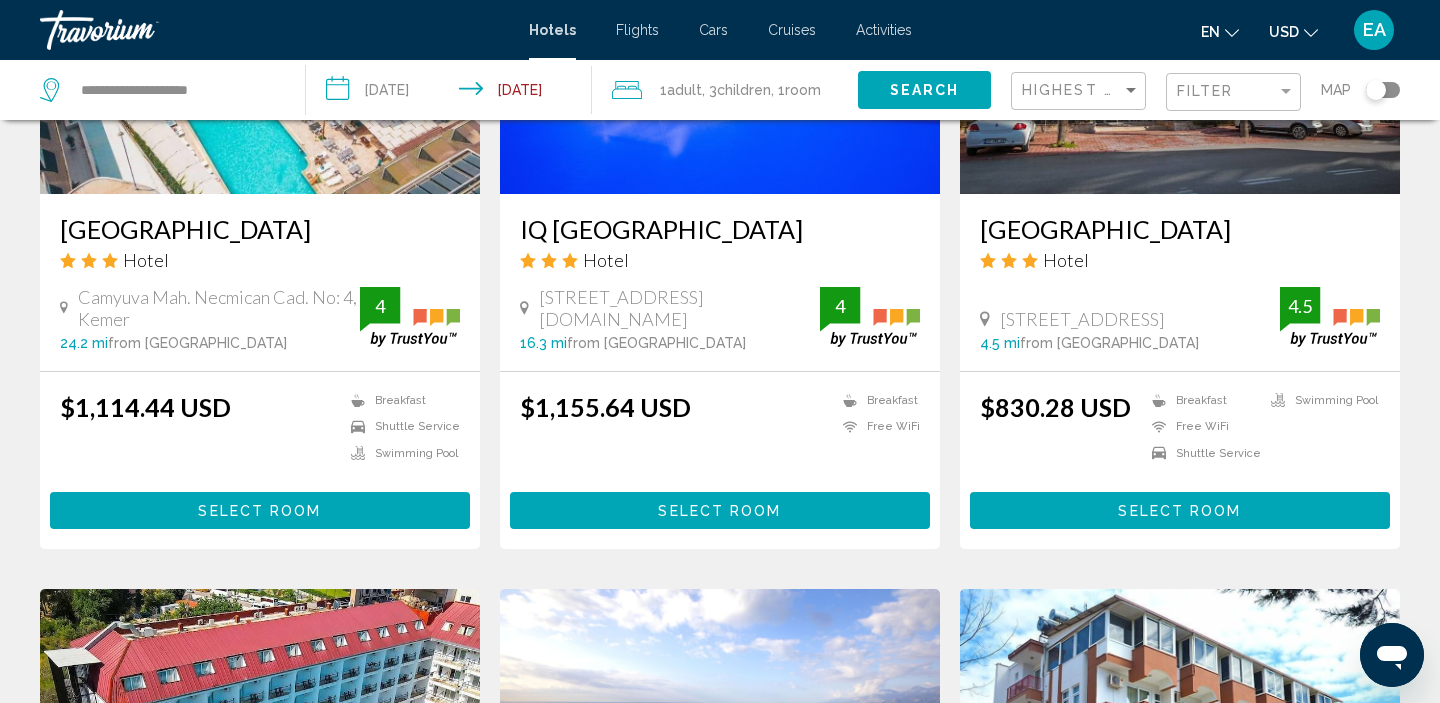 scroll, scrollTop: 0, scrollLeft: 0, axis: both 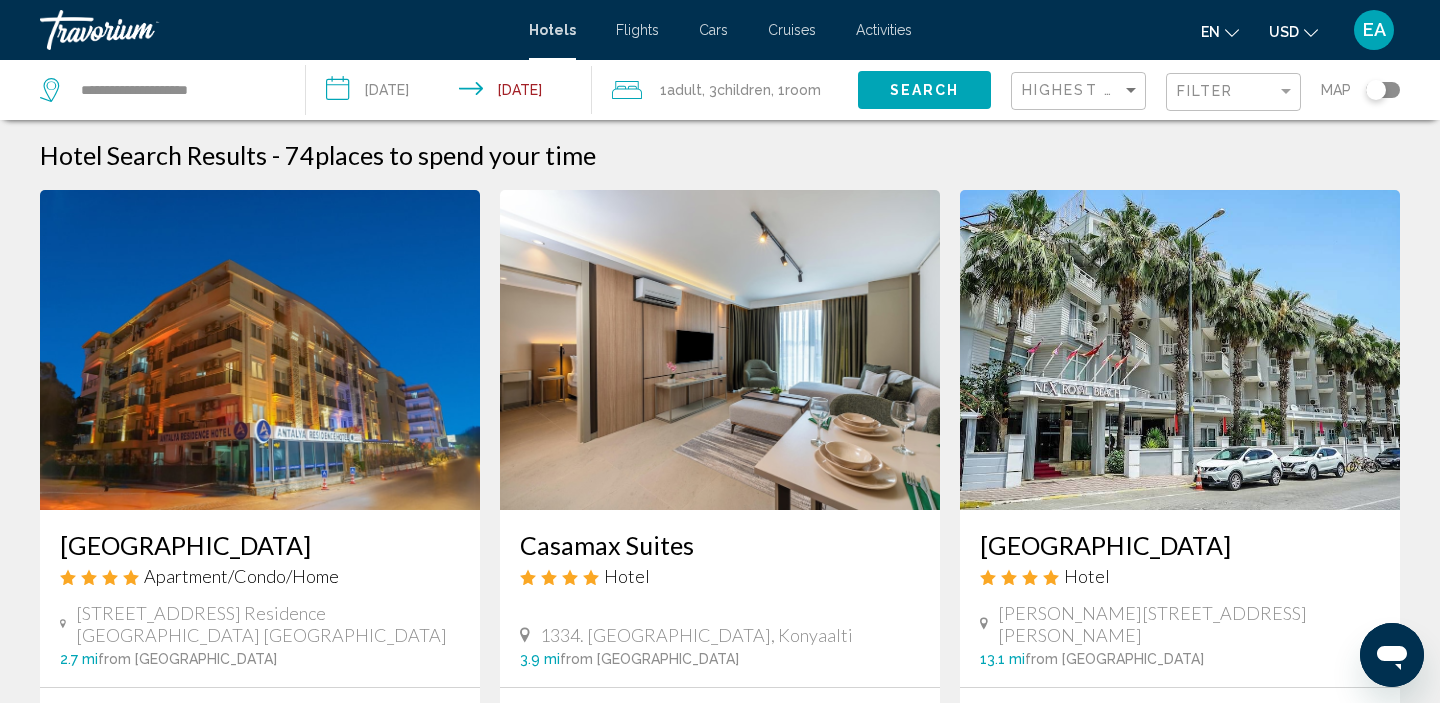 click on "Cars" at bounding box center [713, 30] 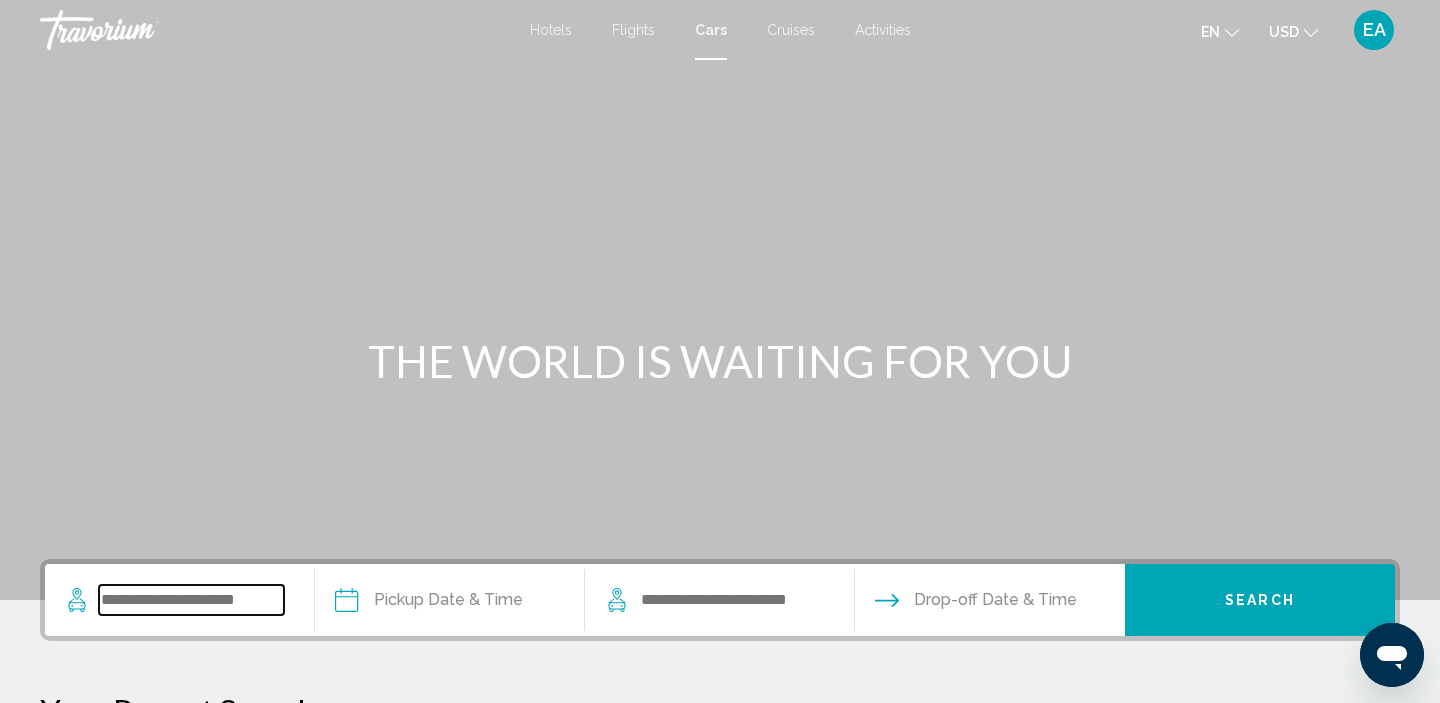 click at bounding box center (191, 600) 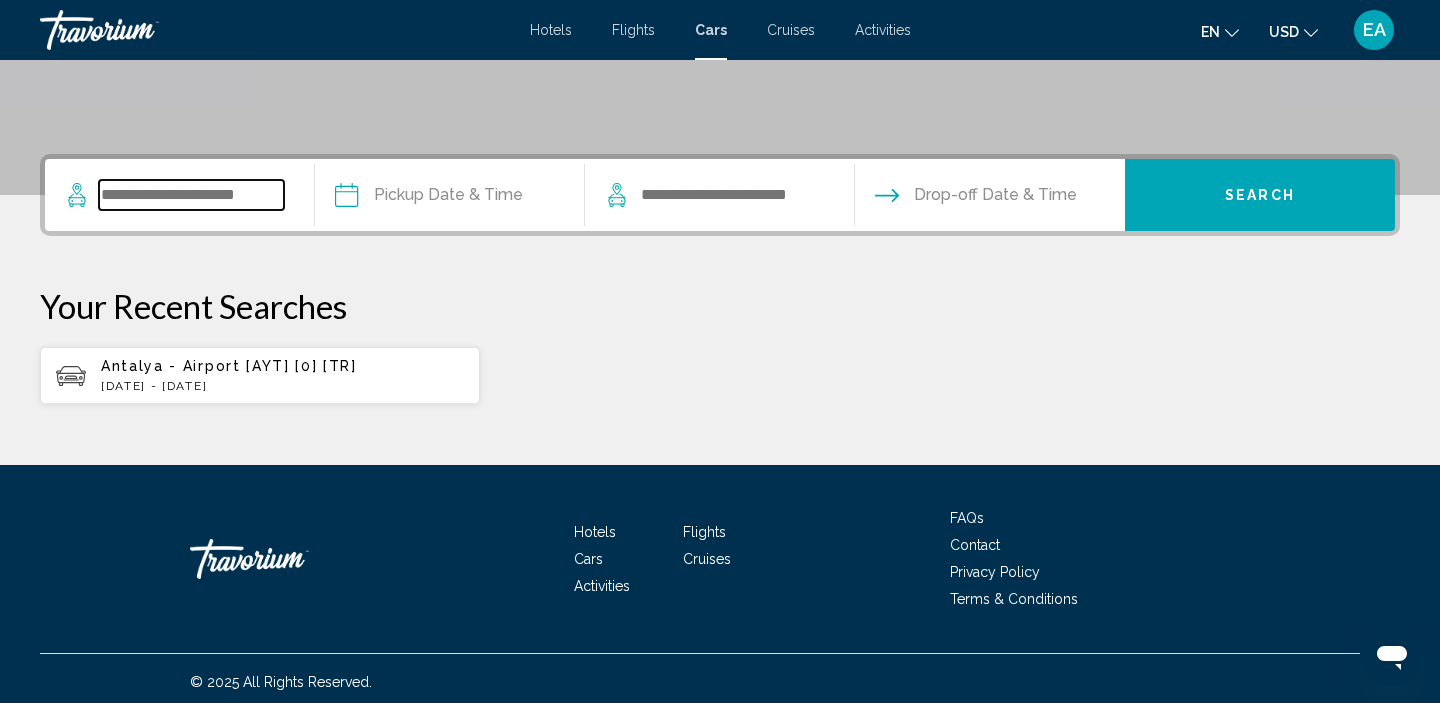 scroll, scrollTop: 412, scrollLeft: 0, axis: vertical 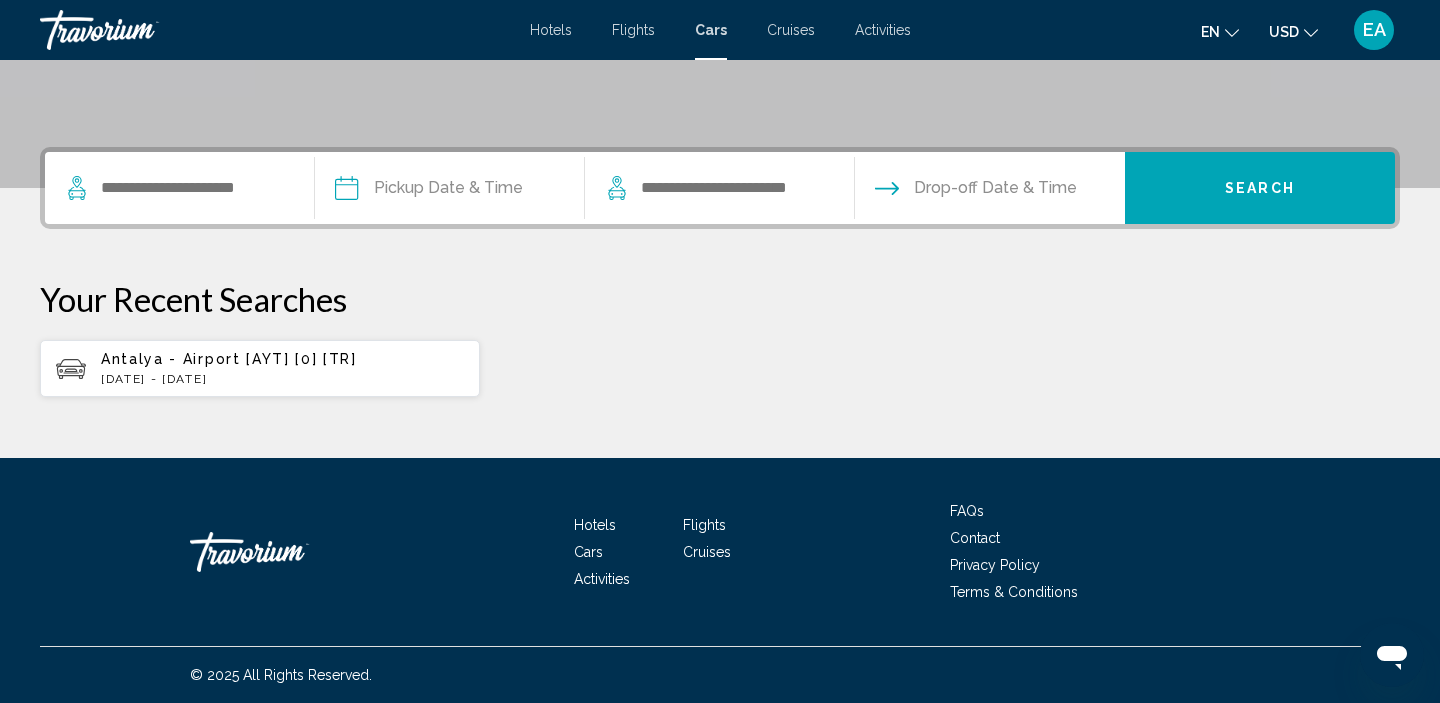 click on "Antalya - Airport [AYT] [0] [TR]" at bounding box center [229, 359] 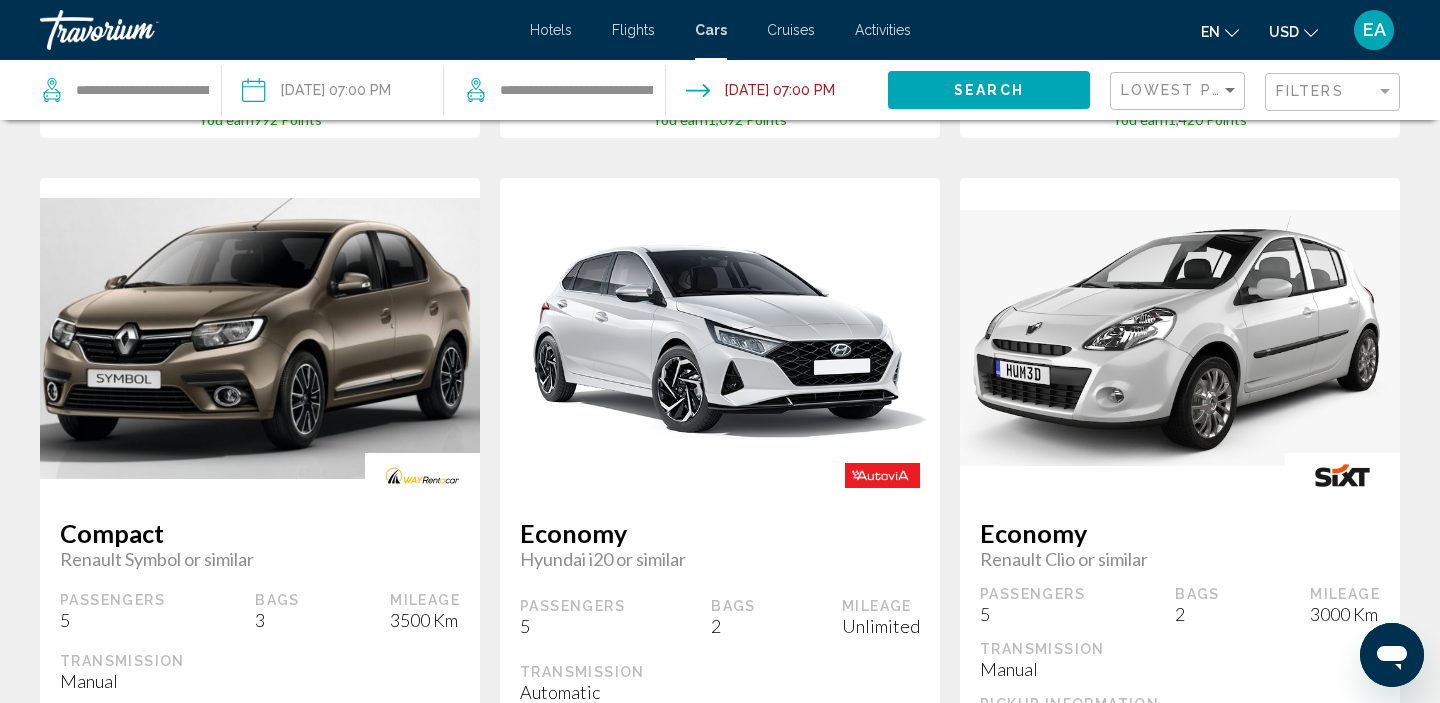 scroll, scrollTop: 0, scrollLeft: 0, axis: both 